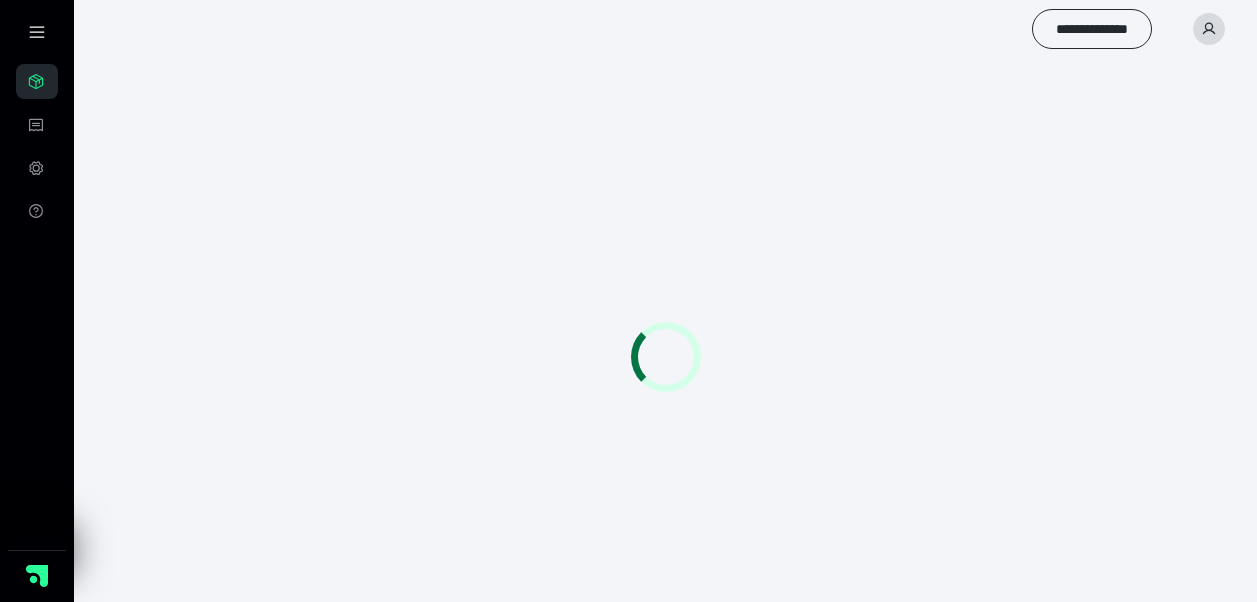 scroll, scrollTop: 0, scrollLeft: 0, axis: both 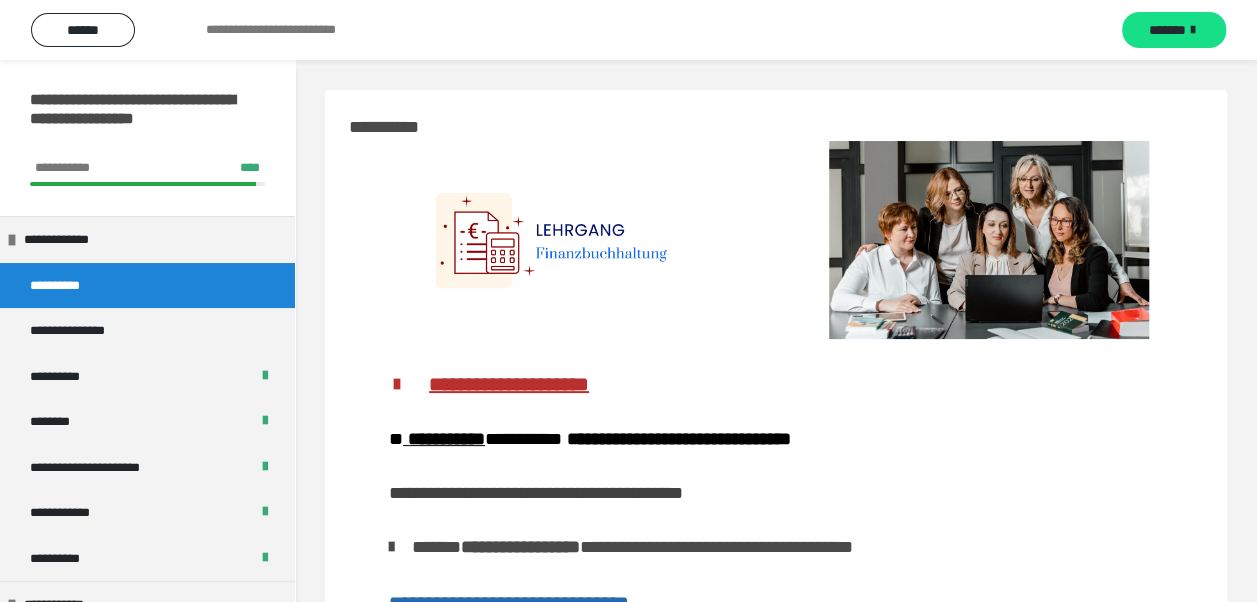click on "**********" at bounding box center (776, 1201) 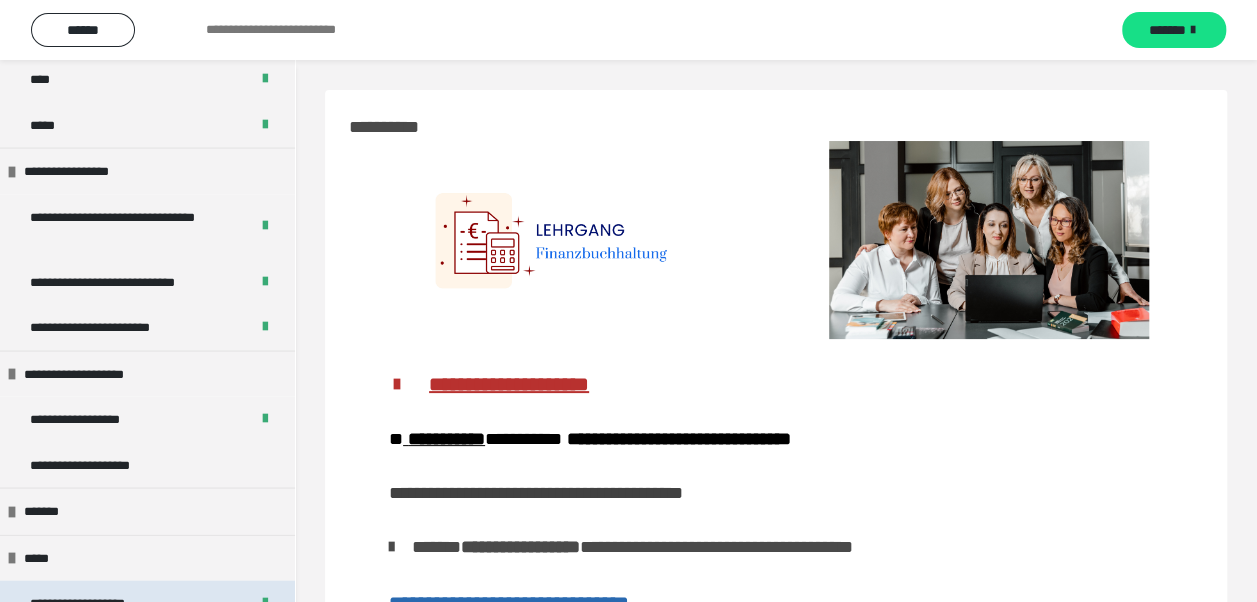 scroll, scrollTop: 2000, scrollLeft: 0, axis: vertical 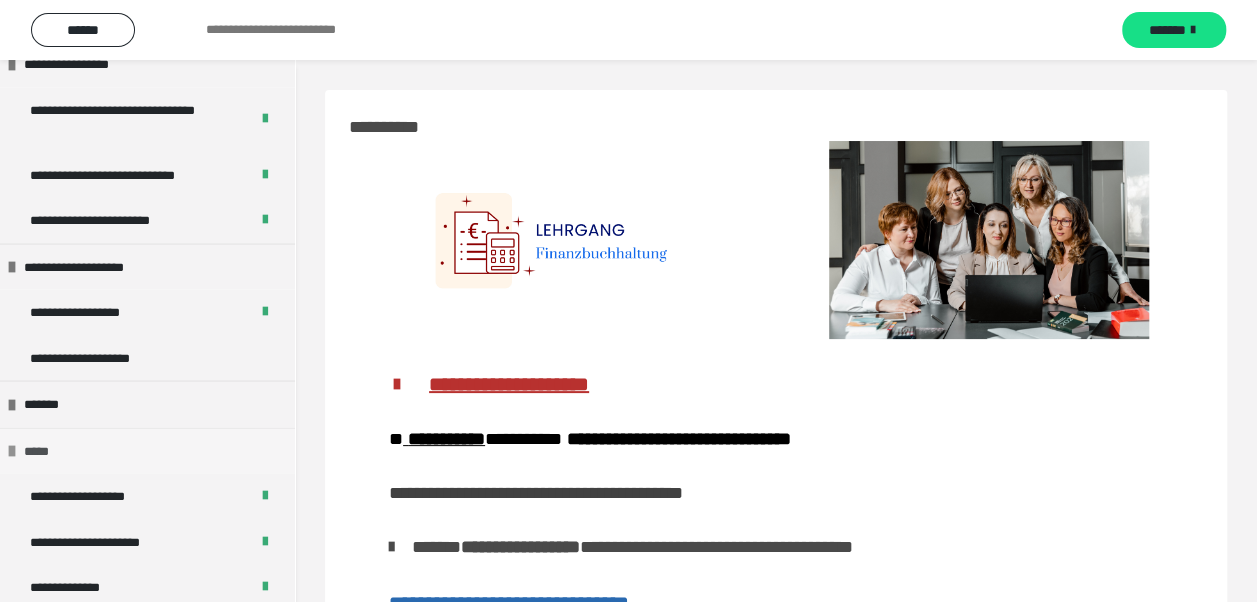 drag, startPoint x: 112, startPoint y: 357, endPoint x: 212, endPoint y: 451, distance: 137.24431 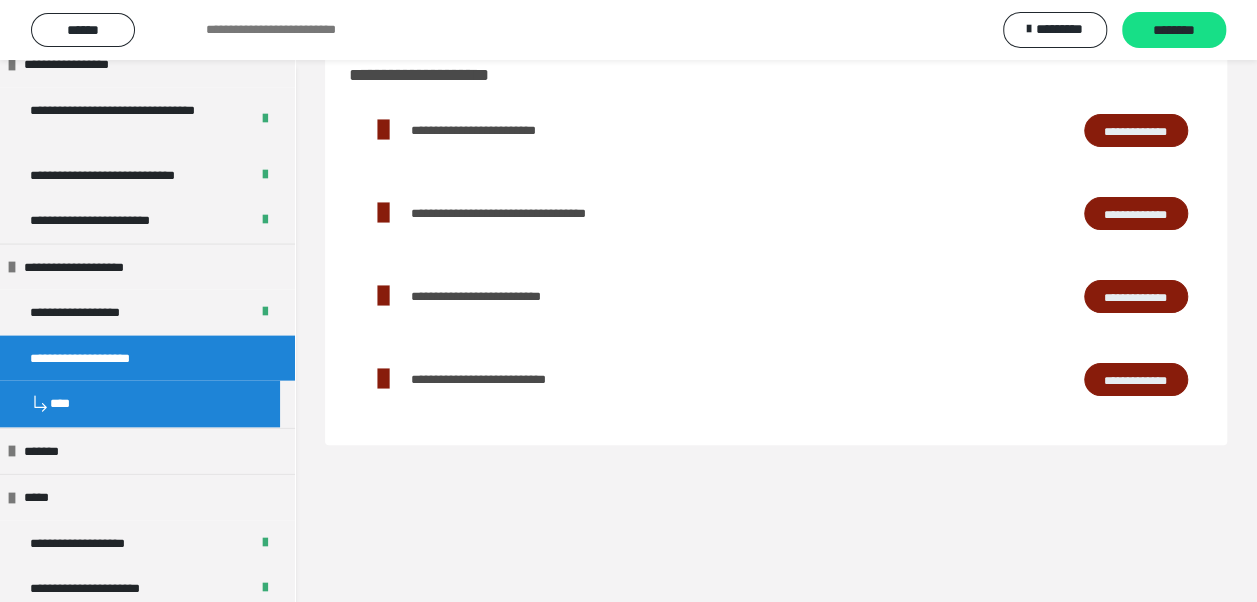 scroll, scrollTop: 0, scrollLeft: 0, axis: both 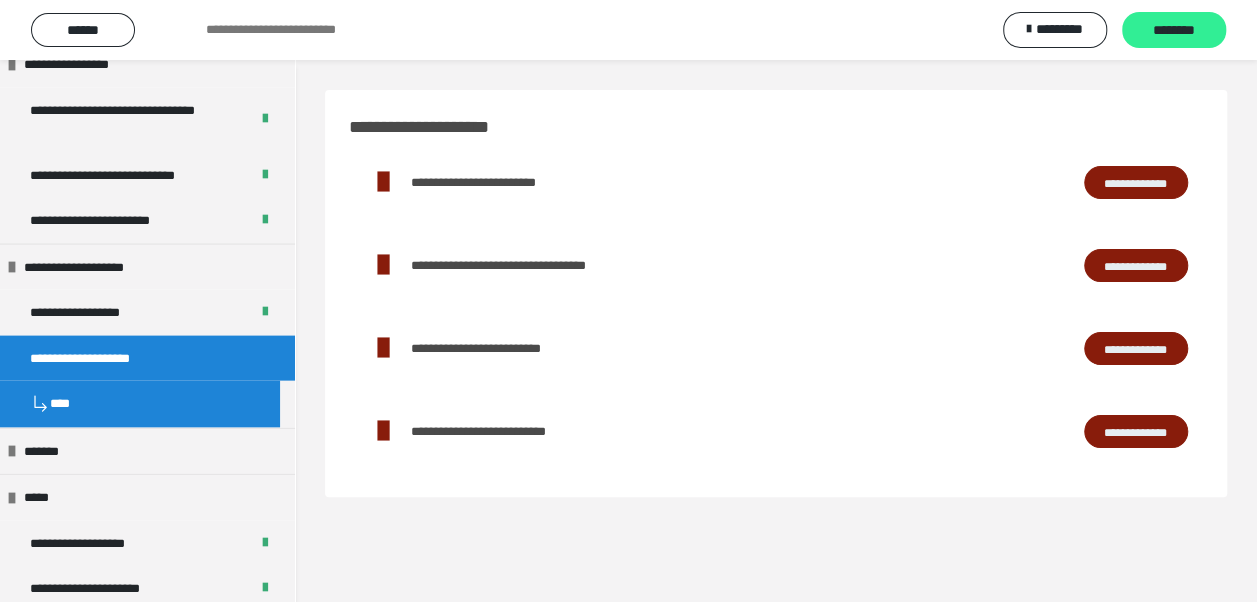 click on "********" at bounding box center (1174, 31) 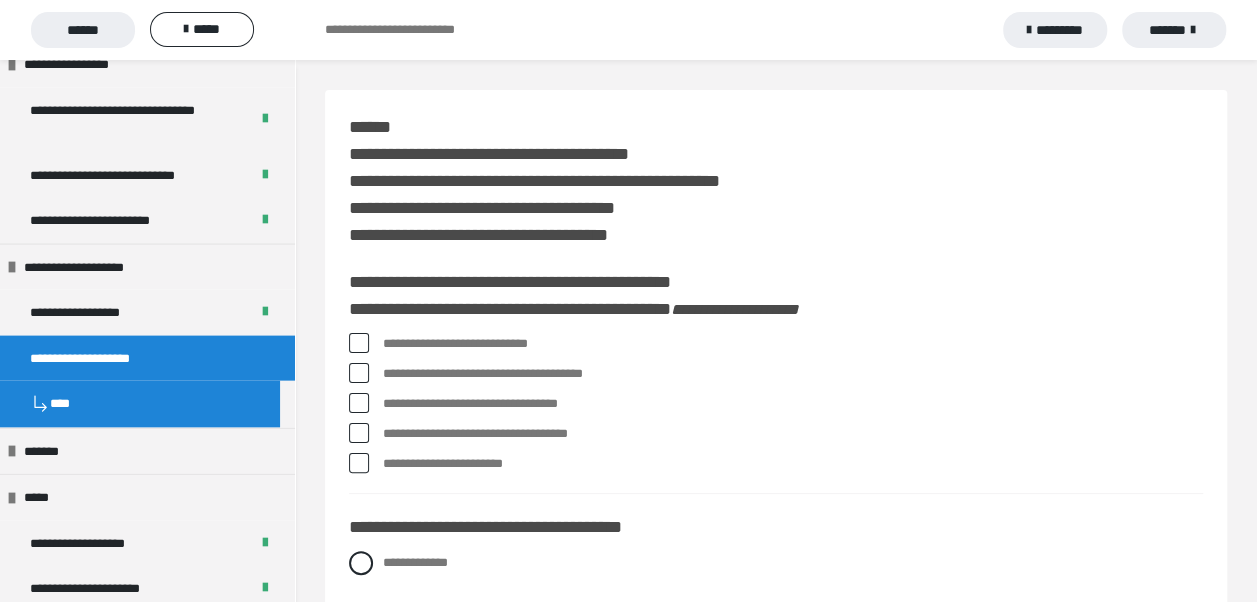 click at bounding box center [359, 343] 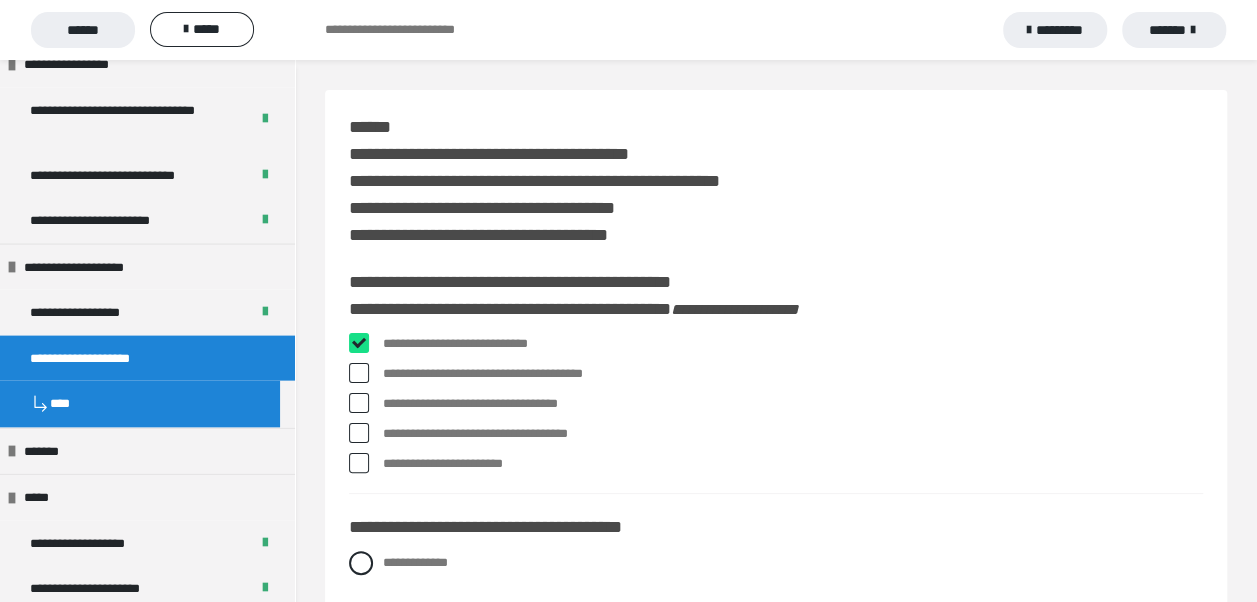 checkbox on "****" 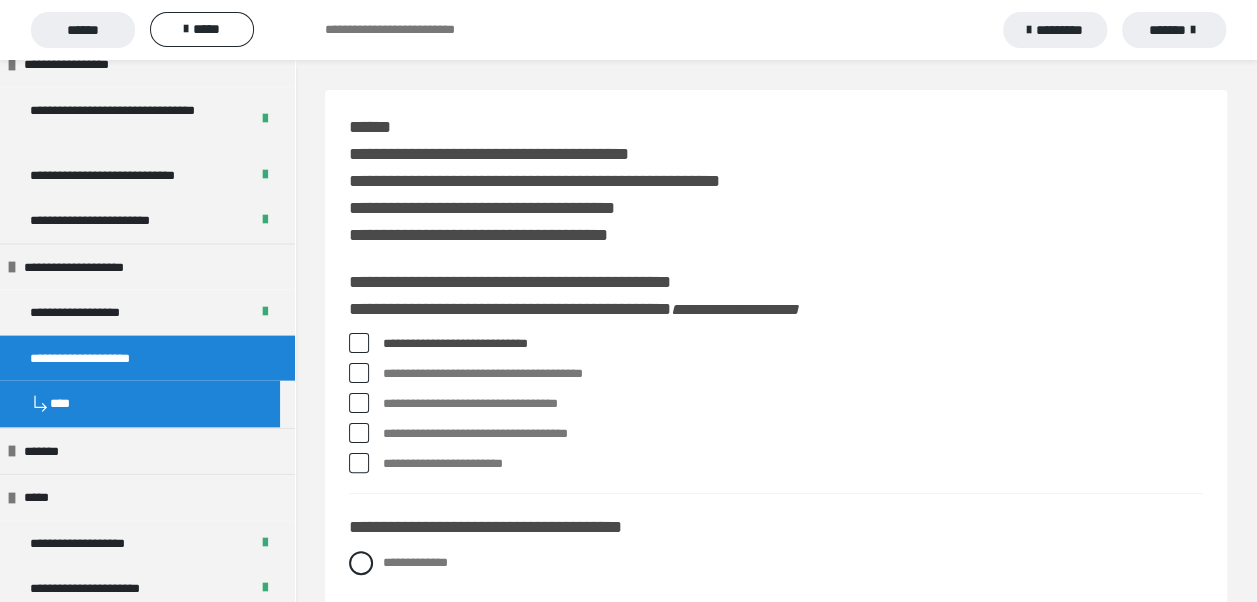 click at bounding box center (359, 433) 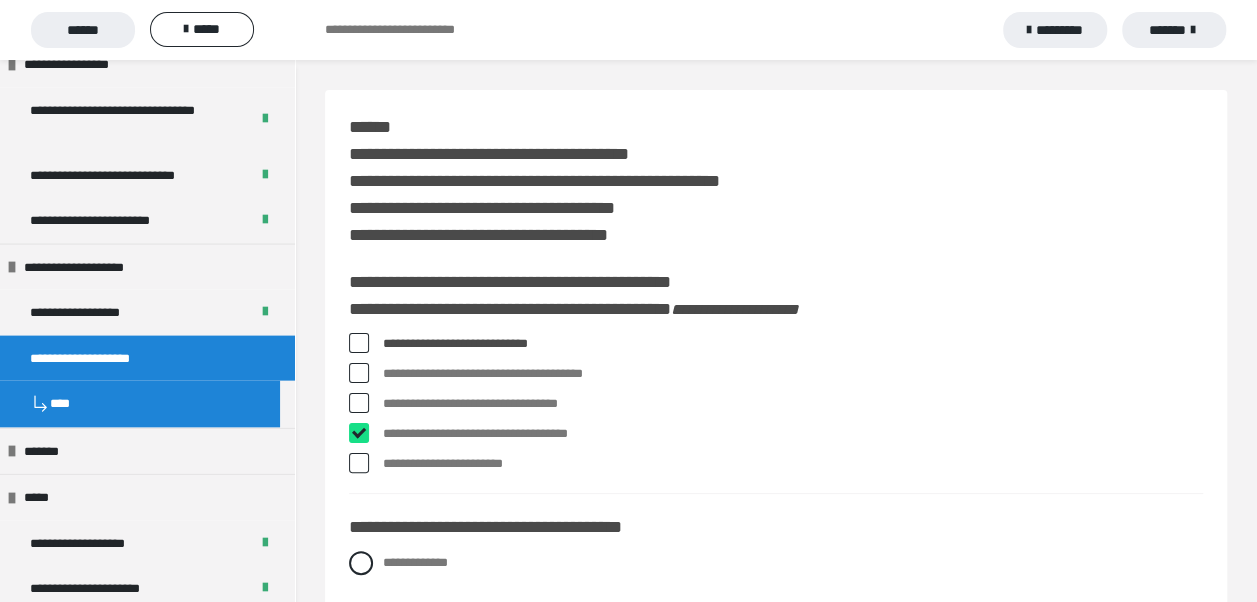 checkbox on "****" 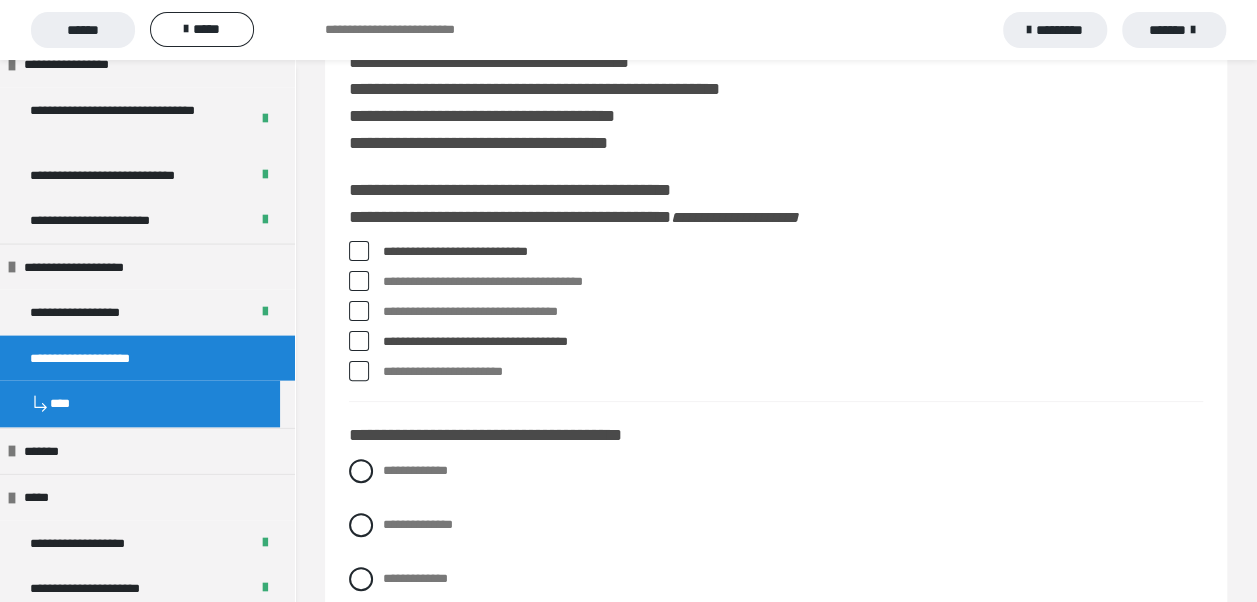 scroll, scrollTop: 200, scrollLeft: 0, axis: vertical 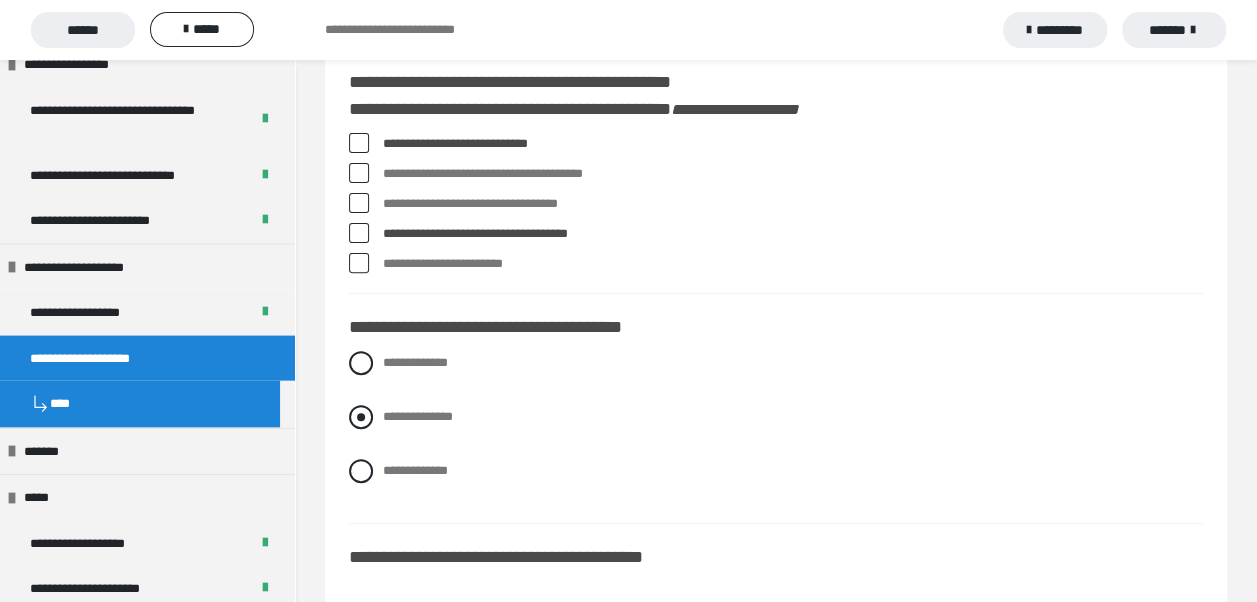 click at bounding box center [361, 417] 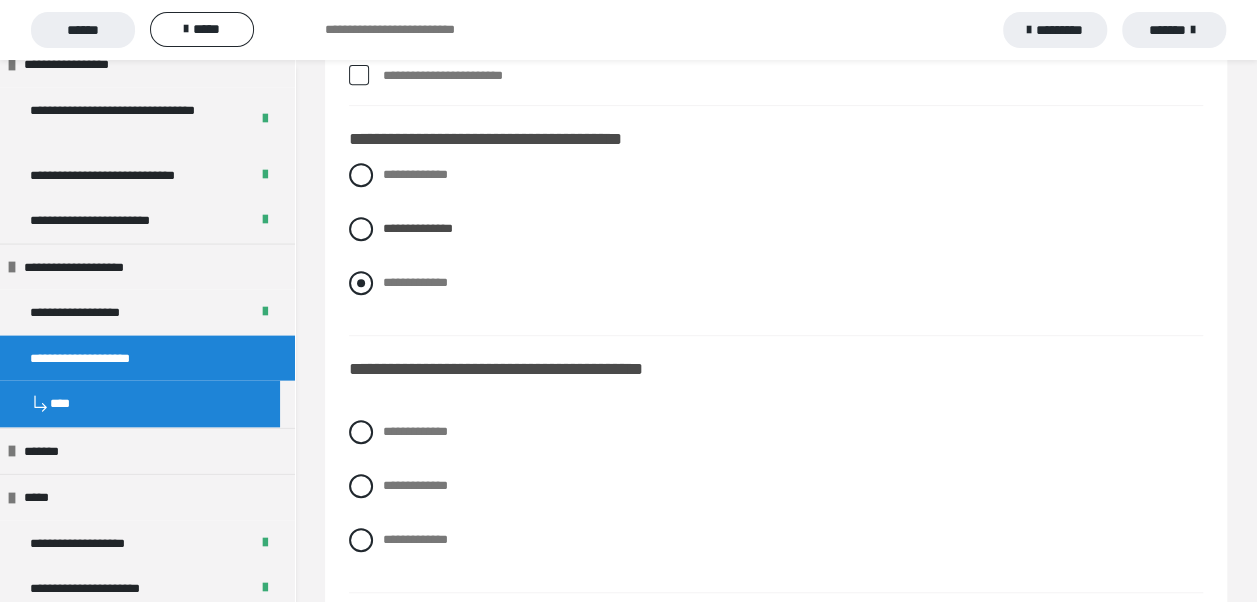 scroll, scrollTop: 400, scrollLeft: 0, axis: vertical 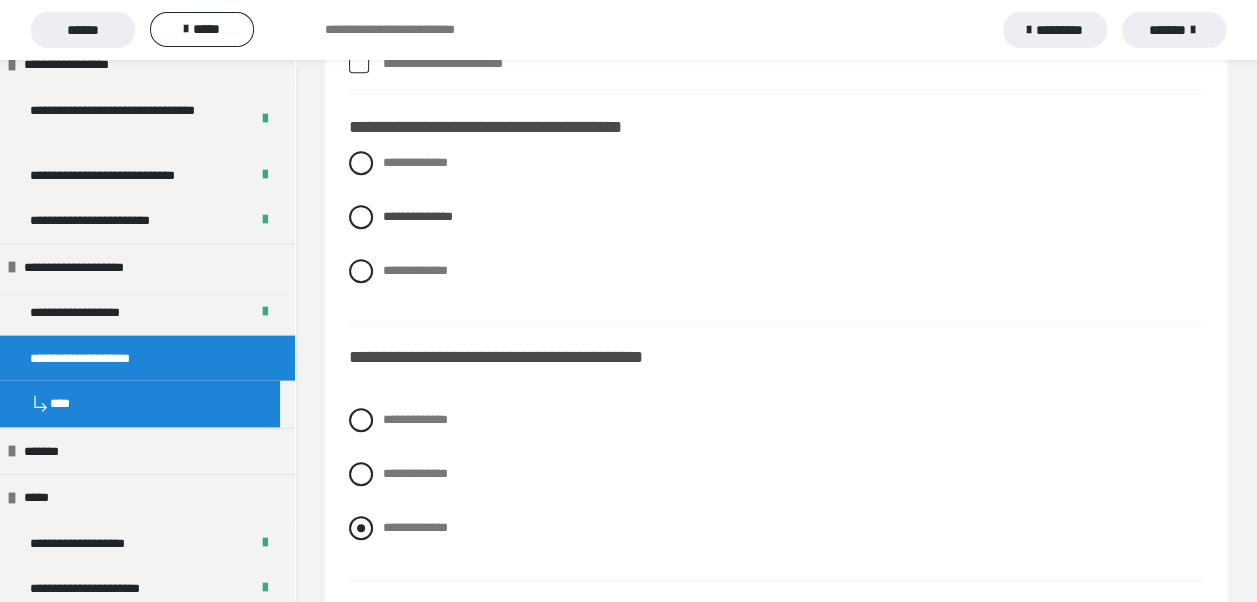 click at bounding box center [361, 528] 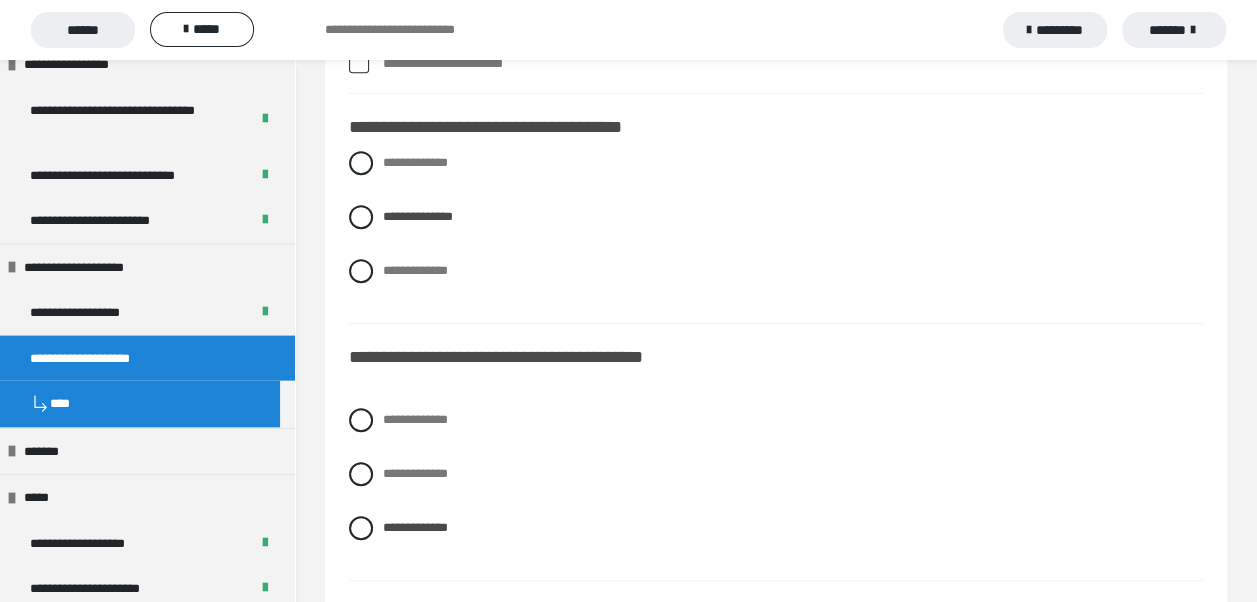 scroll, scrollTop: 600, scrollLeft: 0, axis: vertical 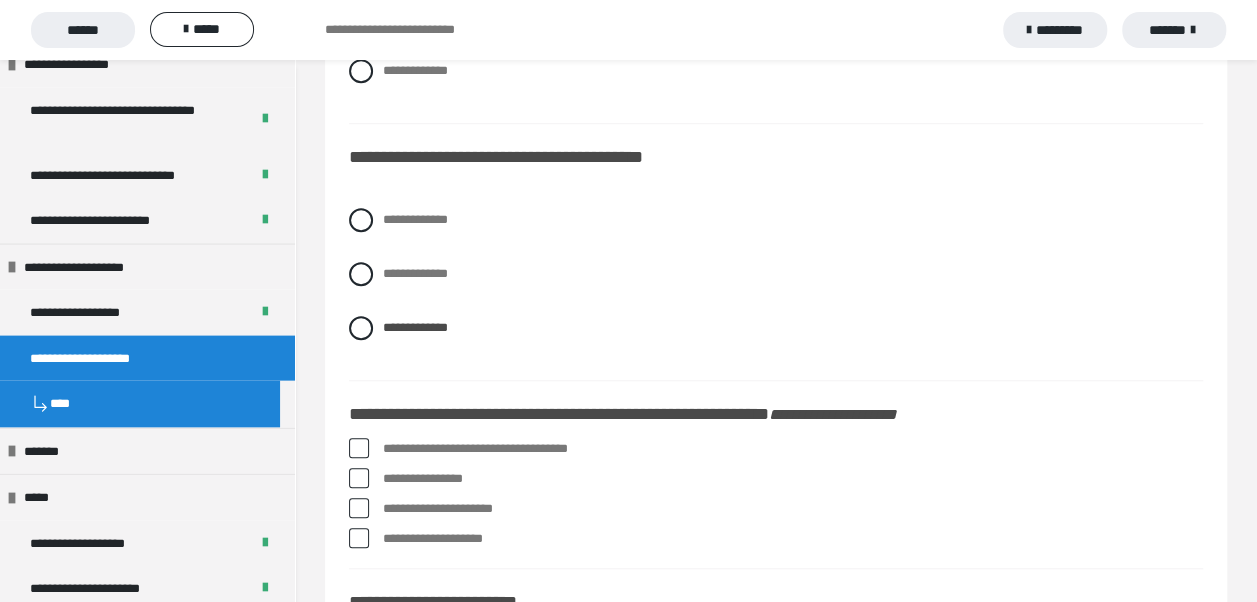 click at bounding box center [359, 478] 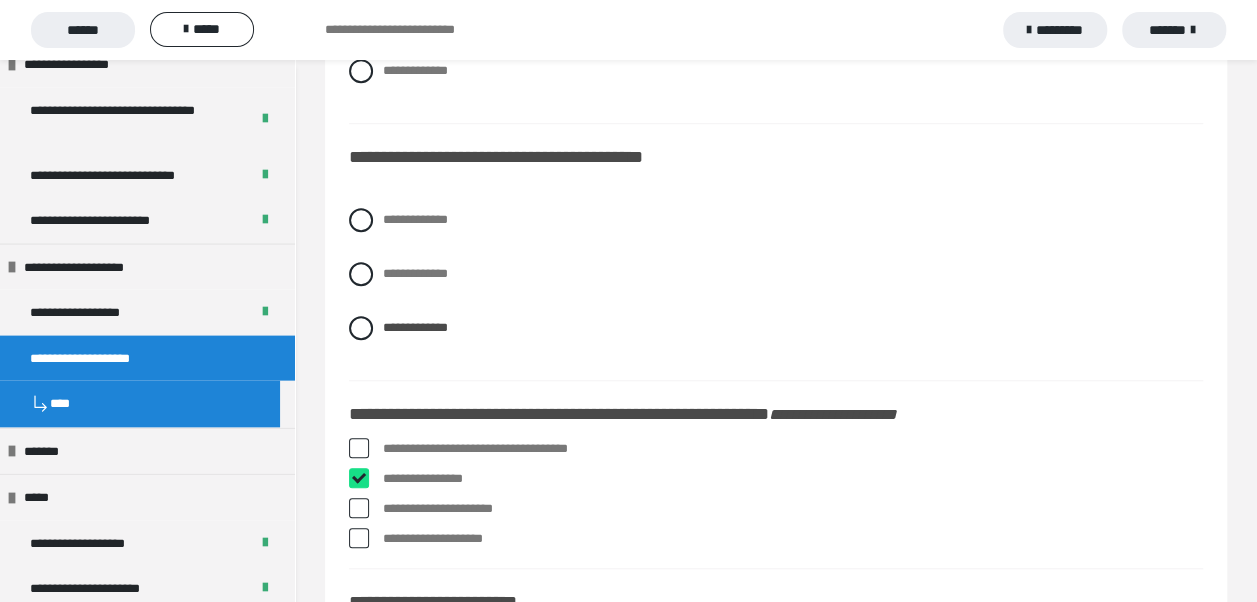 checkbox on "****" 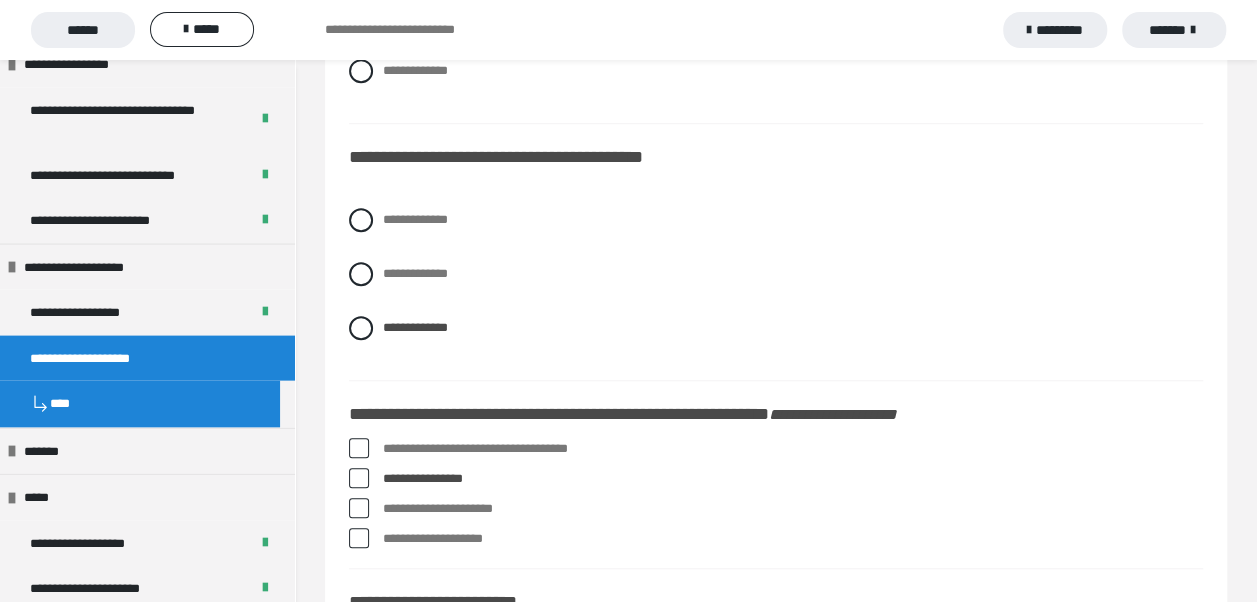 click at bounding box center (359, 538) 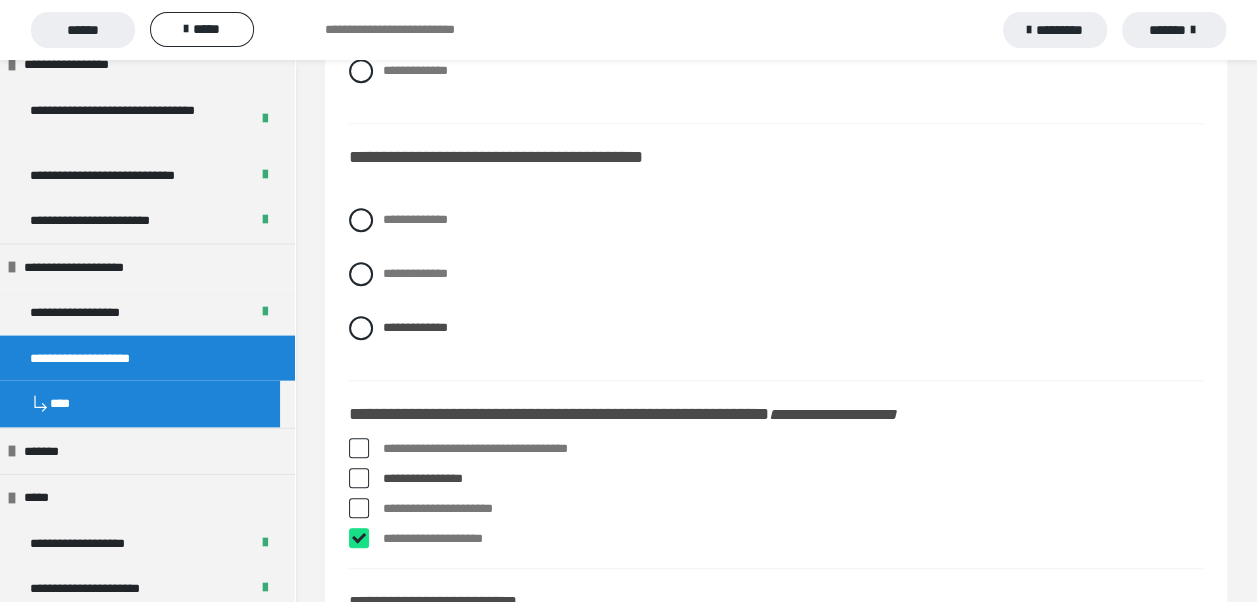 checkbox on "****" 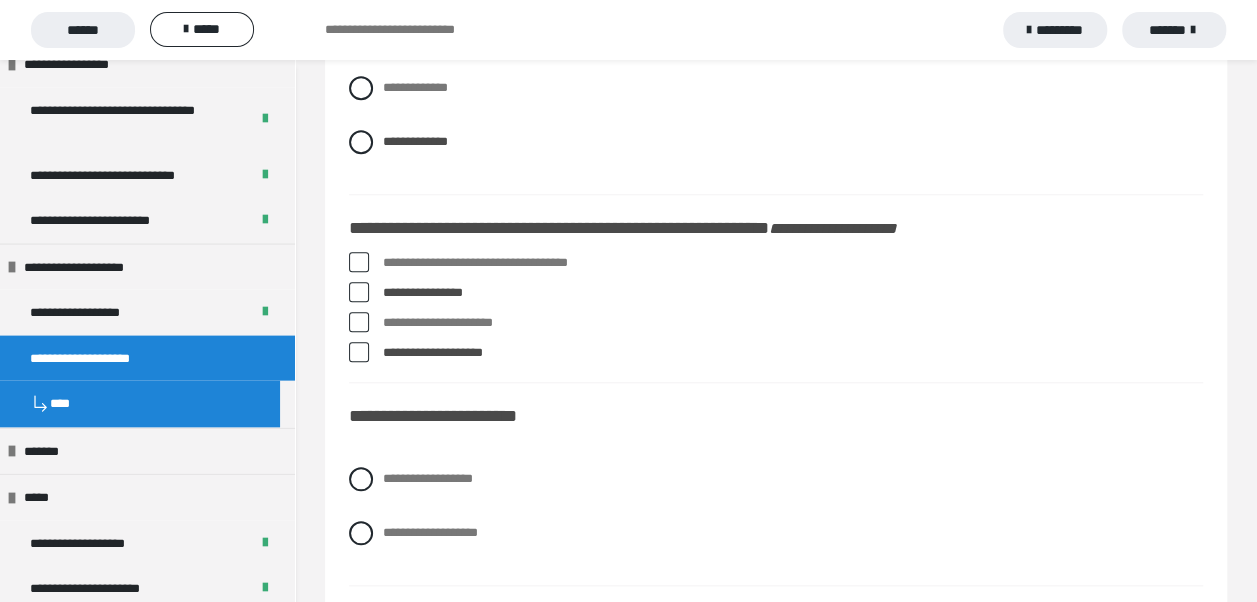 scroll, scrollTop: 800, scrollLeft: 0, axis: vertical 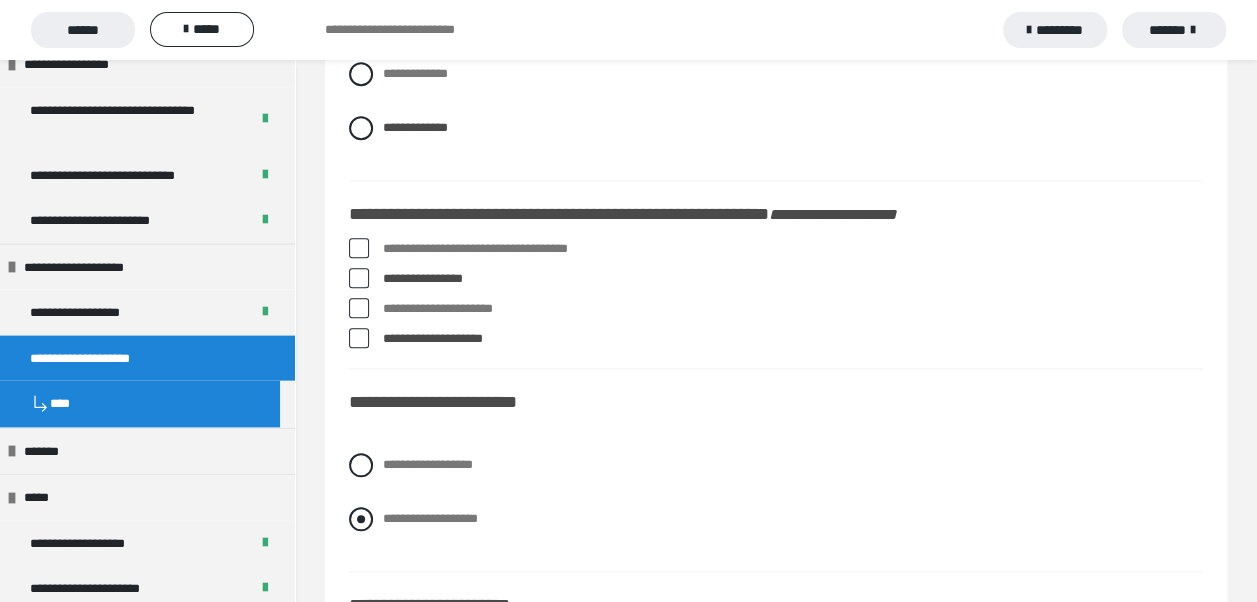 click at bounding box center (361, 519) 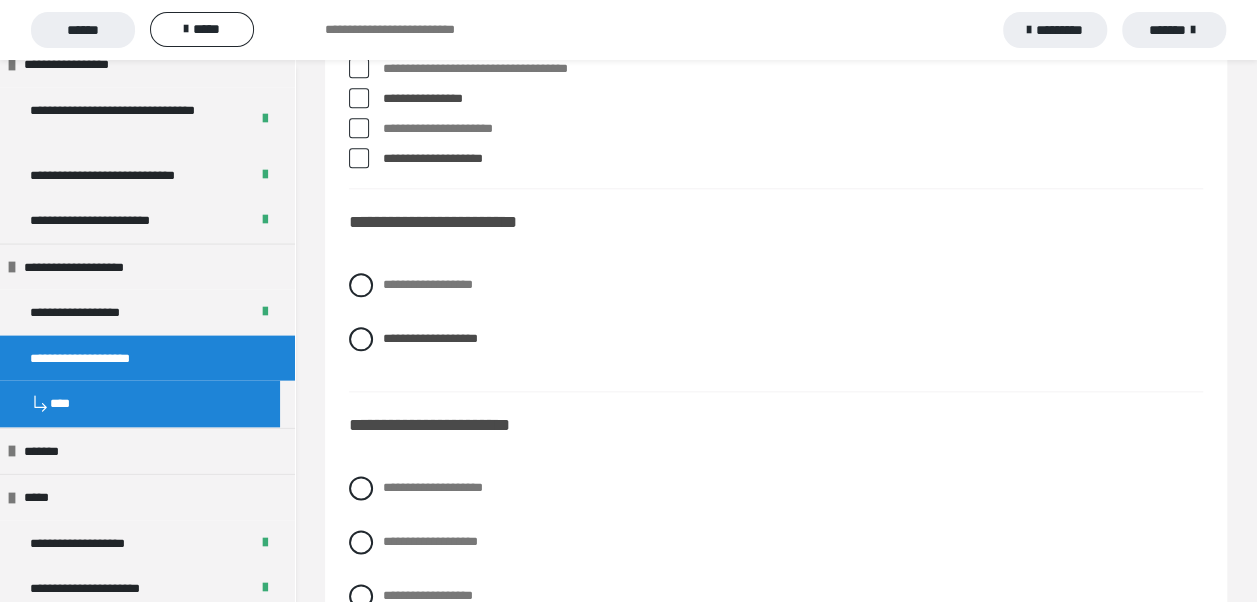 scroll, scrollTop: 1000, scrollLeft: 0, axis: vertical 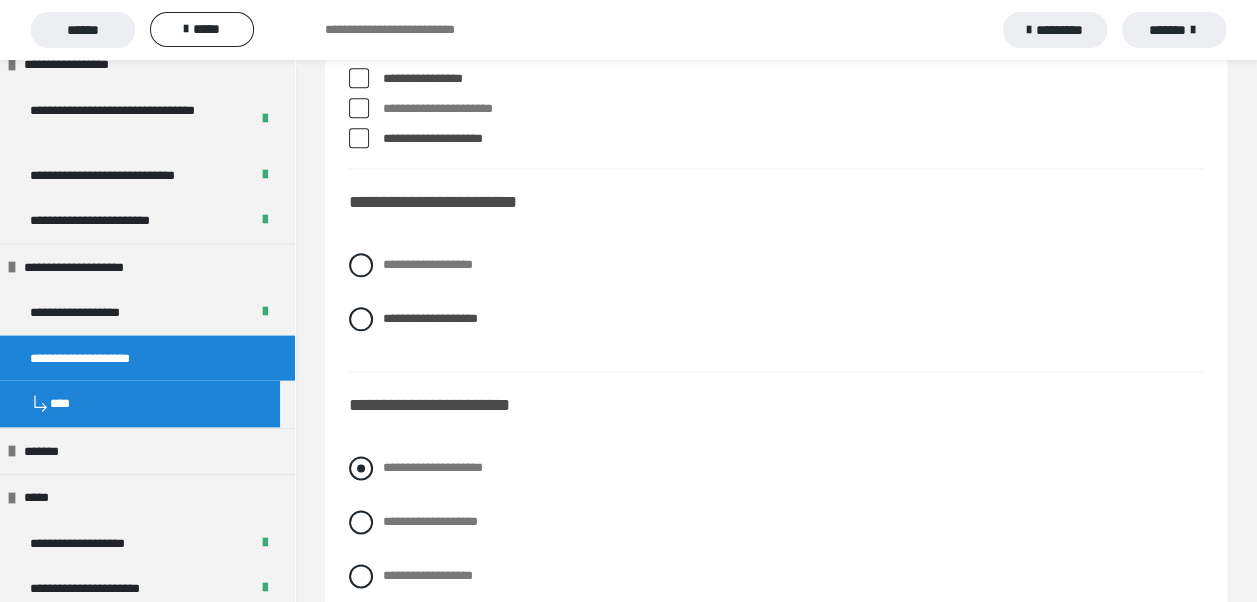 click at bounding box center [361, 468] 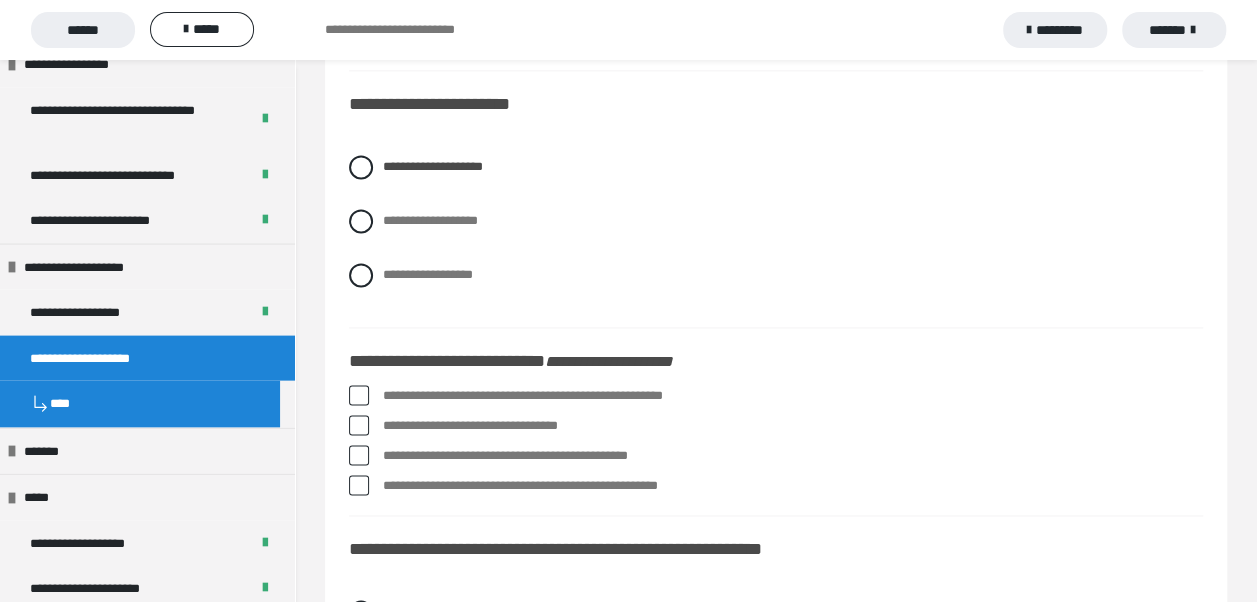 scroll, scrollTop: 1400, scrollLeft: 0, axis: vertical 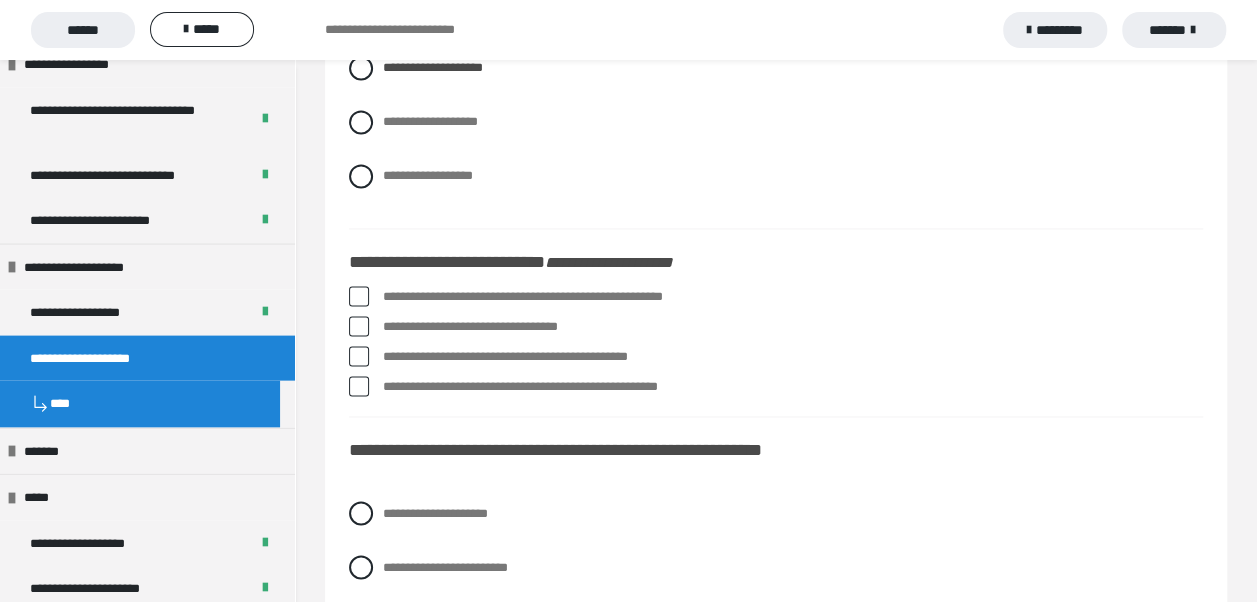 click at bounding box center [359, 296] 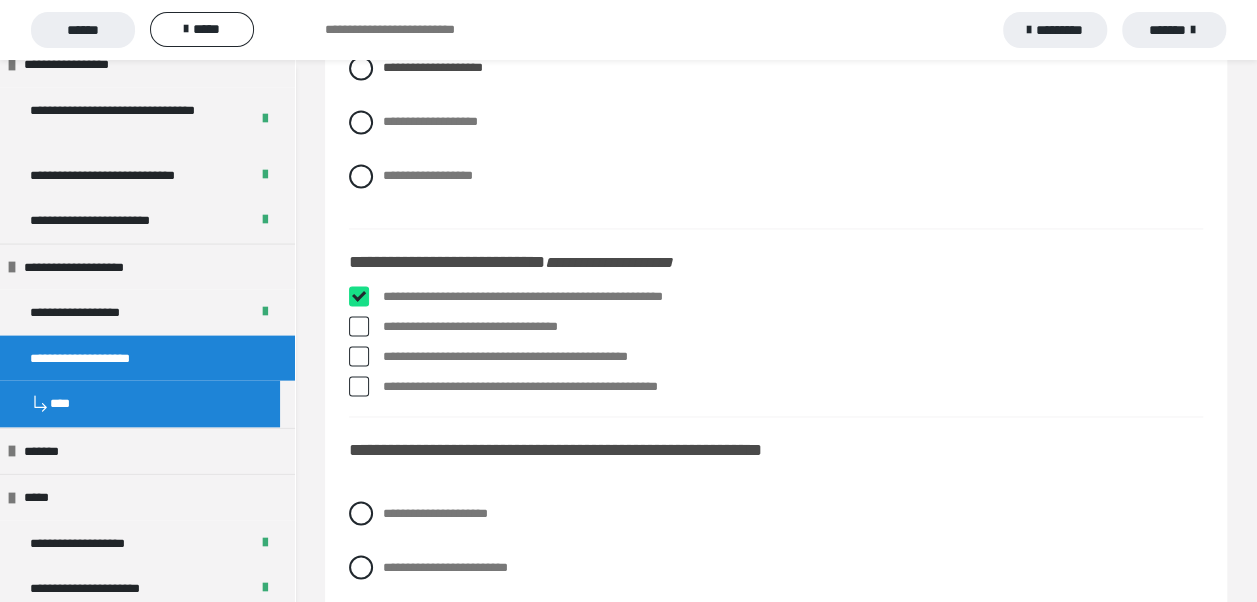 checkbox on "****" 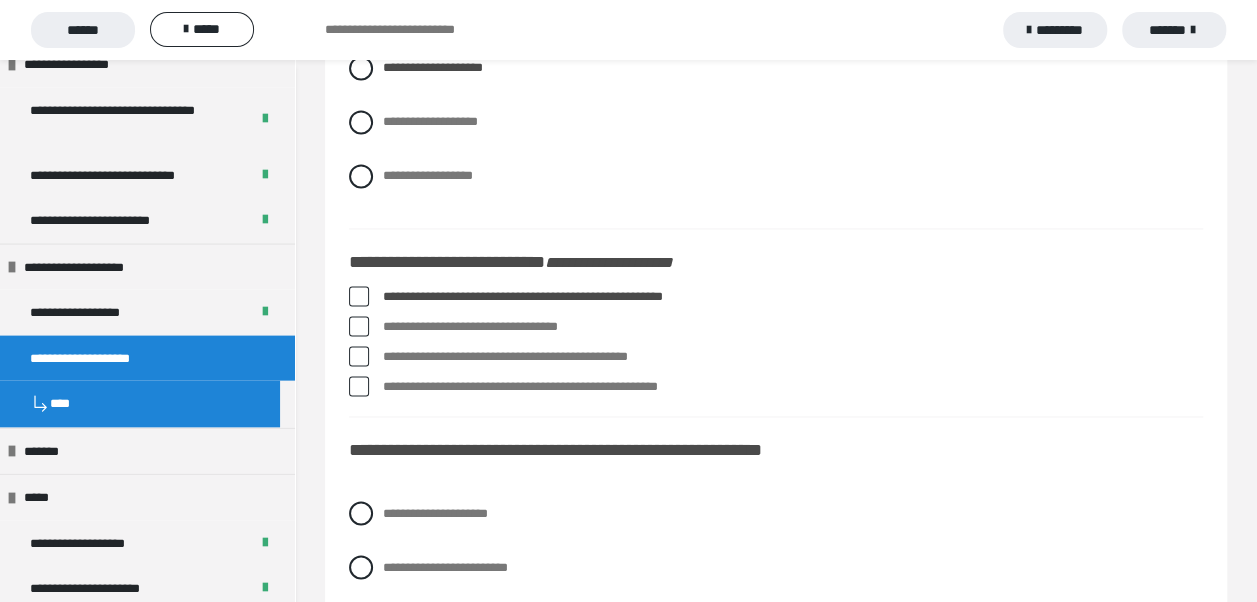 click at bounding box center [359, 326] 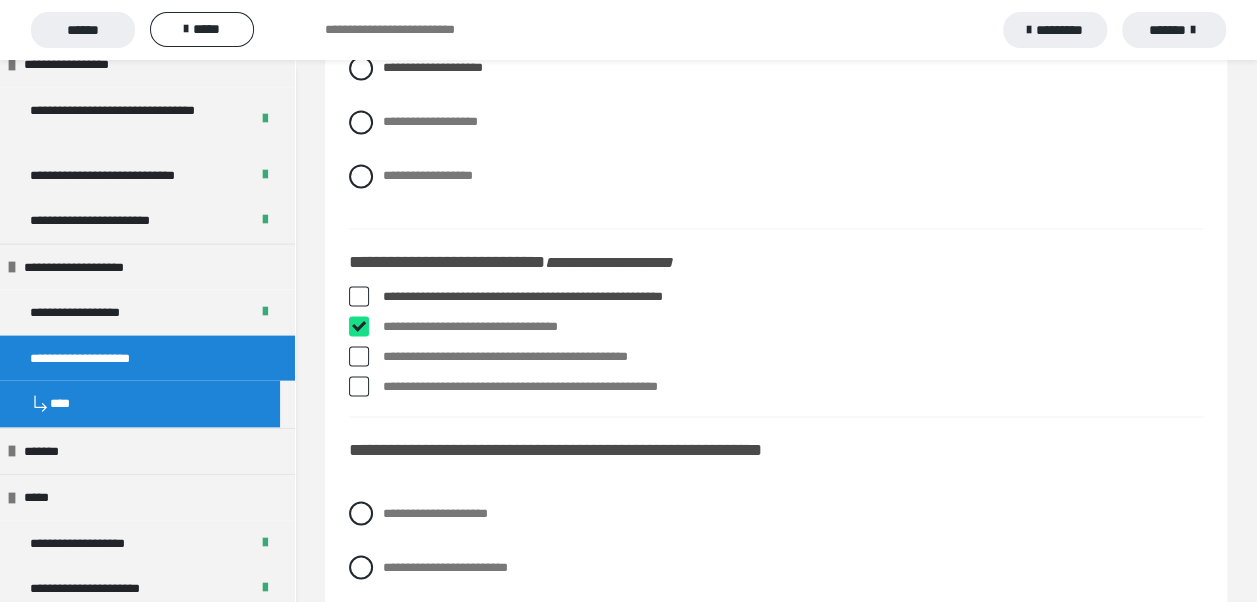 checkbox on "****" 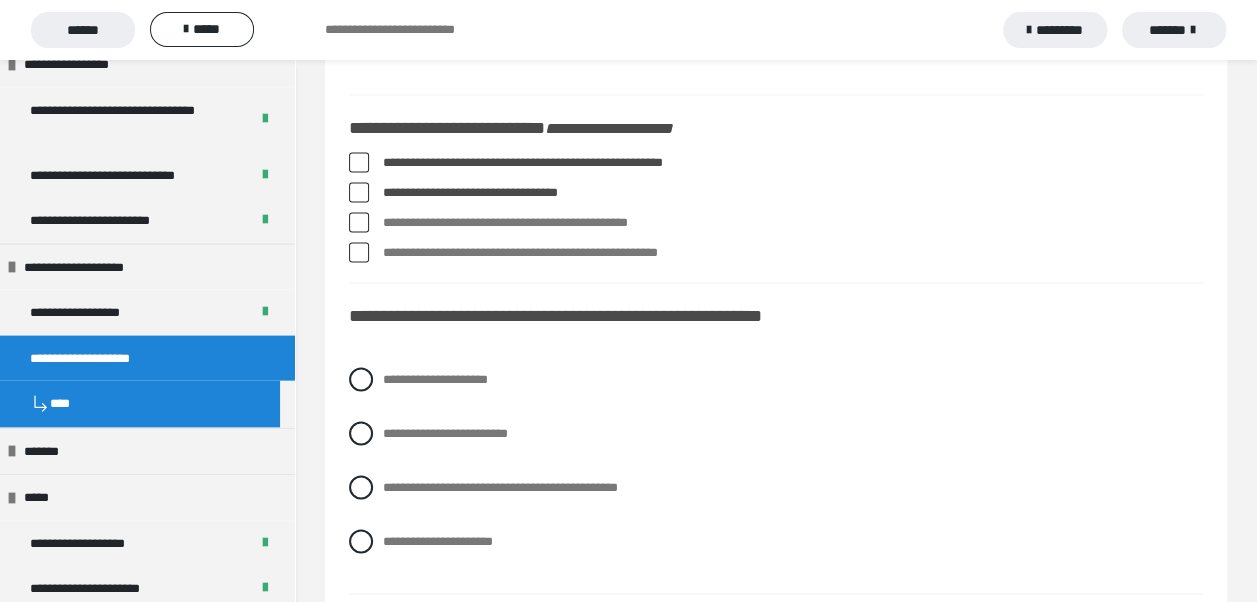 scroll, scrollTop: 1600, scrollLeft: 0, axis: vertical 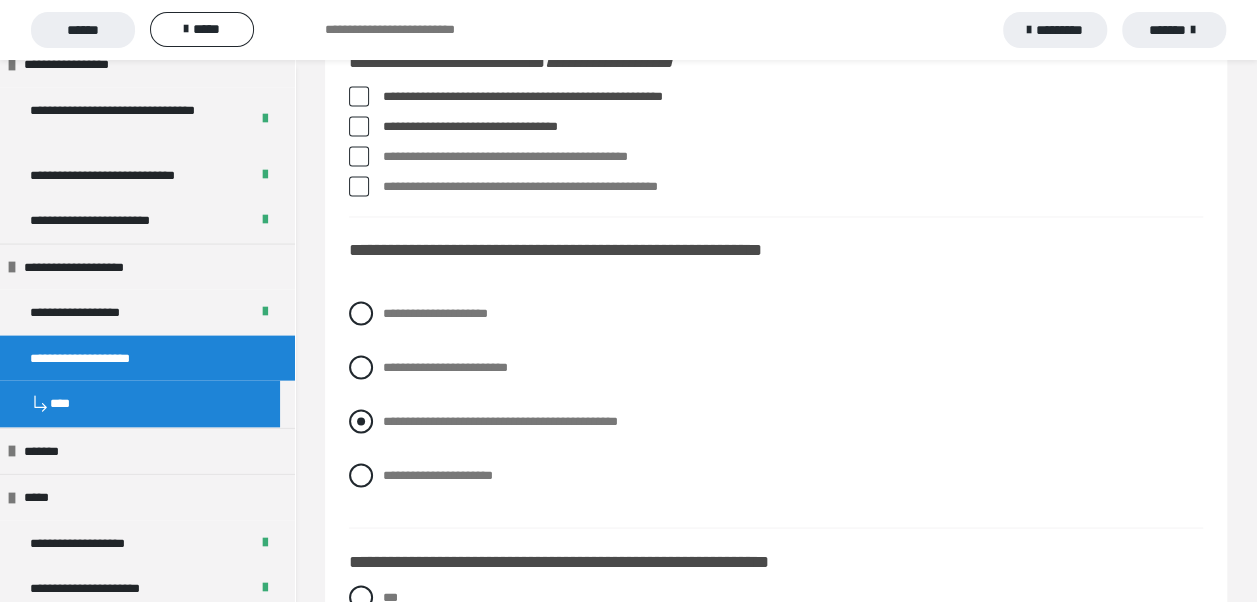 click at bounding box center (361, 421) 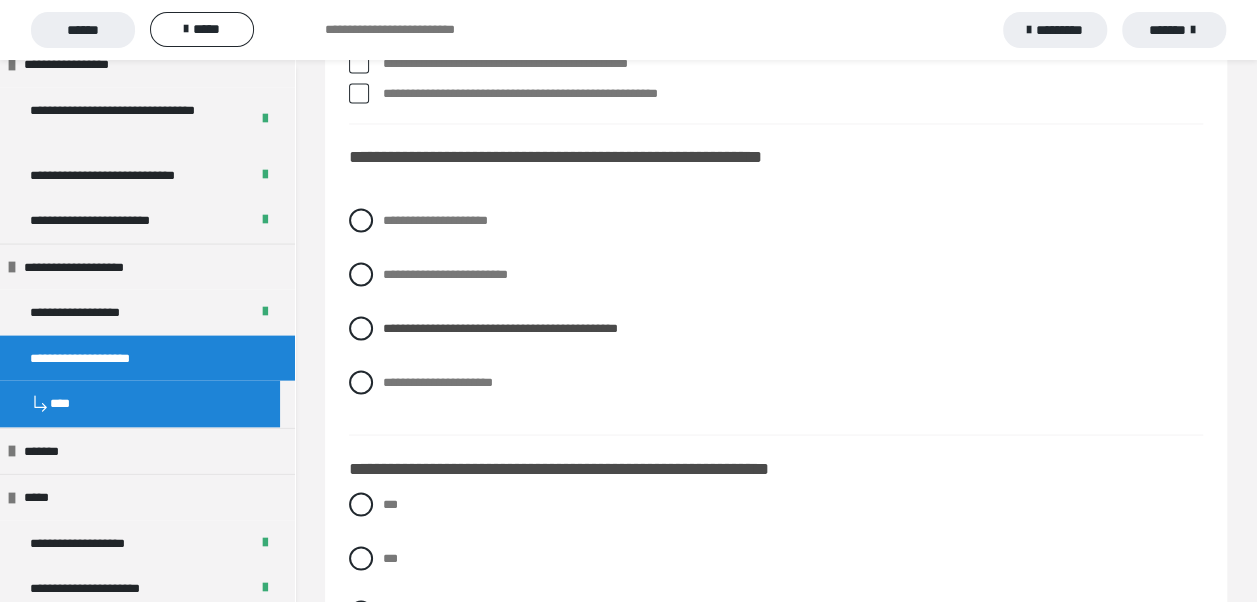 scroll, scrollTop: 1800, scrollLeft: 0, axis: vertical 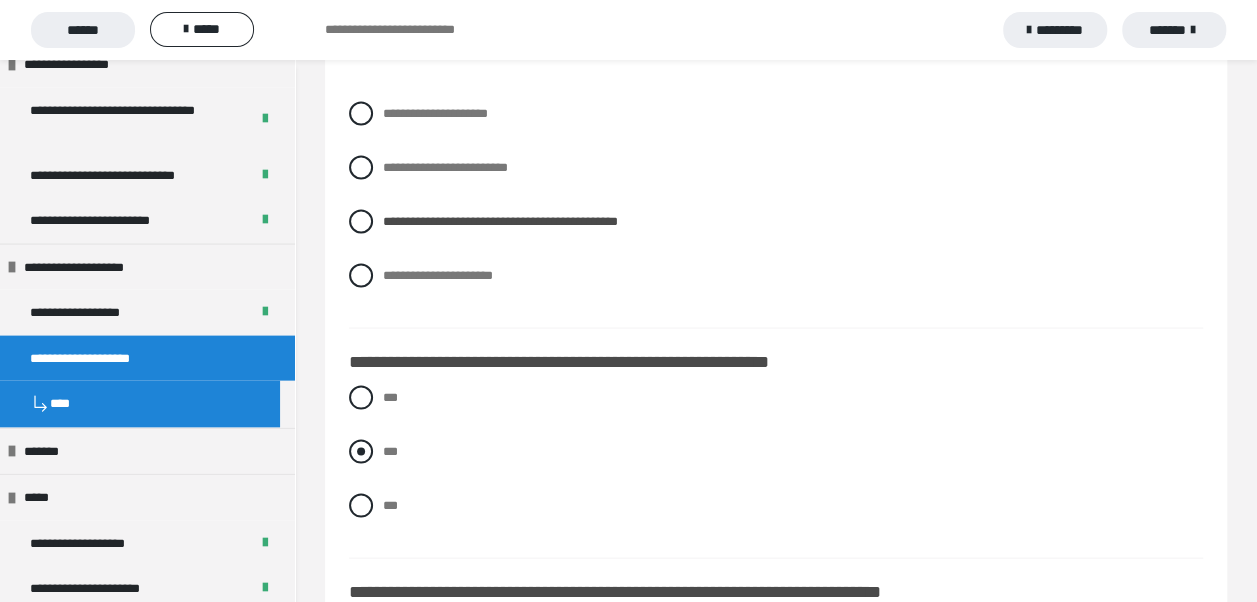 click at bounding box center (361, 451) 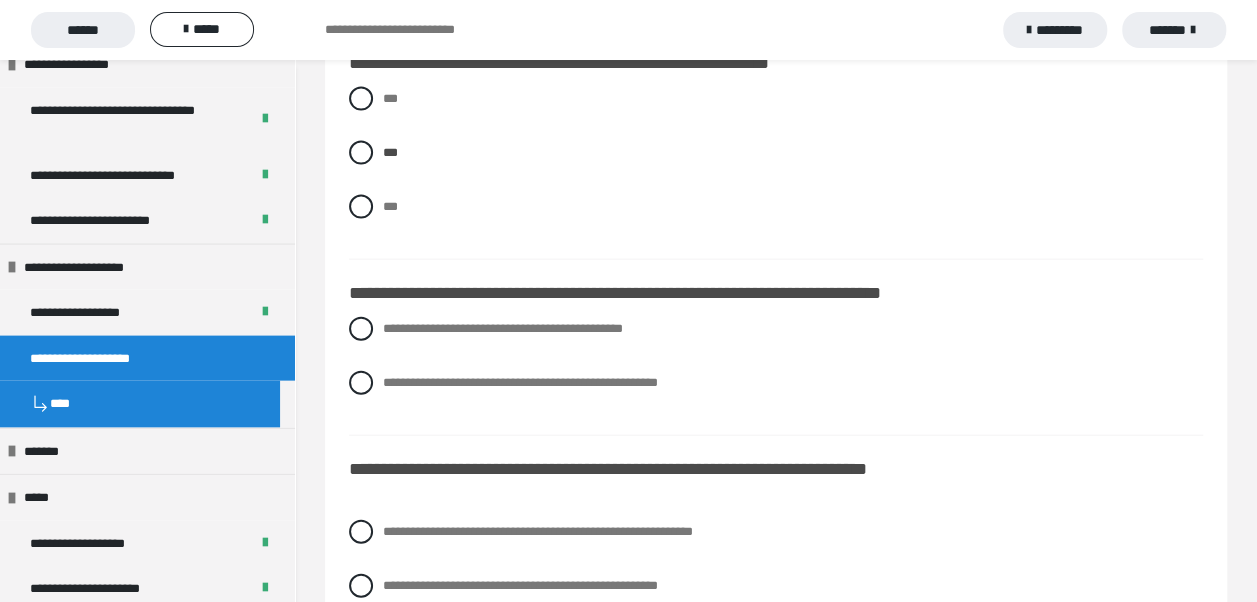 scroll, scrollTop: 2100, scrollLeft: 0, axis: vertical 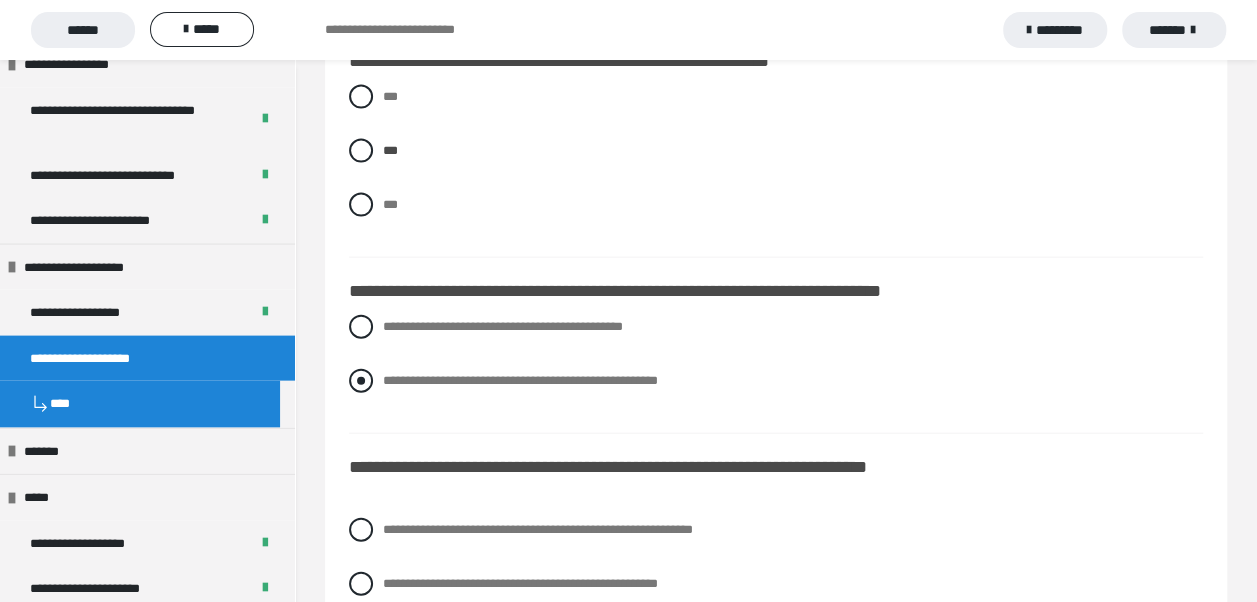 click at bounding box center (361, 381) 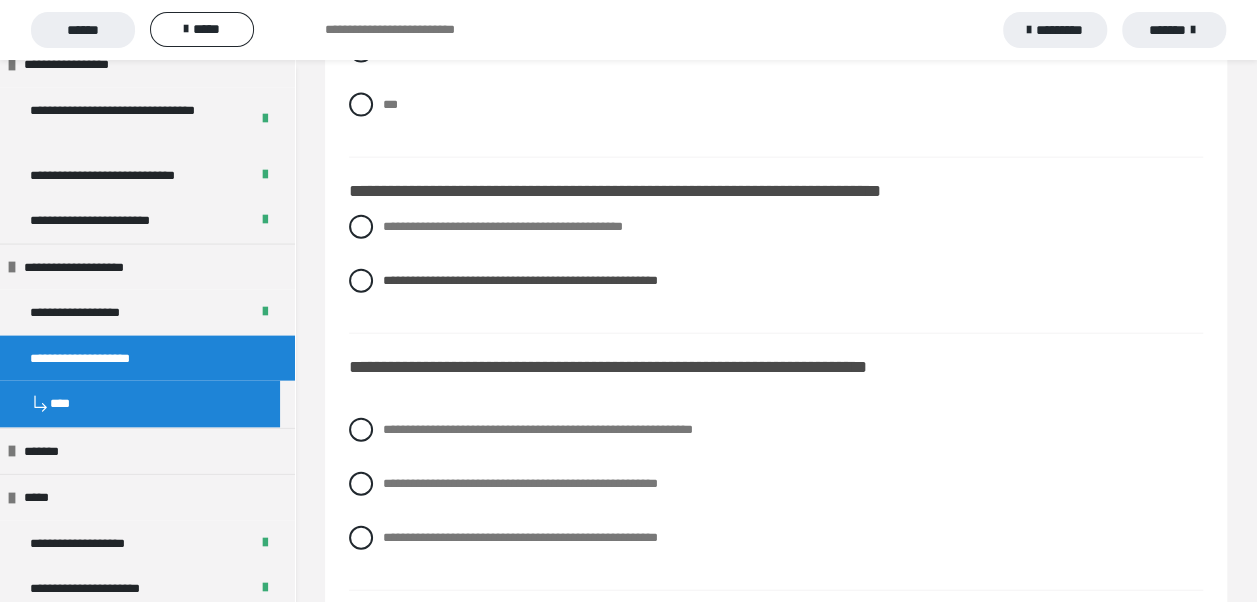 scroll, scrollTop: 2300, scrollLeft: 0, axis: vertical 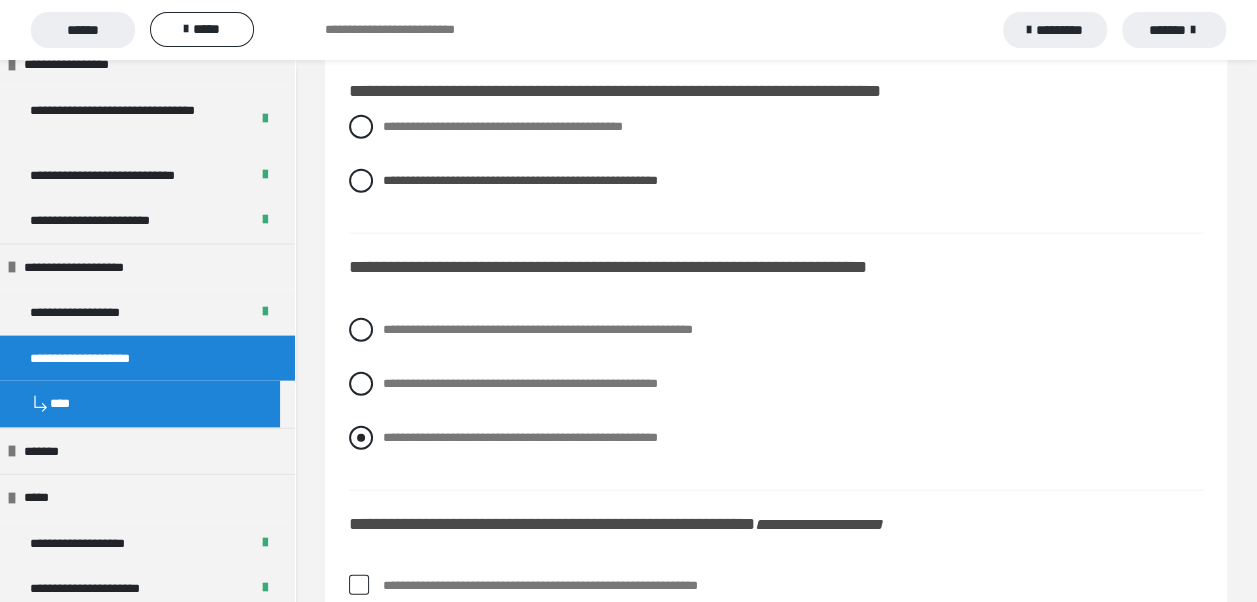 click at bounding box center (361, 438) 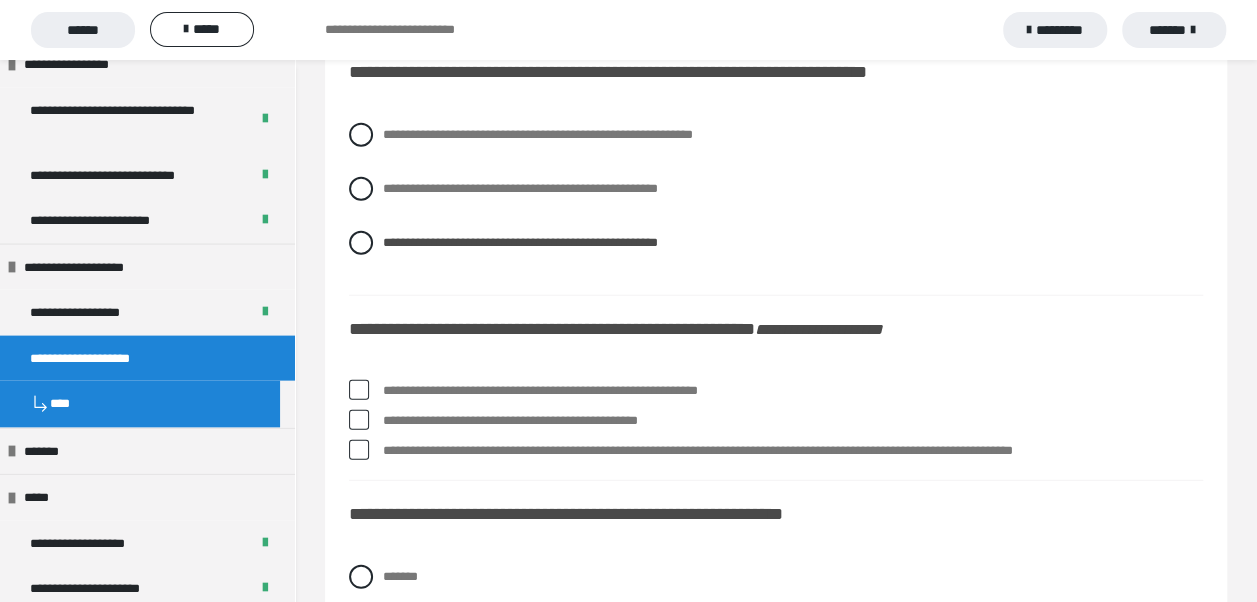 scroll, scrollTop: 2600, scrollLeft: 0, axis: vertical 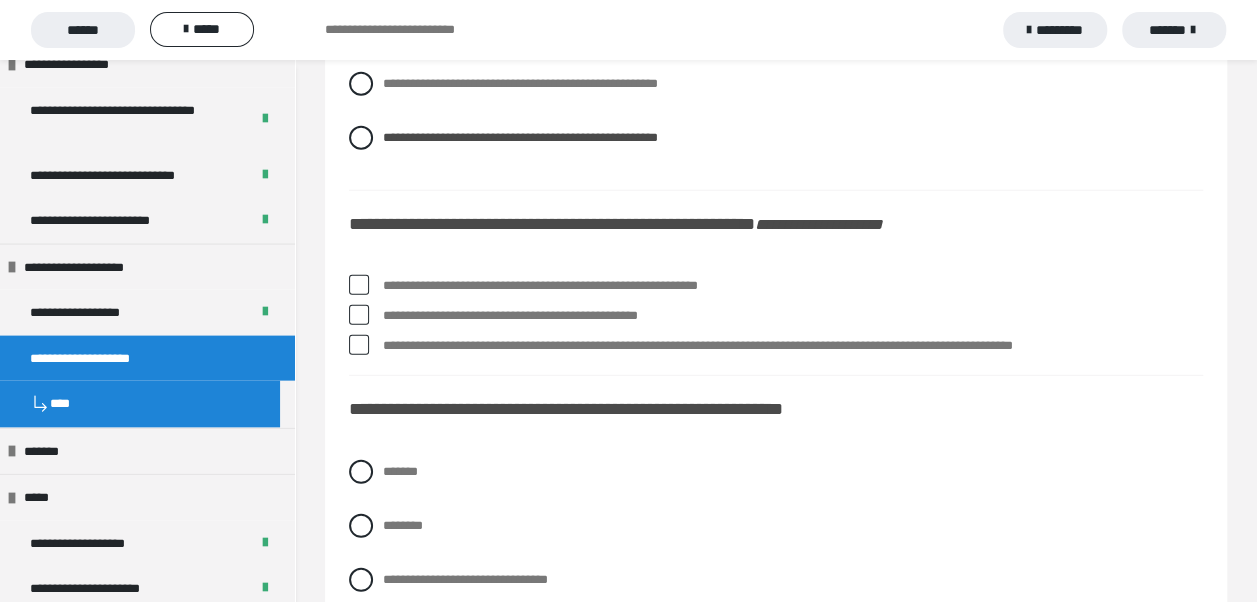 click at bounding box center (359, 285) 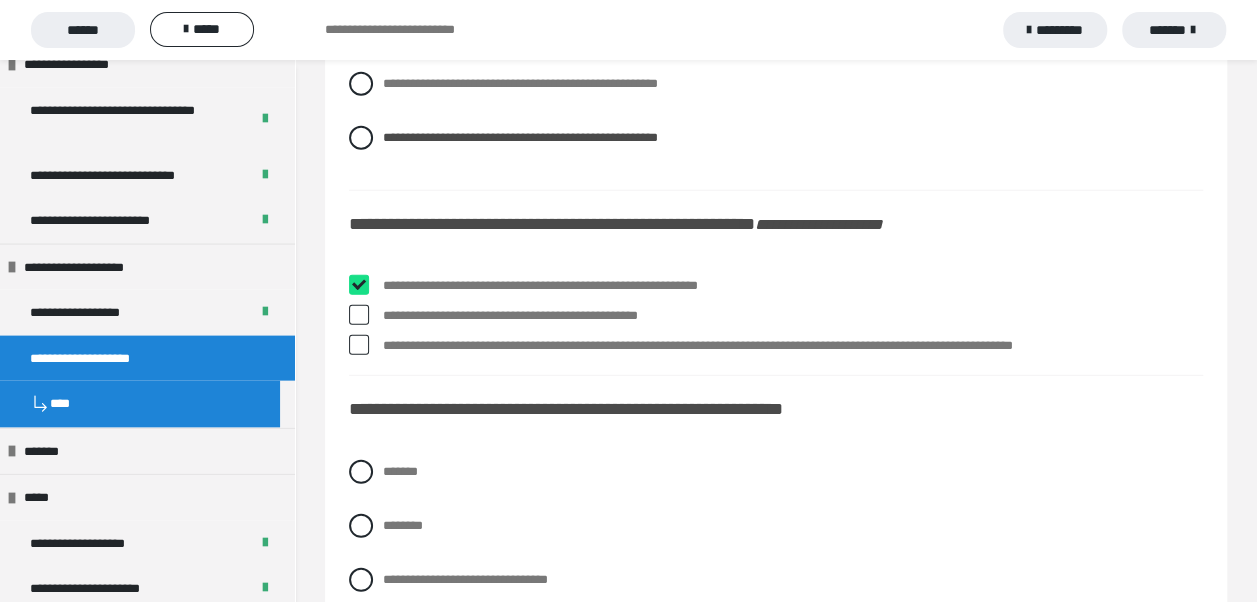 checkbox on "****" 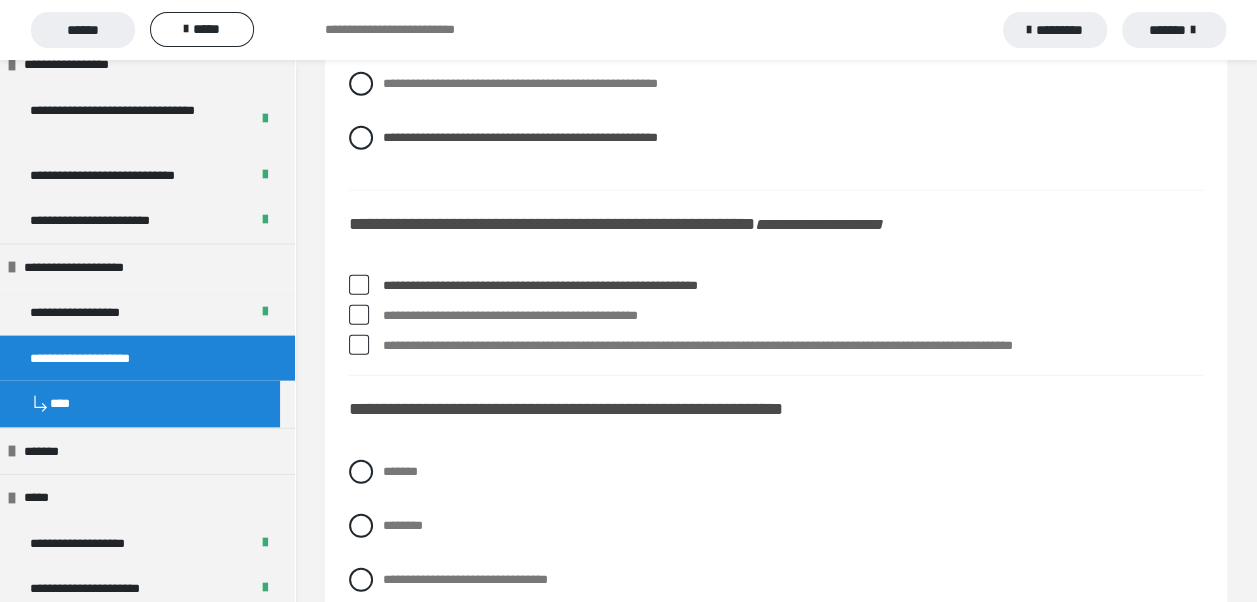 click at bounding box center (359, 315) 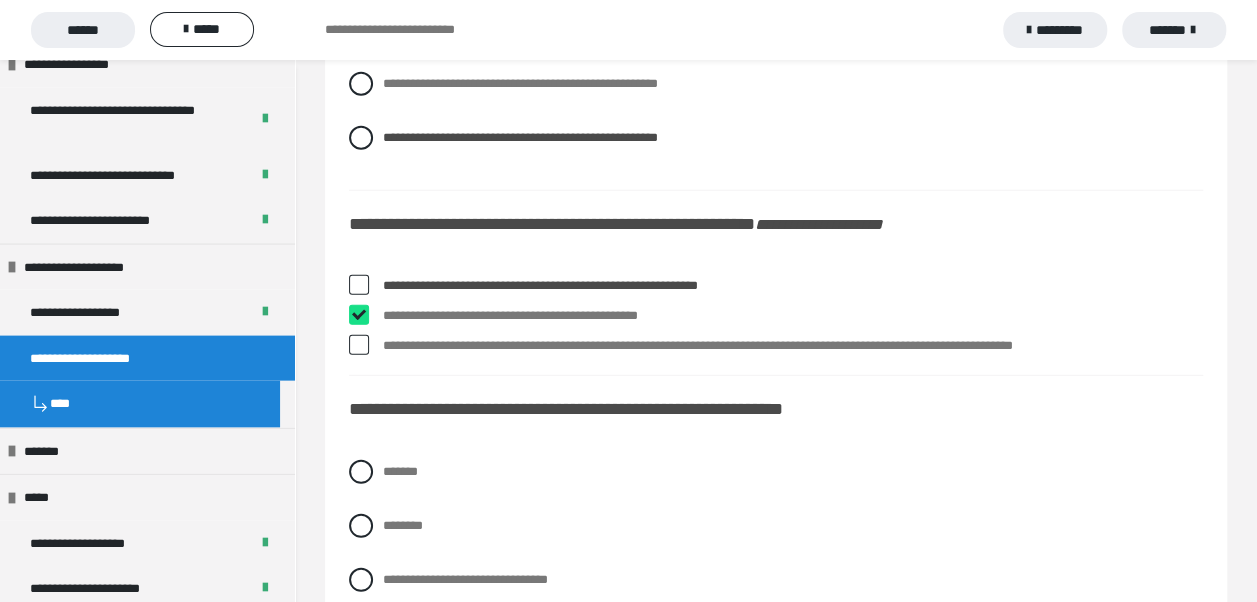 checkbox on "****" 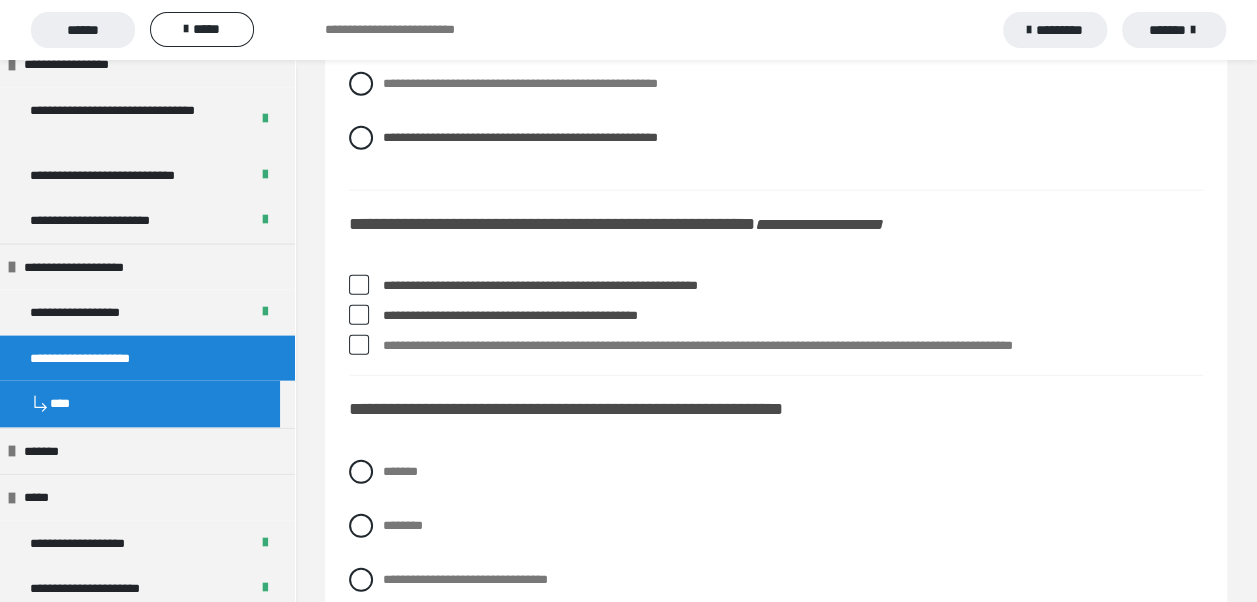 drag, startPoint x: 382, startPoint y: 344, endPoint x: 1155, endPoint y: 336, distance: 773.0414 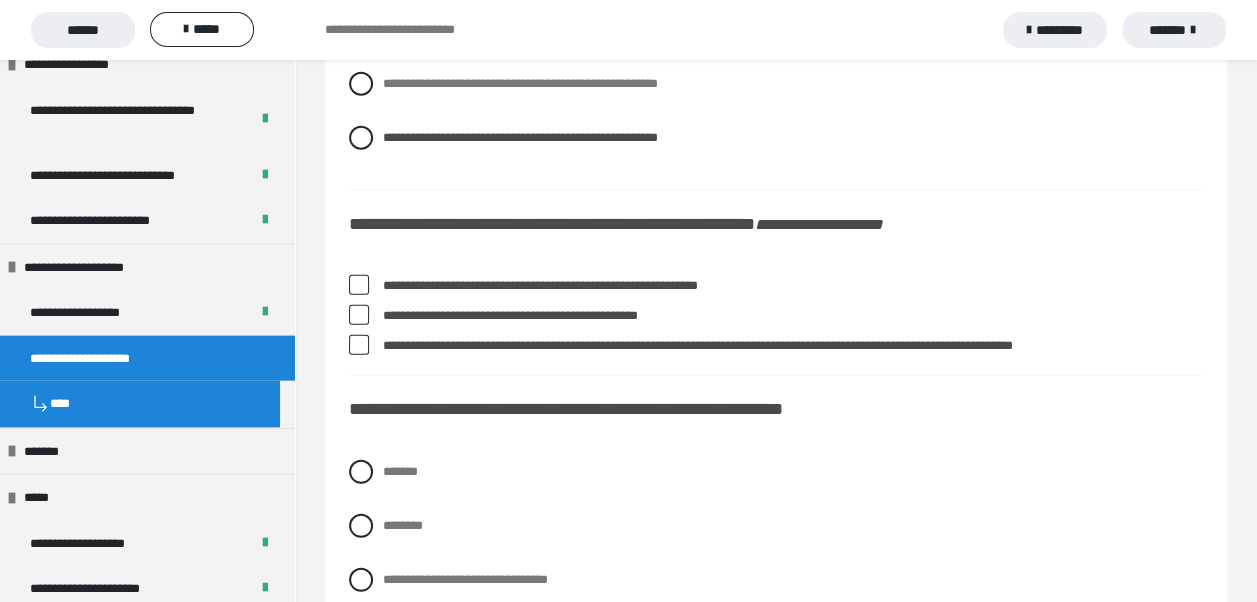 drag, startPoint x: 1184, startPoint y: 342, endPoint x: 605, endPoint y: 362, distance: 579.34534 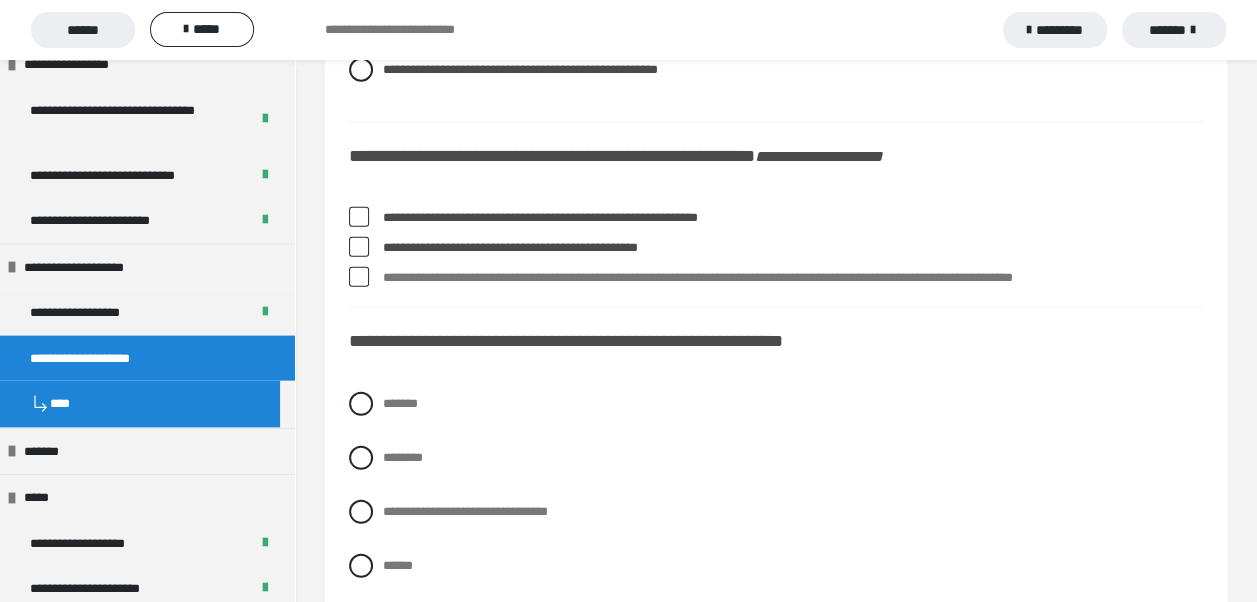 scroll, scrollTop: 2700, scrollLeft: 0, axis: vertical 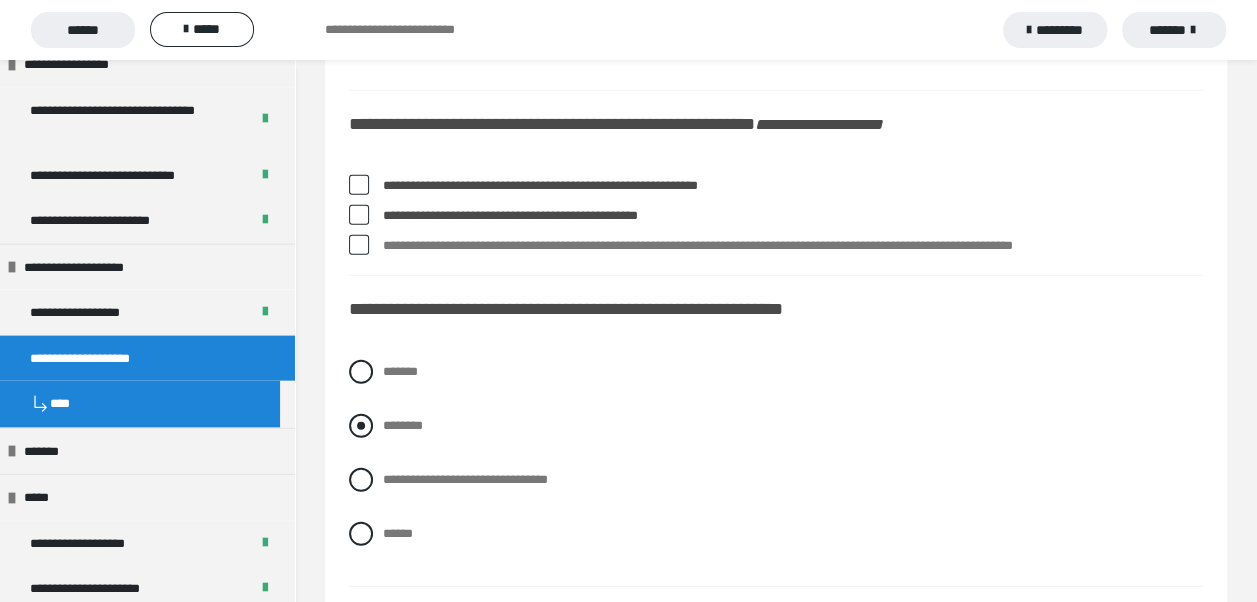 drag, startPoint x: 366, startPoint y: 421, endPoint x: 400, endPoint y: 428, distance: 34.713108 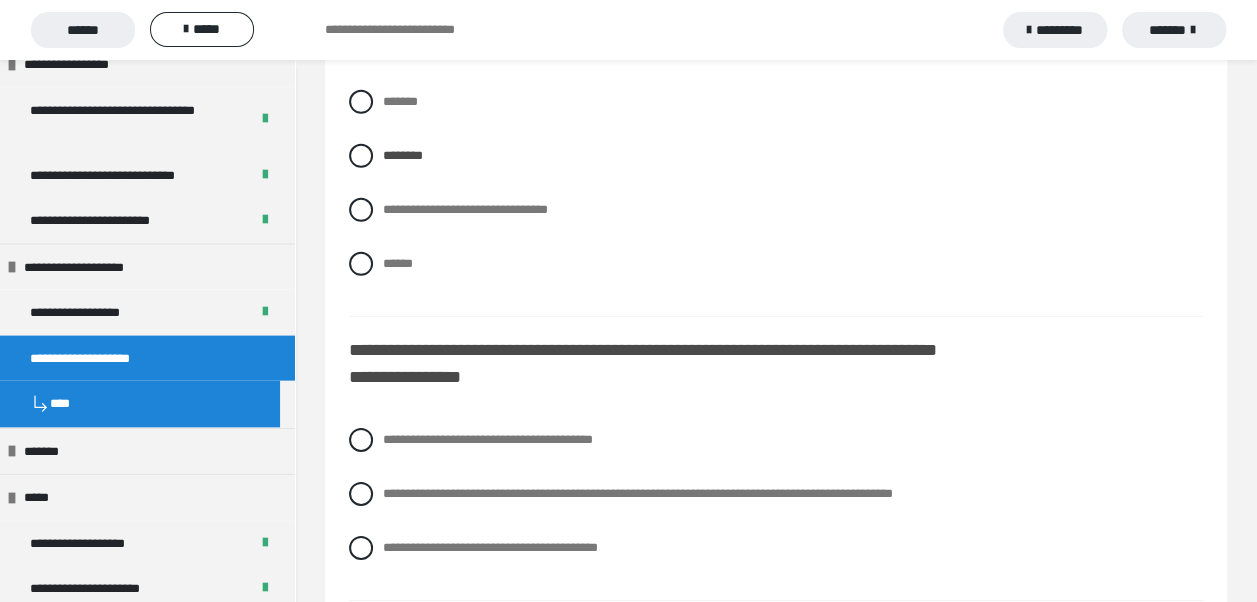 scroll, scrollTop: 3000, scrollLeft: 0, axis: vertical 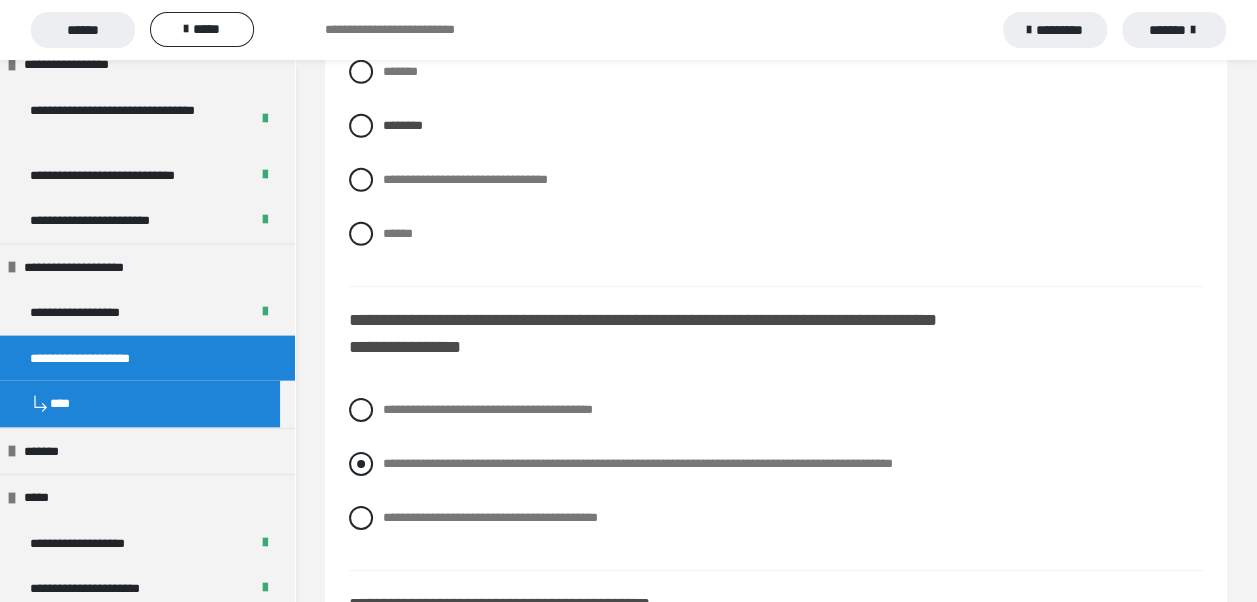 click at bounding box center (361, 464) 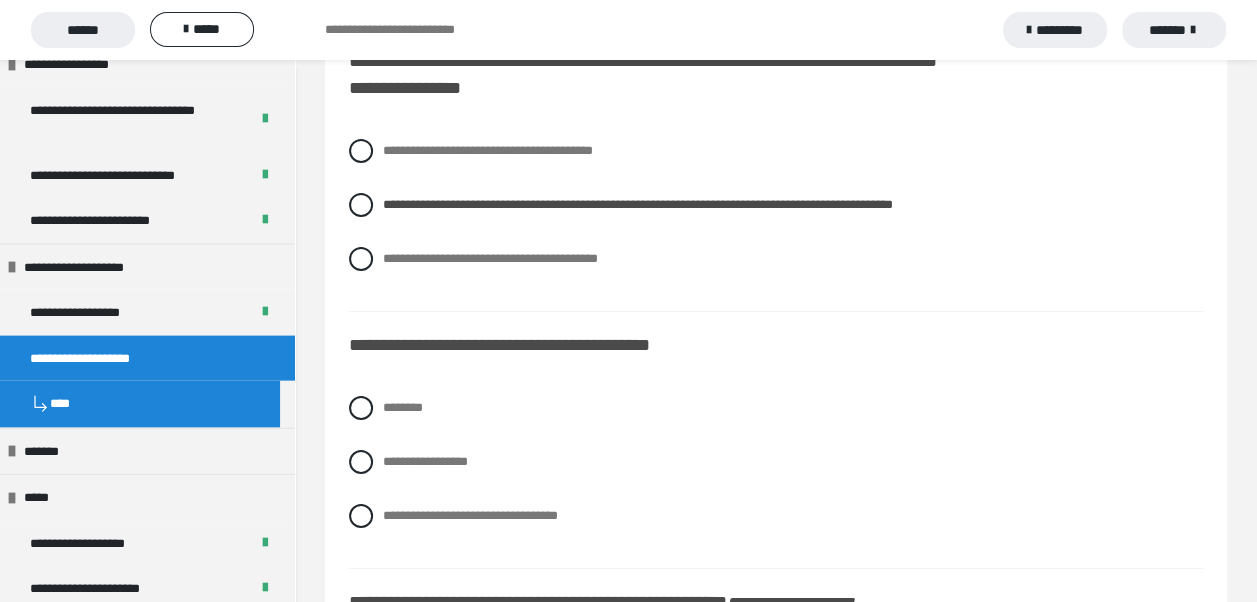 scroll, scrollTop: 3300, scrollLeft: 0, axis: vertical 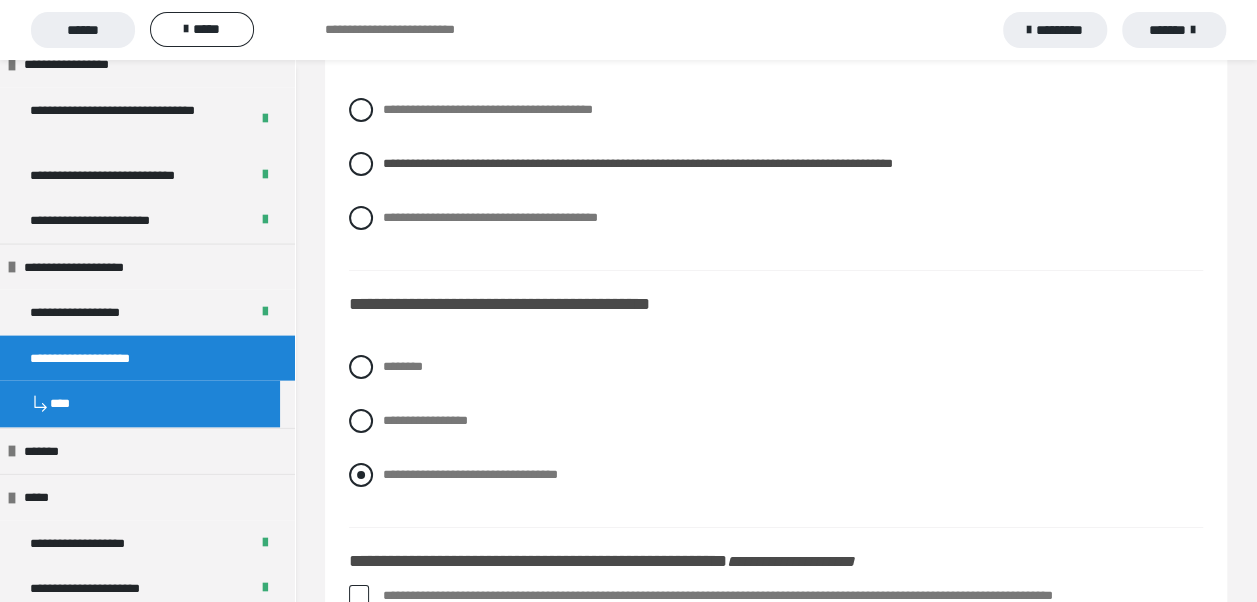 click at bounding box center (361, 475) 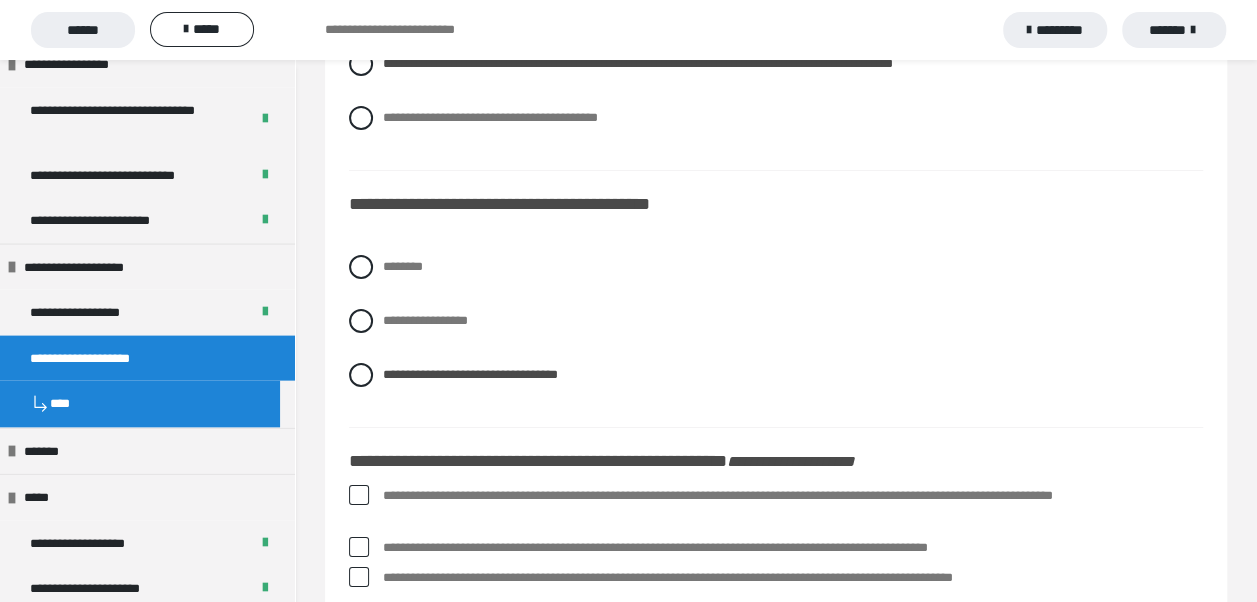 scroll, scrollTop: 3500, scrollLeft: 0, axis: vertical 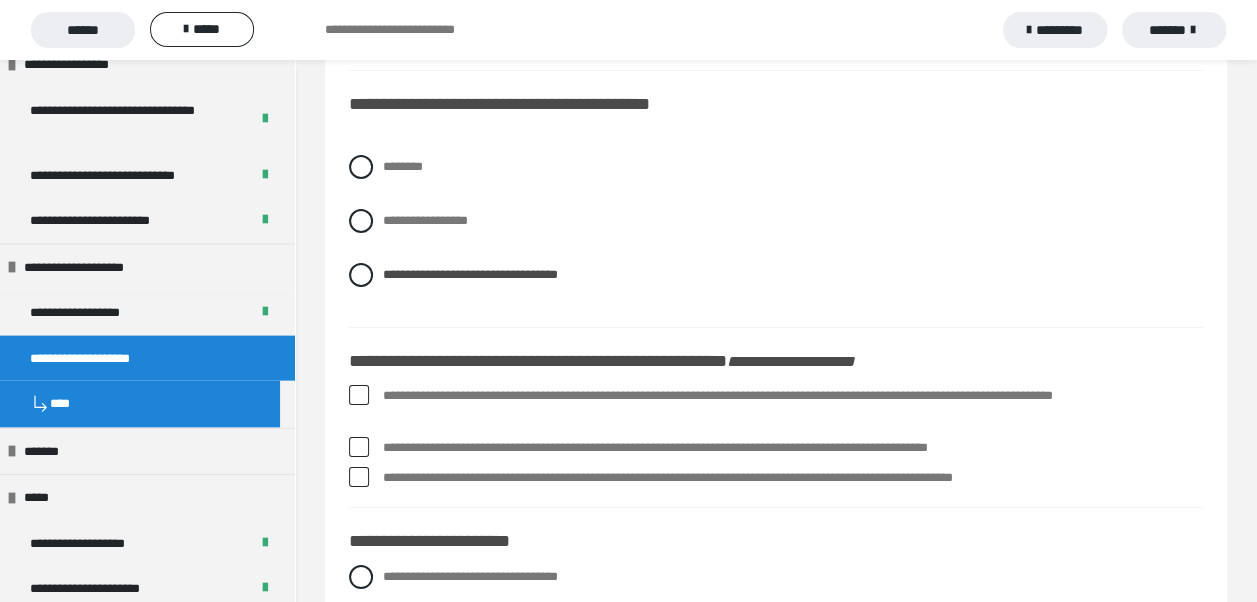 click at bounding box center [359, 395] 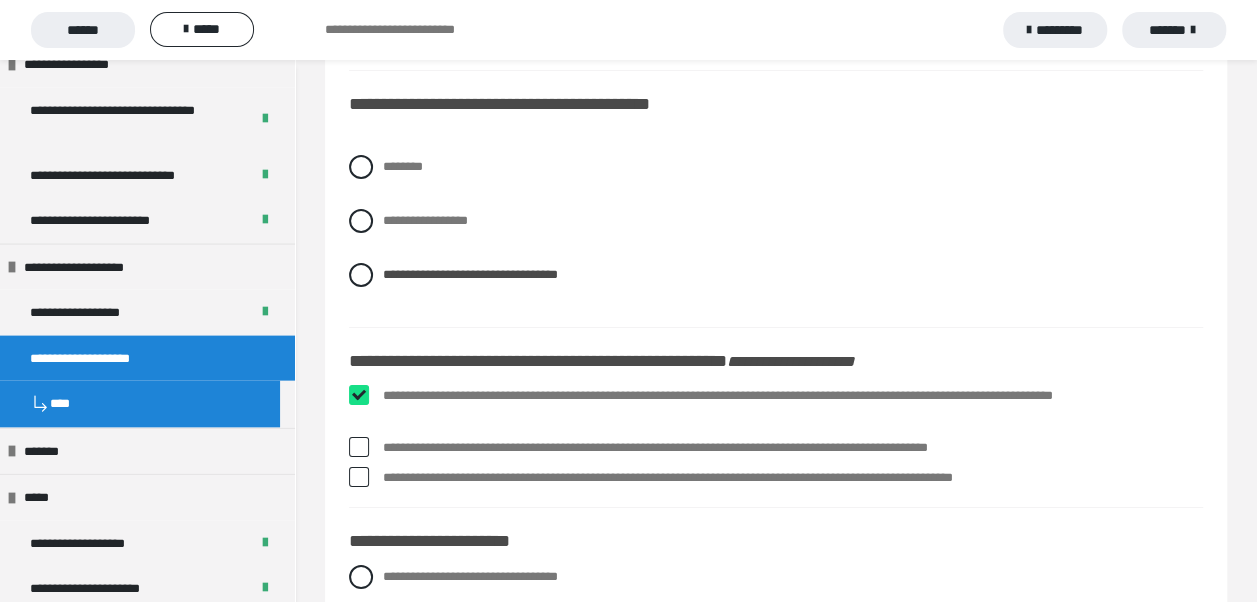 checkbox on "****" 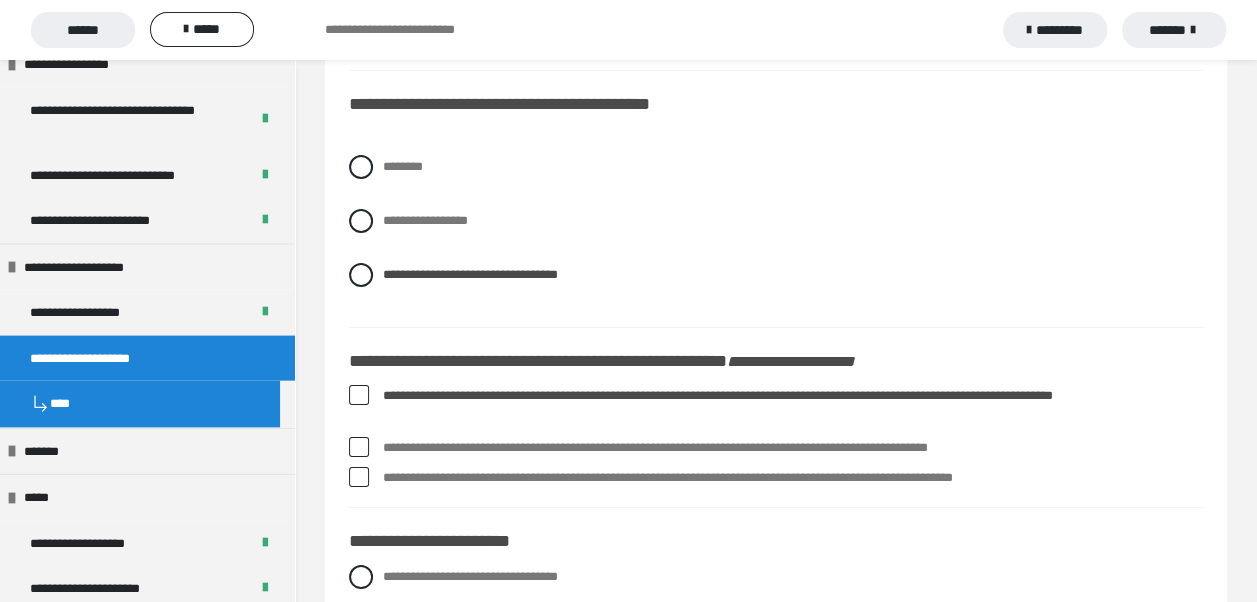 click at bounding box center [359, 477] 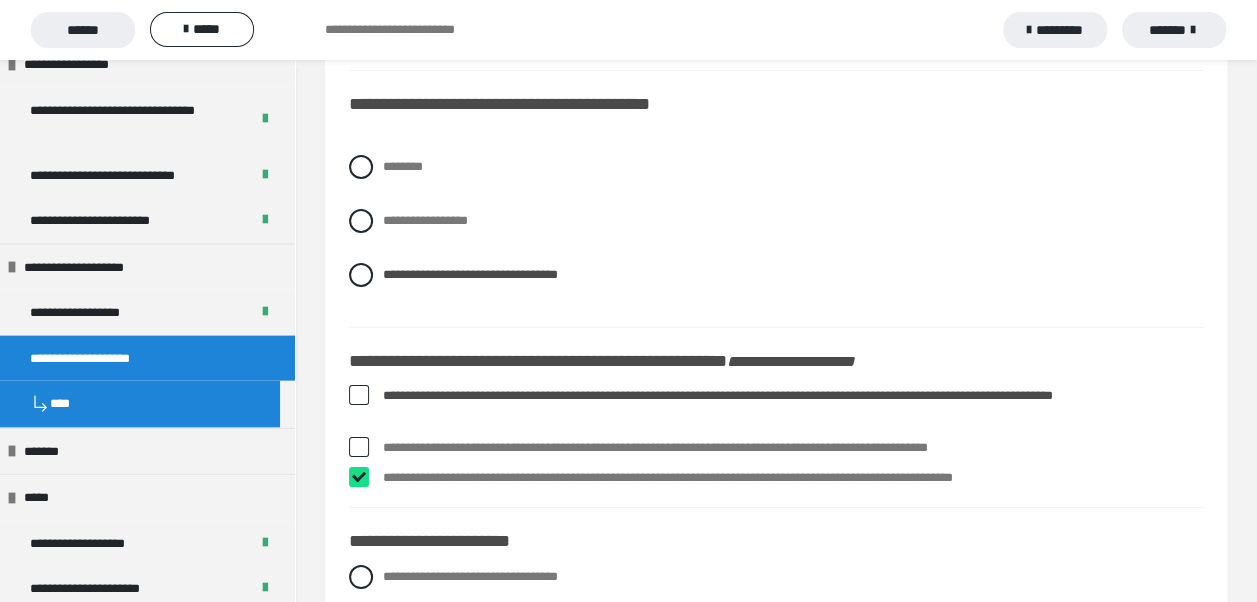 checkbox on "****" 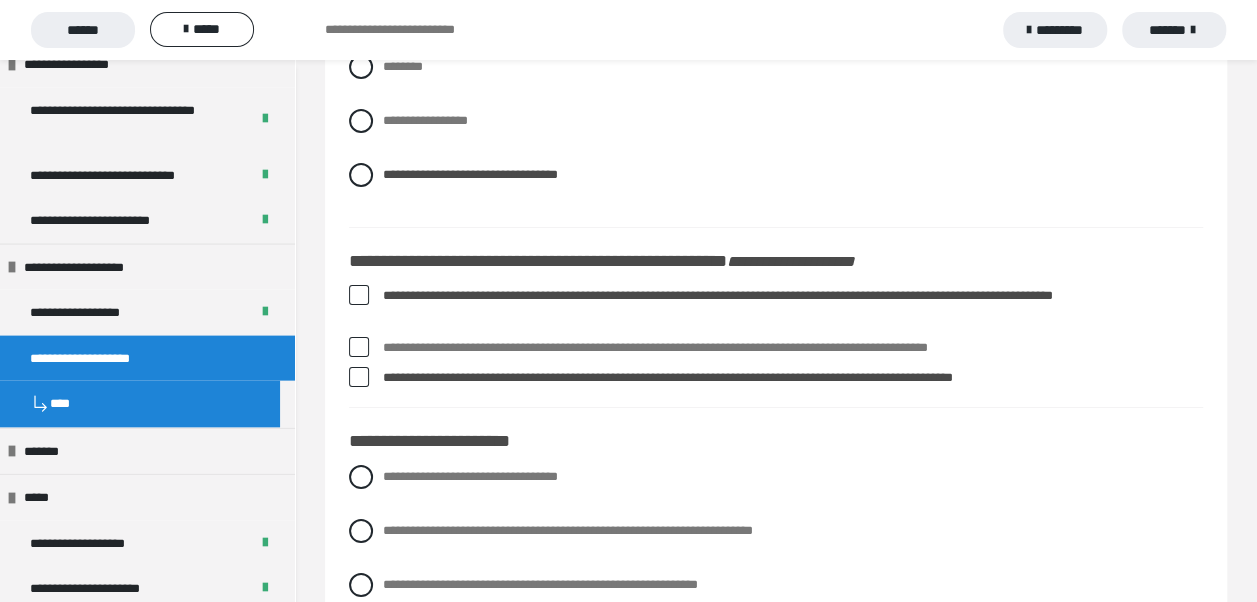 scroll, scrollTop: 3700, scrollLeft: 0, axis: vertical 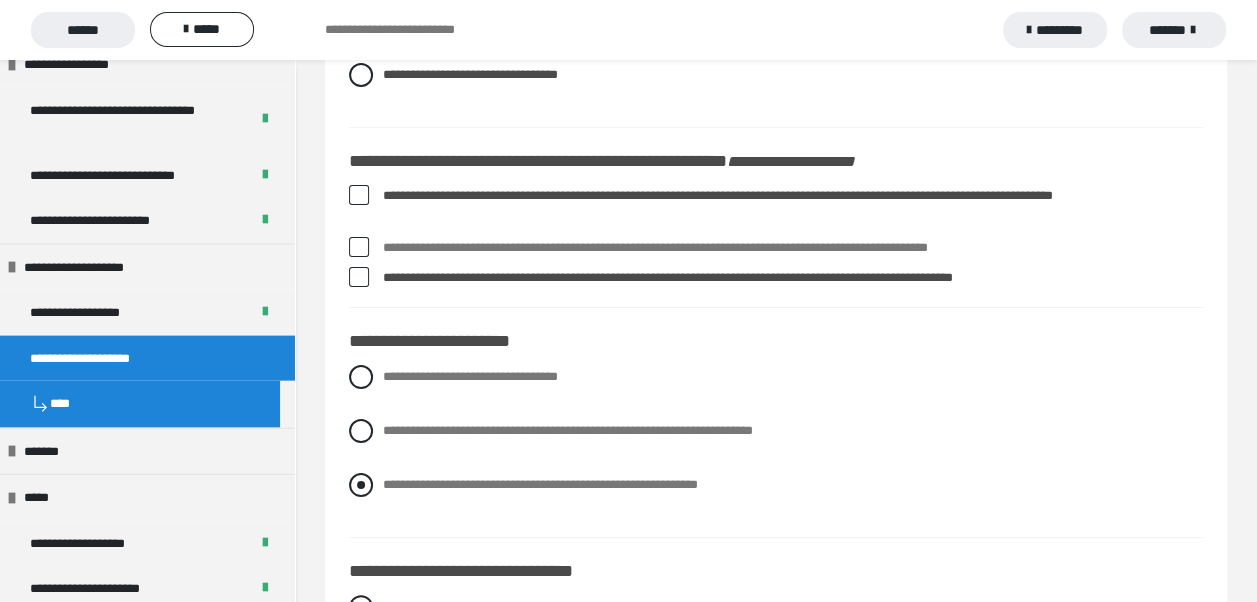 click at bounding box center (361, 485) 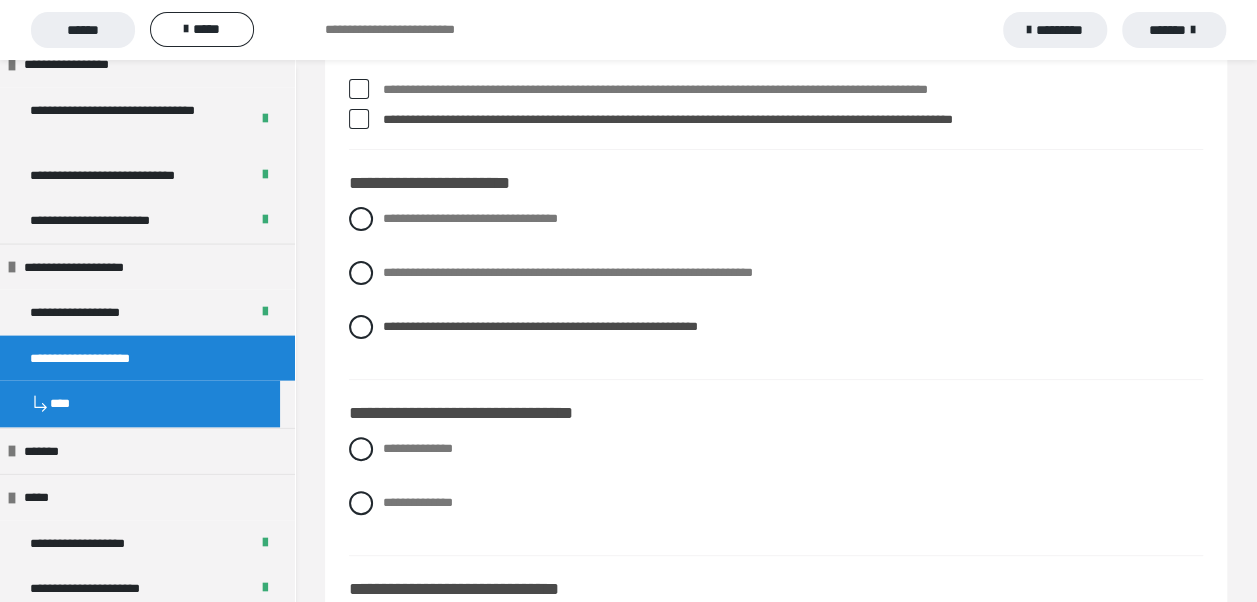 scroll, scrollTop: 3900, scrollLeft: 0, axis: vertical 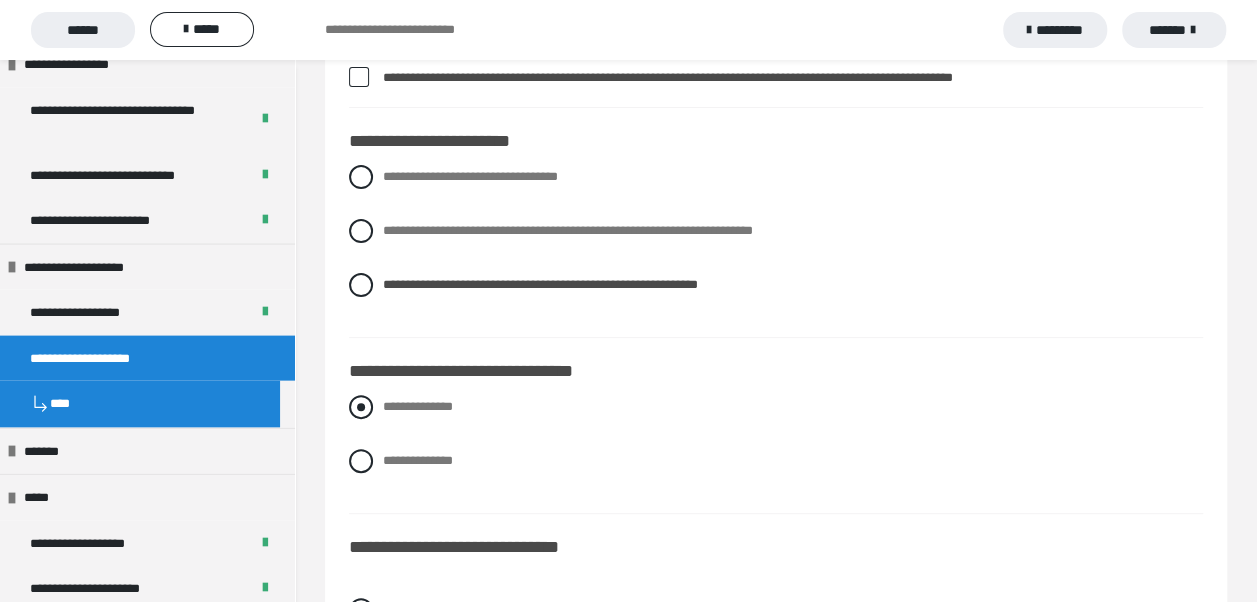 click at bounding box center [361, 407] 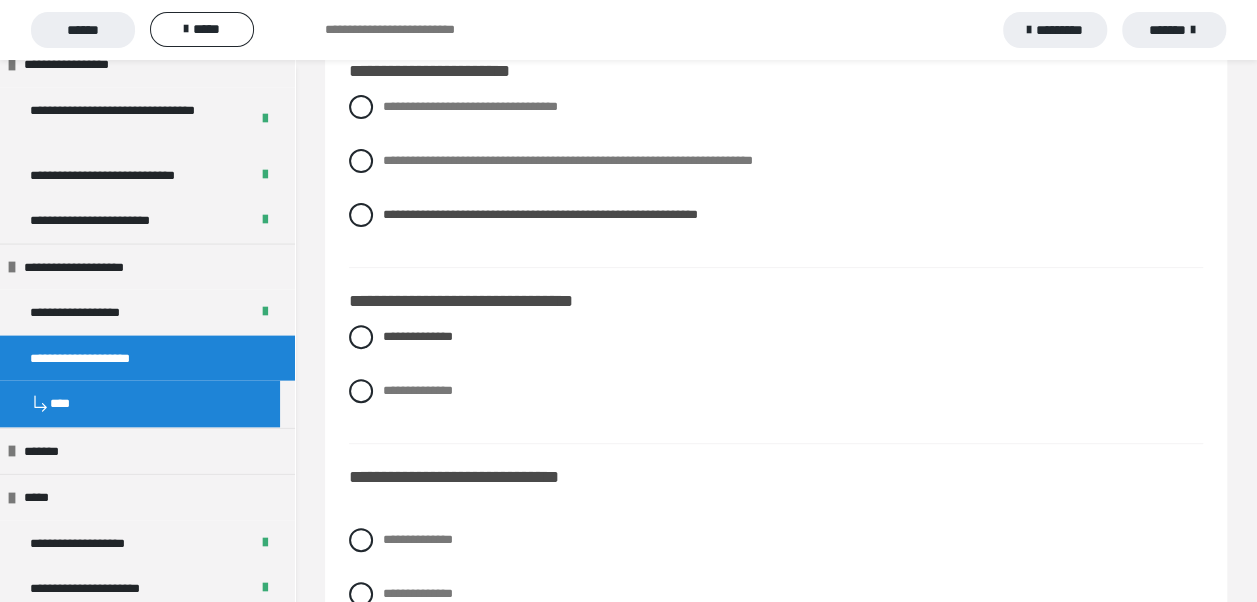 scroll, scrollTop: 4000, scrollLeft: 0, axis: vertical 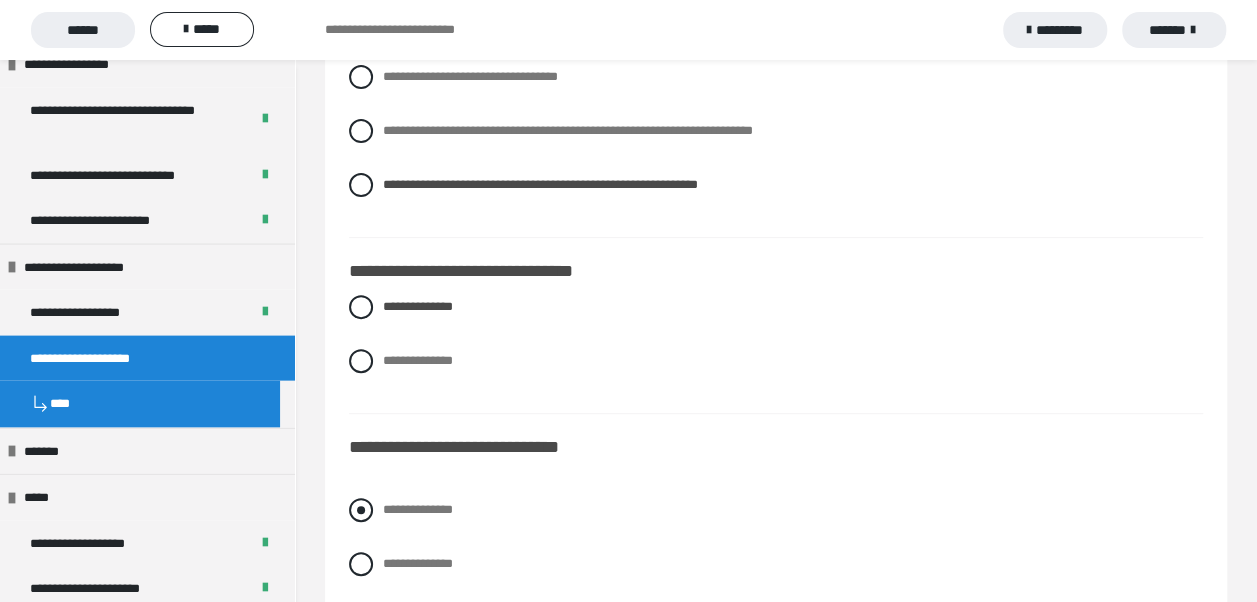 click at bounding box center [361, 510] 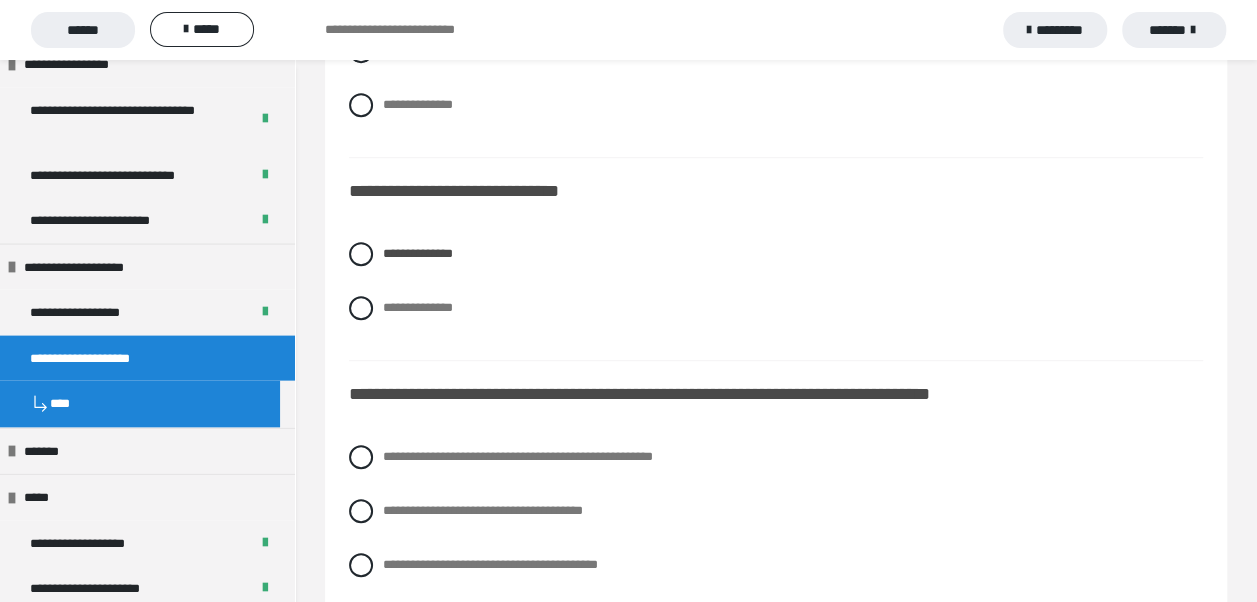 scroll, scrollTop: 4300, scrollLeft: 0, axis: vertical 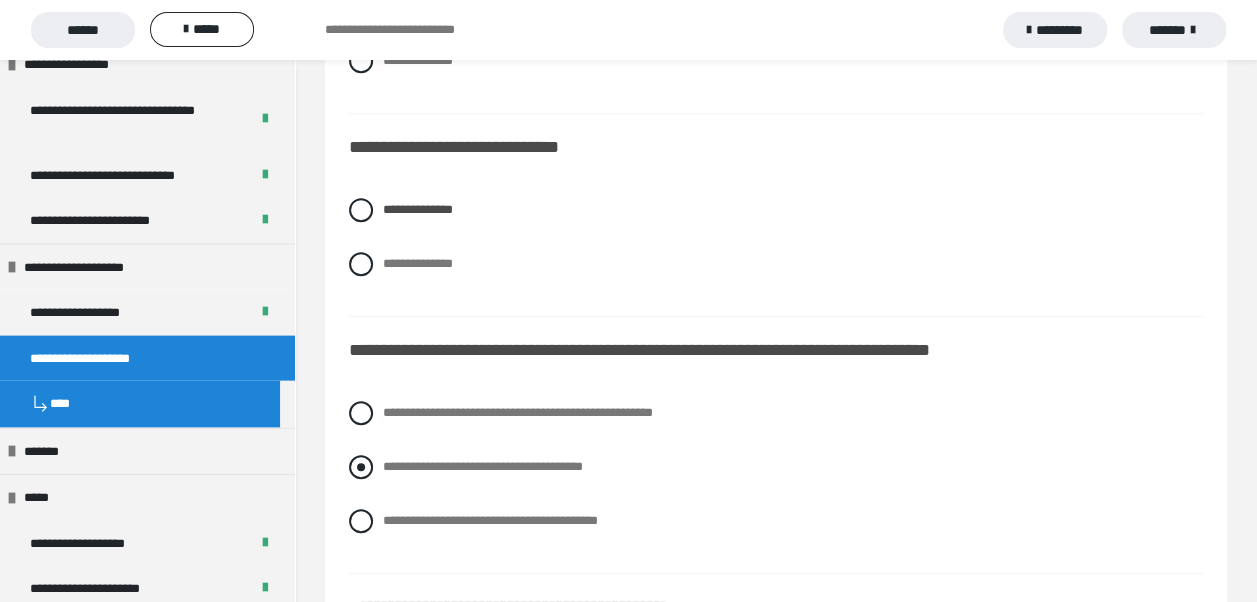 click at bounding box center (361, 467) 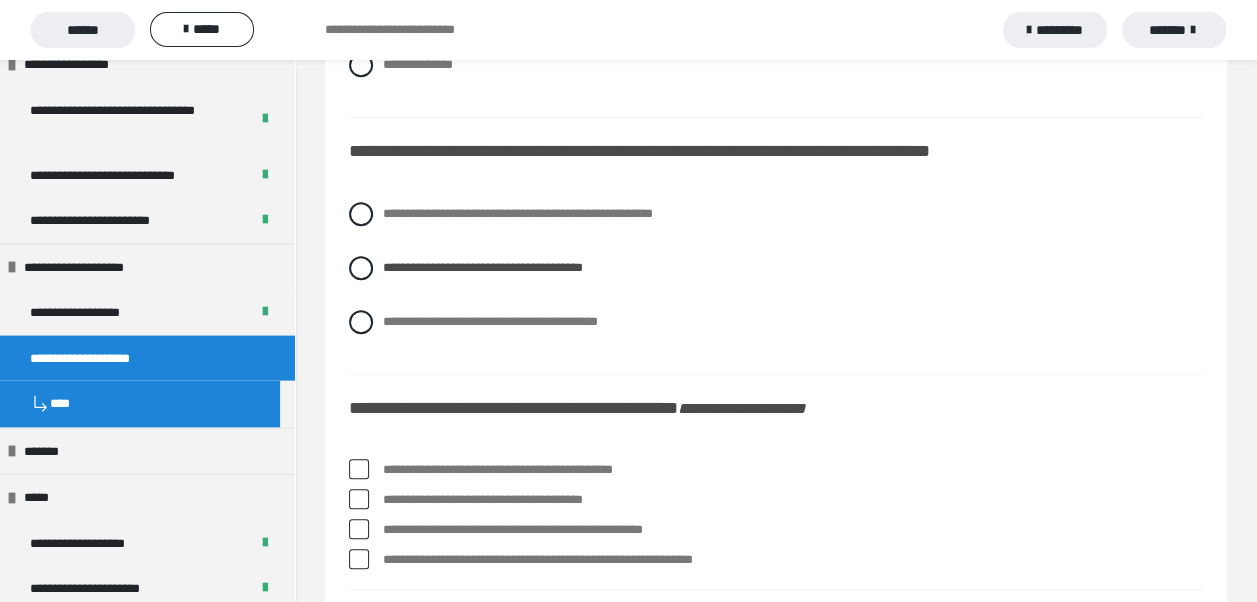 scroll, scrollTop: 4500, scrollLeft: 0, axis: vertical 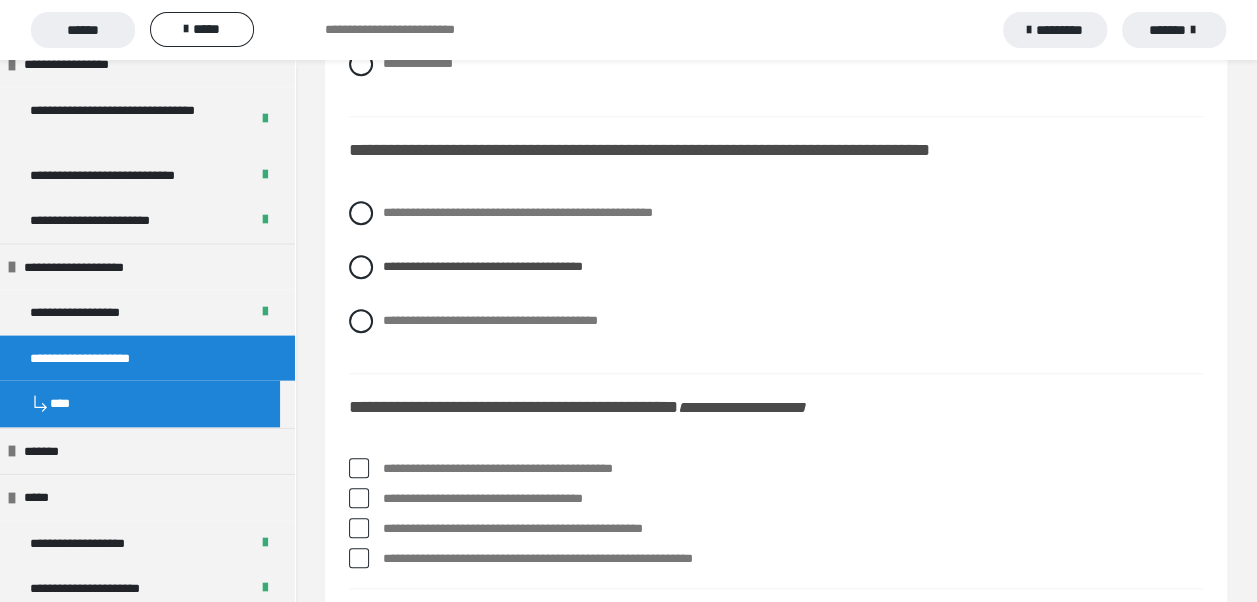 click at bounding box center [359, 498] 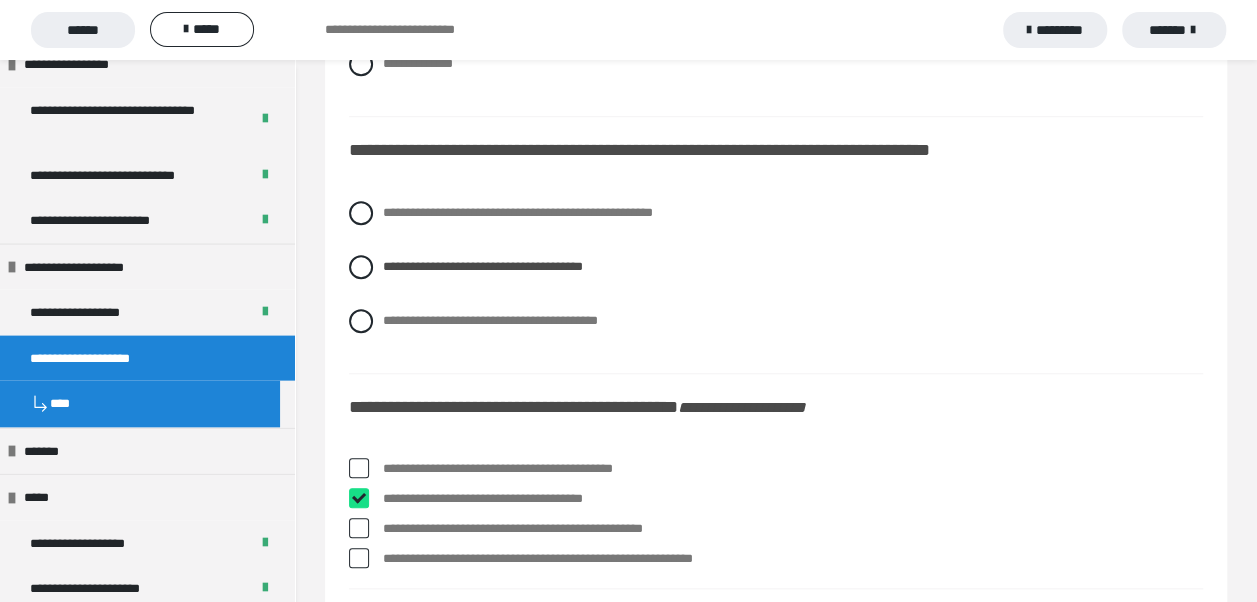 checkbox on "****" 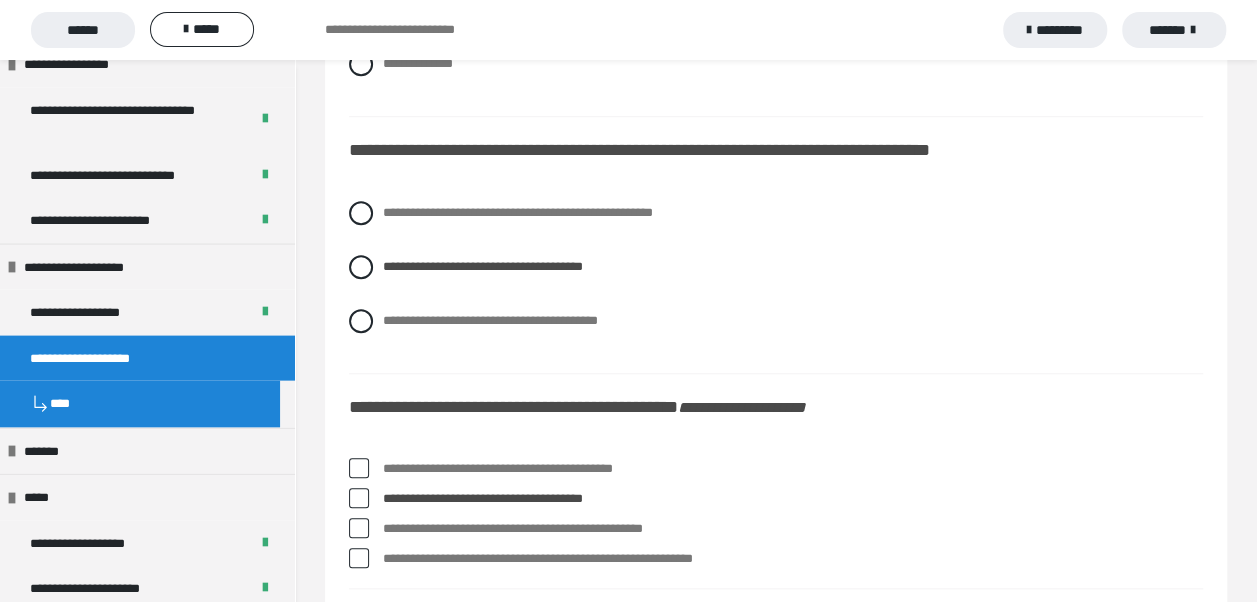 click at bounding box center [359, 528] 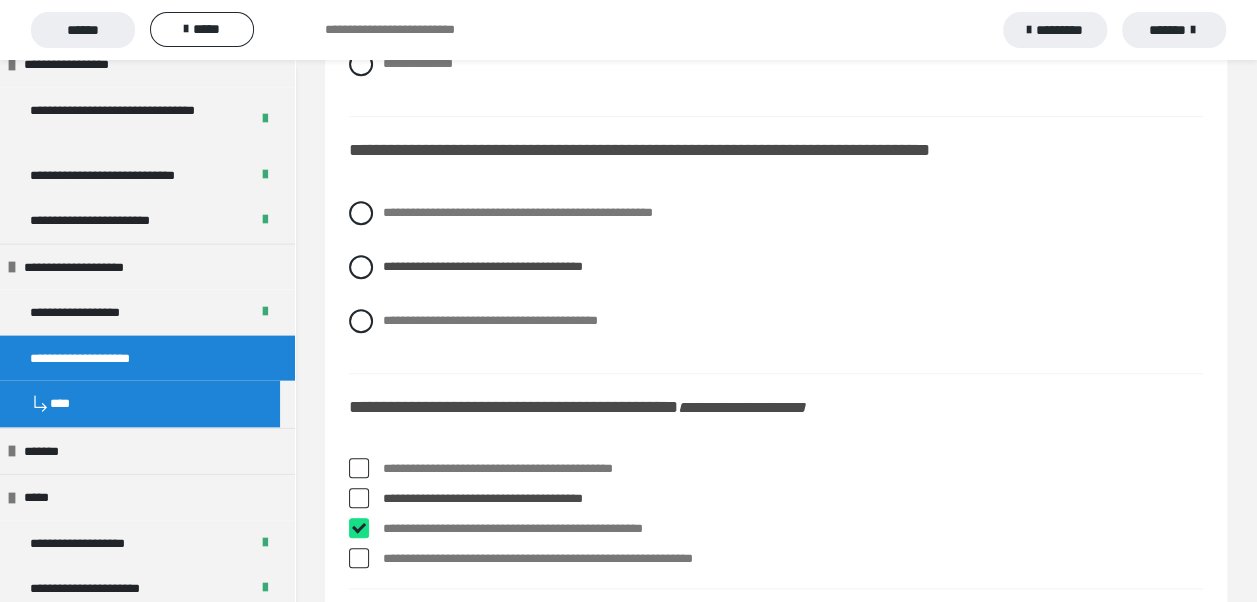 checkbox on "****" 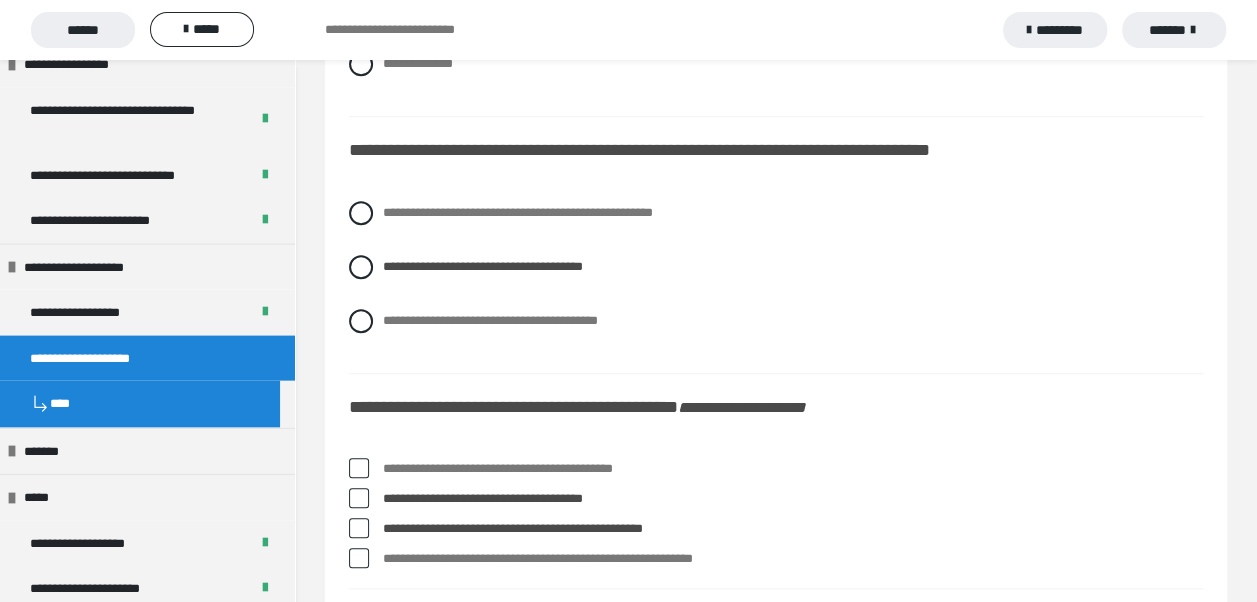 scroll, scrollTop: 4700, scrollLeft: 0, axis: vertical 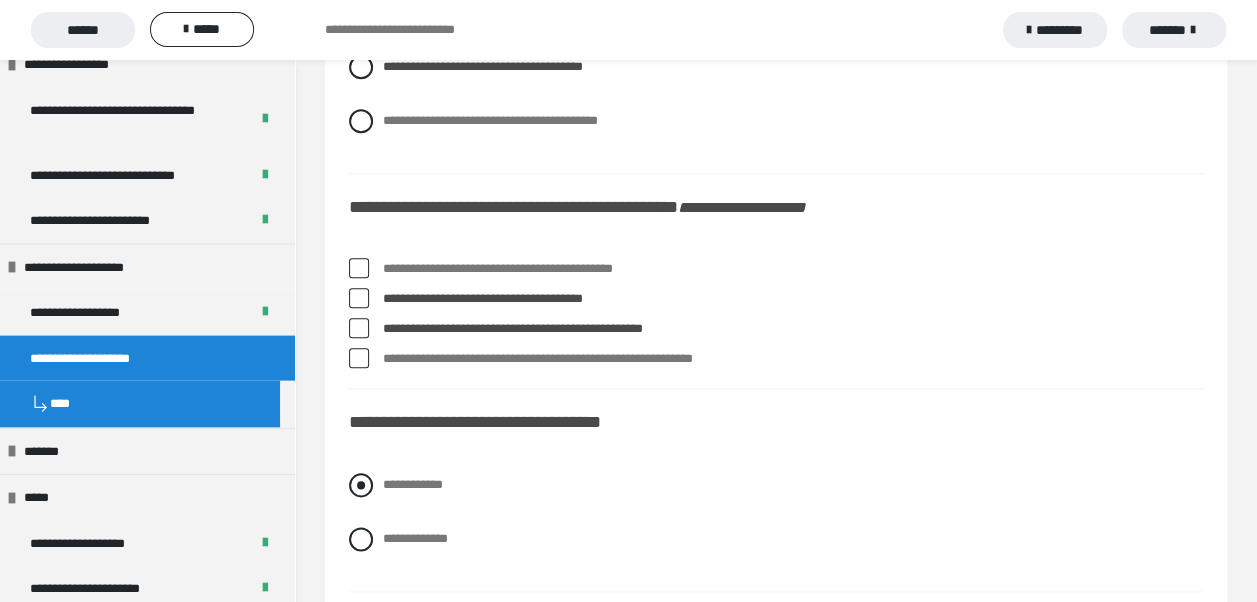 click at bounding box center [361, 485] 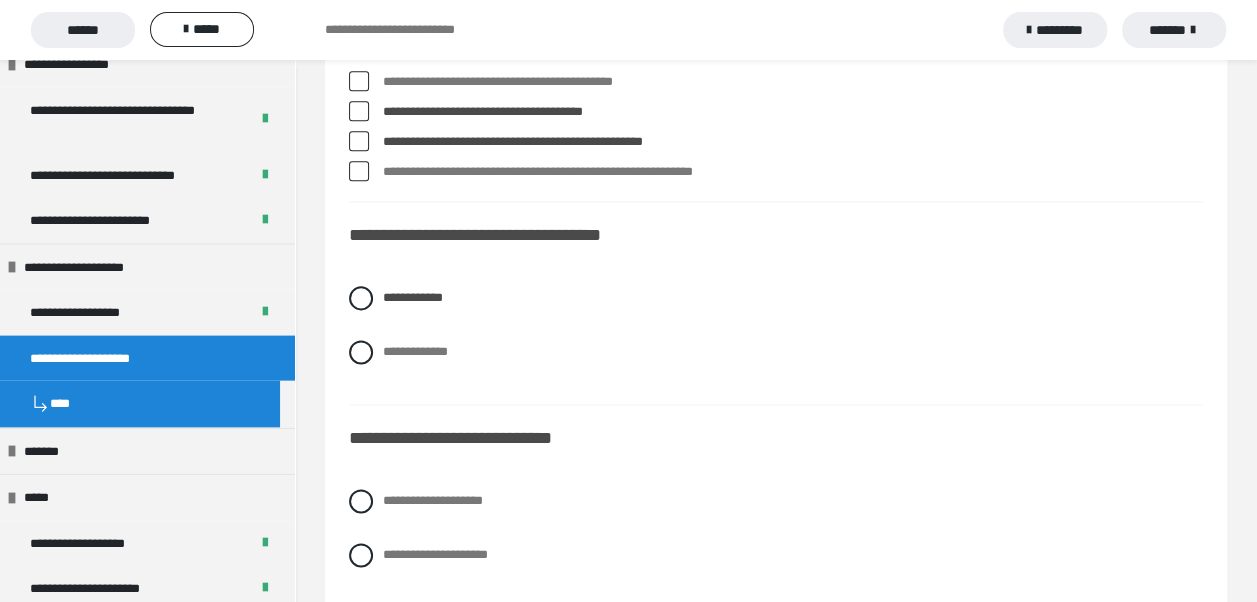 scroll, scrollTop: 4900, scrollLeft: 0, axis: vertical 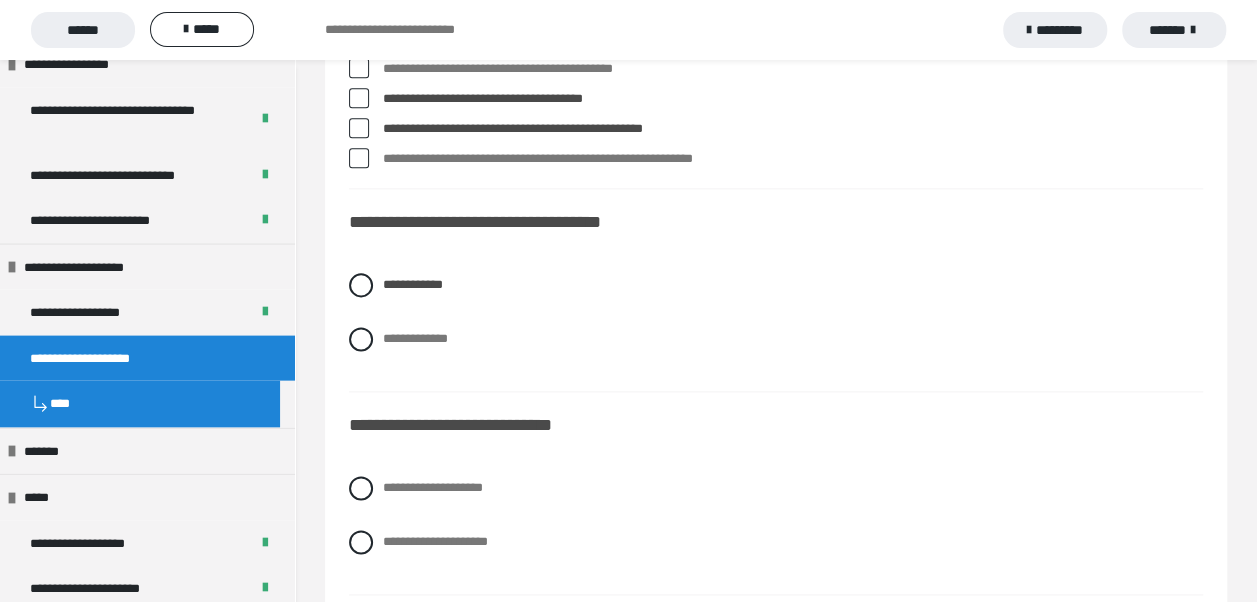 drag, startPoint x: 358, startPoint y: 476, endPoint x: 346, endPoint y: 505, distance: 31.38471 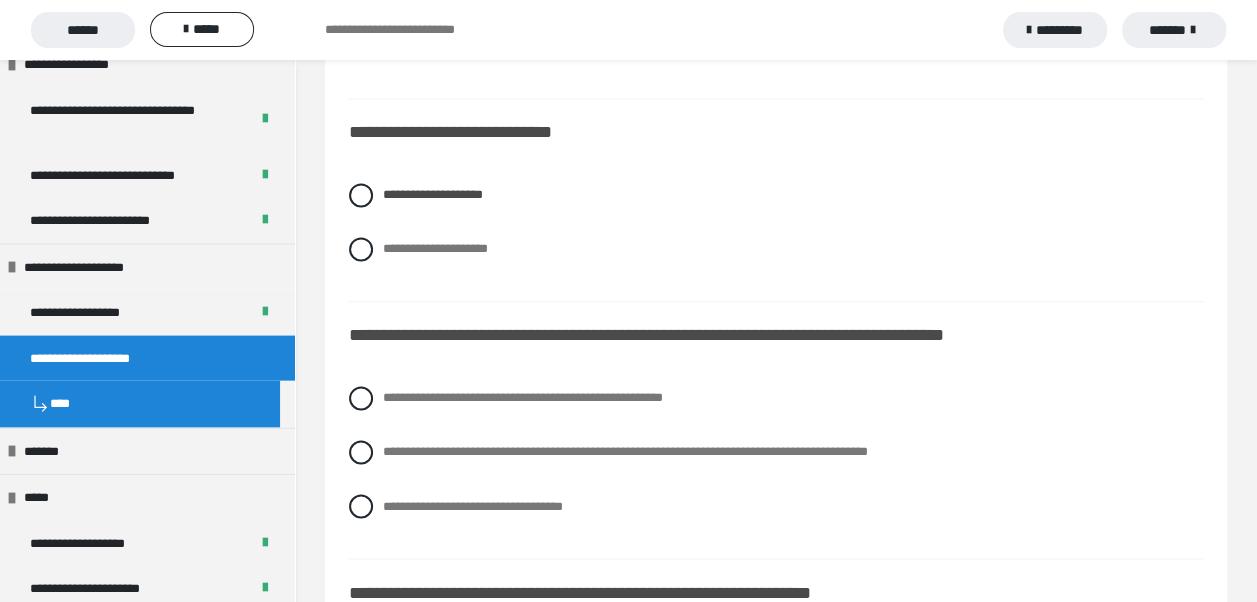 scroll, scrollTop: 5200, scrollLeft: 0, axis: vertical 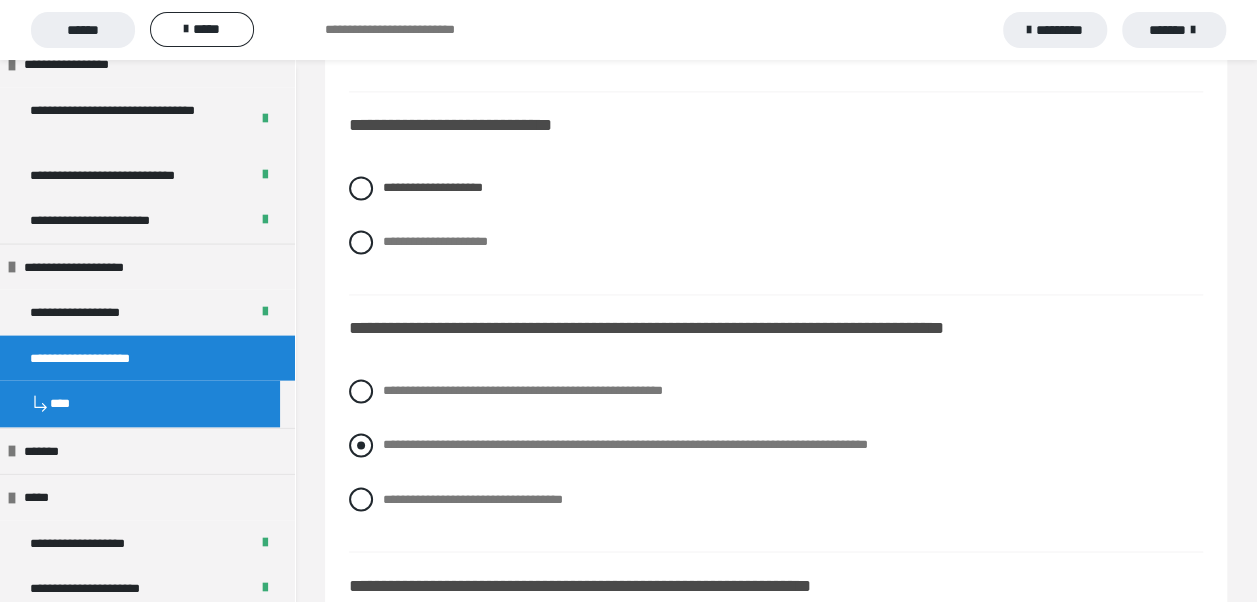 click at bounding box center [361, 445] 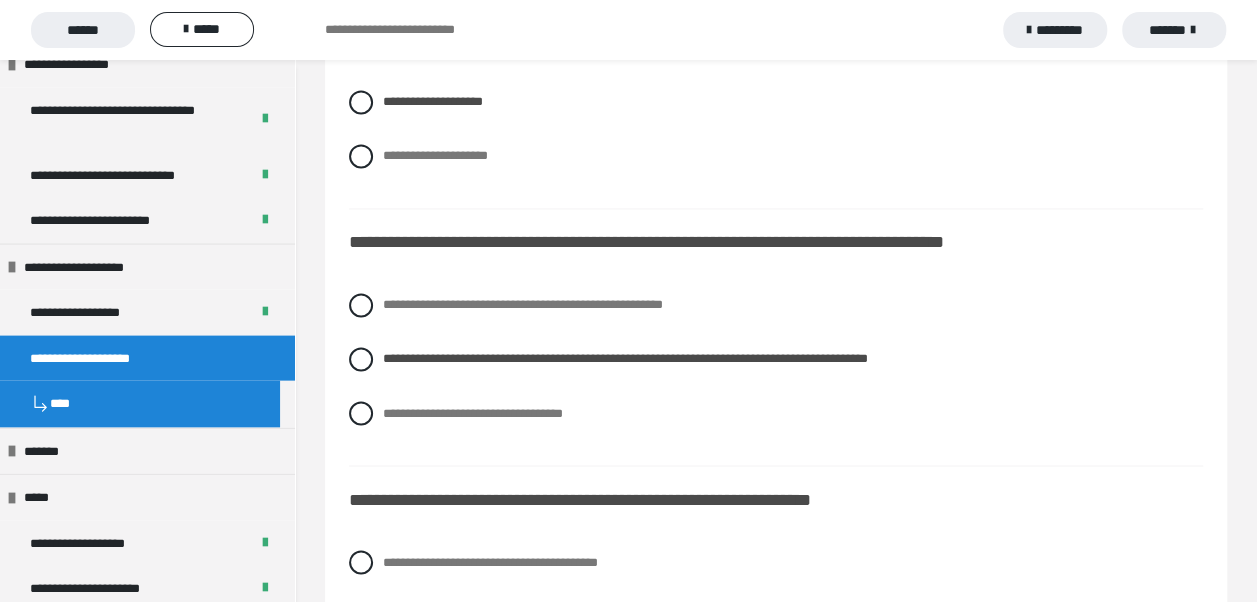 scroll, scrollTop: 5400, scrollLeft: 0, axis: vertical 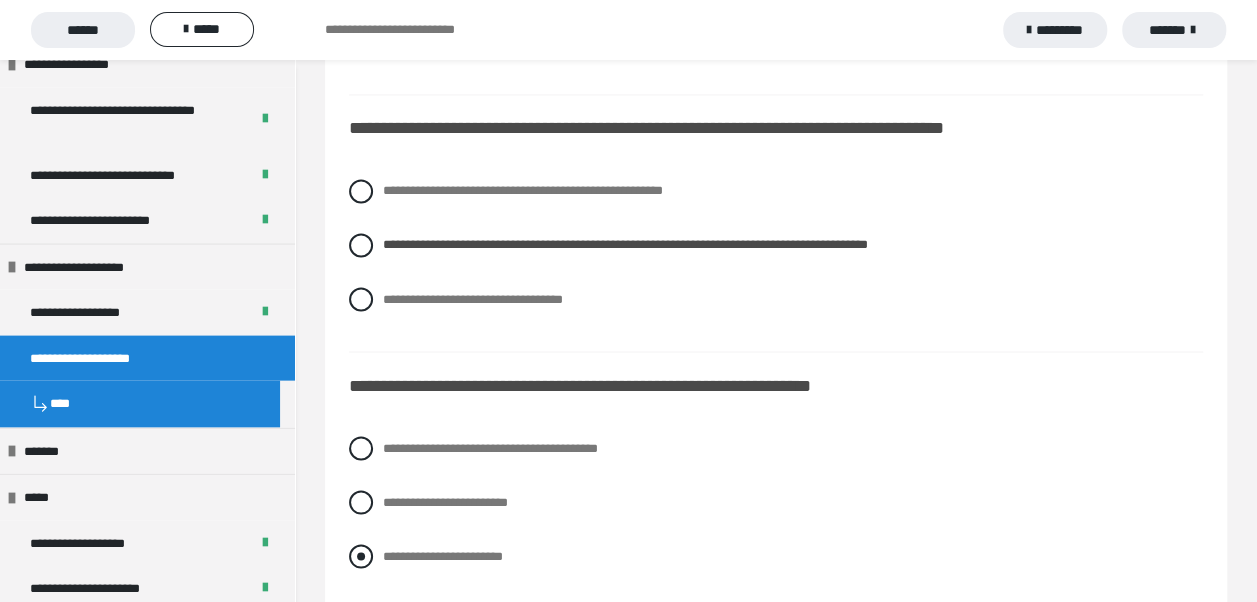 click at bounding box center (361, 556) 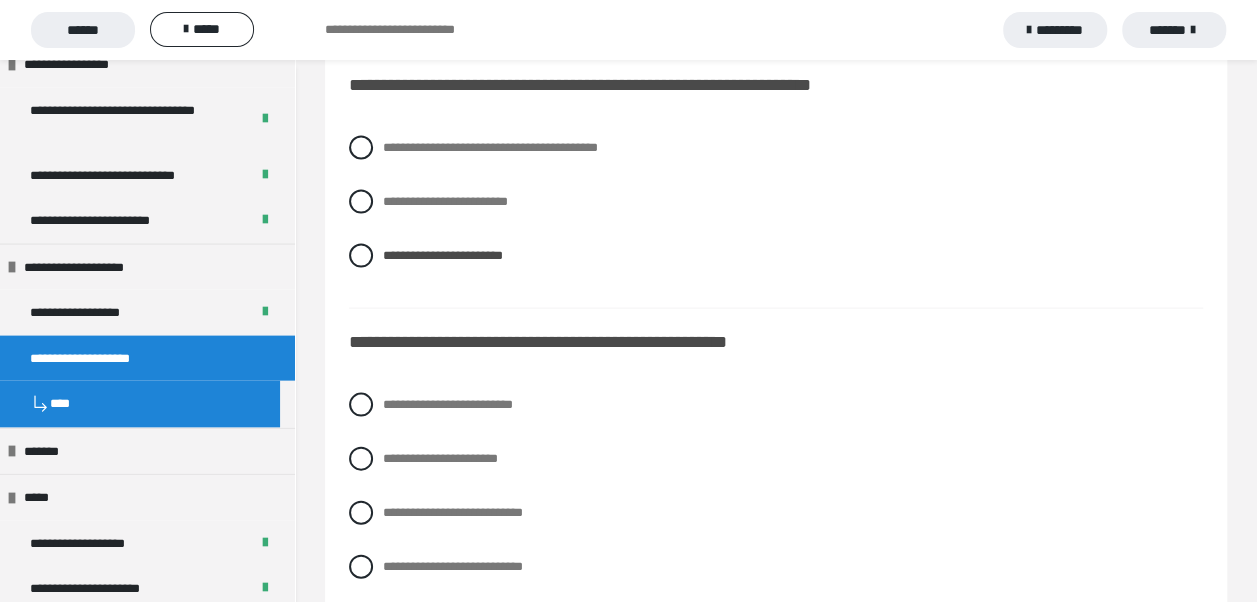 scroll, scrollTop: 5800, scrollLeft: 0, axis: vertical 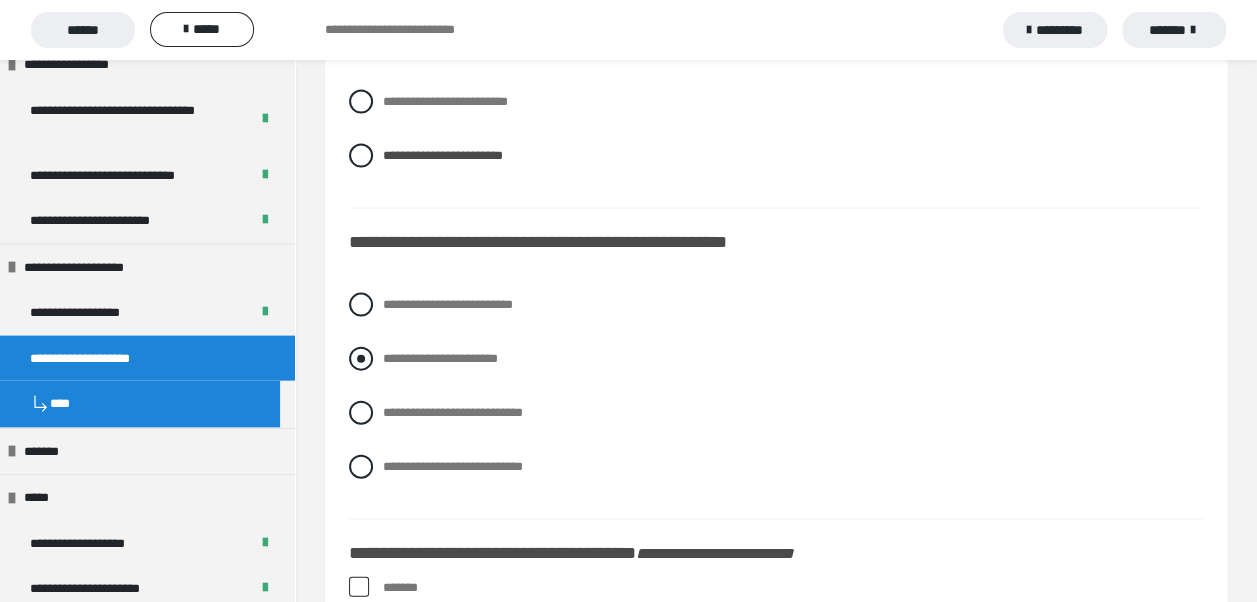 click at bounding box center [361, 359] 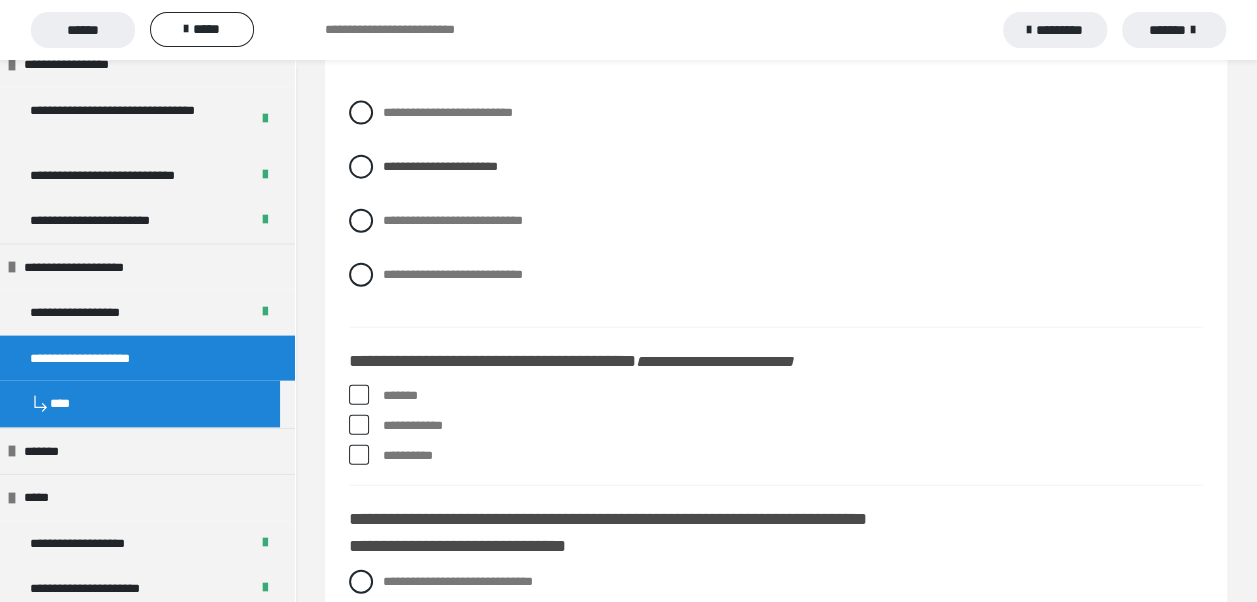 scroll, scrollTop: 6000, scrollLeft: 0, axis: vertical 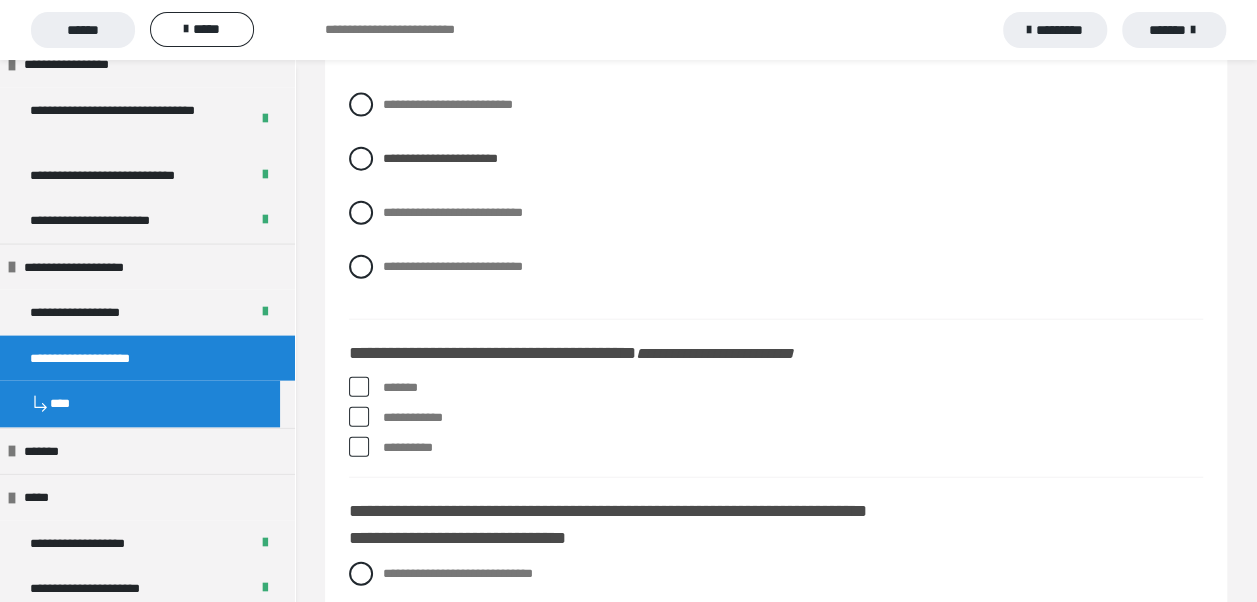 click at bounding box center [359, 387] 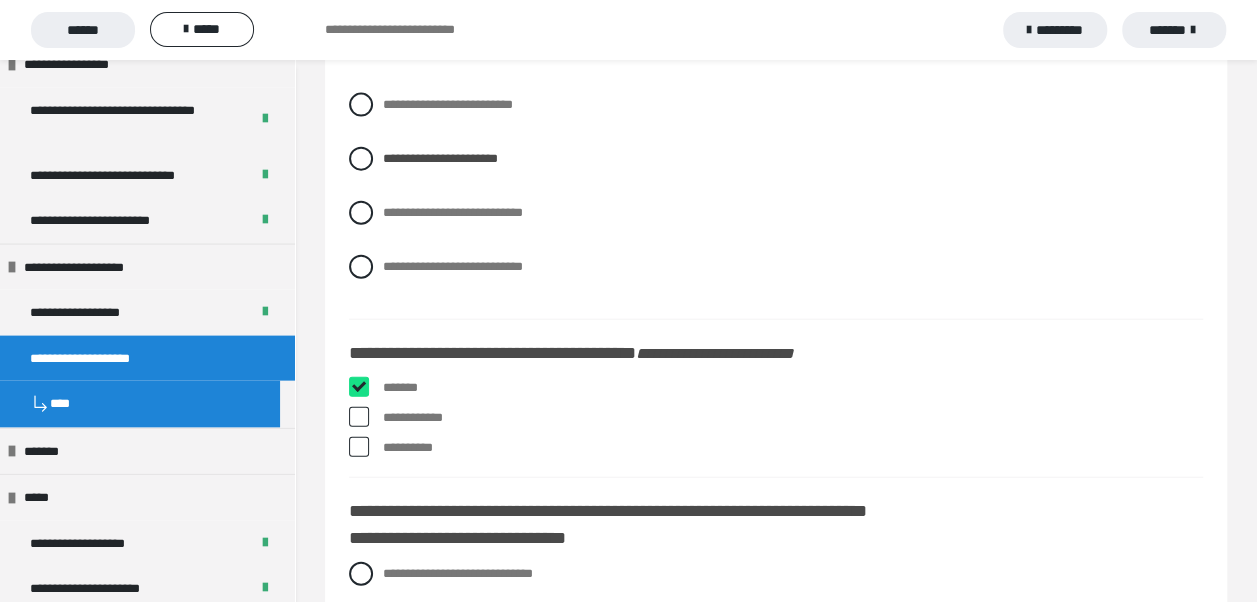 checkbox on "****" 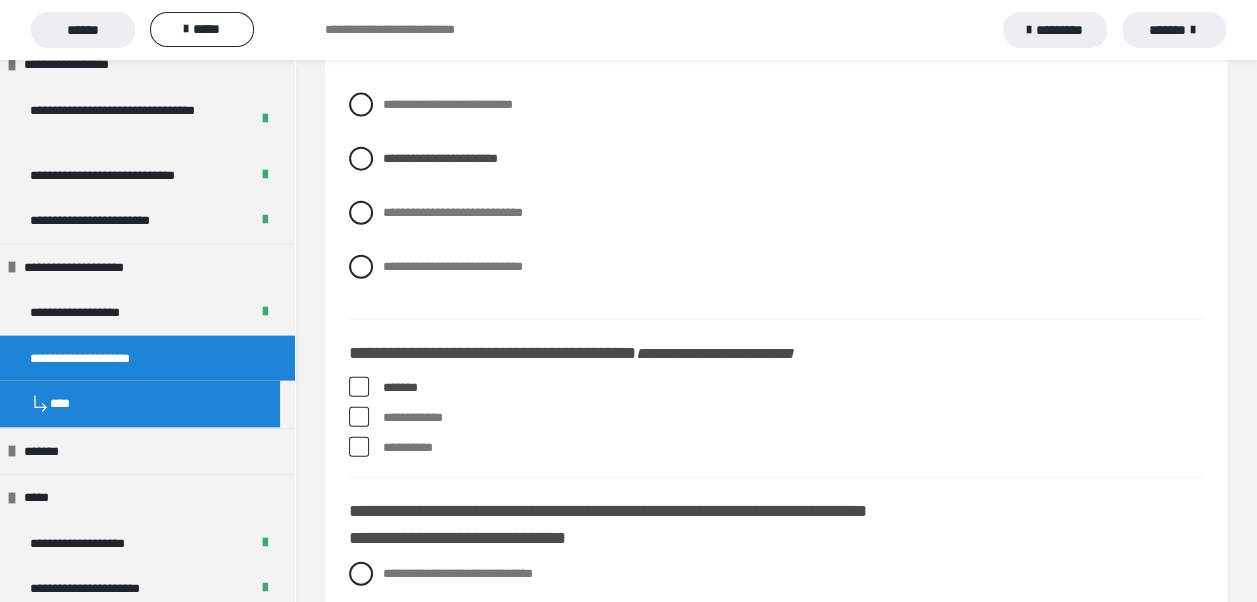 click at bounding box center (359, 447) 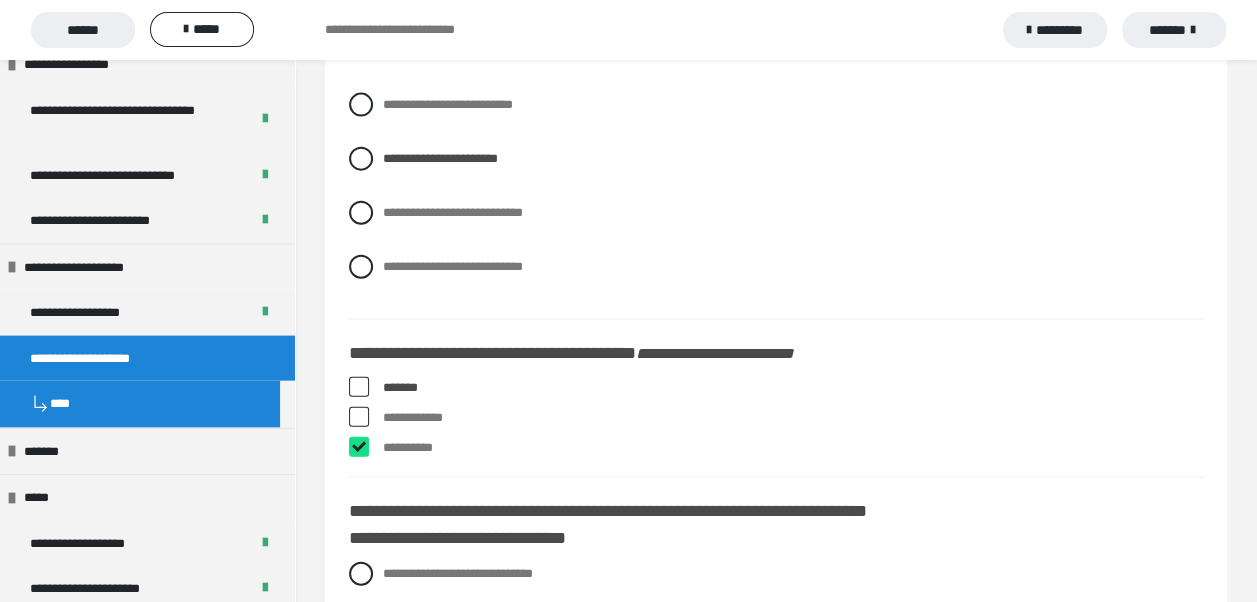 checkbox on "****" 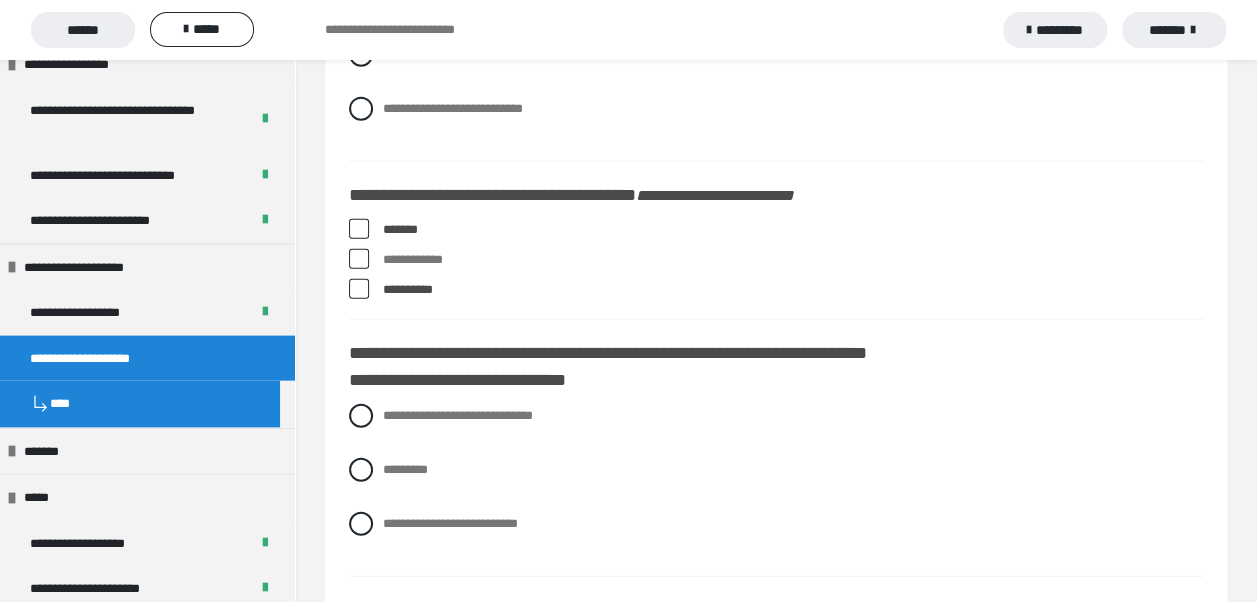 scroll, scrollTop: 6200, scrollLeft: 0, axis: vertical 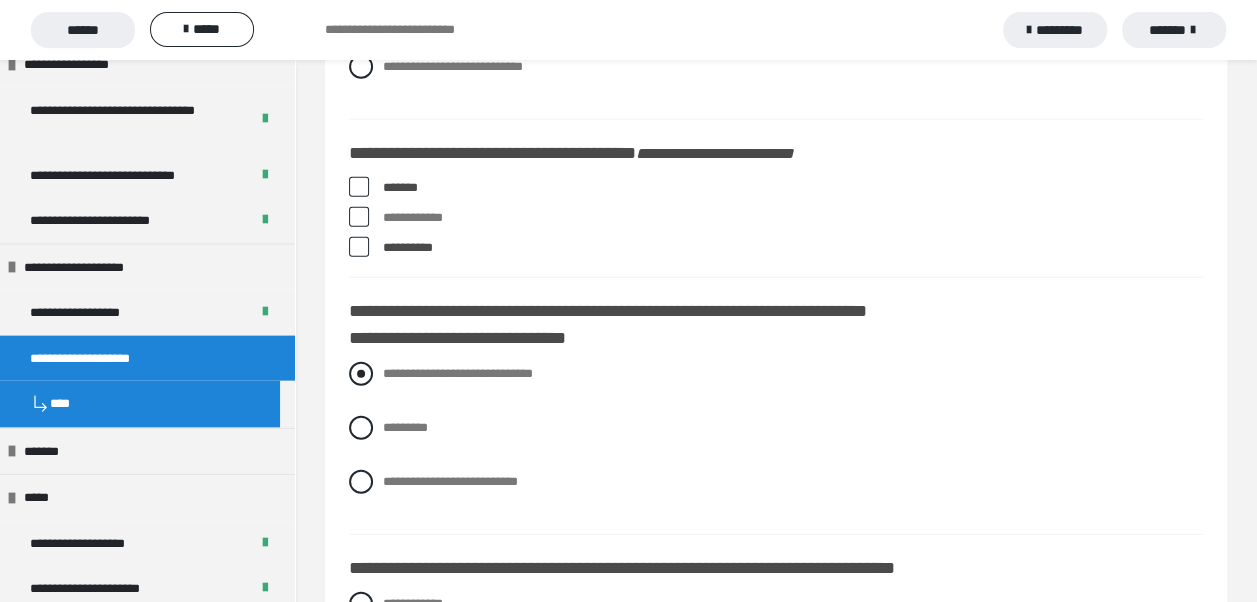 click at bounding box center [361, 374] 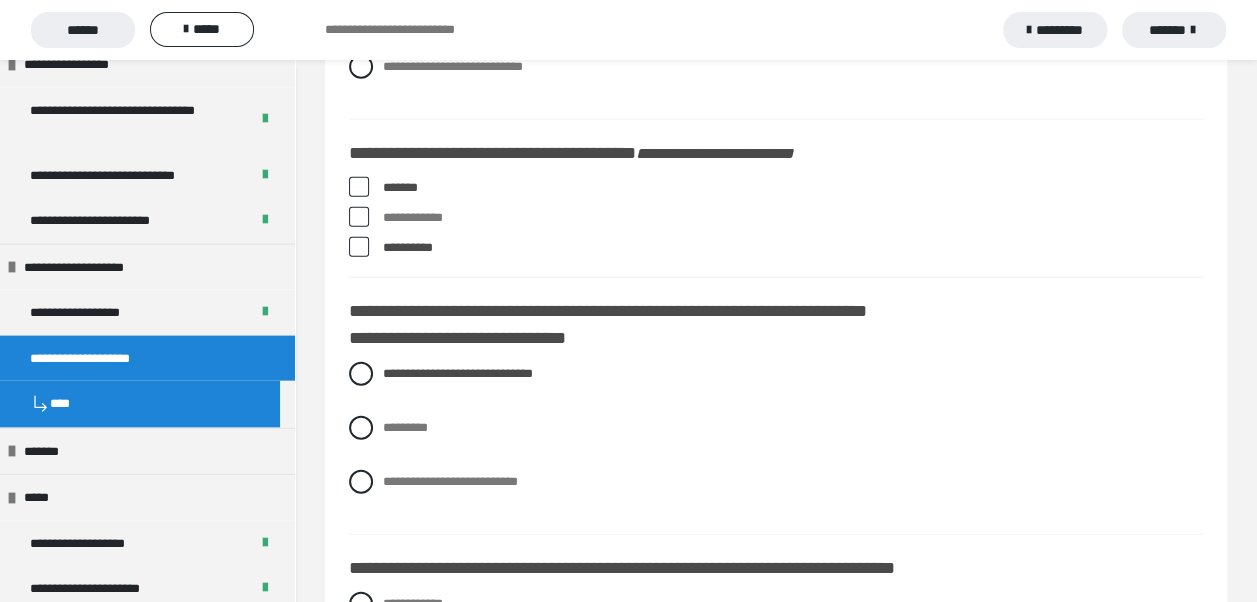 scroll, scrollTop: 6400, scrollLeft: 0, axis: vertical 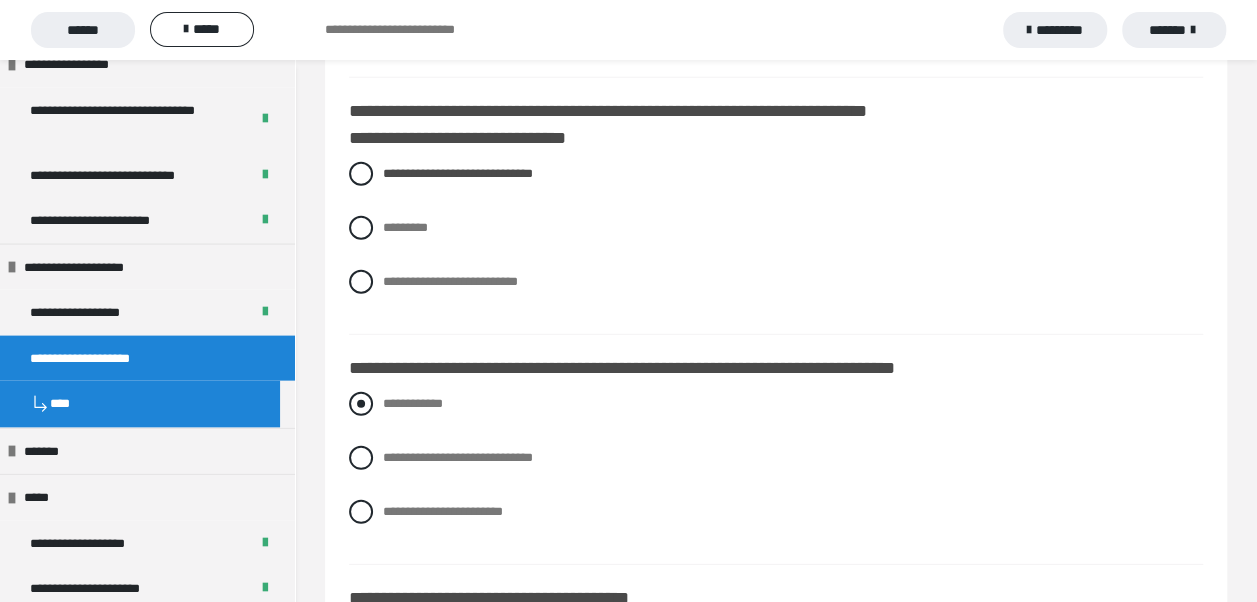 click at bounding box center [361, 404] 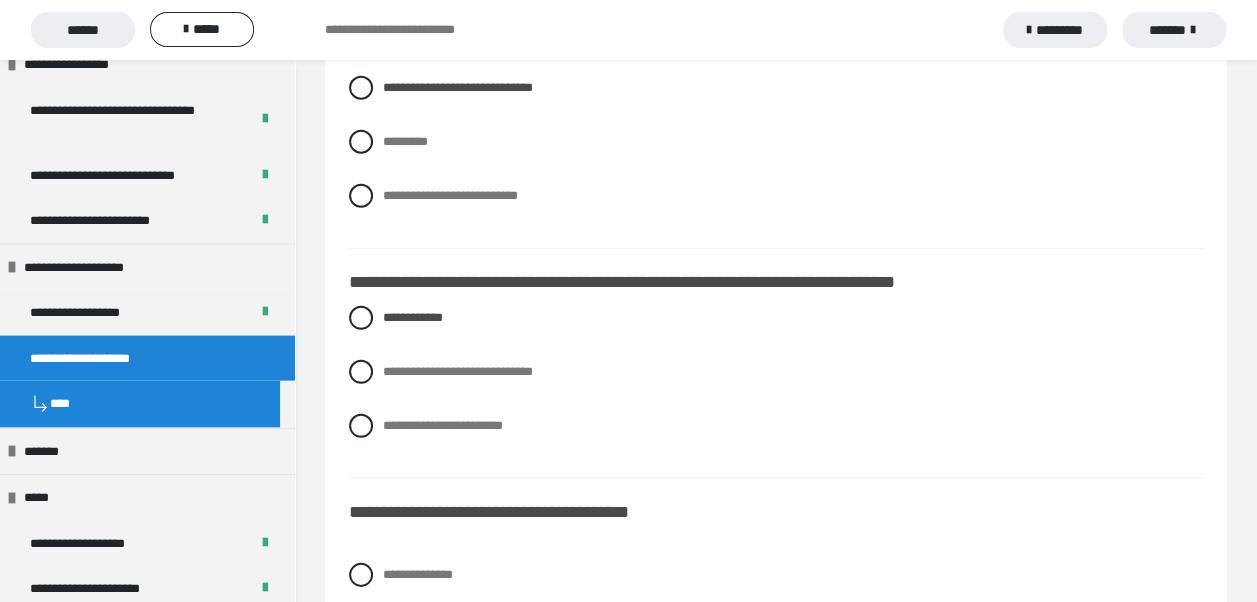 scroll, scrollTop: 6600, scrollLeft: 0, axis: vertical 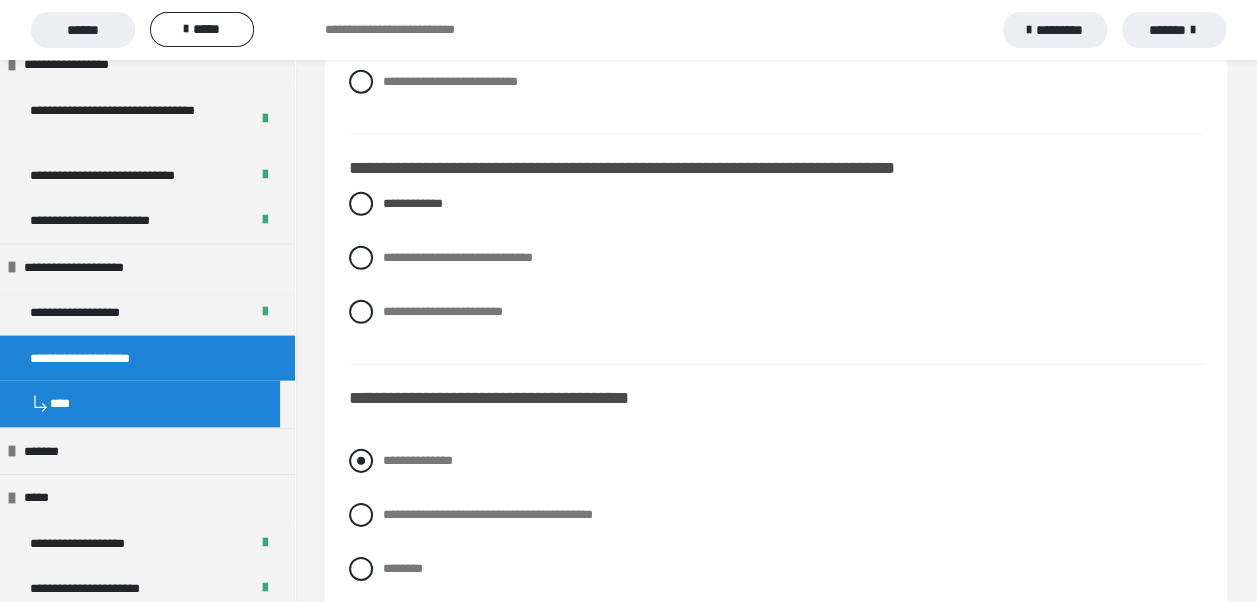 click at bounding box center [361, 461] 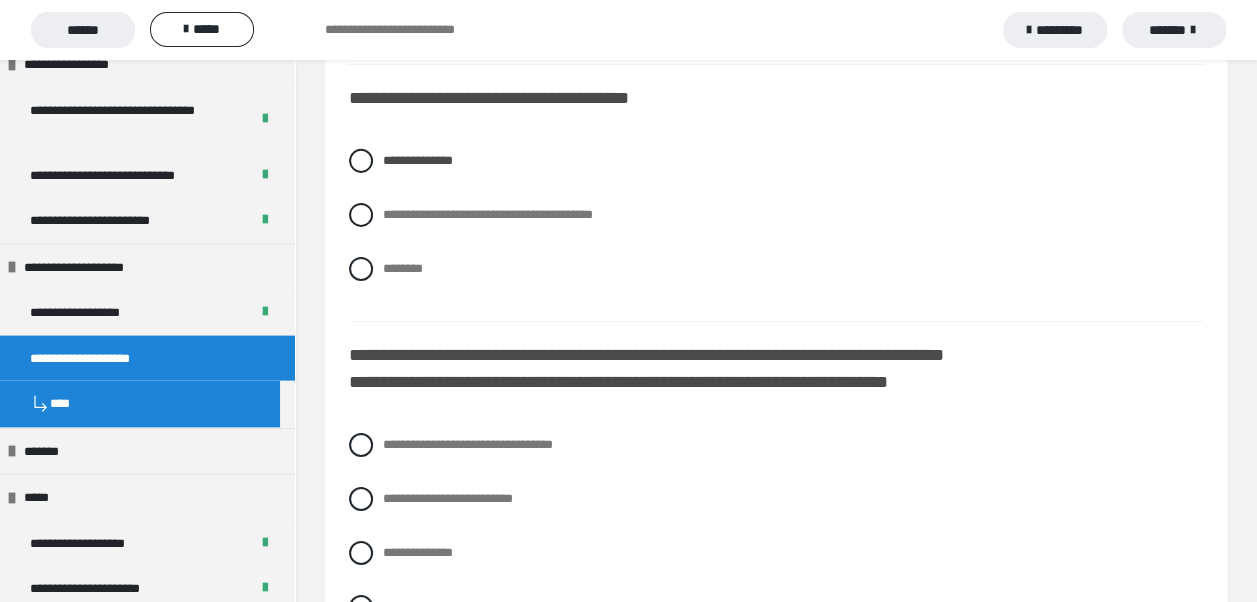 scroll, scrollTop: 7000, scrollLeft: 0, axis: vertical 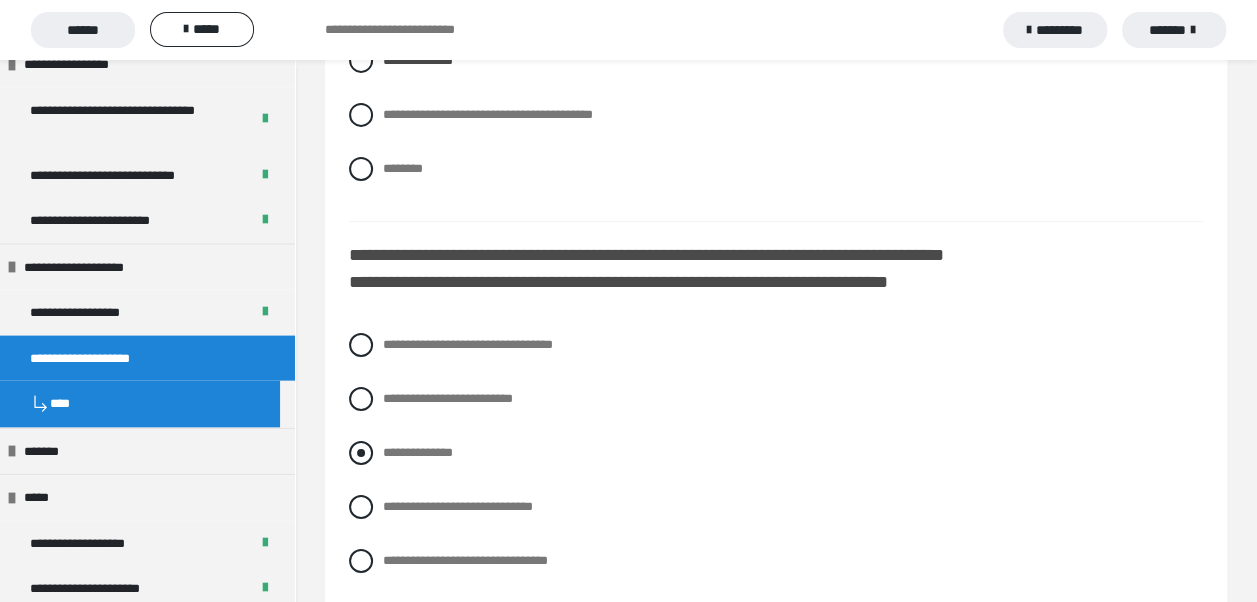 click at bounding box center [361, 453] 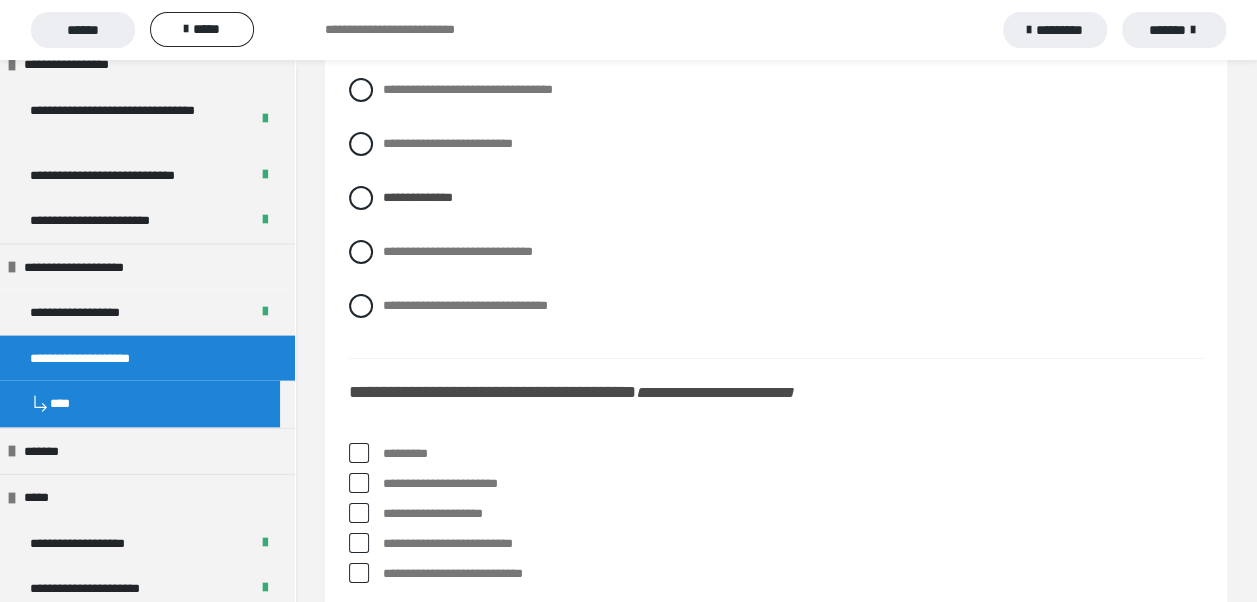 scroll, scrollTop: 7300, scrollLeft: 0, axis: vertical 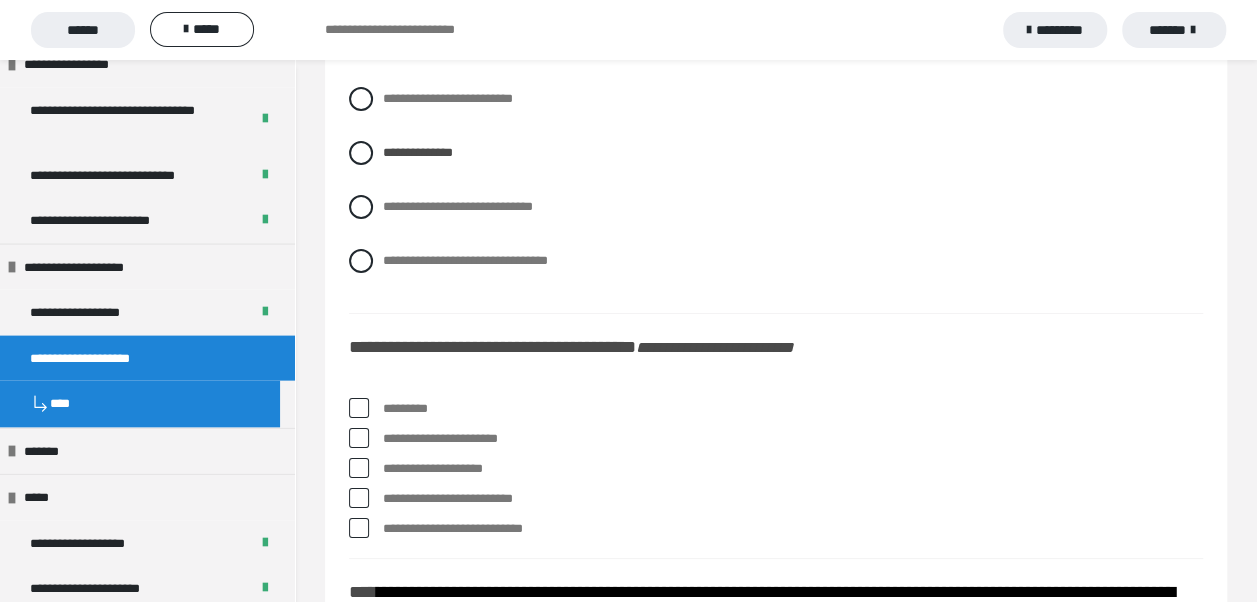 click at bounding box center [359, 408] 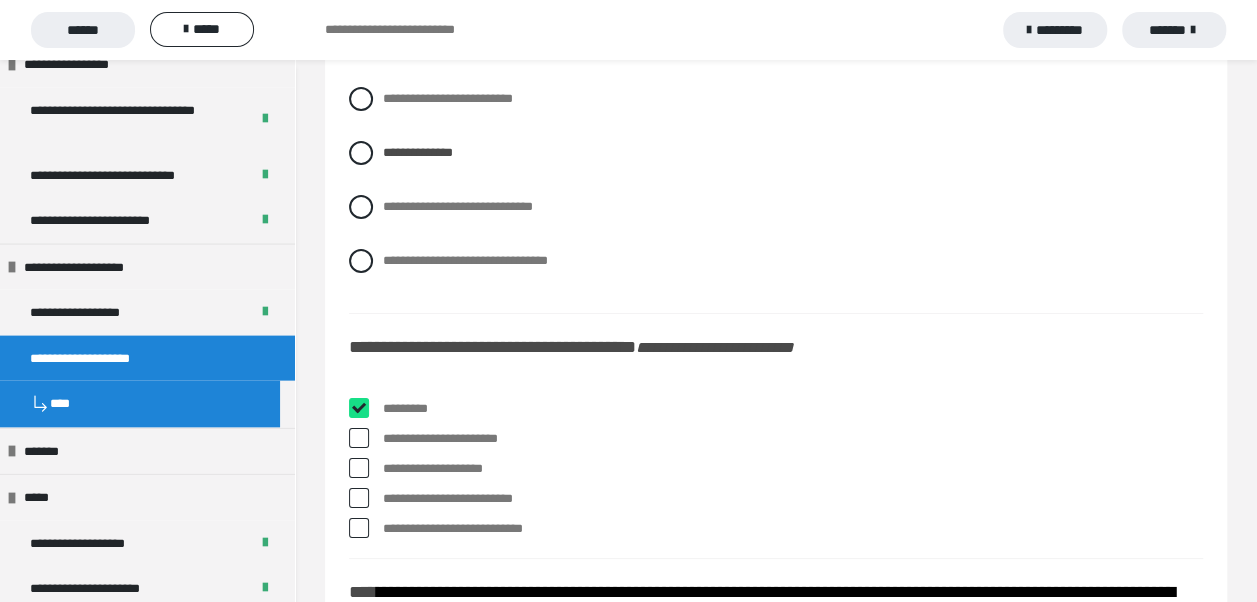 checkbox on "****" 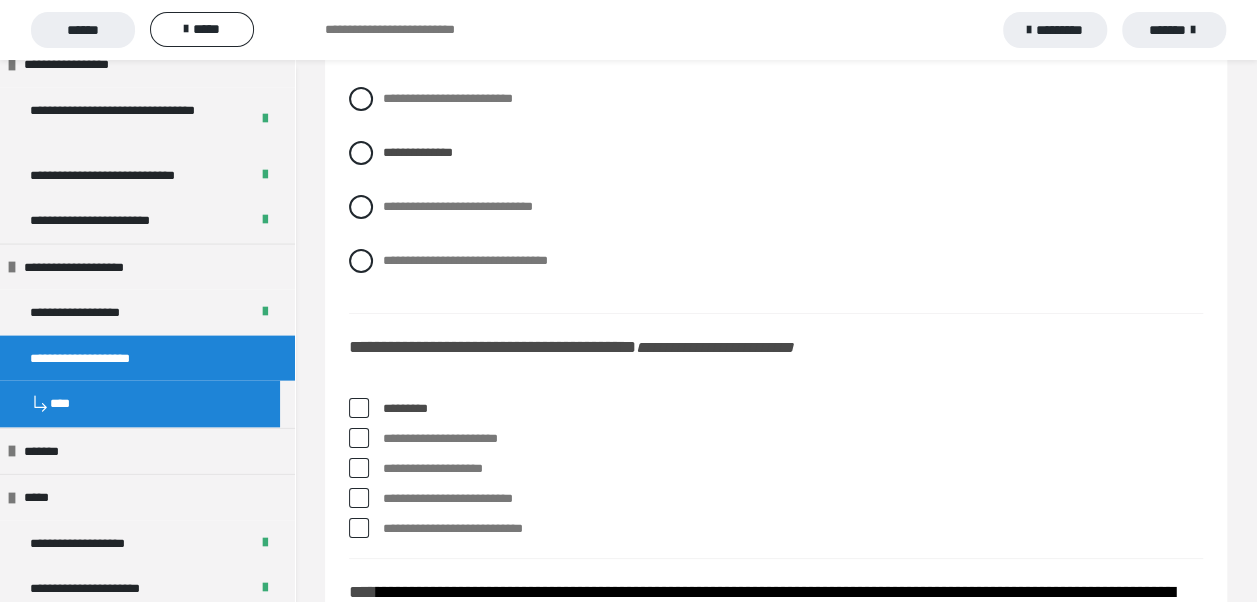 click at bounding box center (359, 438) 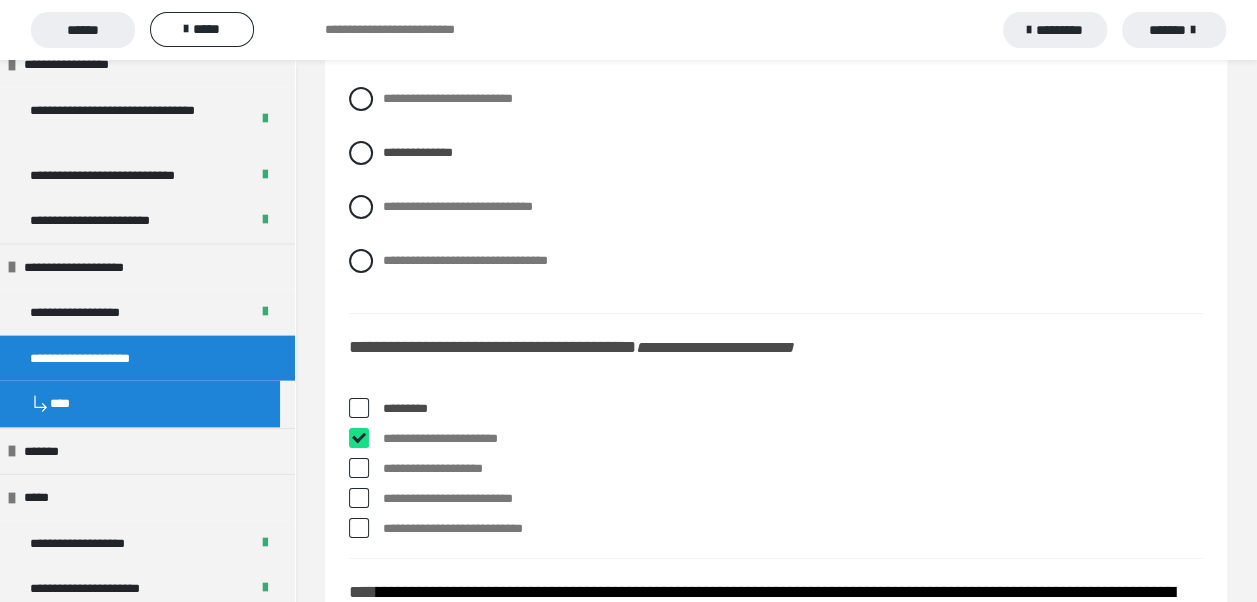 checkbox on "****" 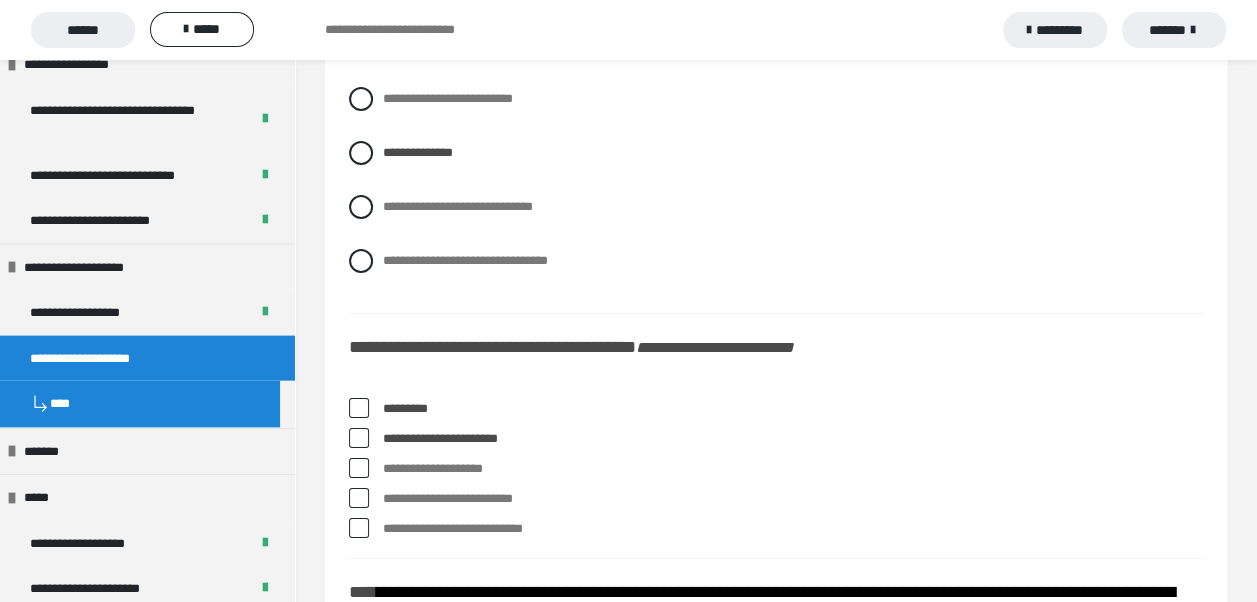 click at bounding box center (359, 498) 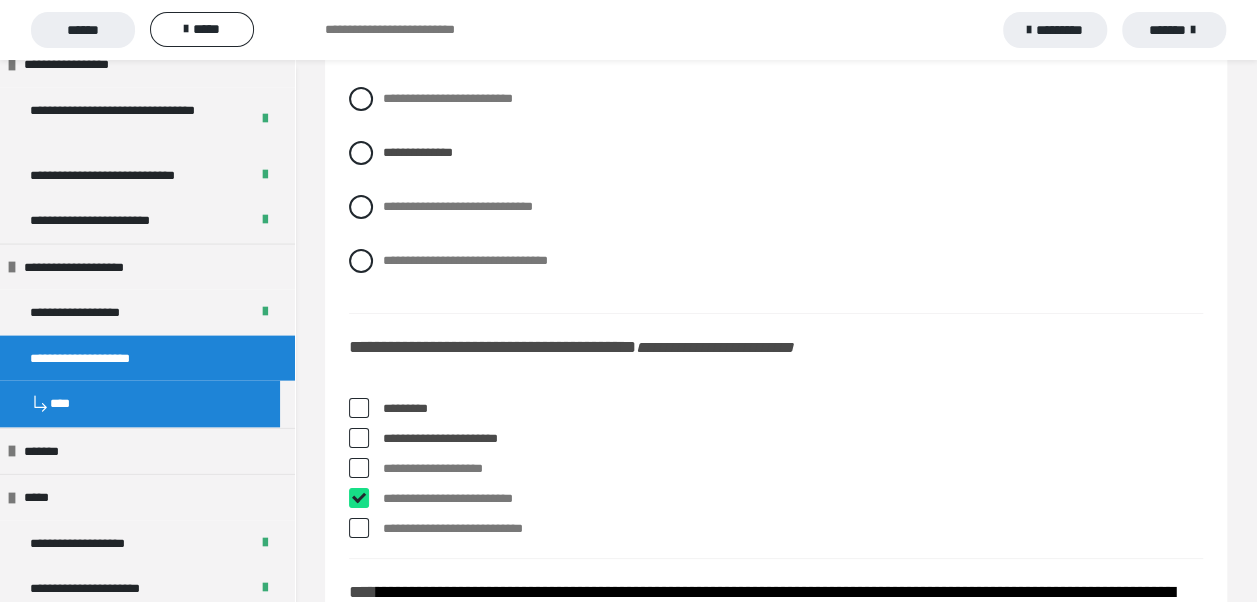 checkbox on "****" 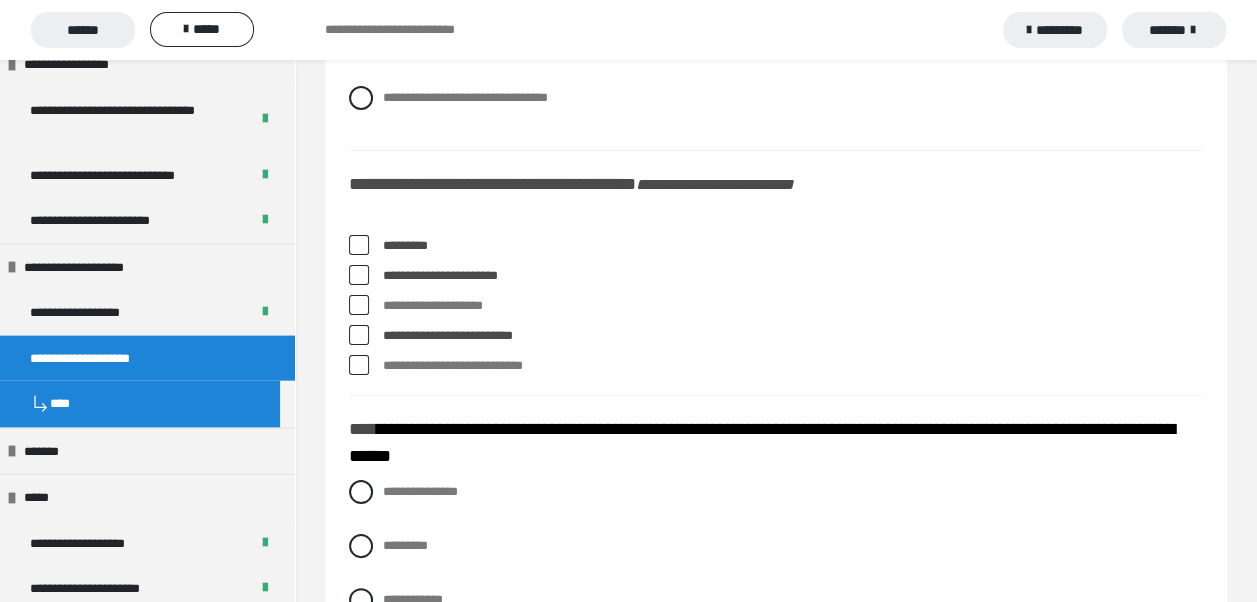 scroll, scrollTop: 7500, scrollLeft: 0, axis: vertical 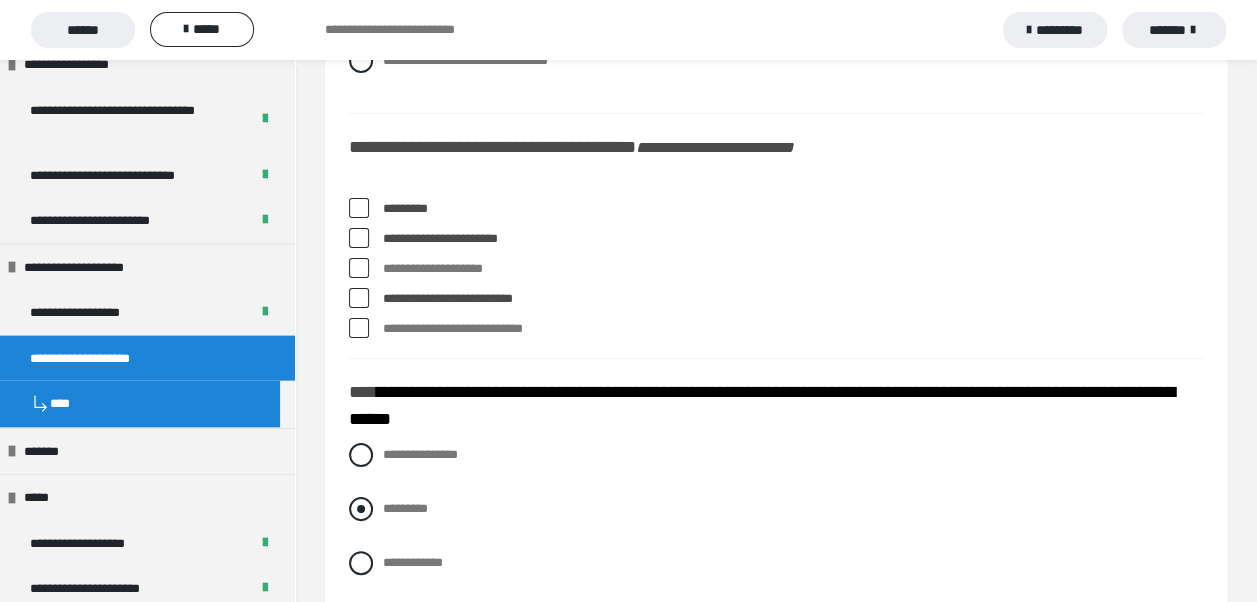 click at bounding box center (361, 509) 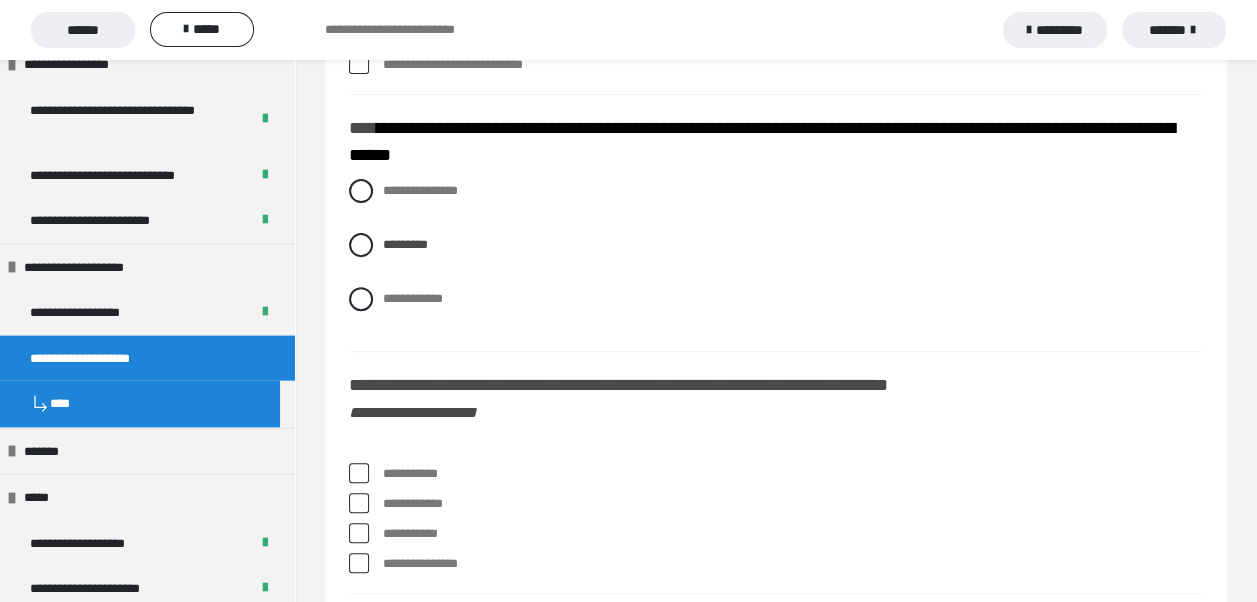 scroll, scrollTop: 7800, scrollLeft: 0, axis: vertical 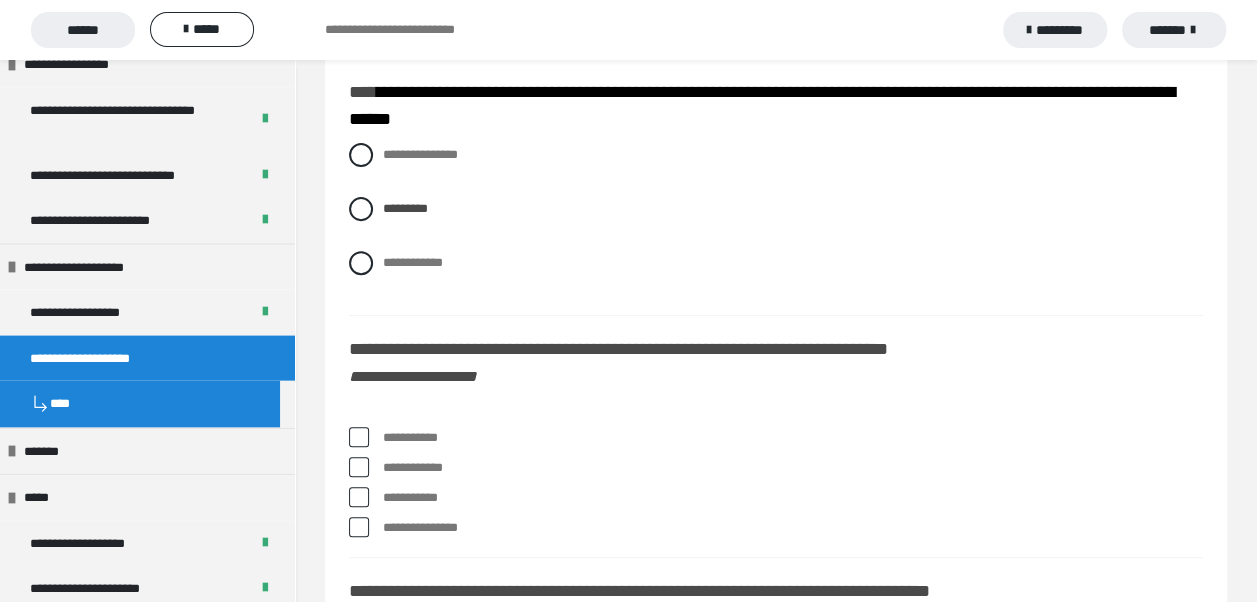 drag, startPoint x: 362, startPoint y: 421, endPoint x: 353, endPoint y: 444, distance: 24.698177 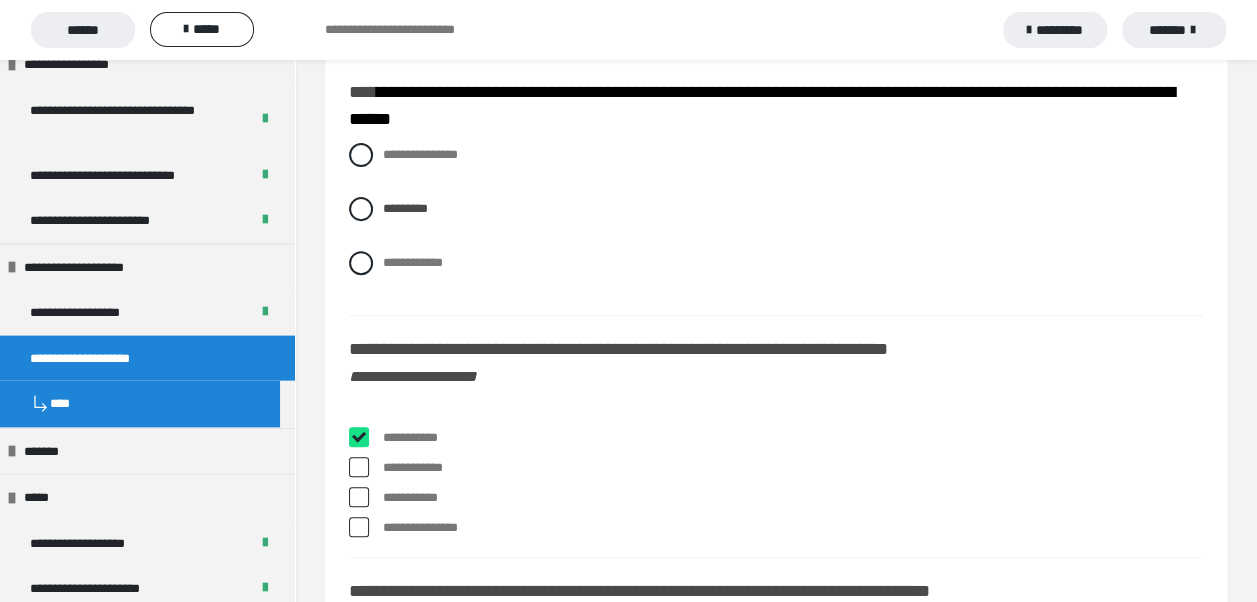 checkbox on "****" 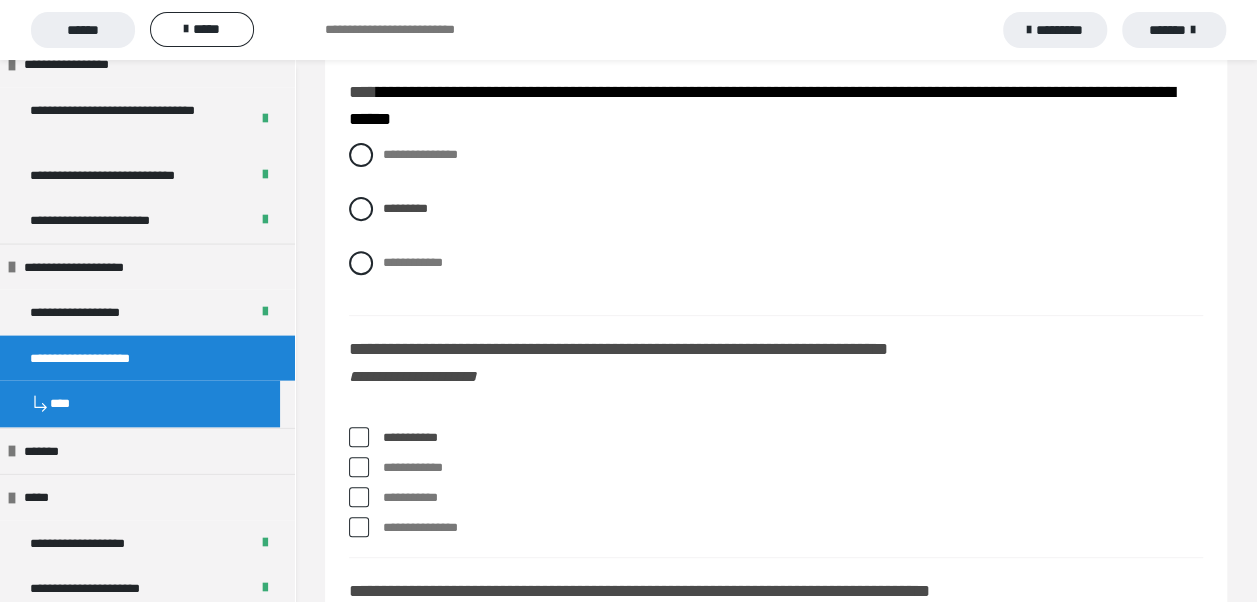 click at bounding box center (359, 497) 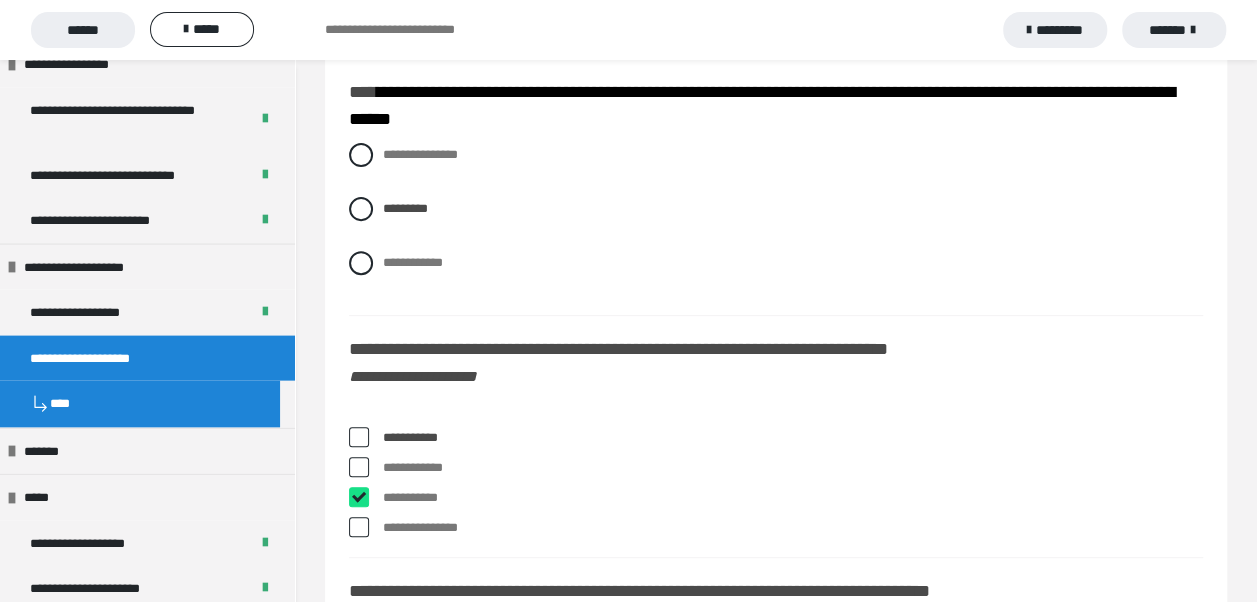 checkbox on "****" 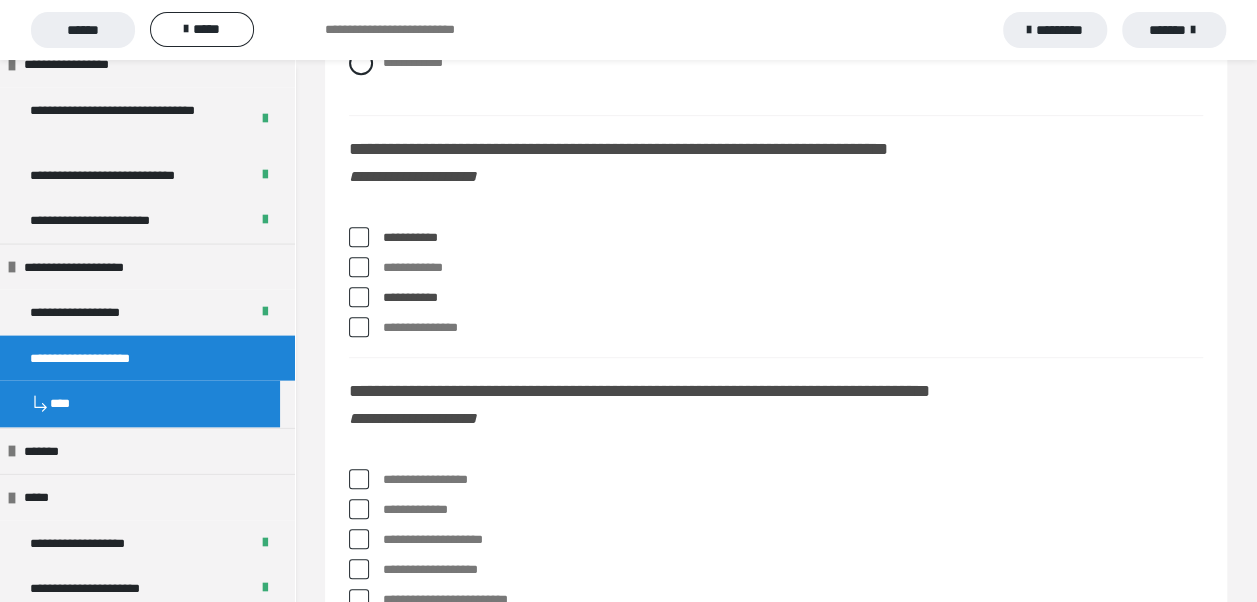 scroll, scrollTop: 8100, scrollLeft: 0, axis: vertical 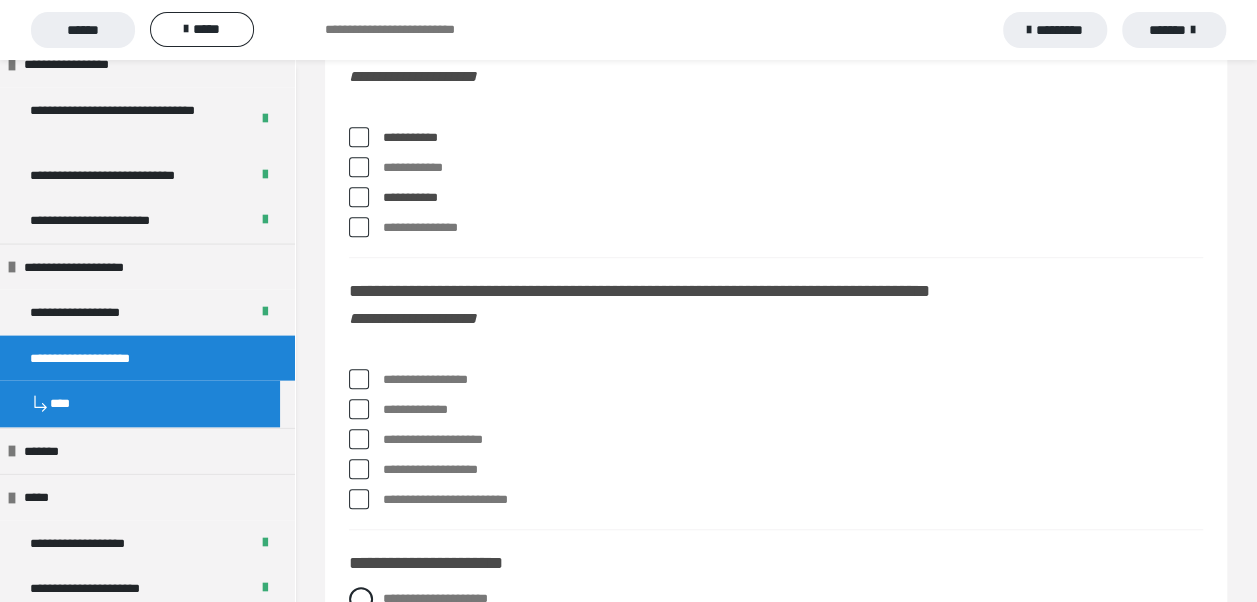 click at bounding box center (359, 379) 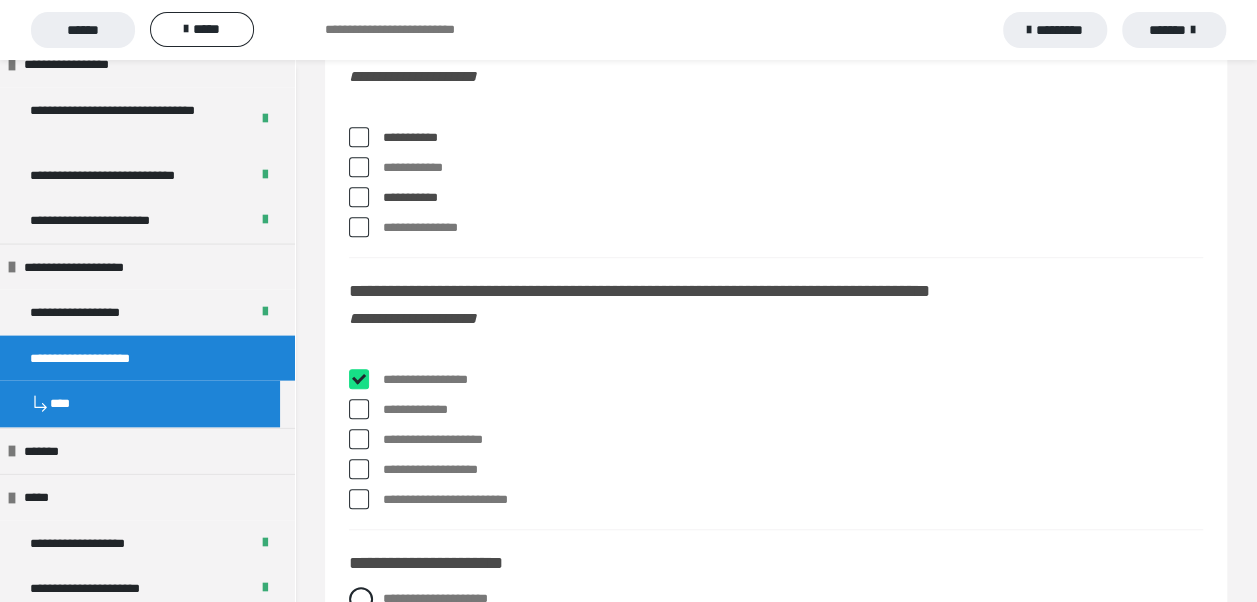 checkbox on "****" 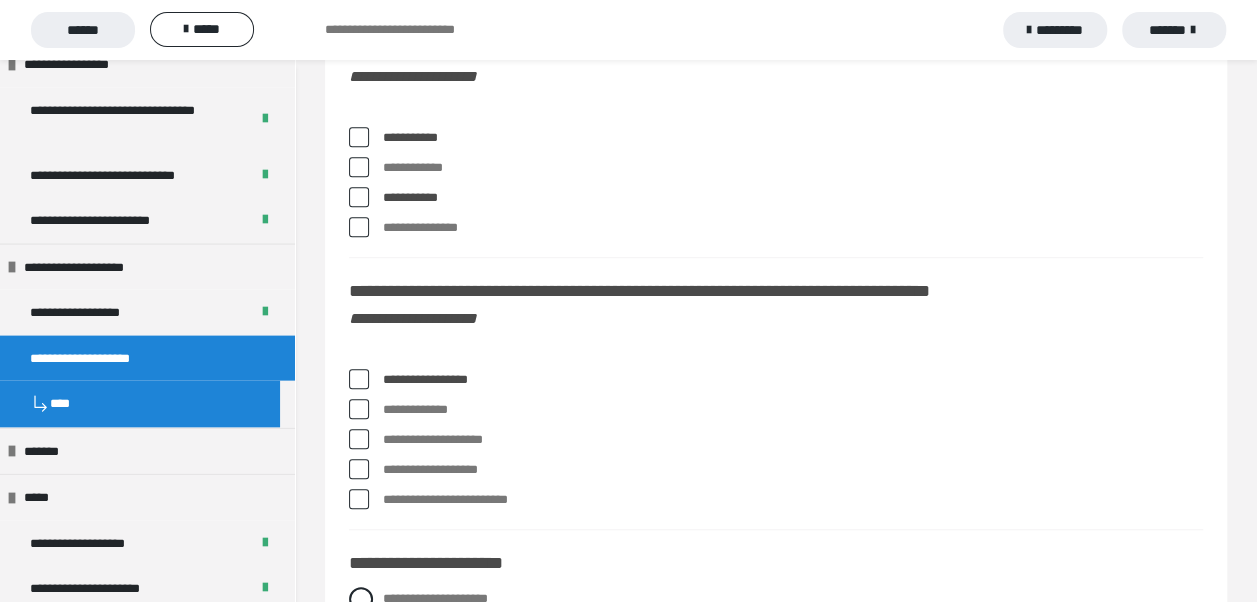 drag, startPoint x: 363, startPoint y: 427, endPoint x: 359, endPoint y: 448, distance: 21.377558 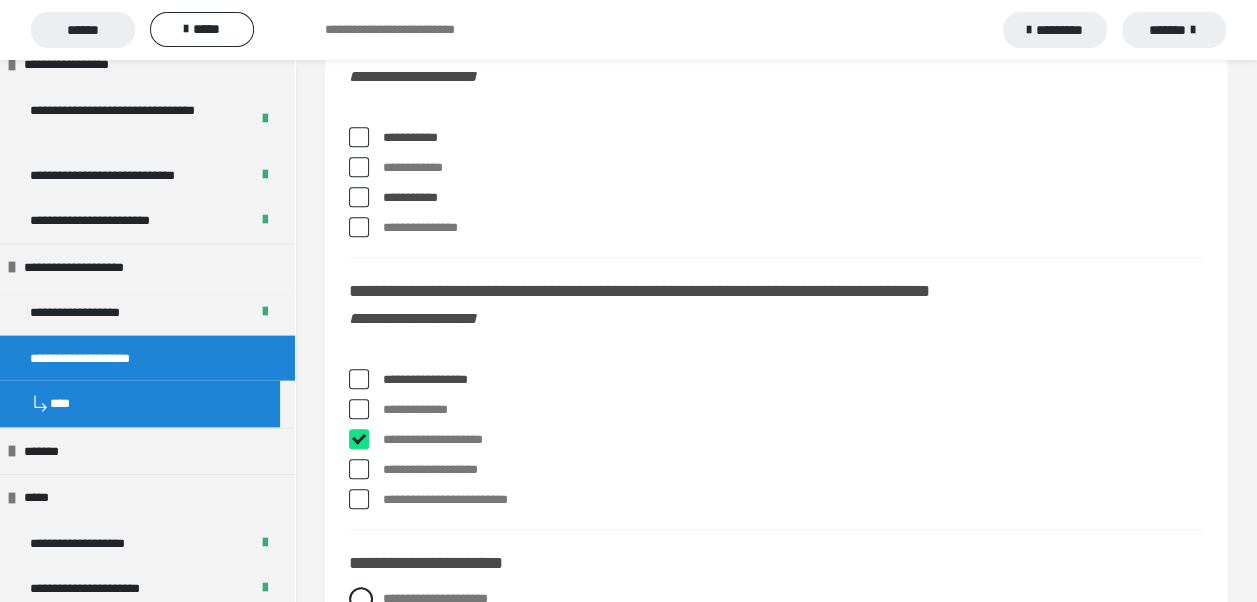 checkbox on "****" 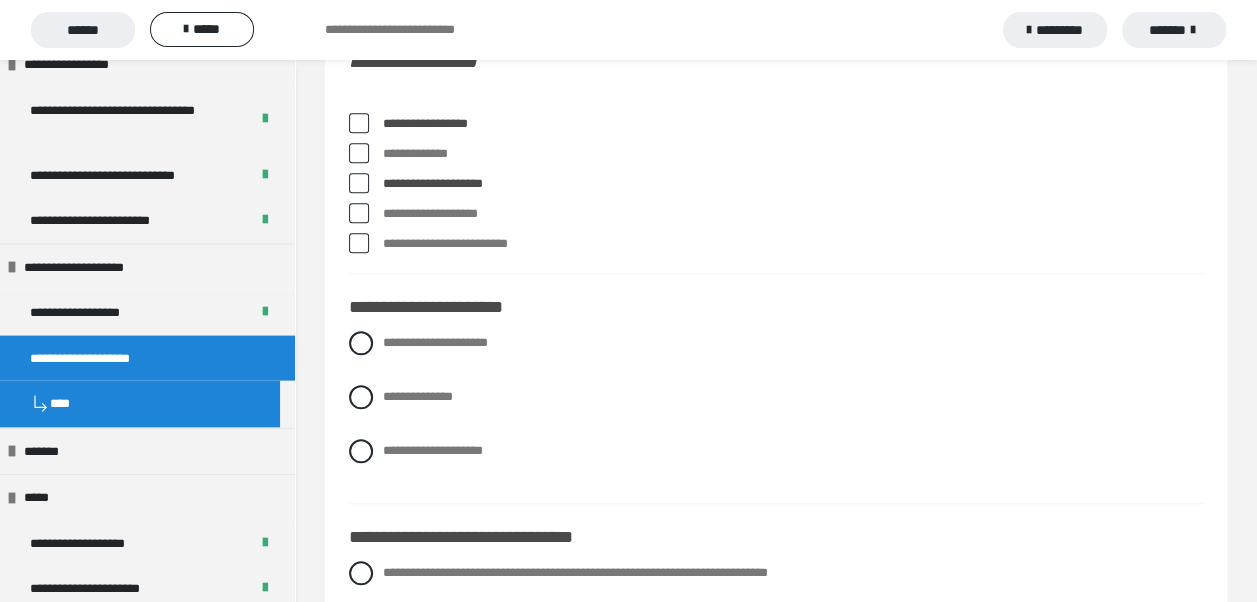 scroll, scrollTop: 8400, scrollLeft: 0, axis: vertical 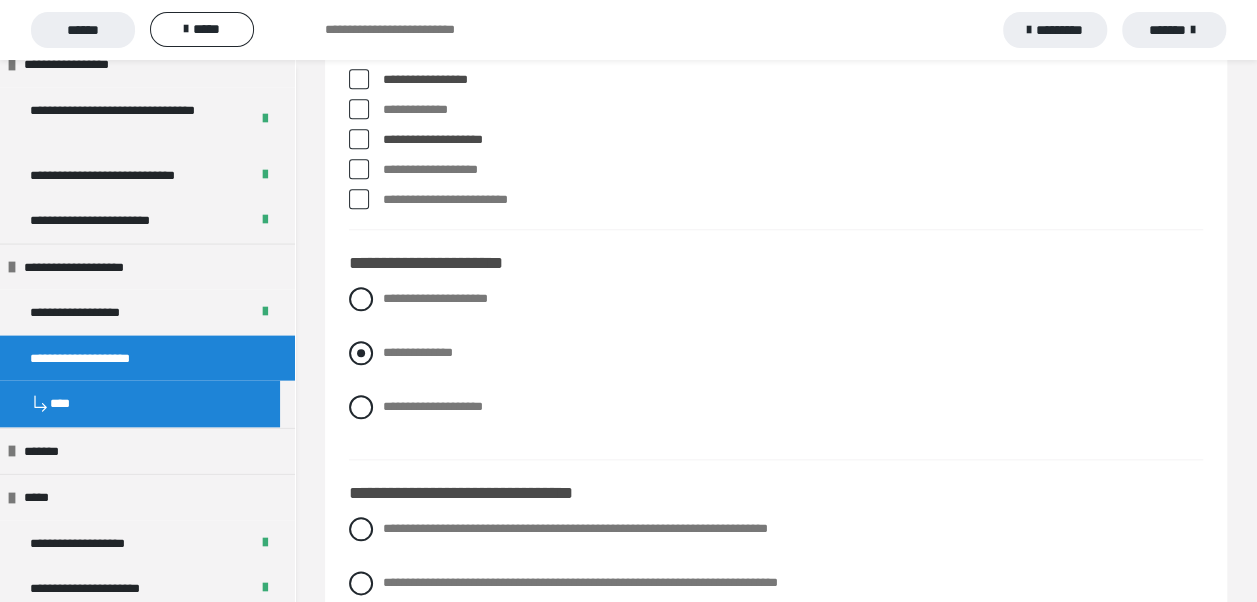 click at bounding box center [361, 353] 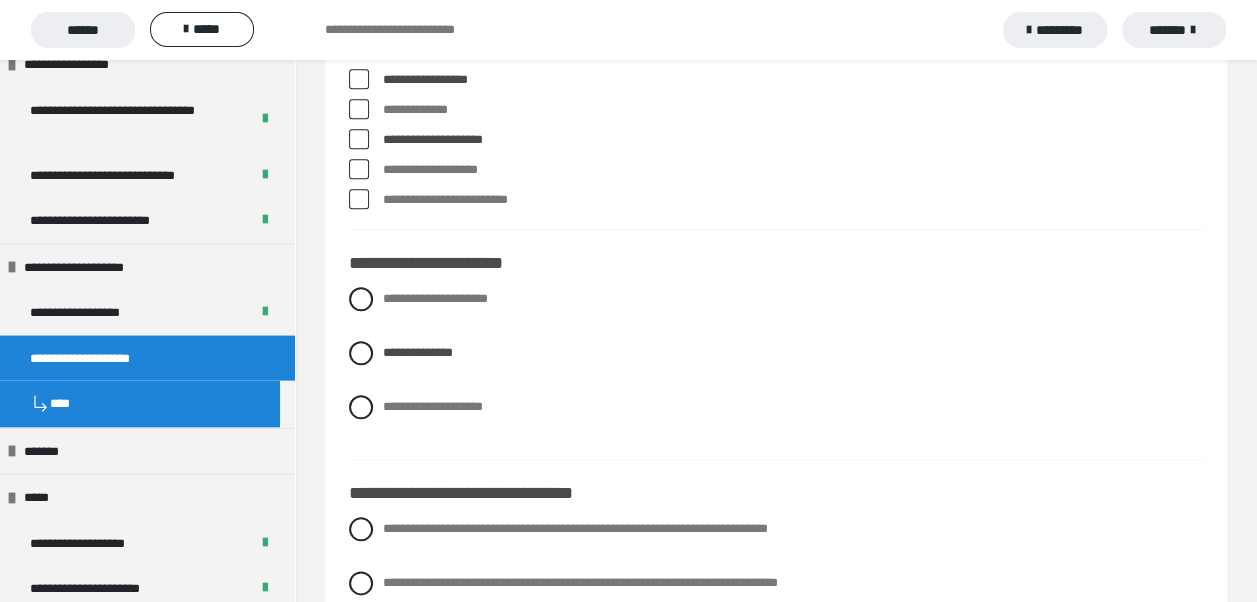 scroll, scrollTop: 8500, scrollLeft: 0, axis: vertical 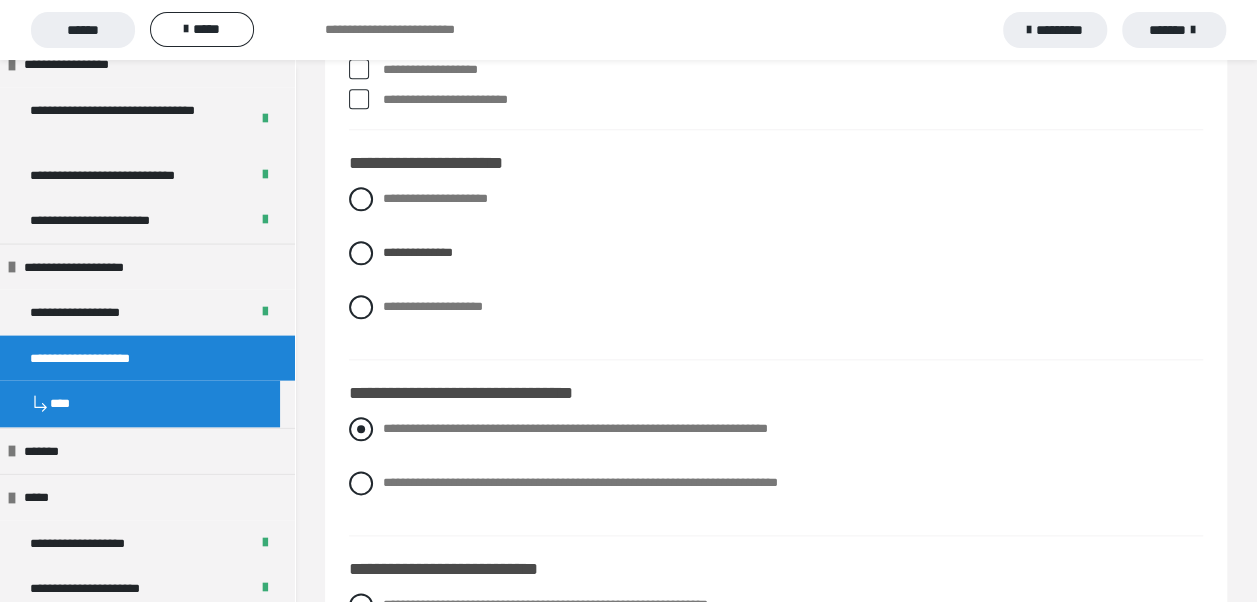 click at bounding box center (361, 429) 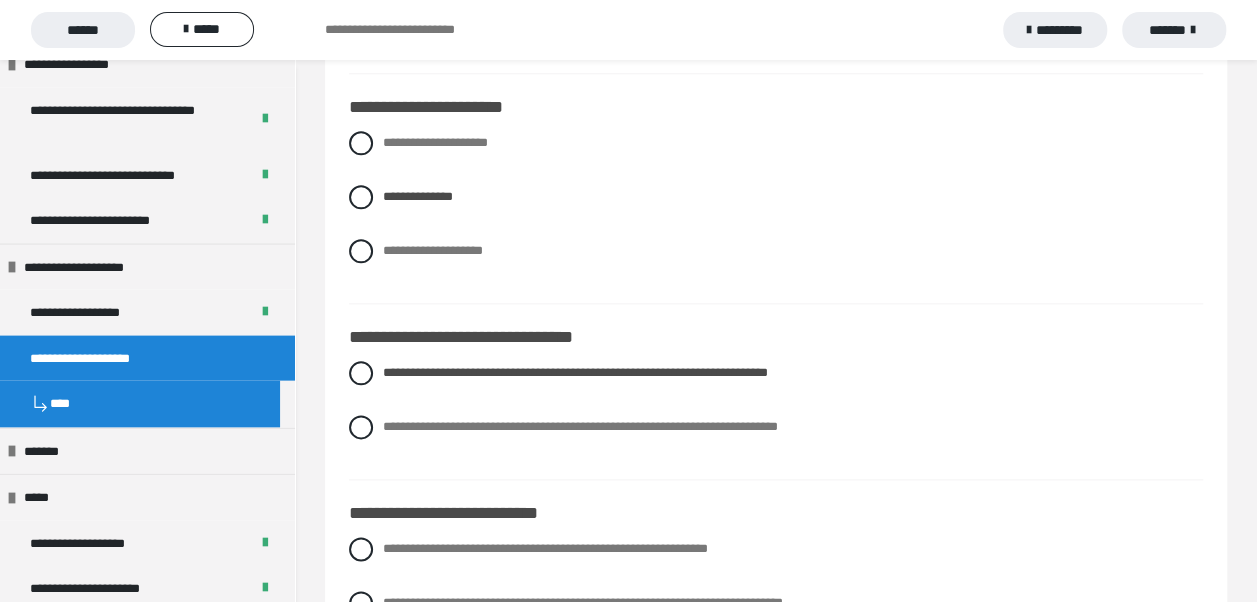scroll, scrollTop: 8700, scrollLeft: 0, axis: vertical 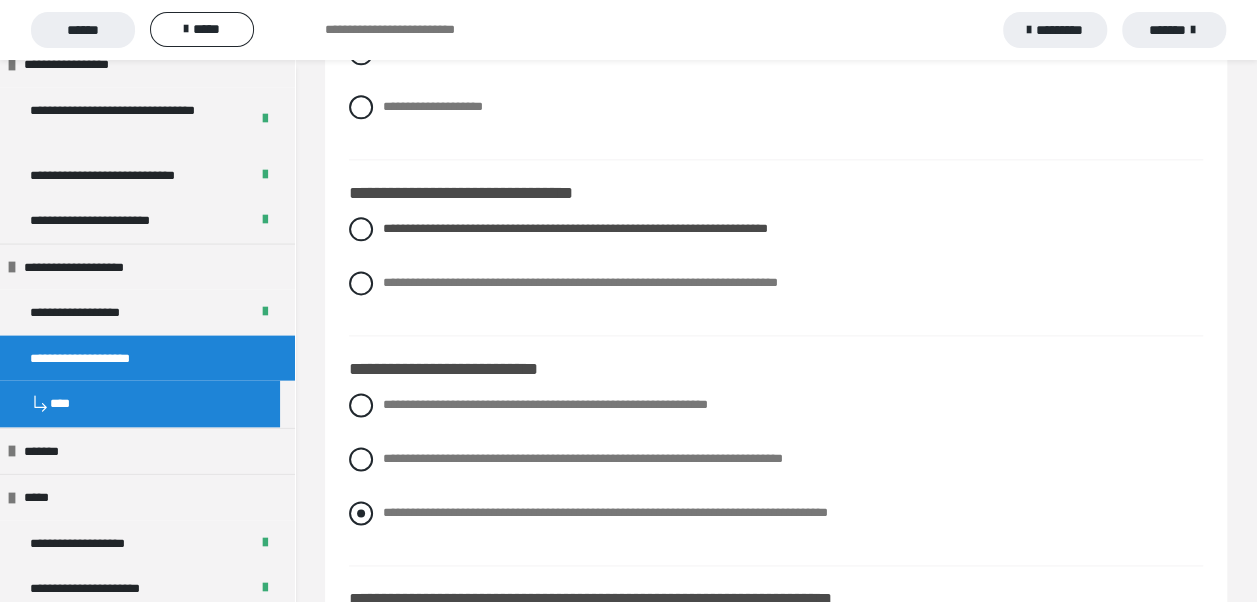 click at bounding box center (361, 513) 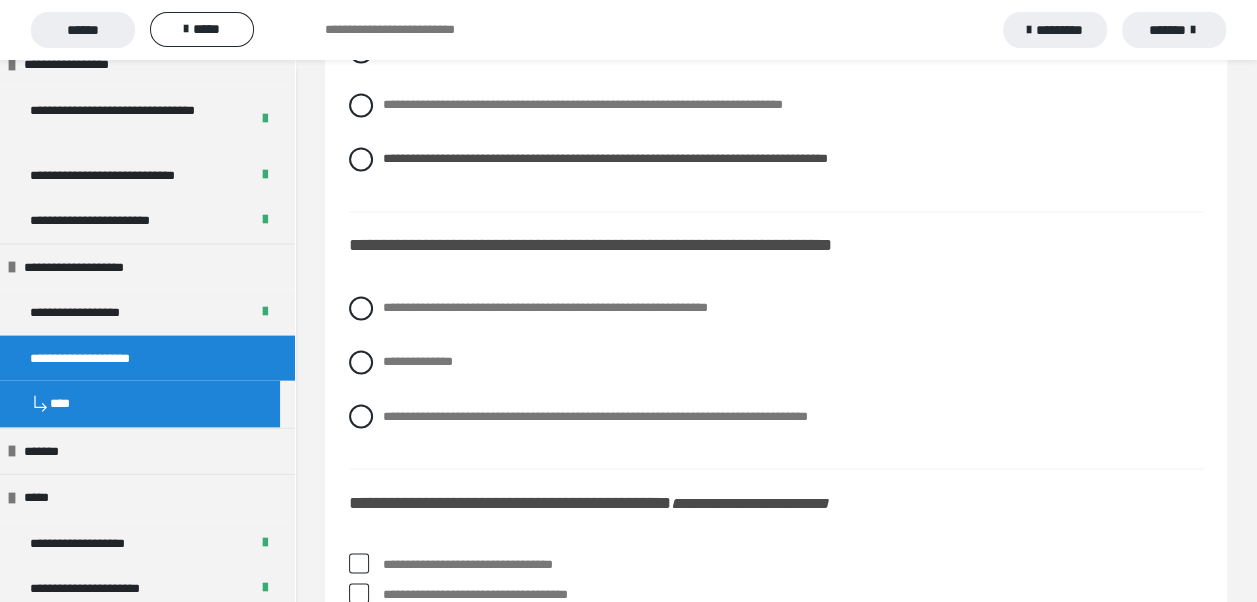 scroll, scrollTop: 9100, scrollLeft: 0, axis: vertical 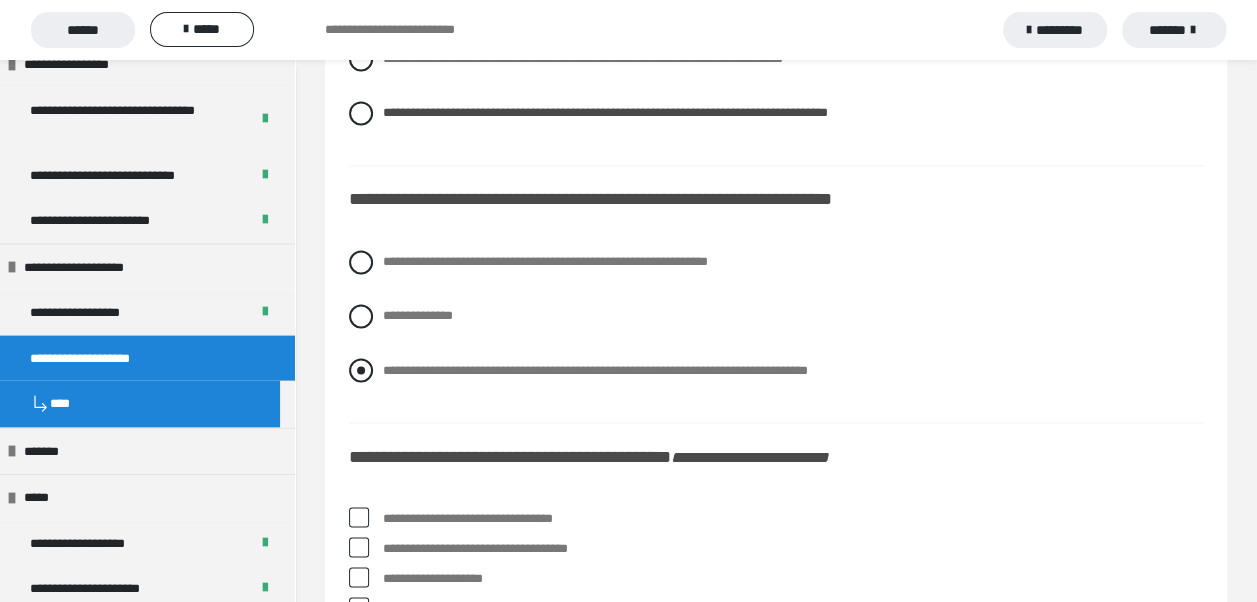 click at bounding box center (361, 370) 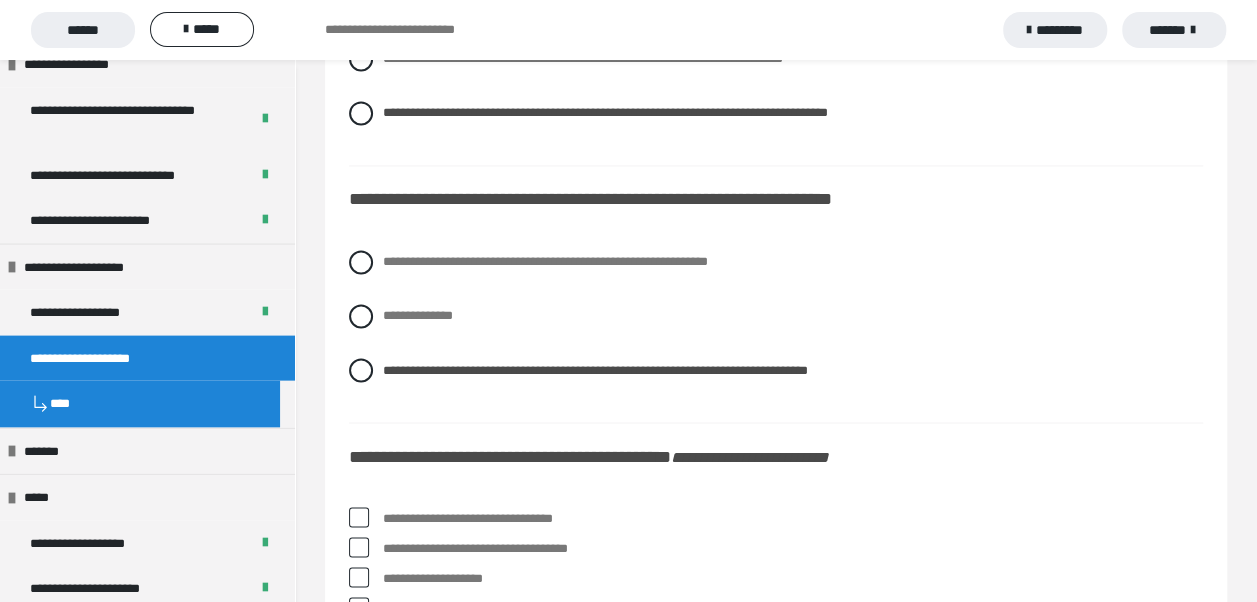 scroll, scrollTop: 9200, scrollLeft: 0, axis: vertical 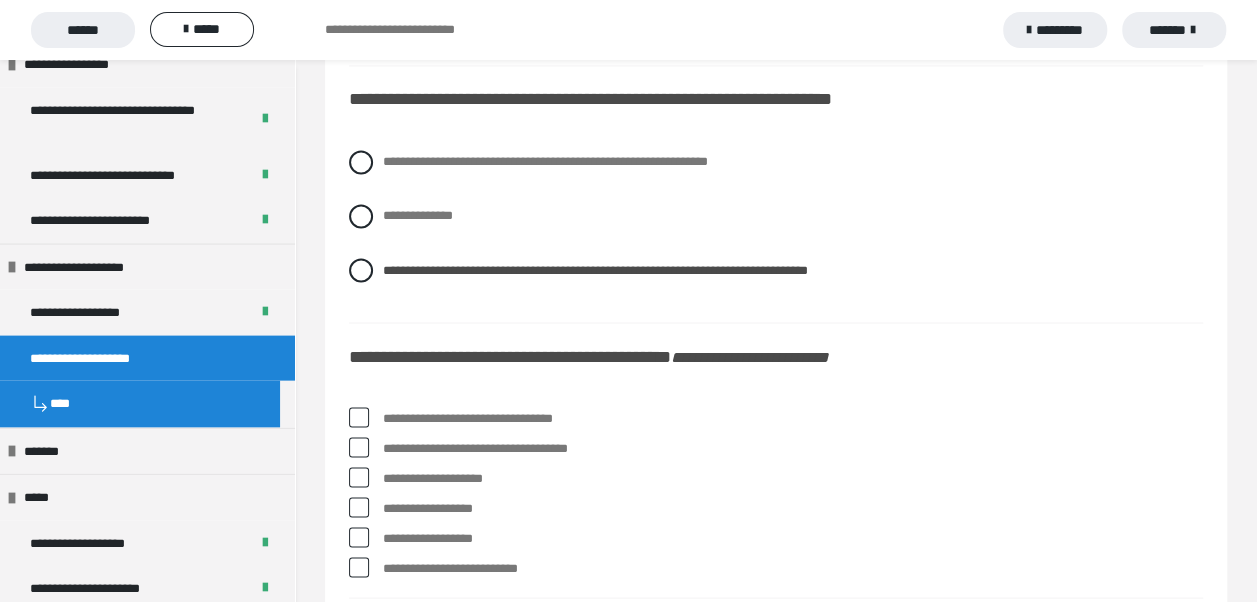 click at bounding box center (359, 417) 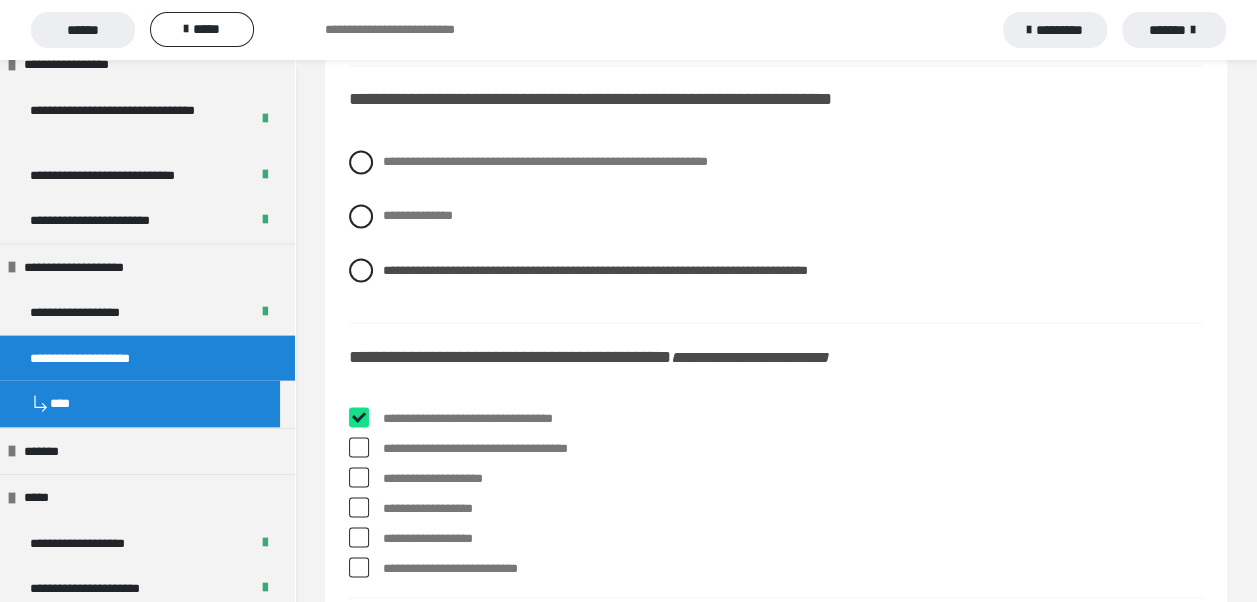 checkbox on "****" 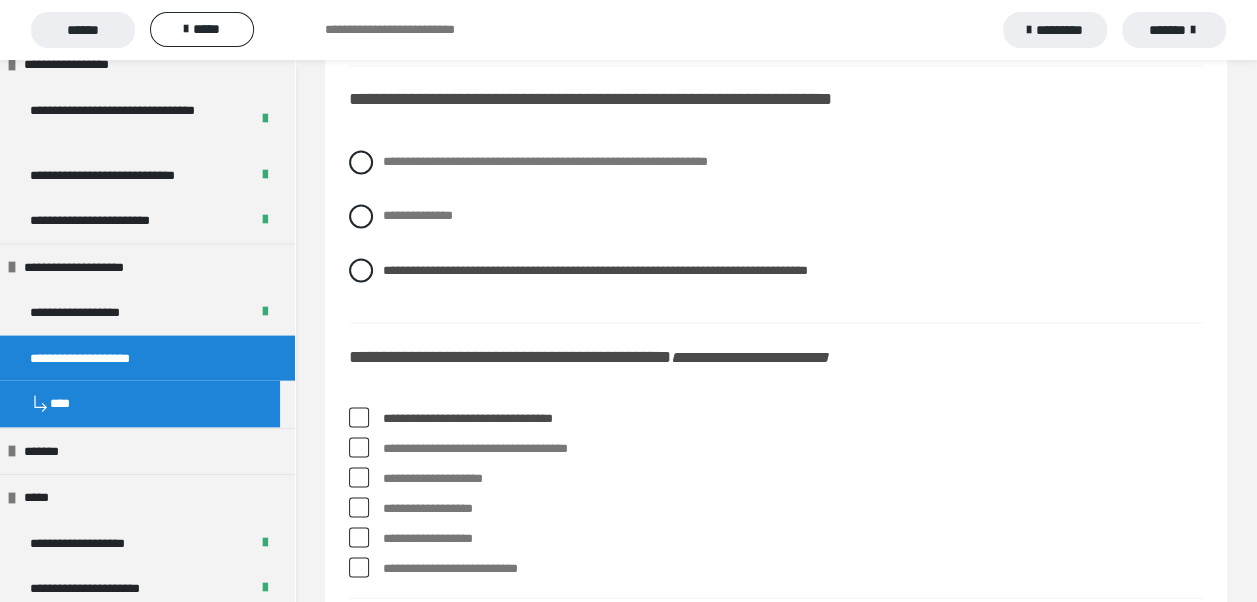 click at bounding box center [359, 447] 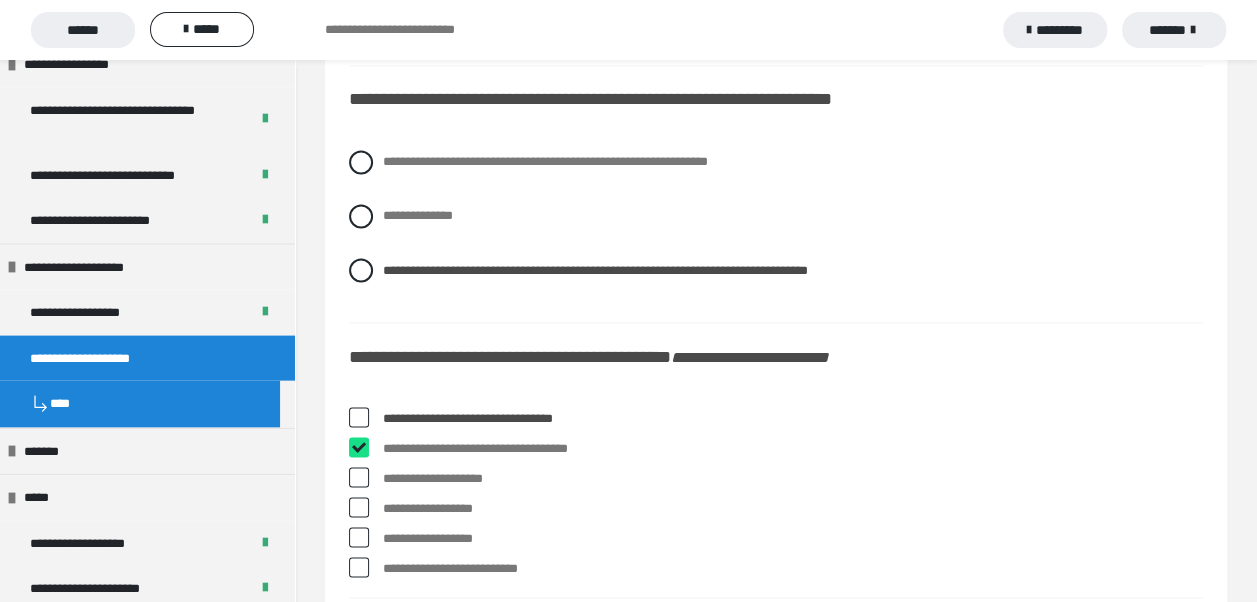checkbox on "****" 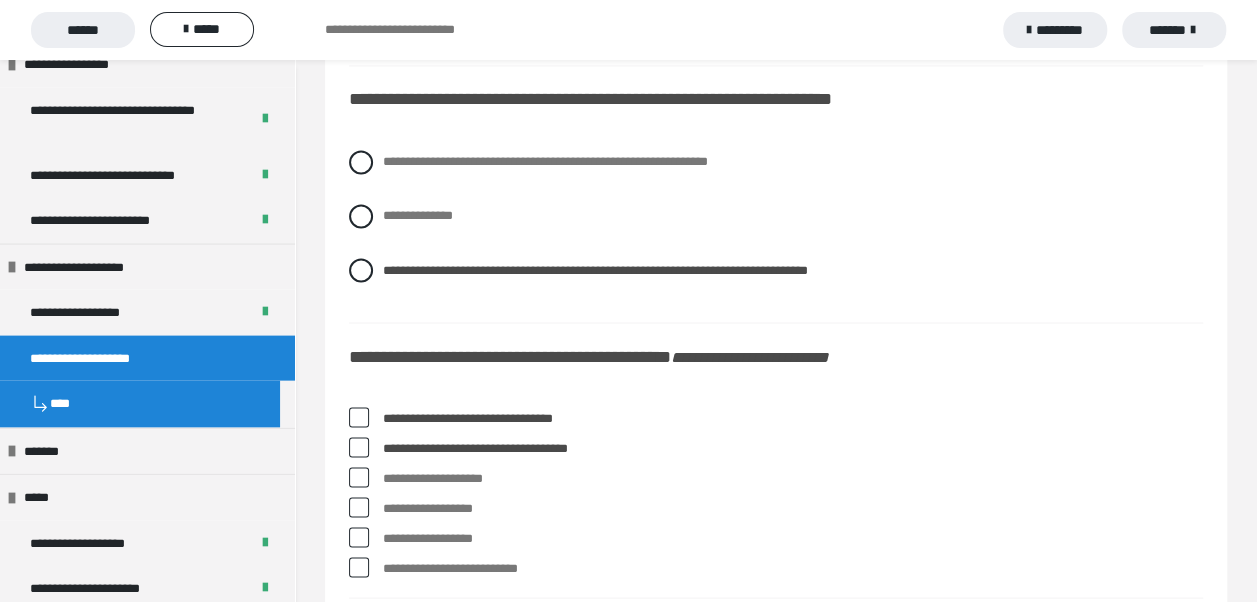 click at bounding box center (359, 537) 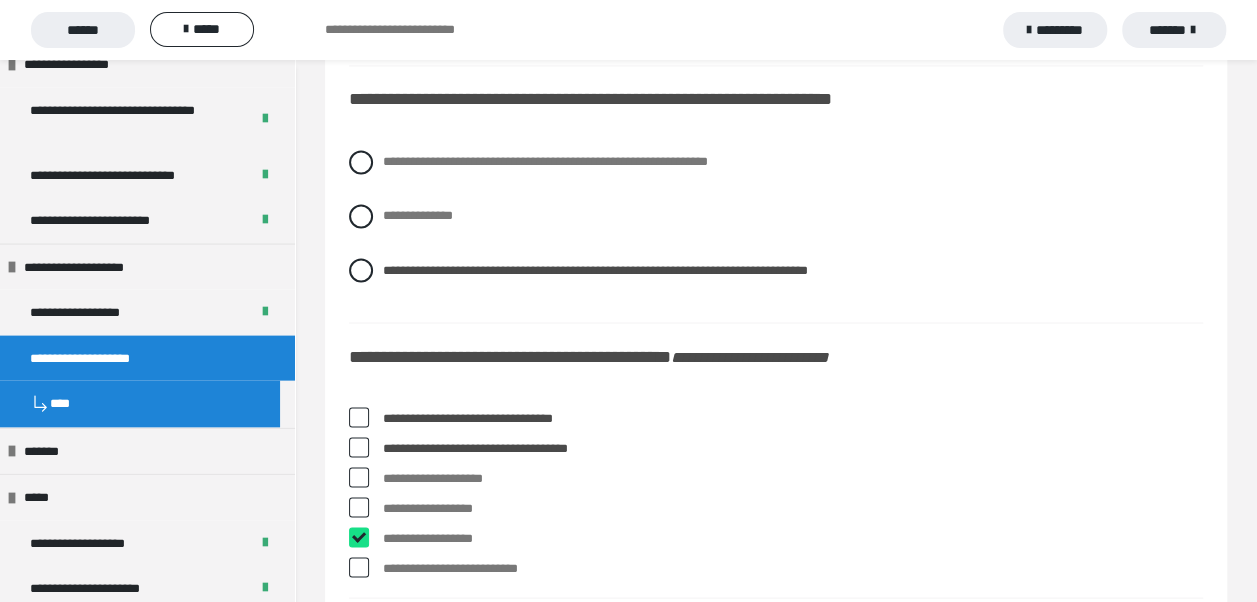 checkbox on "****" 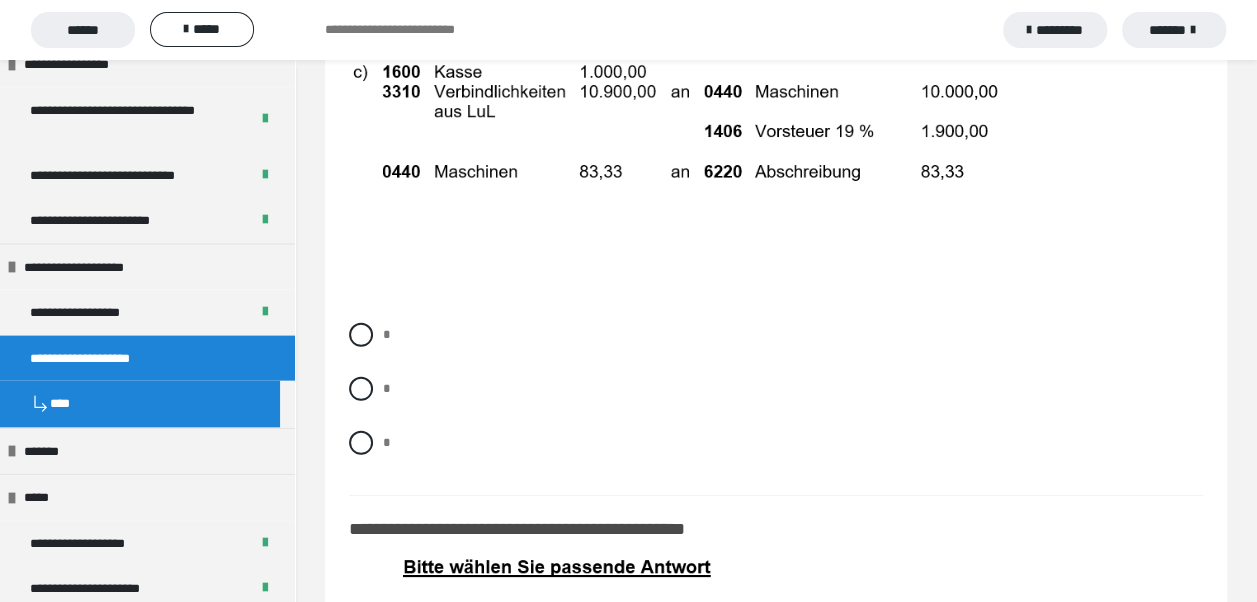 scroll, scrollTop: 10300, scrollLeft: 0, axis: vertical 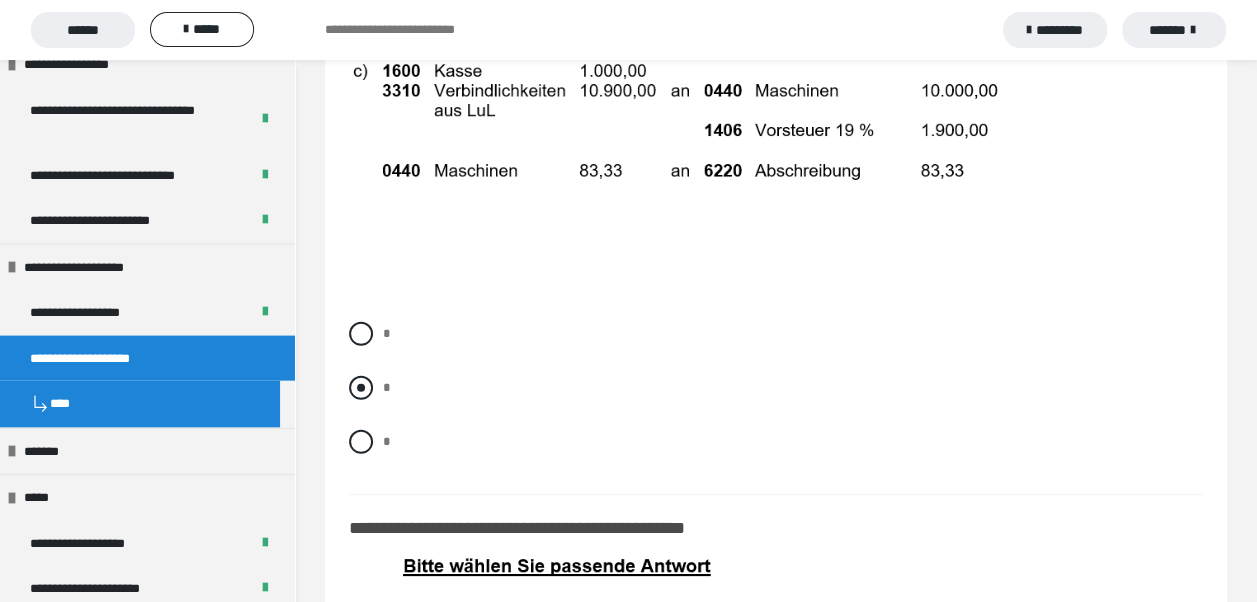 click at bounding box center [361, 388] 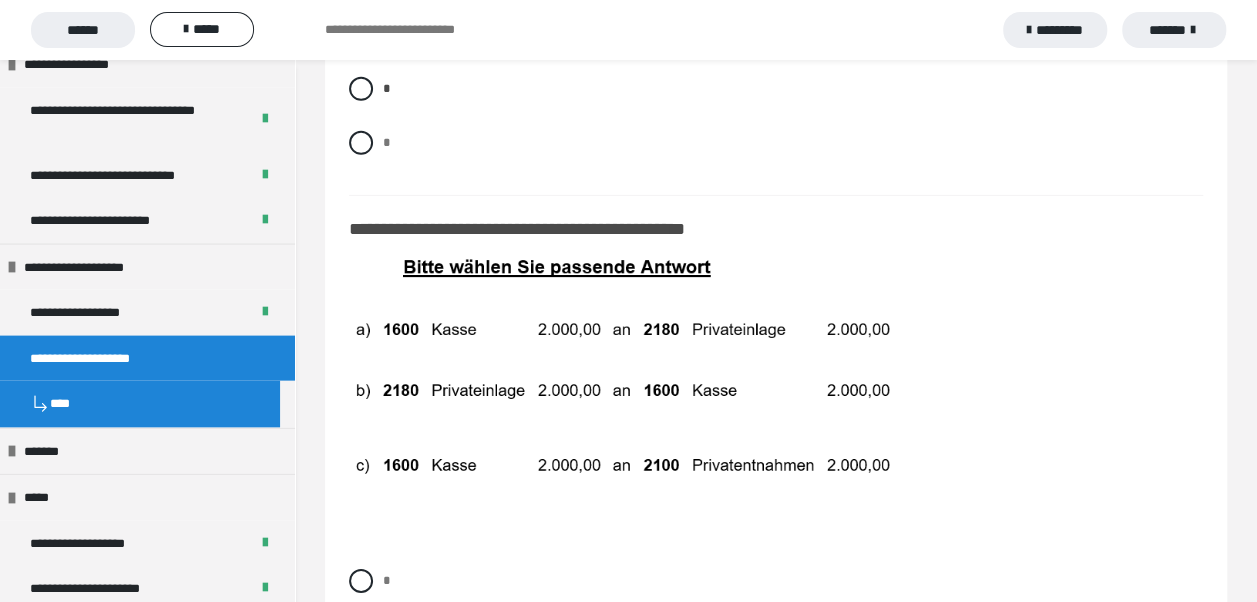 scroll, scrollTop: 10600, scrollLeft: 0, axis: vertical 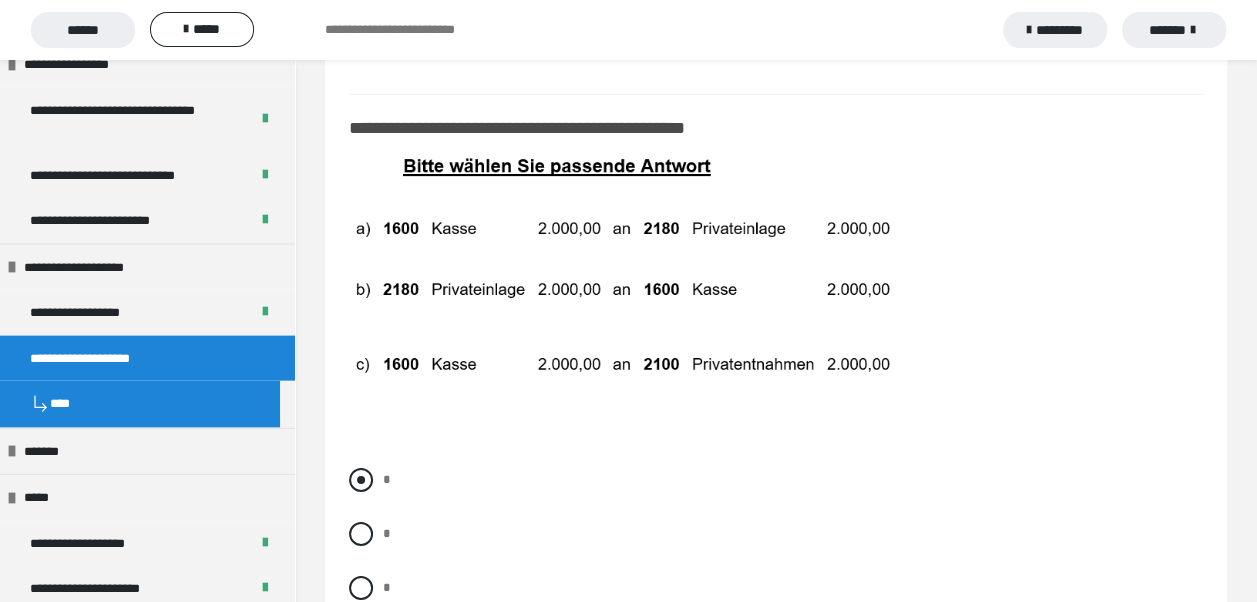 drag, startPoint x: 364, startPoint y: 468, endPoint x: 386, endPoint y: 456, distance: 25.059929 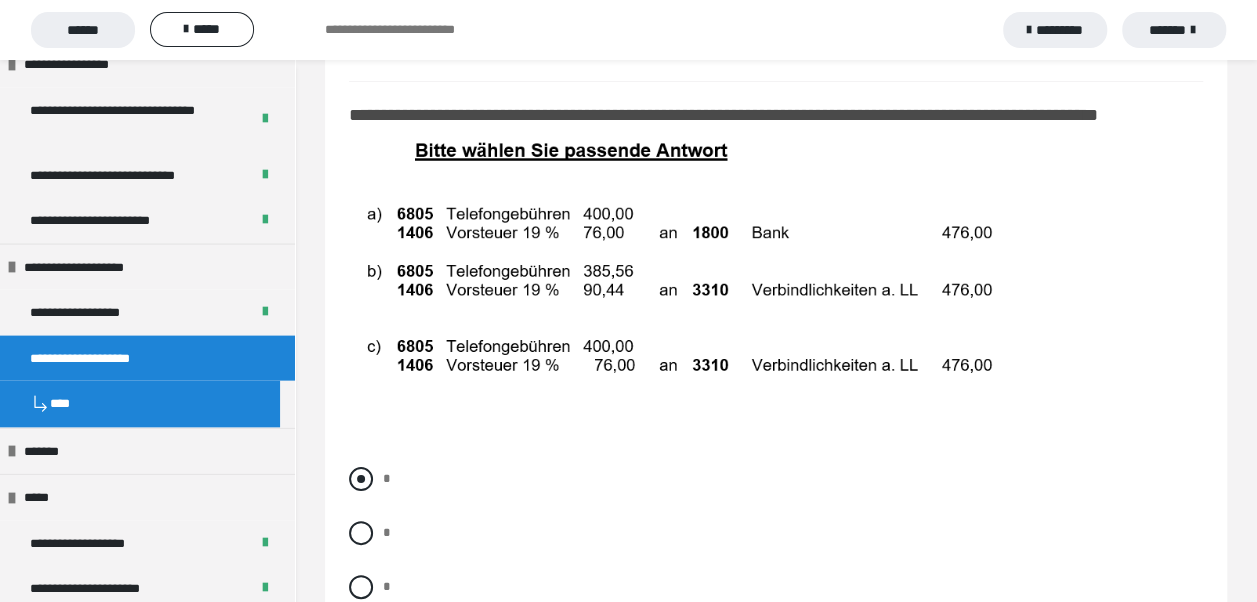 scroll, scrollTop: 11300, scrollLeft: 0, axis: vertical 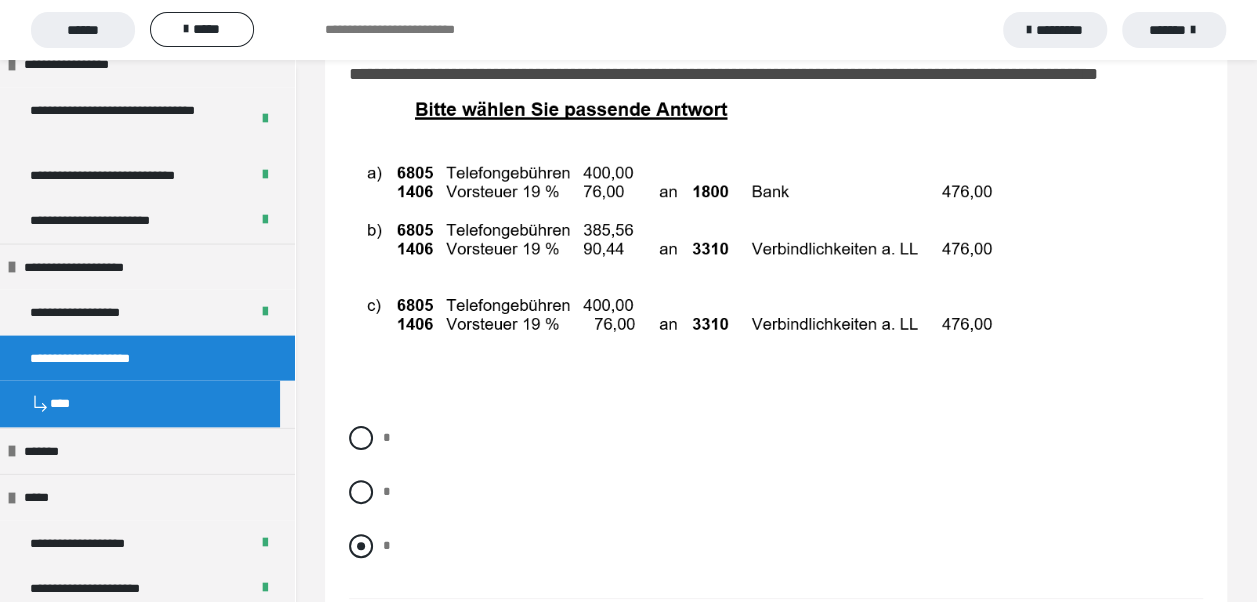 click at bounding box center (361, 546) 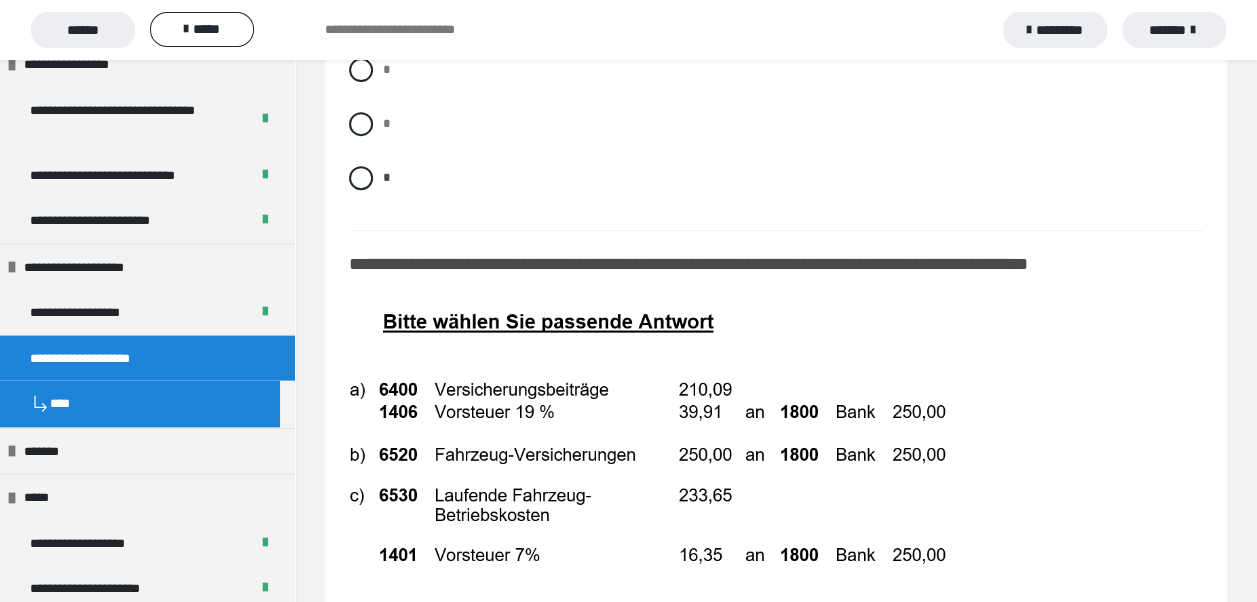 scroll, scrollTop: 11700, scrollLeft: 0, axis: vertical 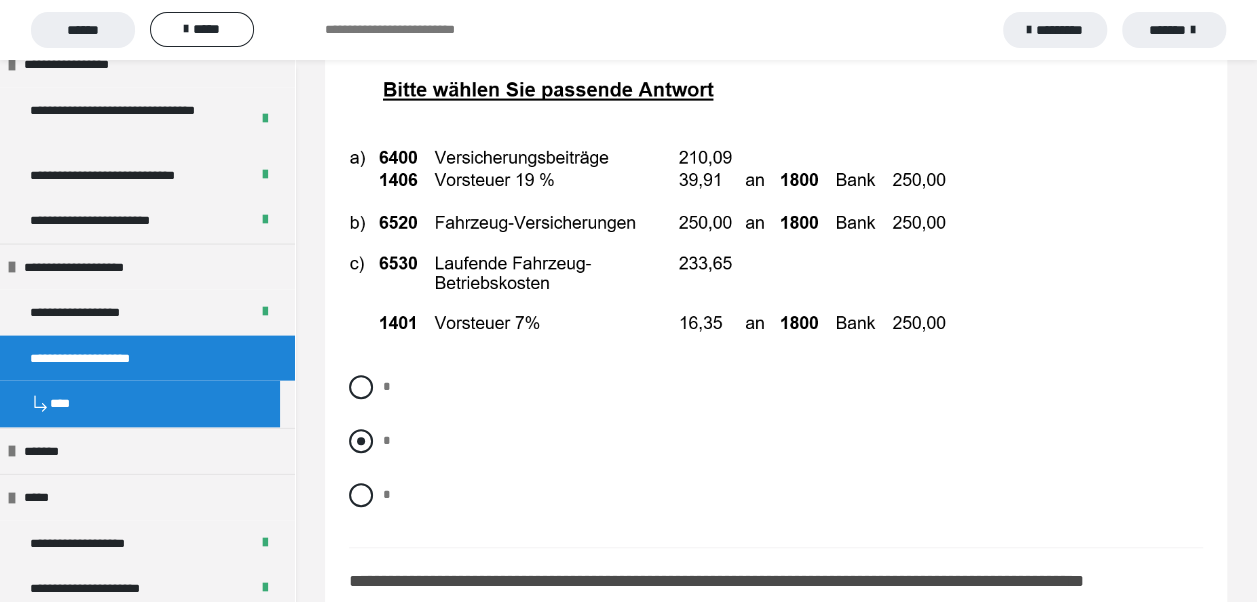 click at bounding box center (361, 441) 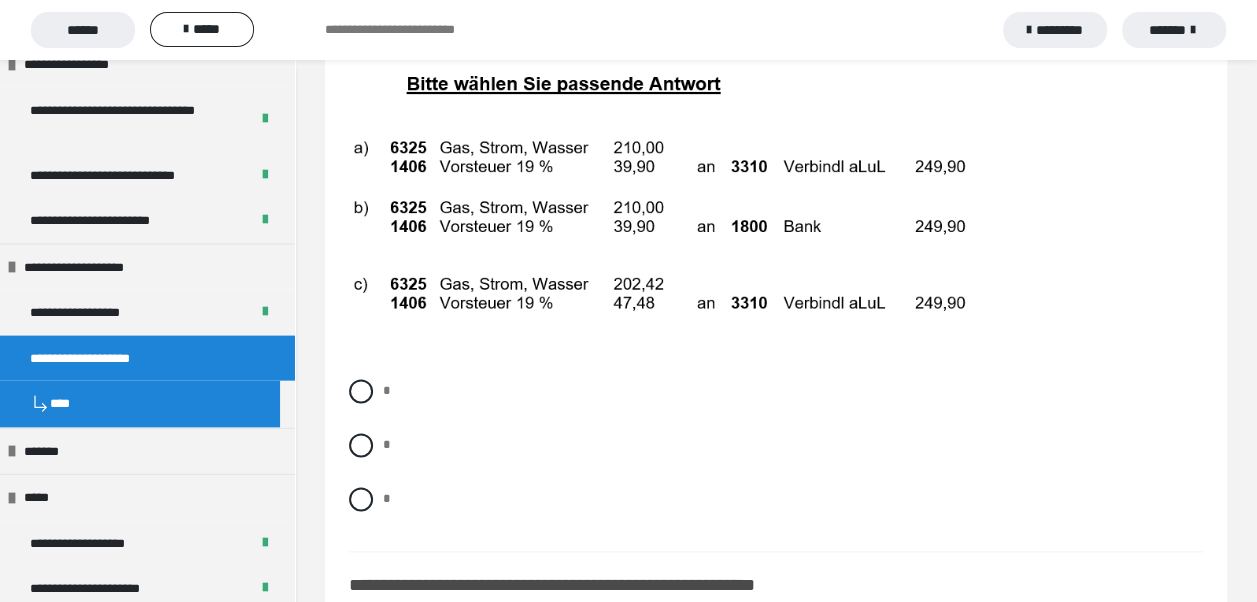 scroll, scrollTop: 12400, scrollLeft: 0, axis: vertical 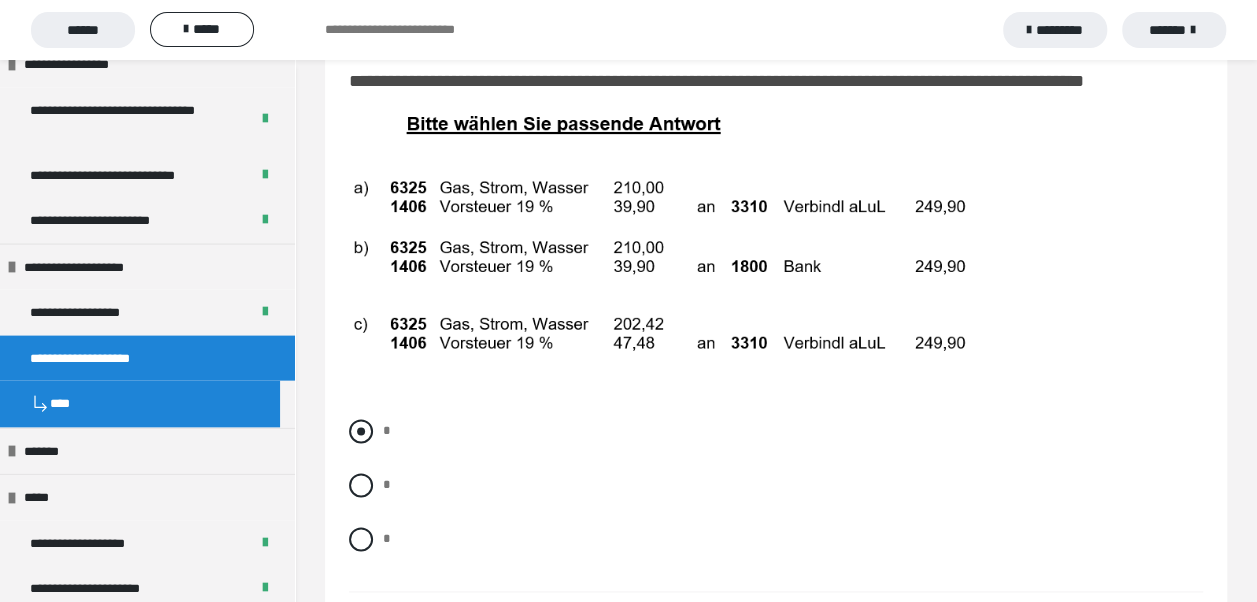 click at bounding box center [361, 431] 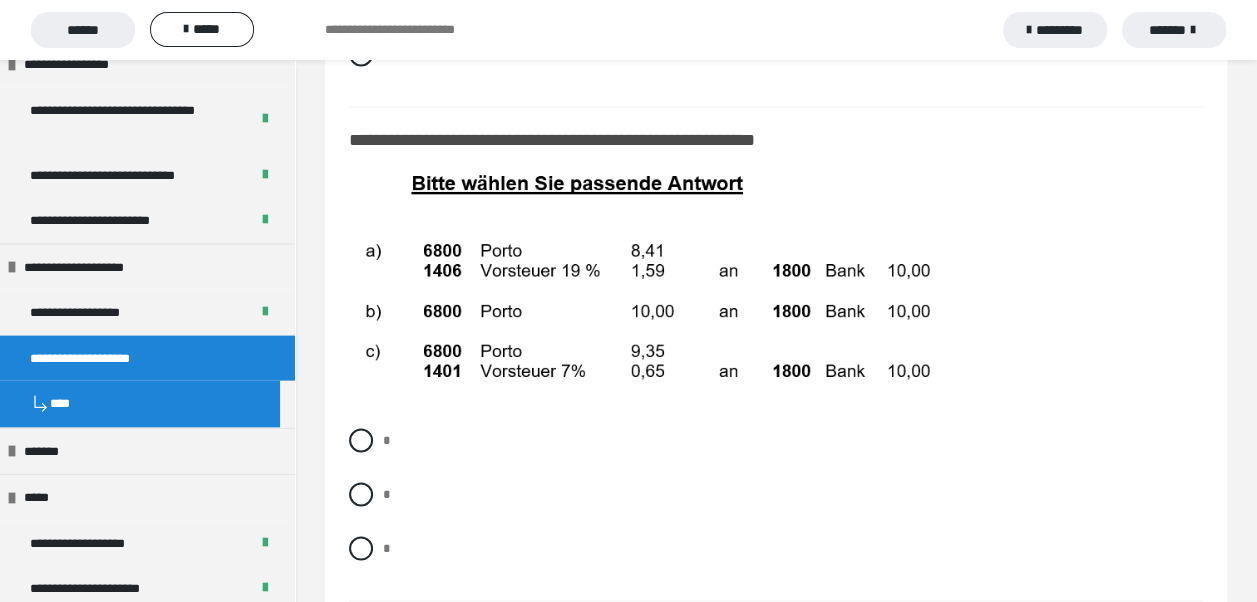 scroll, scrollTop: 13000, scrollLeft: 0, axis: vertical 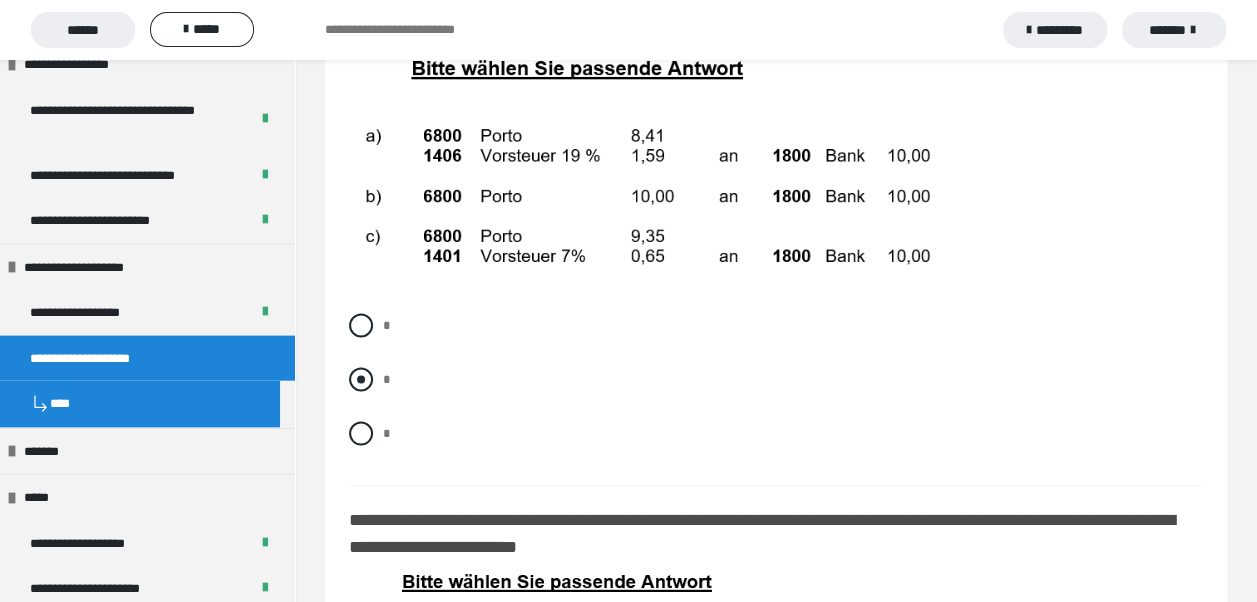 click at bounding box center (361, 379) 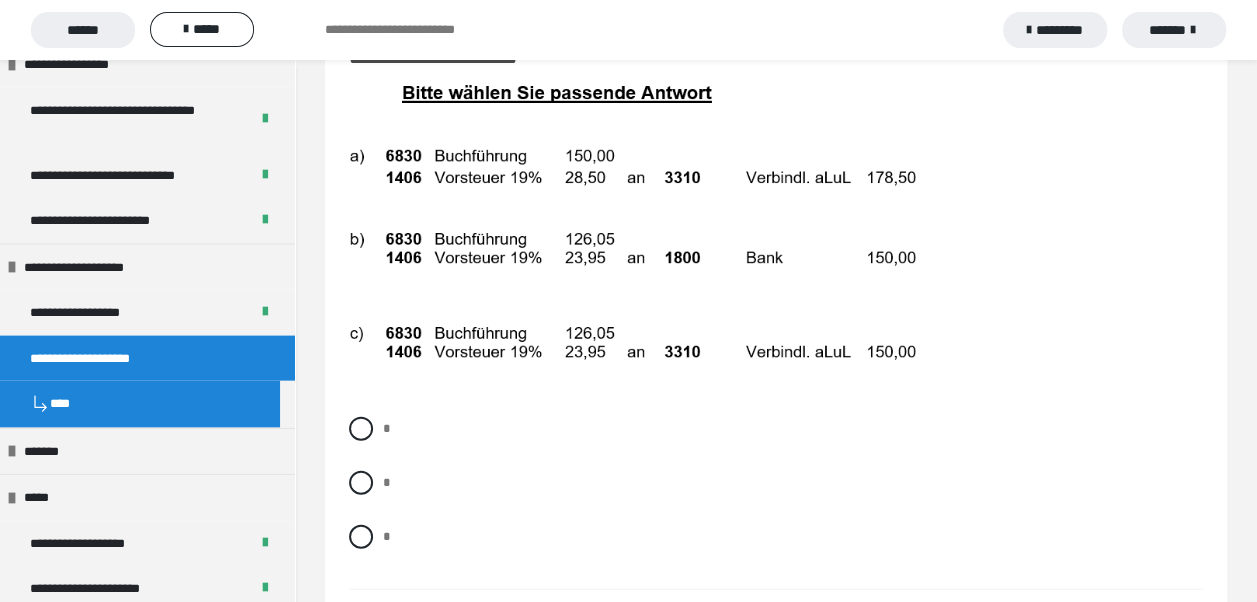 scroll, scrollTop: 13600, scrollLeft: 0, axis: vertical 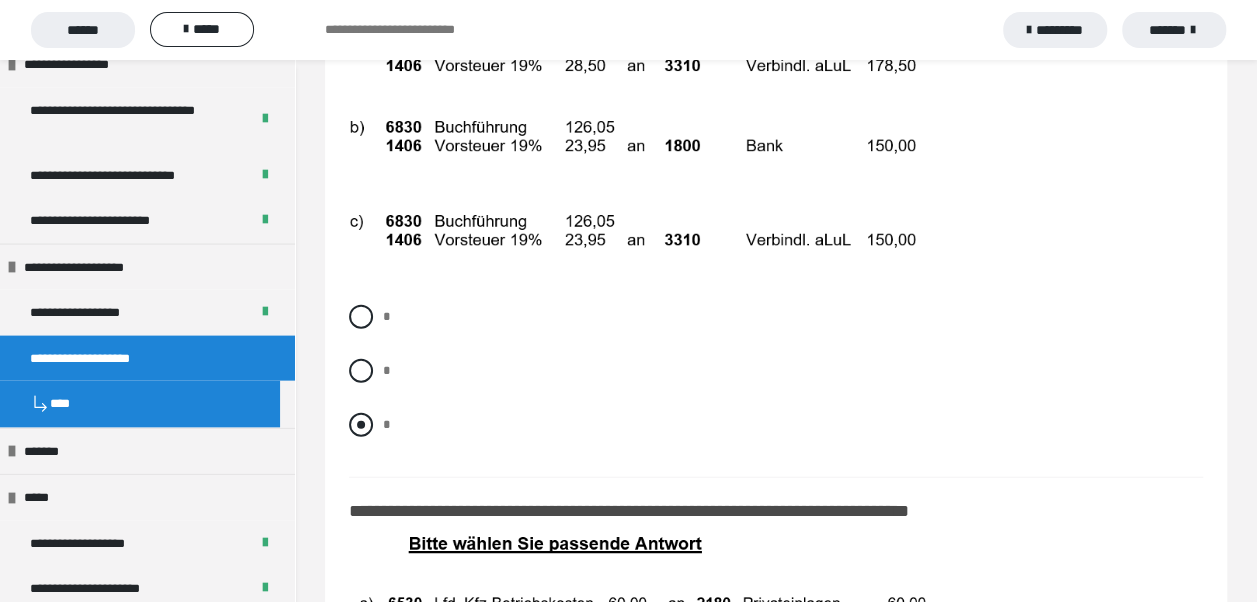 click at bounding box center (361, 425) 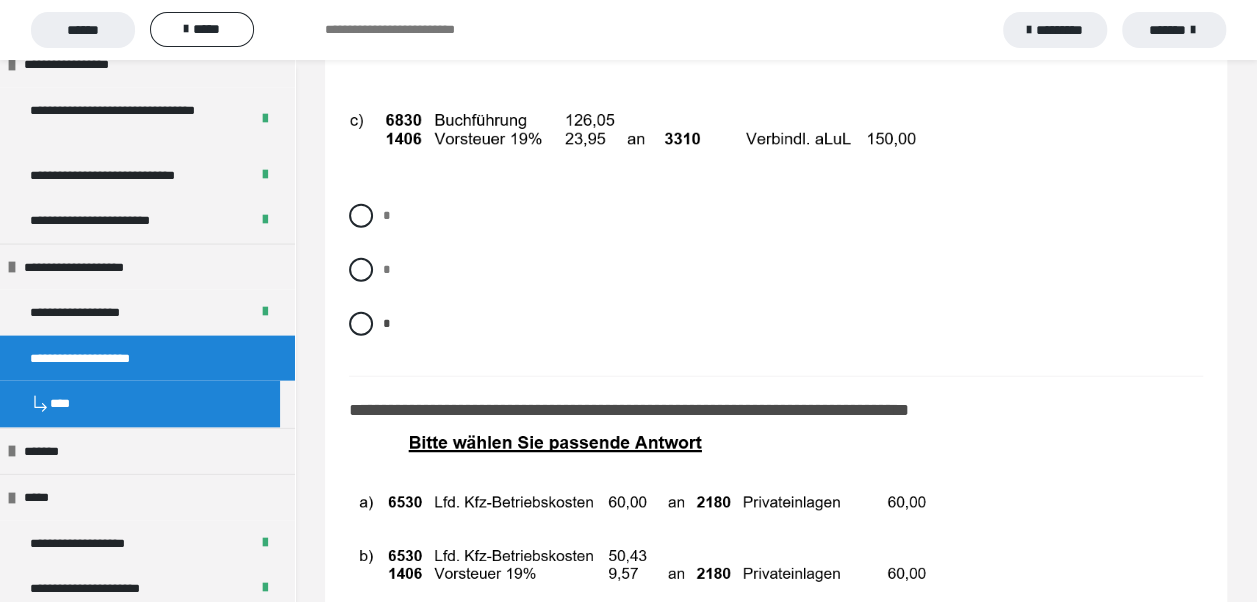 scroll, scrollTop: 13800, scrollLeft: 0, axis: vertical 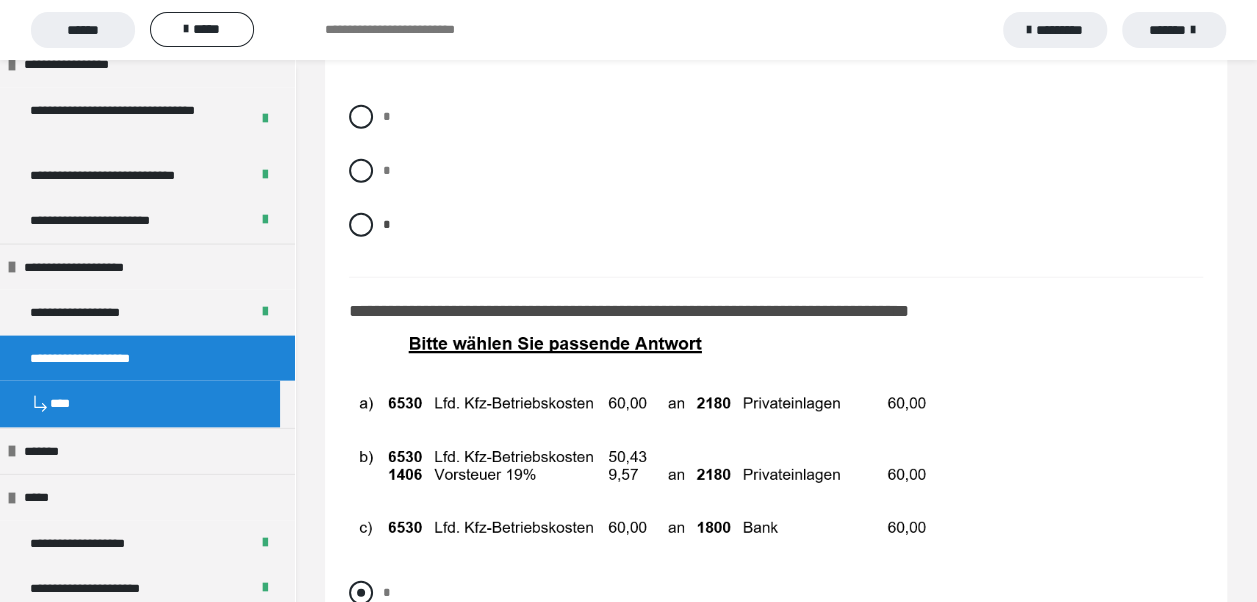 click at bounding box center [361, 593] 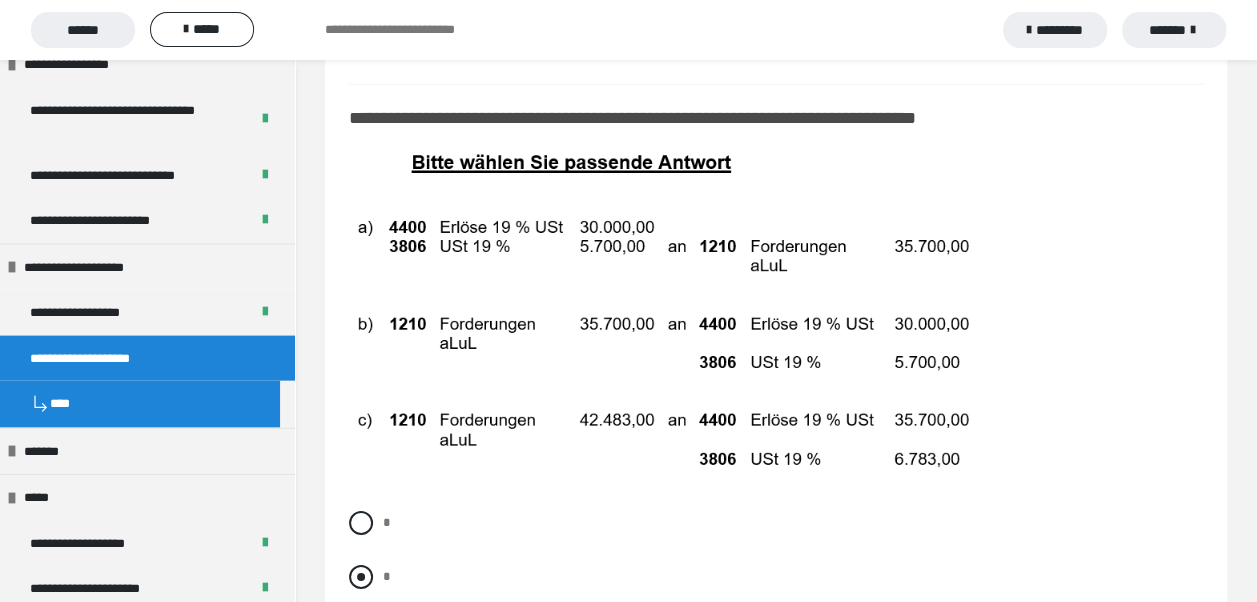 scroll, scrollTop: 14600, scrollLeft: 0, axis: vertical 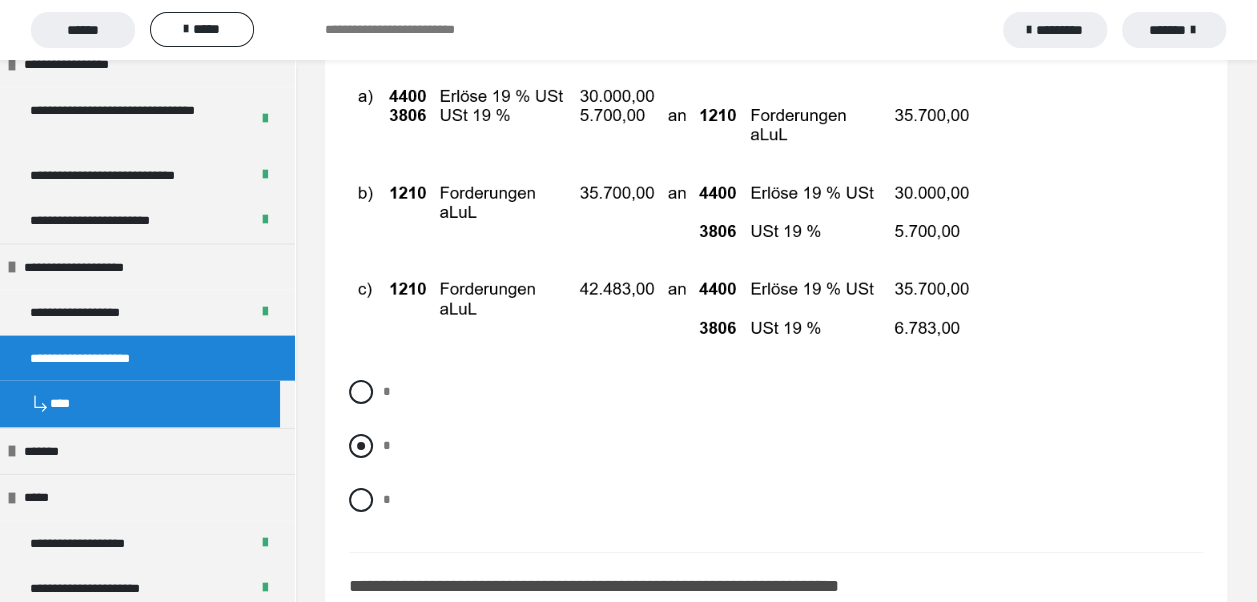 click at bounding box center [361, 446] 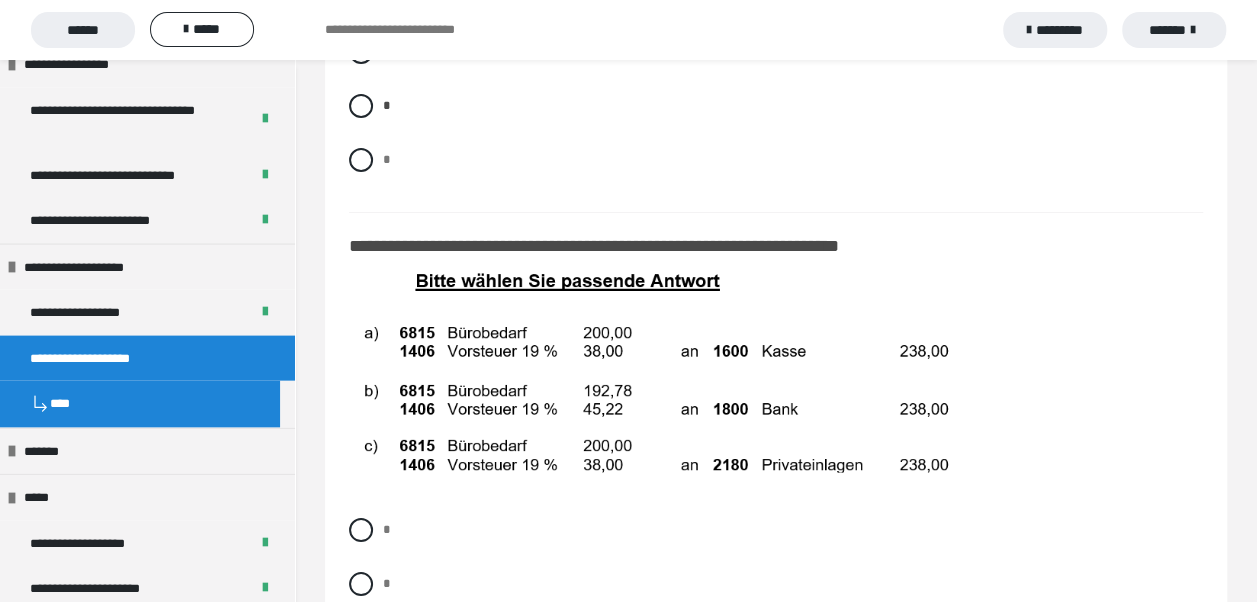scroll, scrollTop: 15000, scrollLeft: 0, axis: vertical 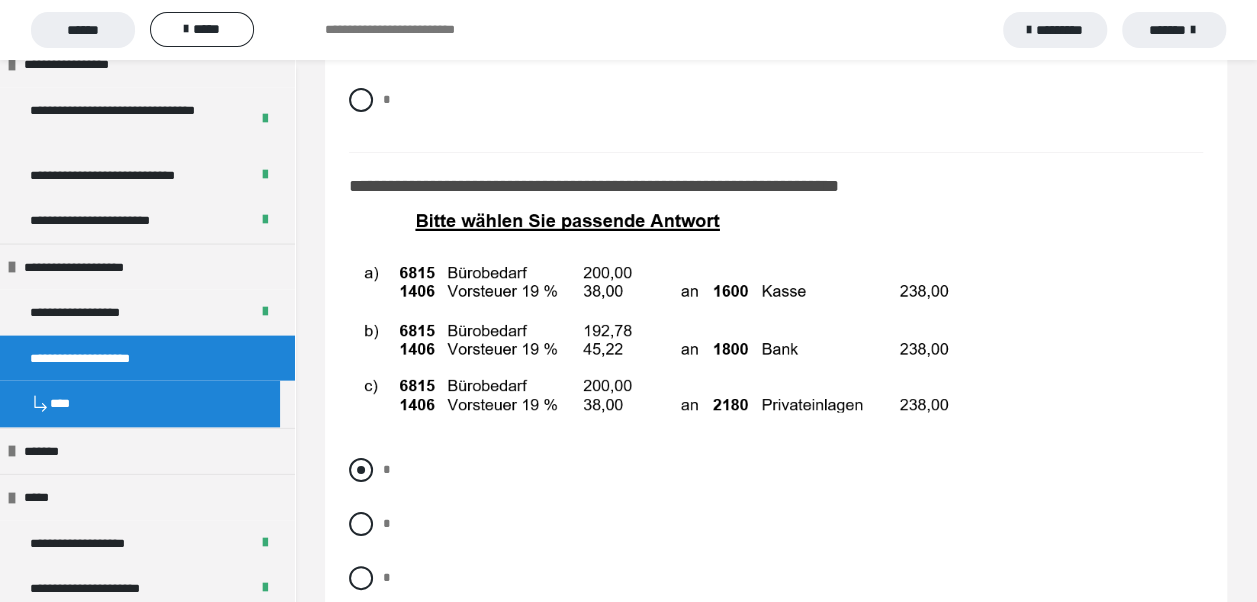 click at bounding box center (361, 470) 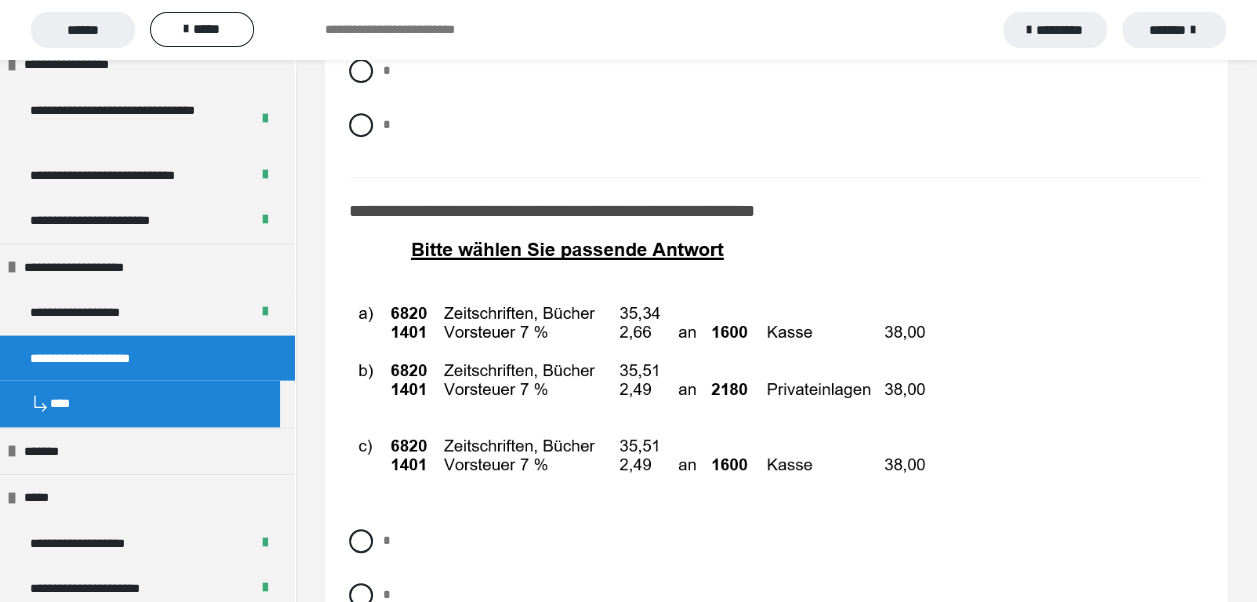 scroll, scrollTop: 15500, scrollLeft: 0, axis: vertical 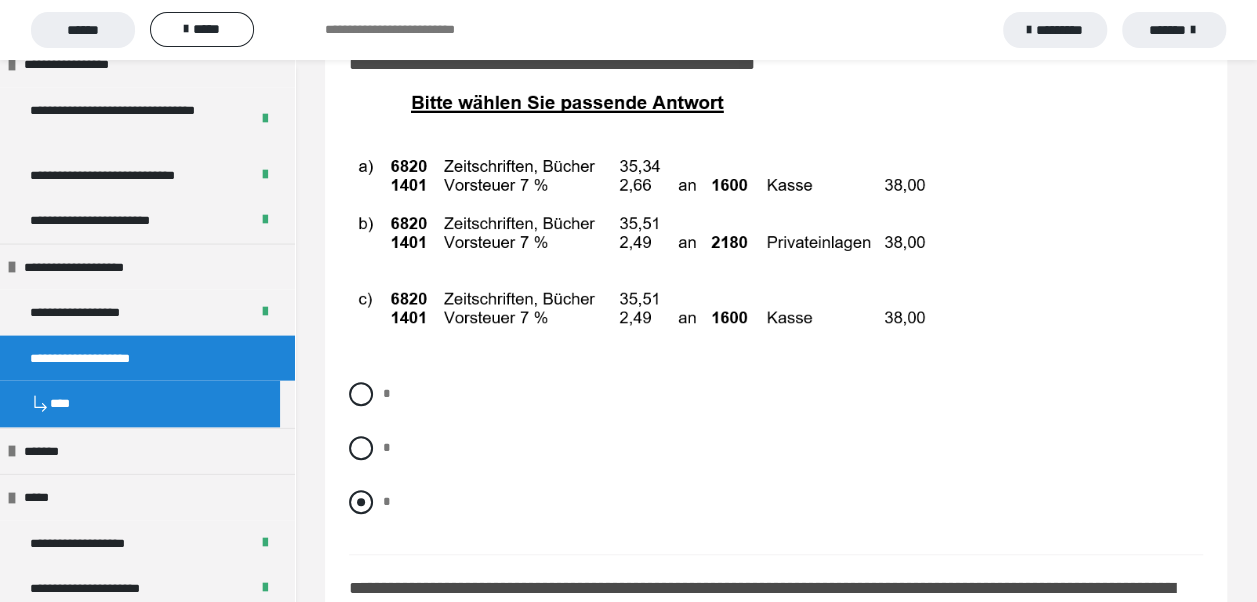 click at bounding box center (361, 502) 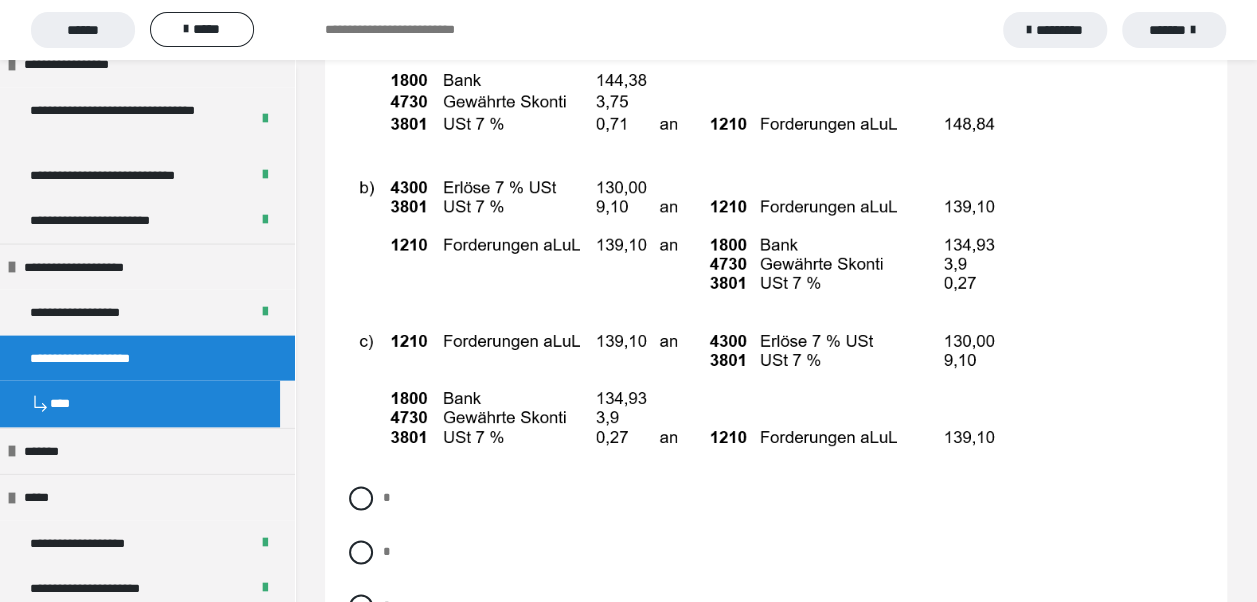 scroll, scrollTop: 16400, scrollLeft: 0, axis: vertical 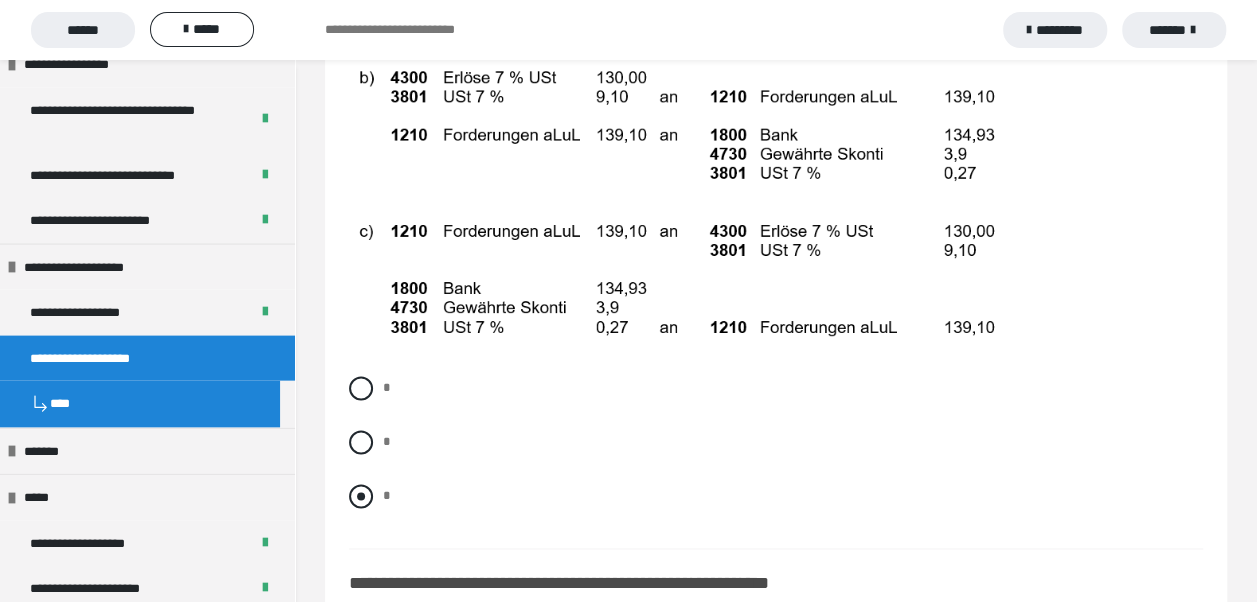 drag, startPoint x: 356, startPoint y: 487, endPoint x: 377, endPoint y: 486, distance: 21.023796 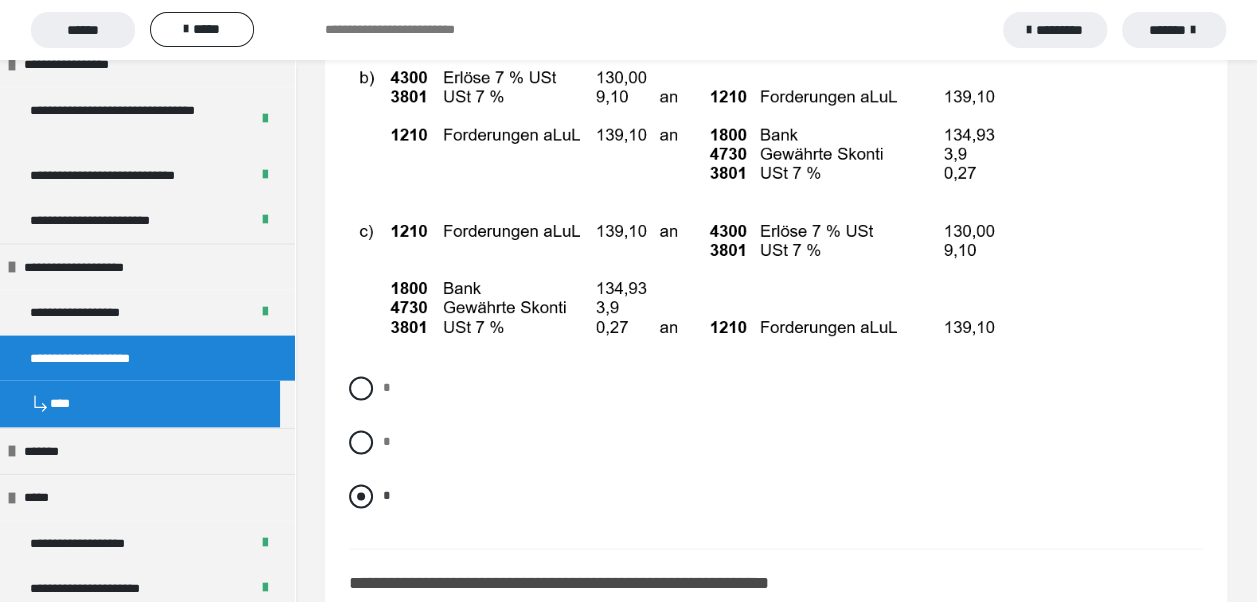 scroll, scrollTop: 16600, scrollLeft: 0, axis: vertical 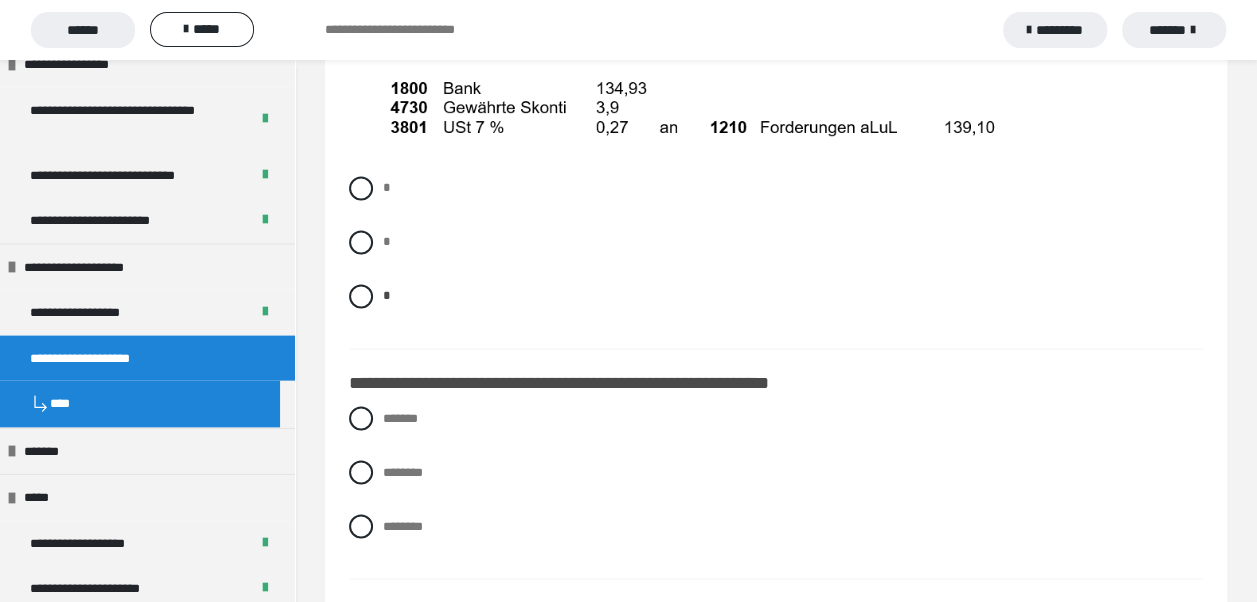 click at bounding box center [361, 472] 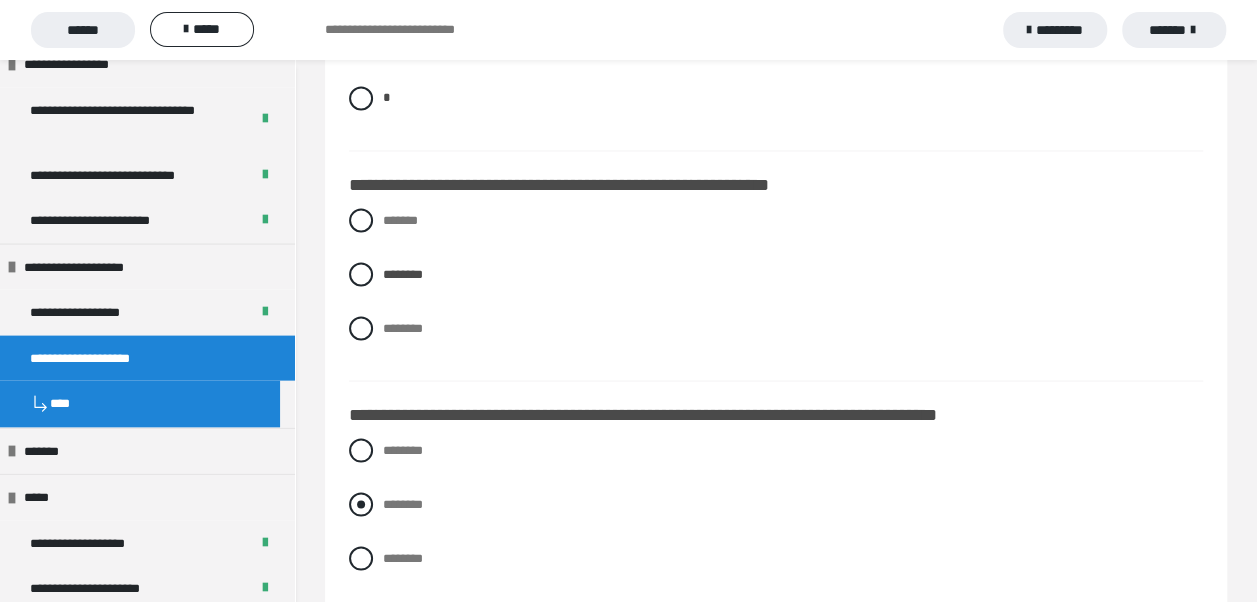scroll, scrollTop: 16800, scrollLeft: 0, axis: vertical 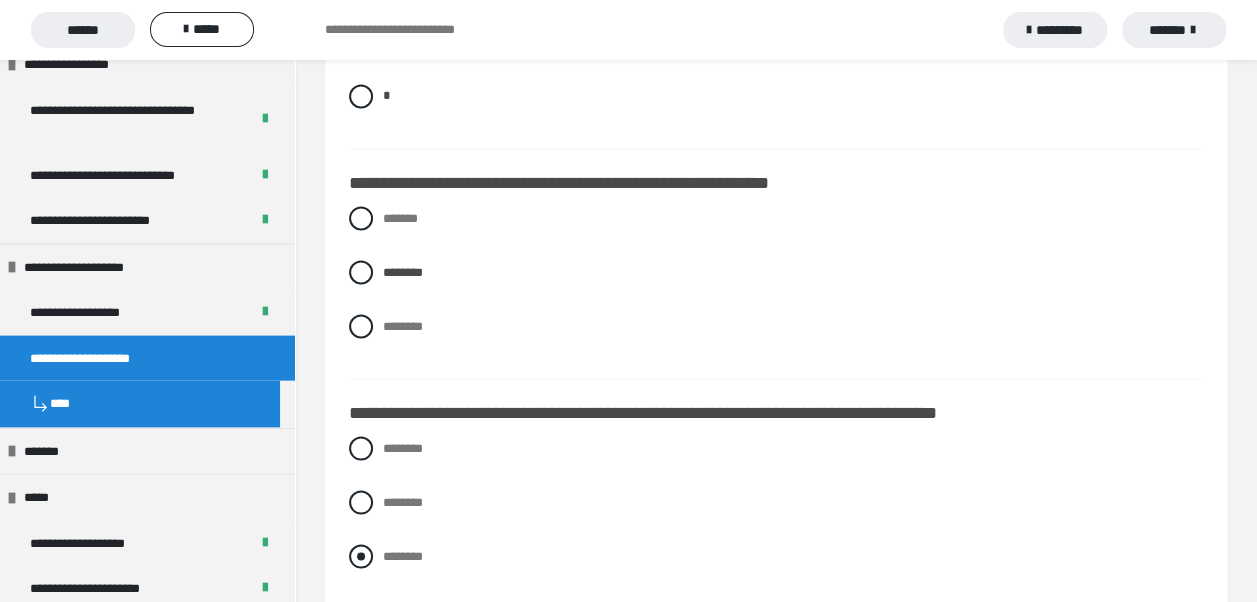 click at bounding box center (361, 556) 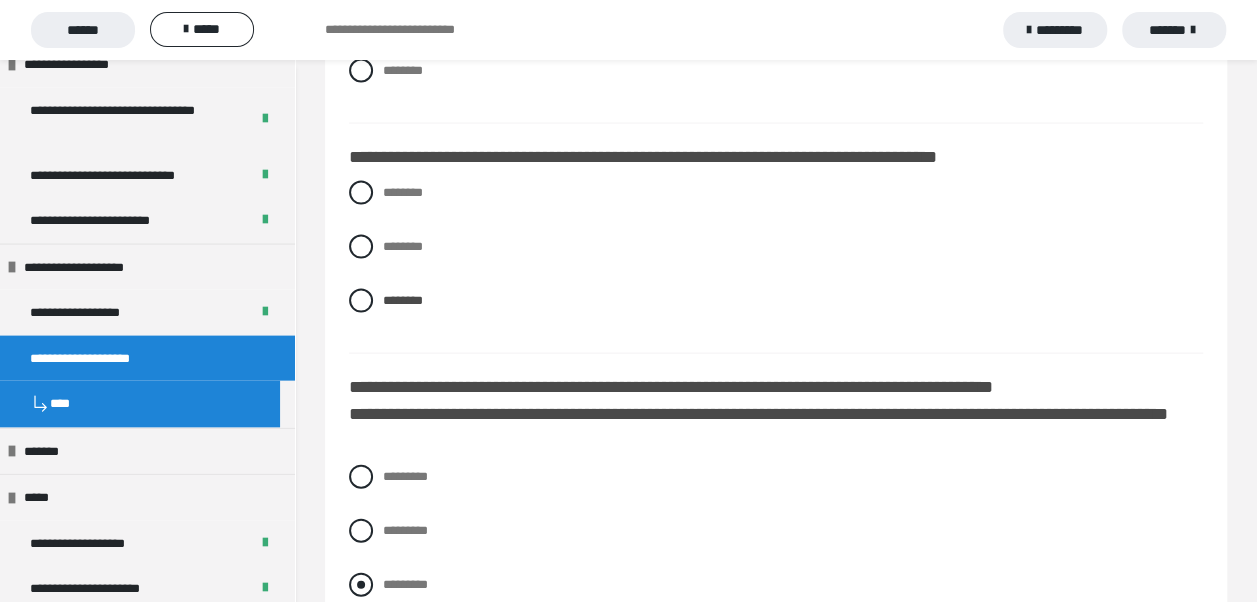 scroll, scrollTop: 17100, scrollLeft: 0, axis: vertical 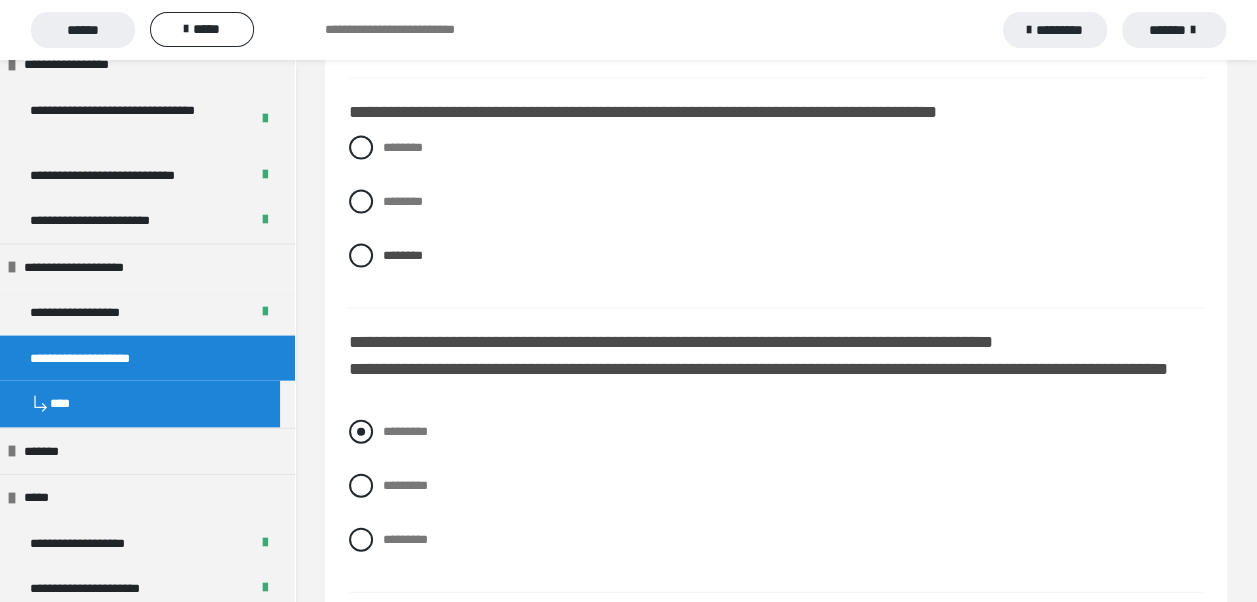 click at bounding box center [361, 432] 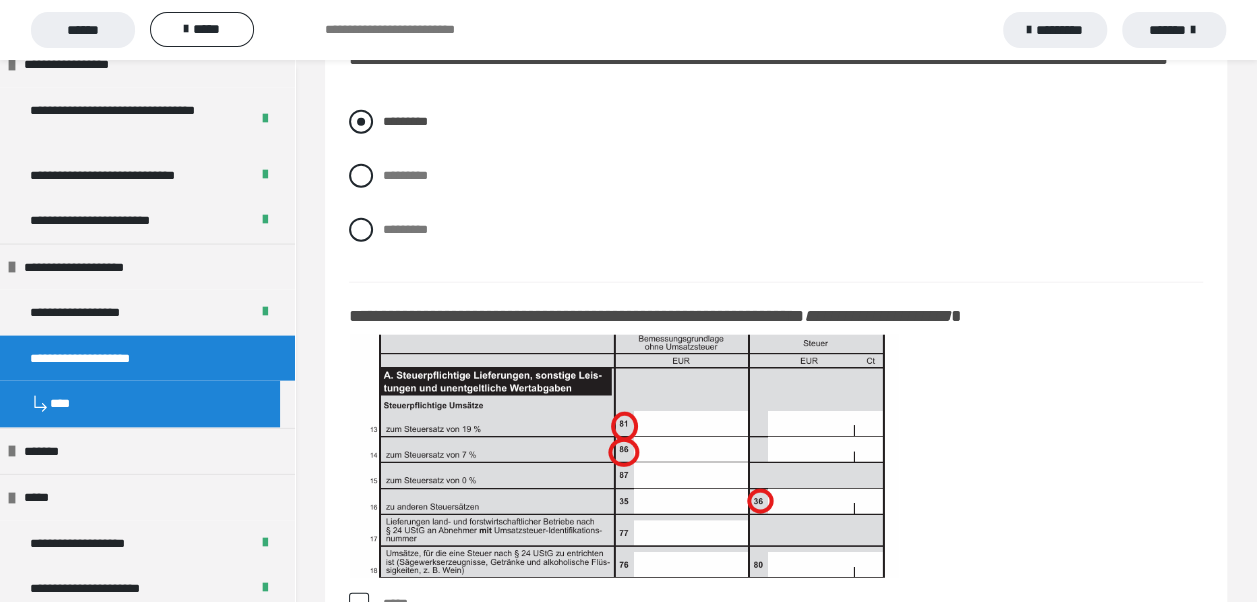 scroll, scrollTop: 17500, scrollLeft: 0, axis: vertical 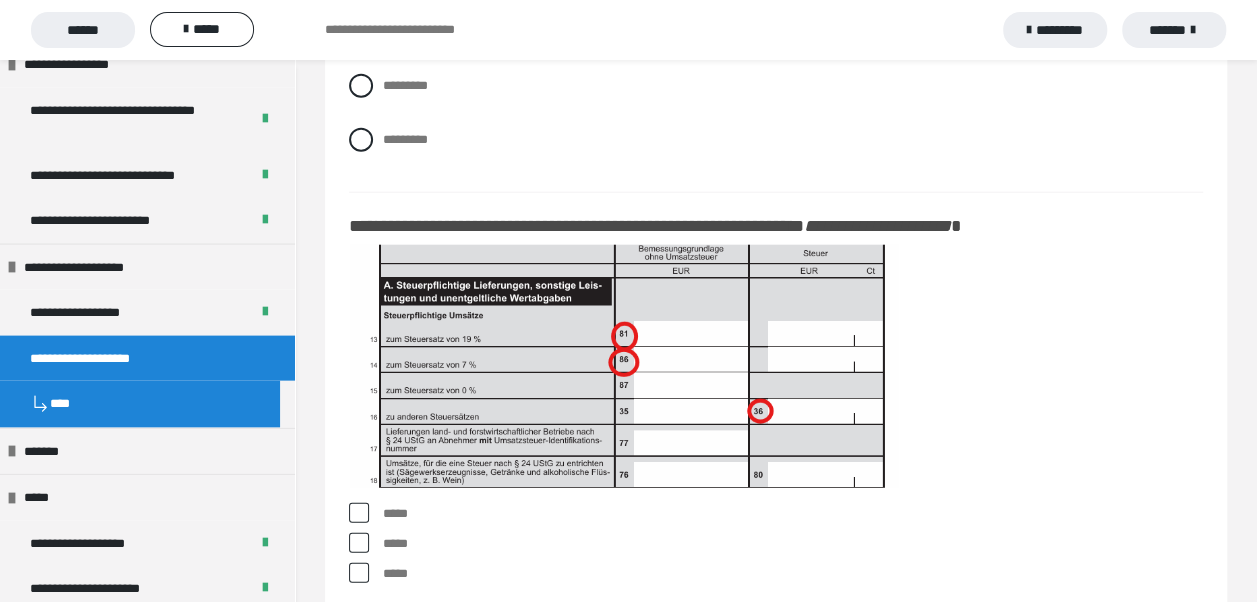 drag, startPoint x: 358, startPoint y: 506, endPoint x: 359, endPoint y: 518, distance: 12.0415945 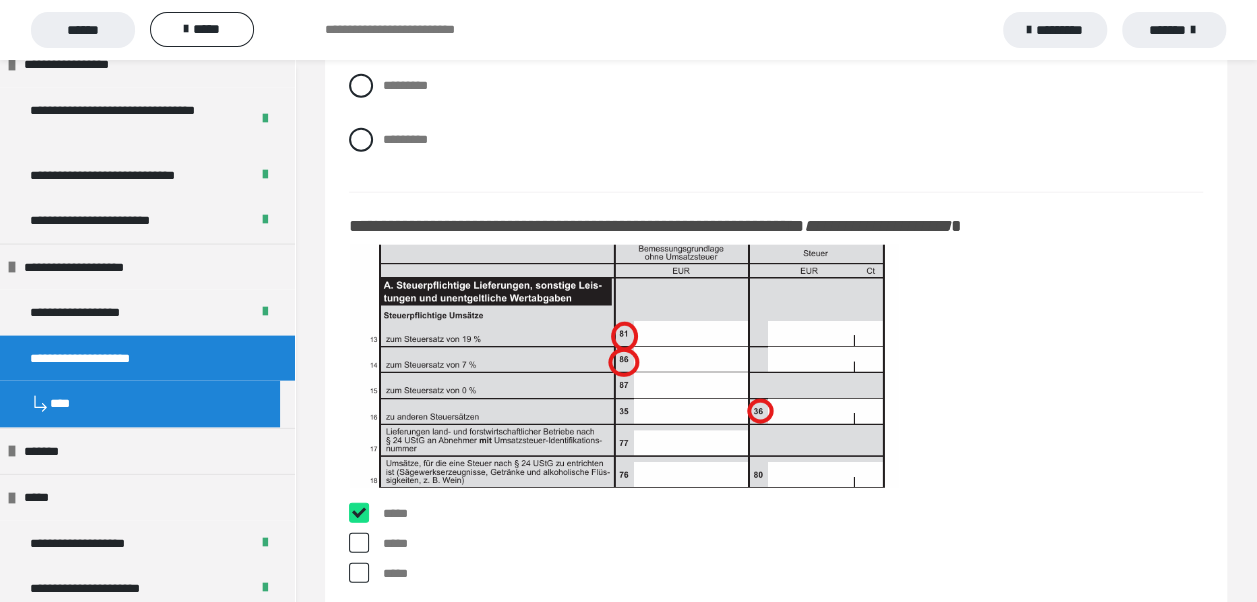 checkbox on "****" 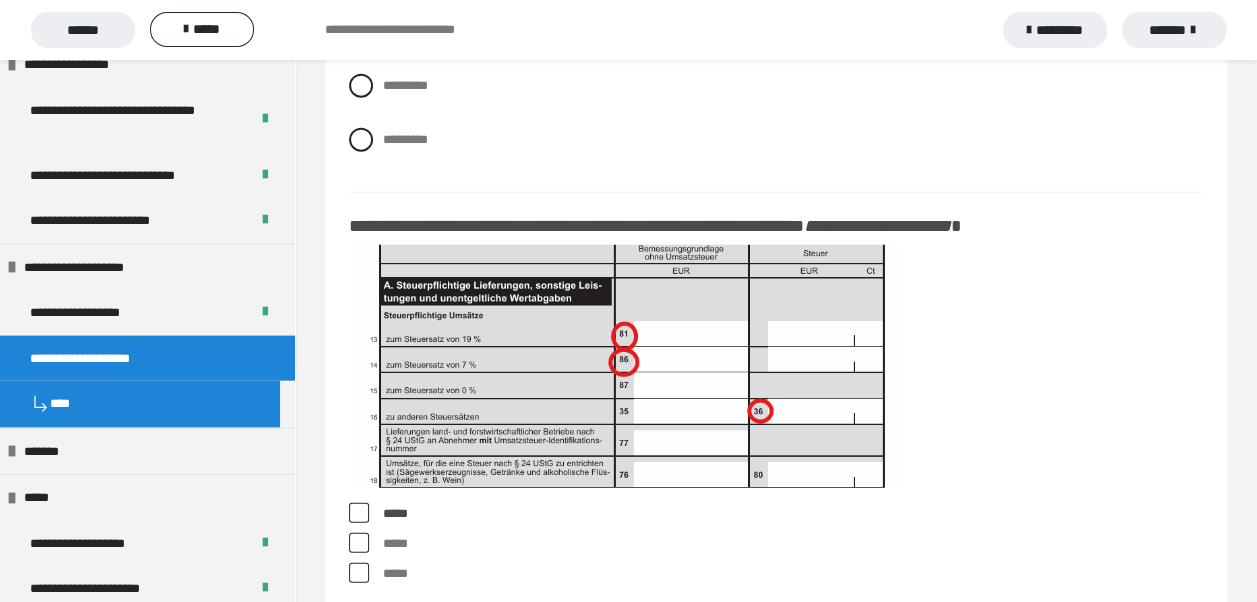 click at bounding box center [359, 543] 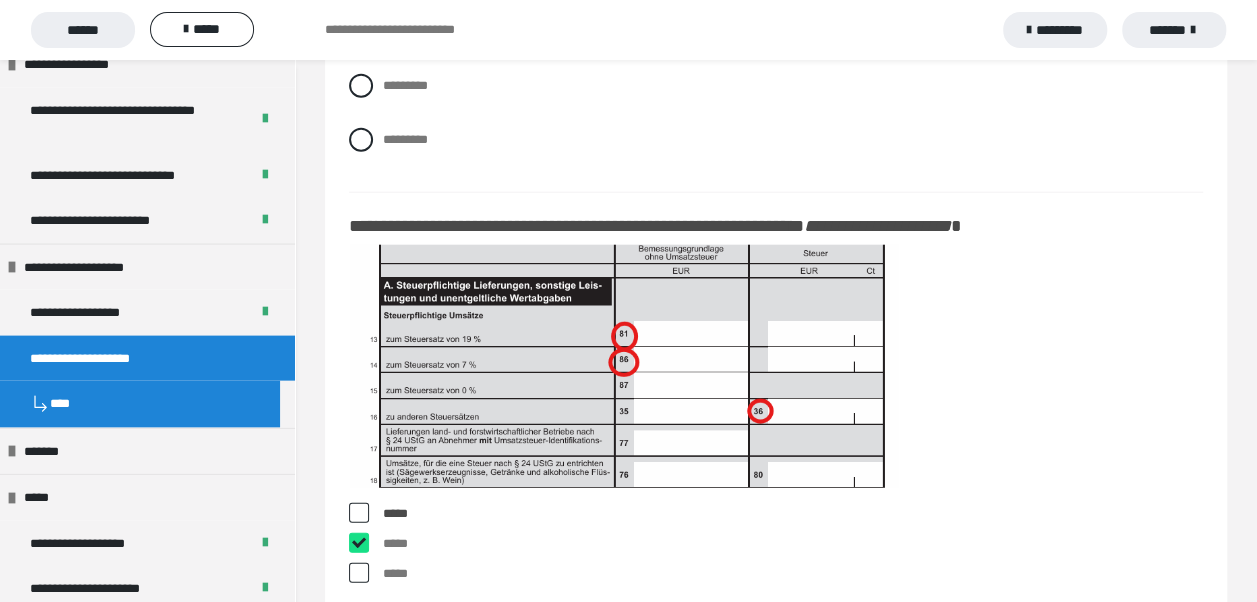 checkbox on "****" 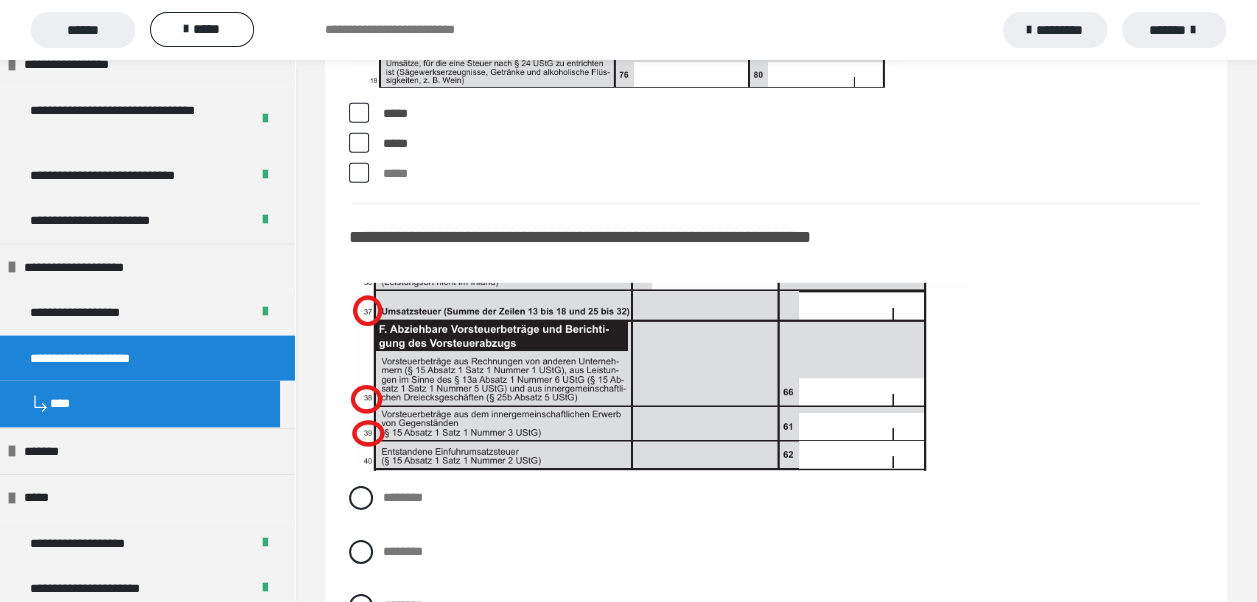 scroll, scrollTop: 18000, scrollLeft: 0, axis: vertical 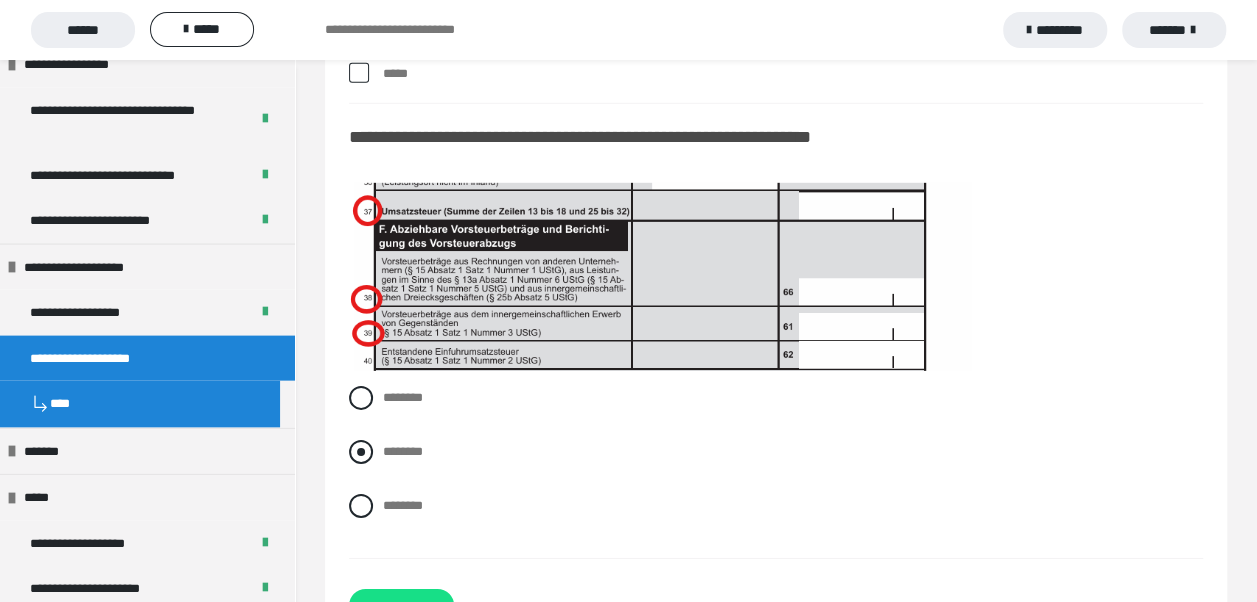 click at bounding box center [361, 452] 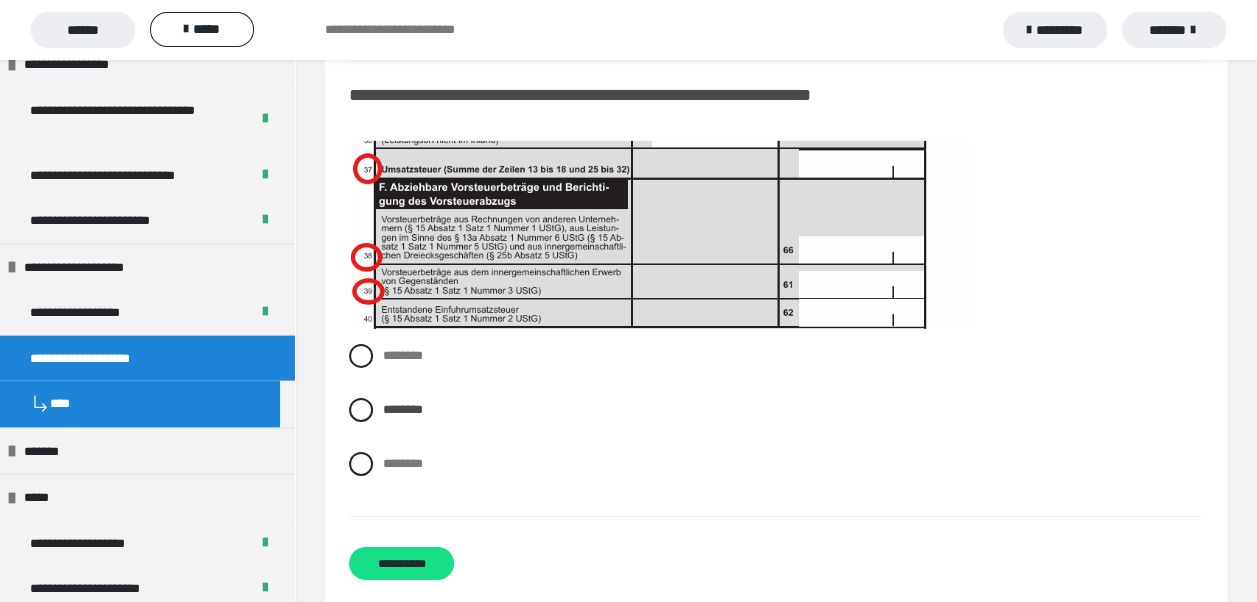 scroll, scrollTop: 18065, scrollLeft: 0, axis: vertical 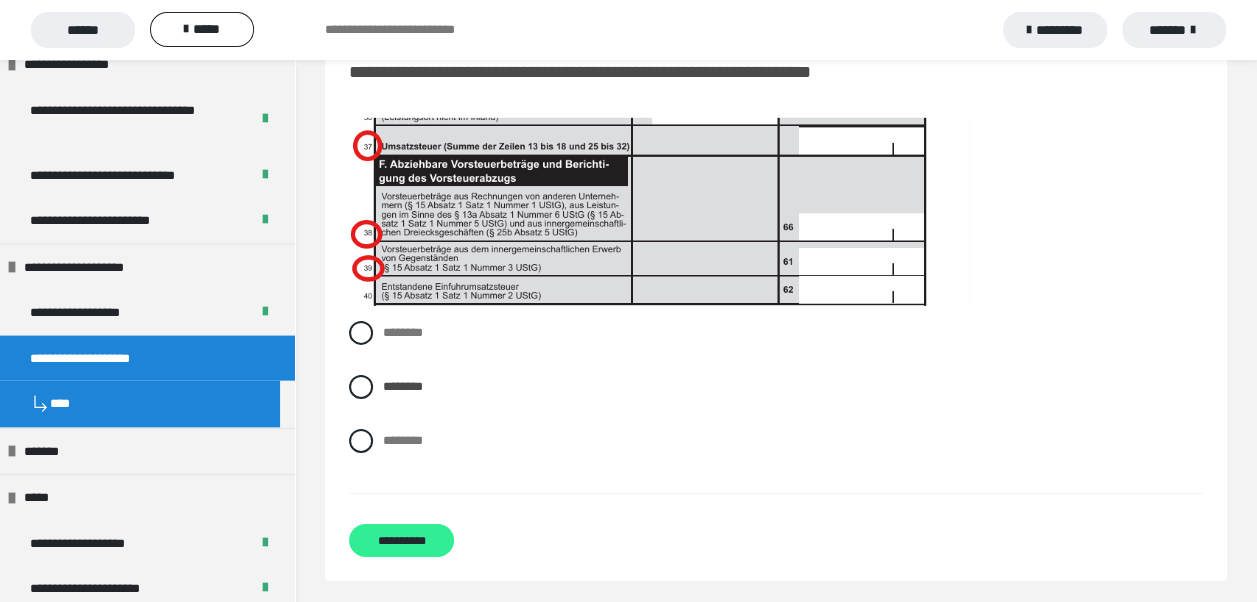 click on "**********" at bounding box center (401, 540) 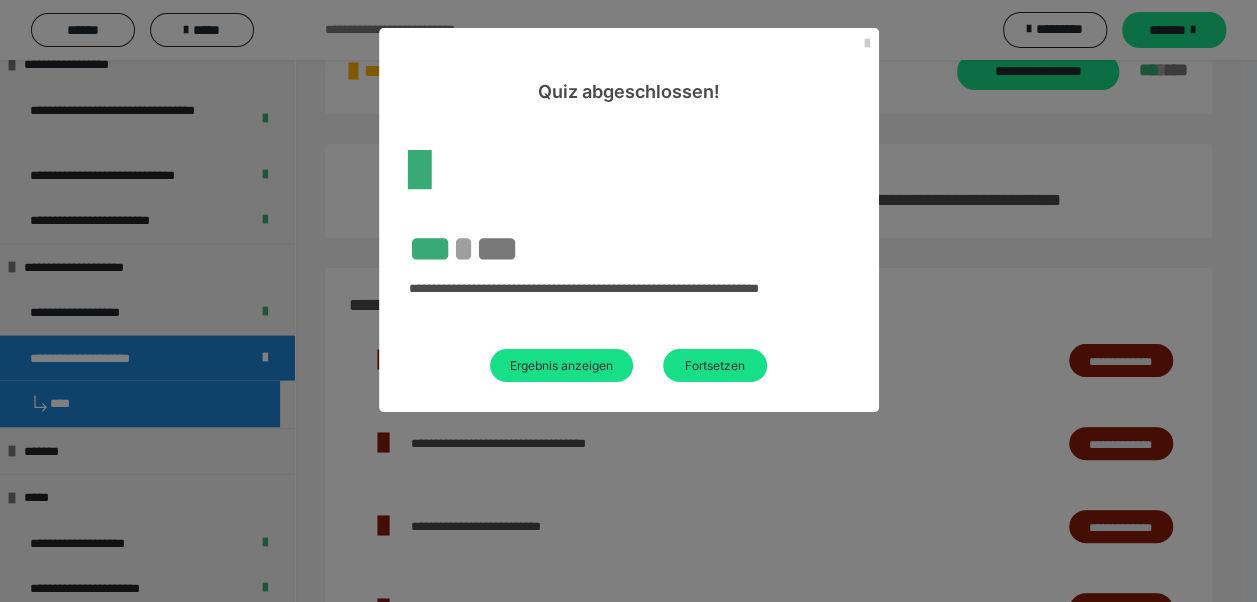 scroll, scrollTop: 163, scrollLeft: 0, axis: vertical 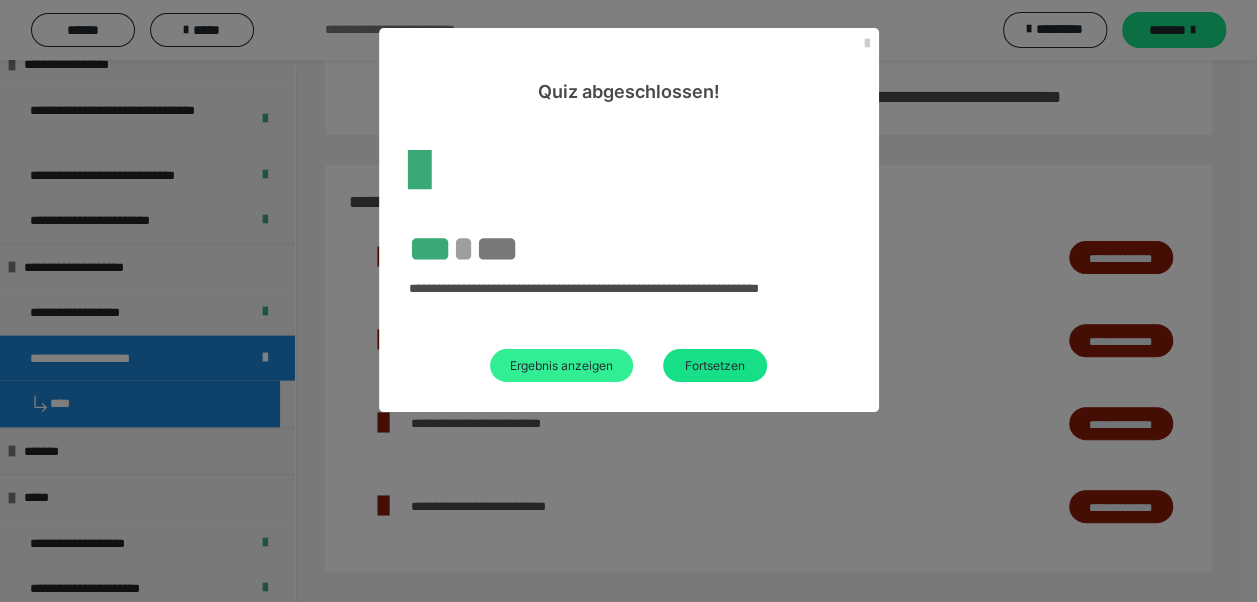 click on "Ergebnis anzeigen" at bounding box center [561, 365] 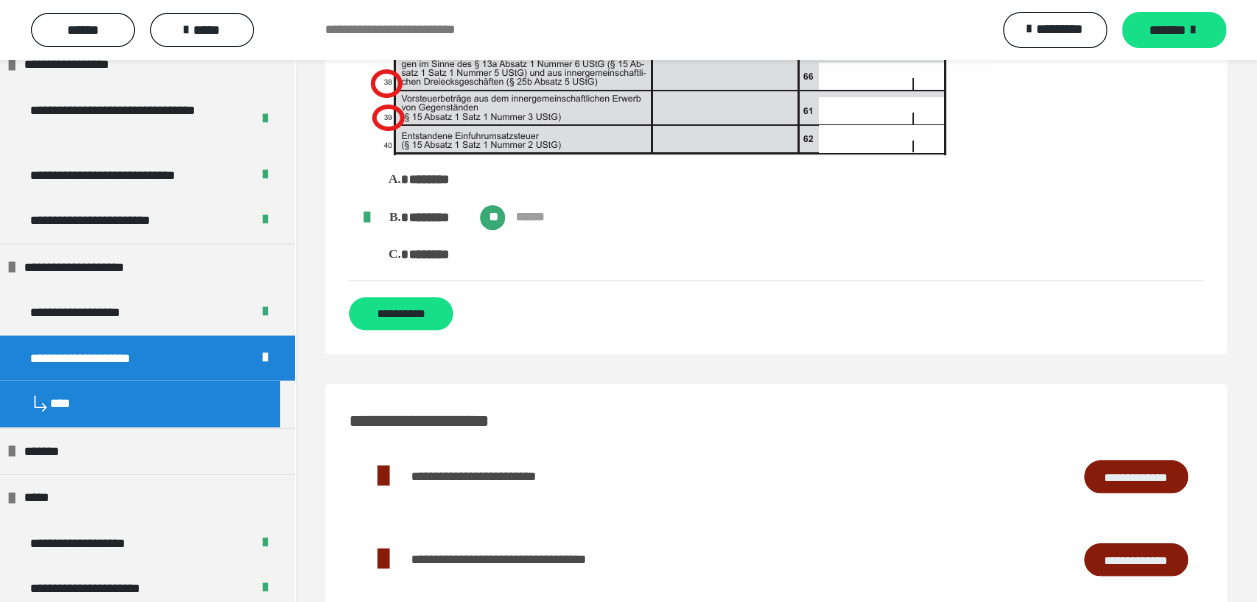 scroll, scrollTop: 15600, scrollLeft: 0, axis: vertical 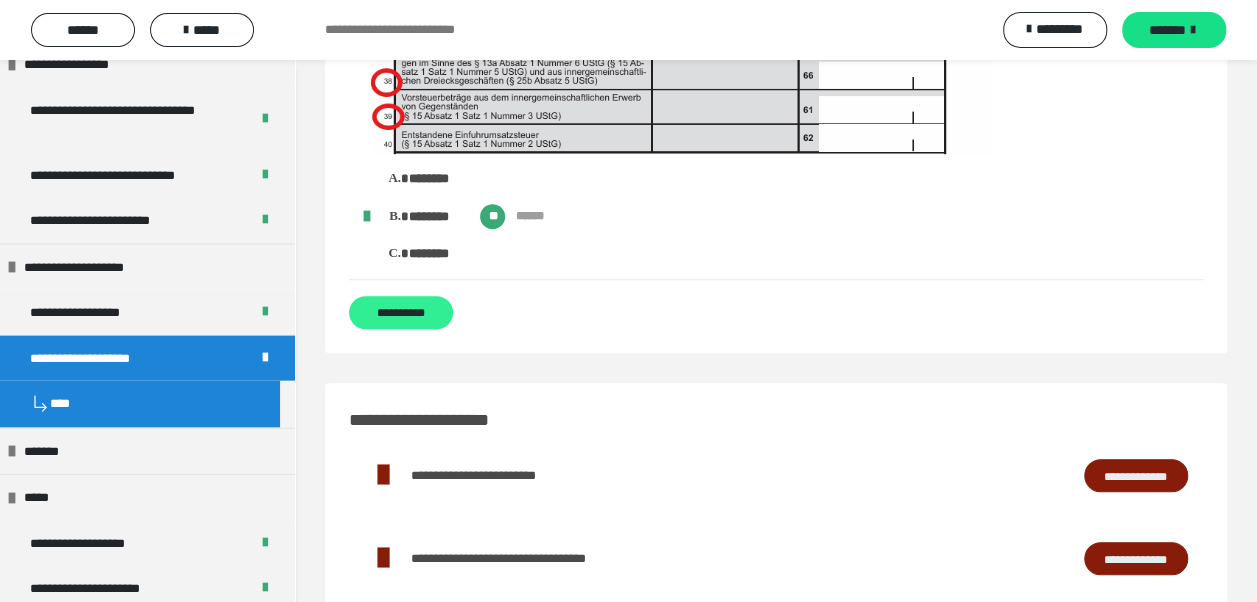click on "**********" at bounding box center [401, 312] 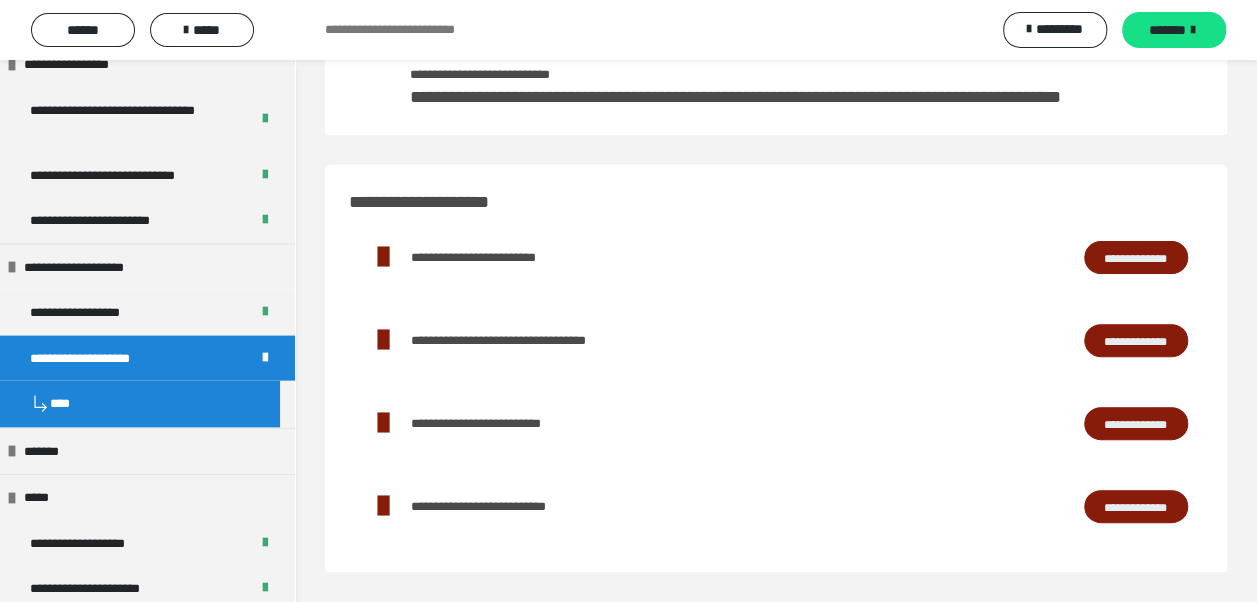 scroll, scrollTop: 0, scrollLeft: 0, axis: both 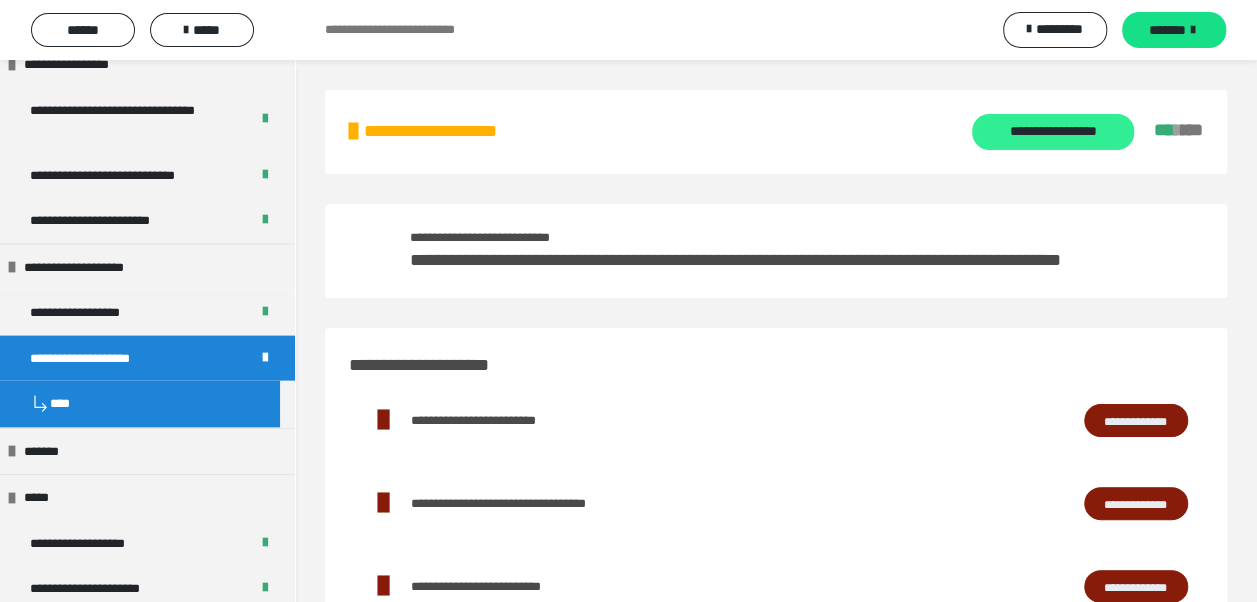 click on "**********" at bounding box center [1052, 132] 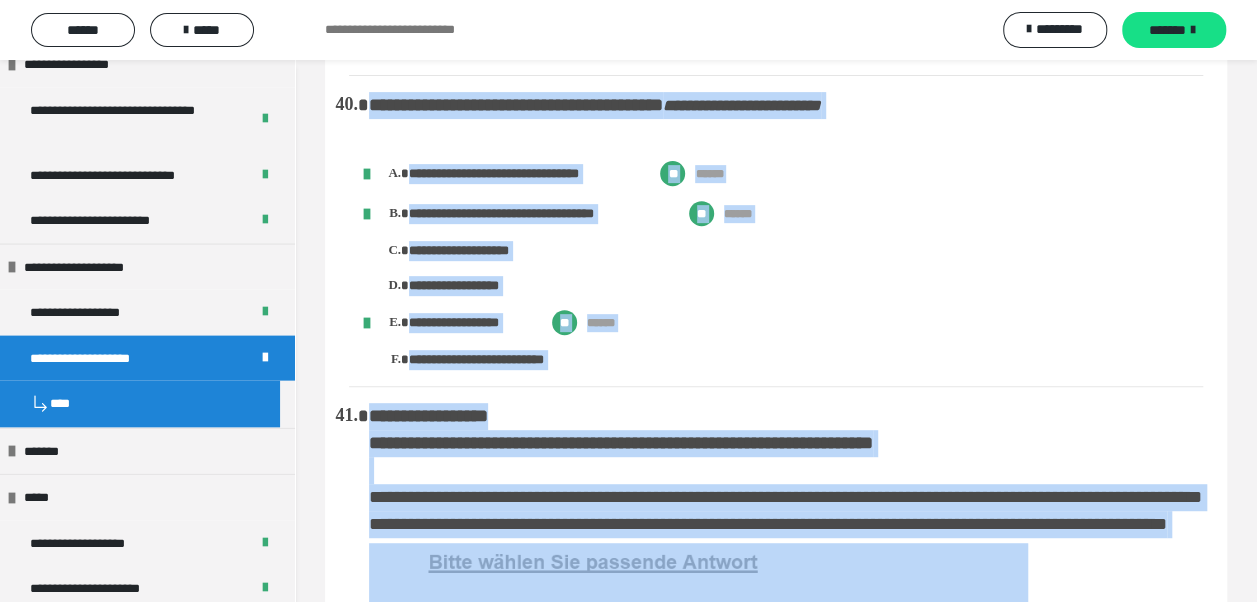 scroll, scrollTop: 7800, scrollLeft: 0, axis: vertical 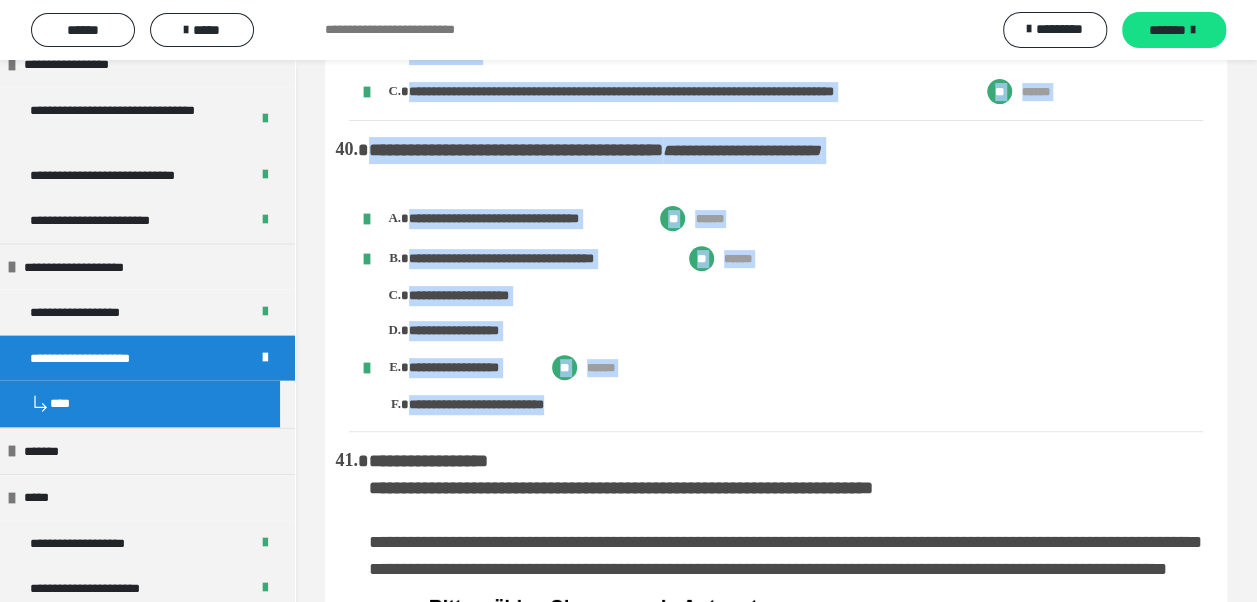 drag, startPoint x: 351, startPoint y: 122, endPoint x: 663, endPoint y: 424, distance: 434.22113 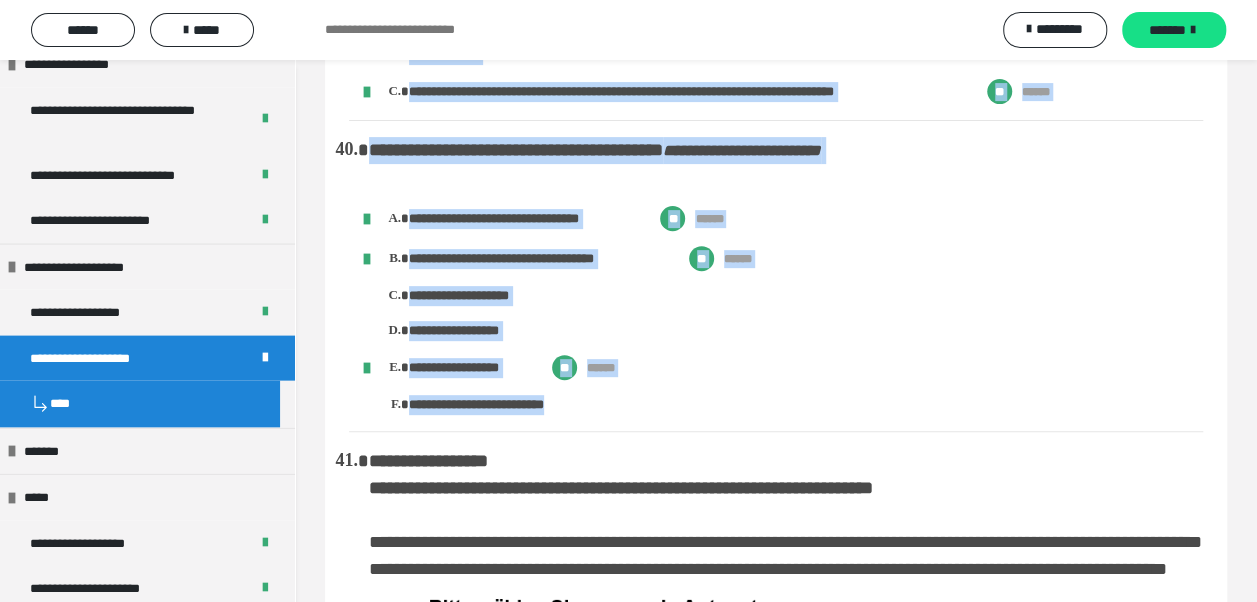 drag, startPoint x: 662, startPoint y: 424, endPoint x: 611, endPoint y: 130, distance: 298.3907 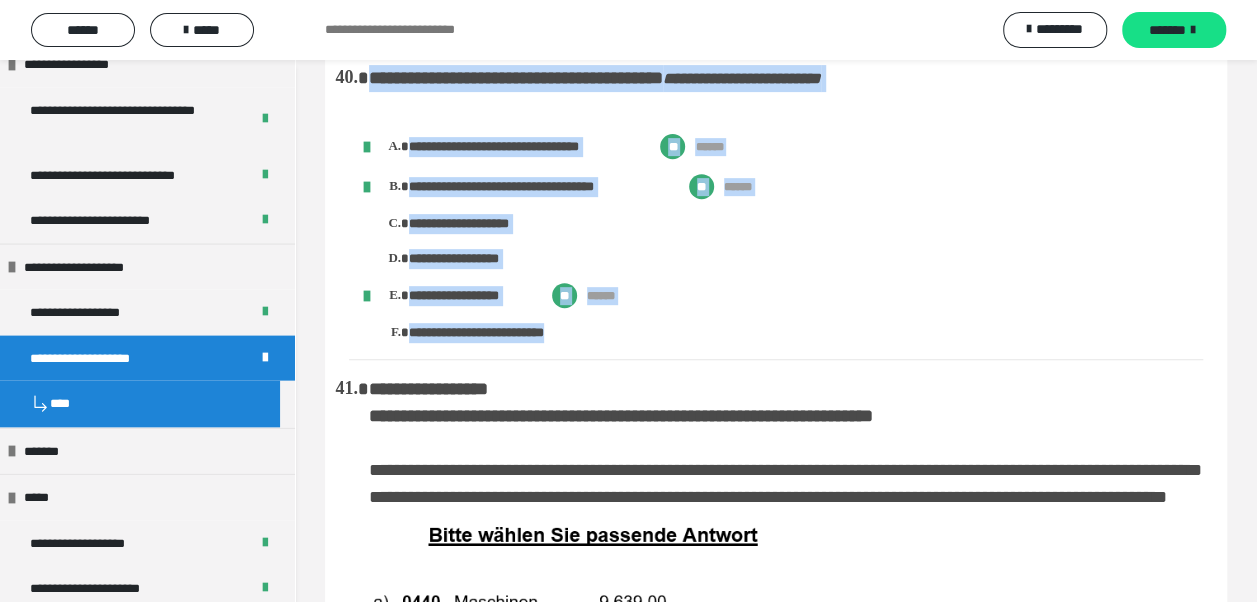 scroll, scrollTop: 8000, scrollLeft: 0, axis: vertical 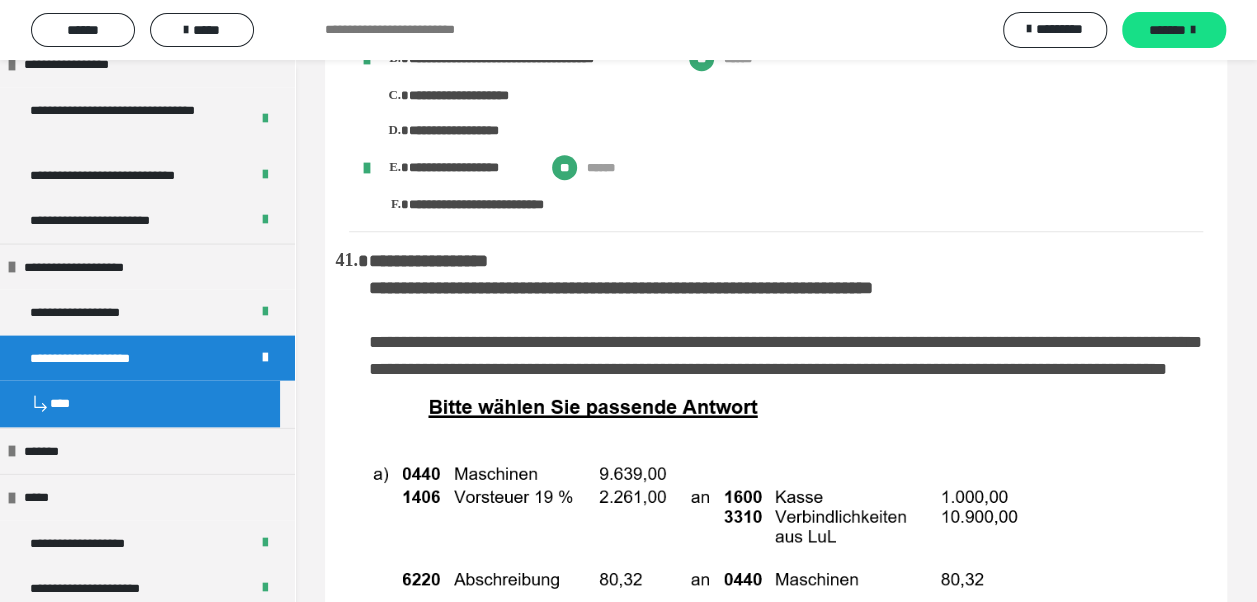 click on "**********" at bounding box center [428, 261] 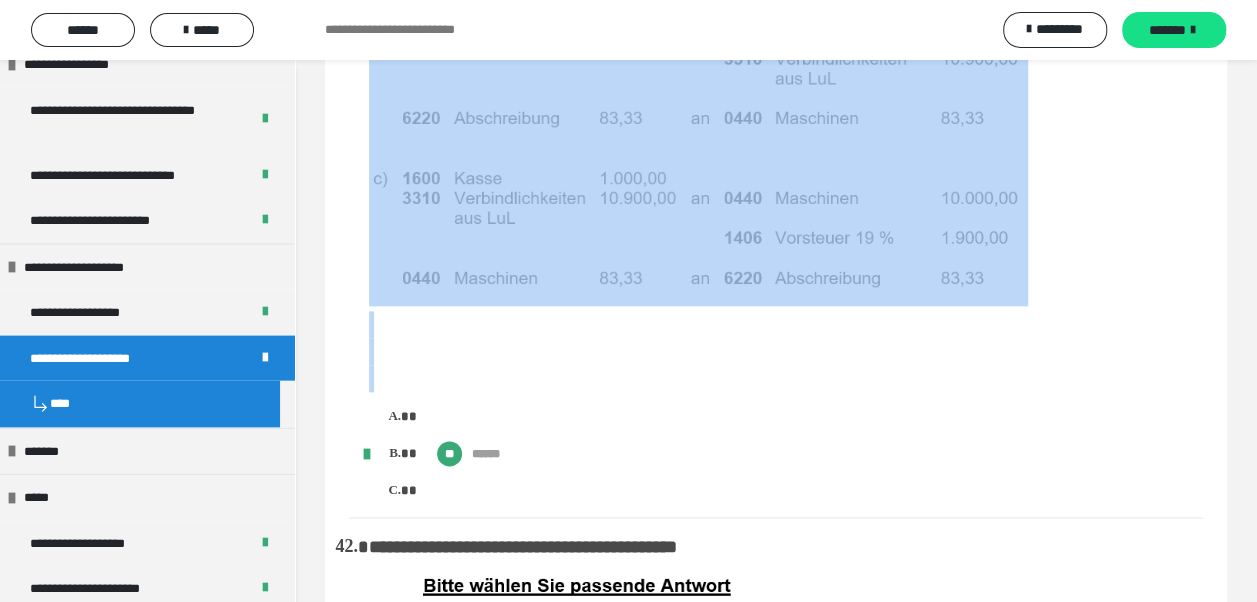 scroll, scrollTop: 8700, scrollLeft: 0, axis: vertical 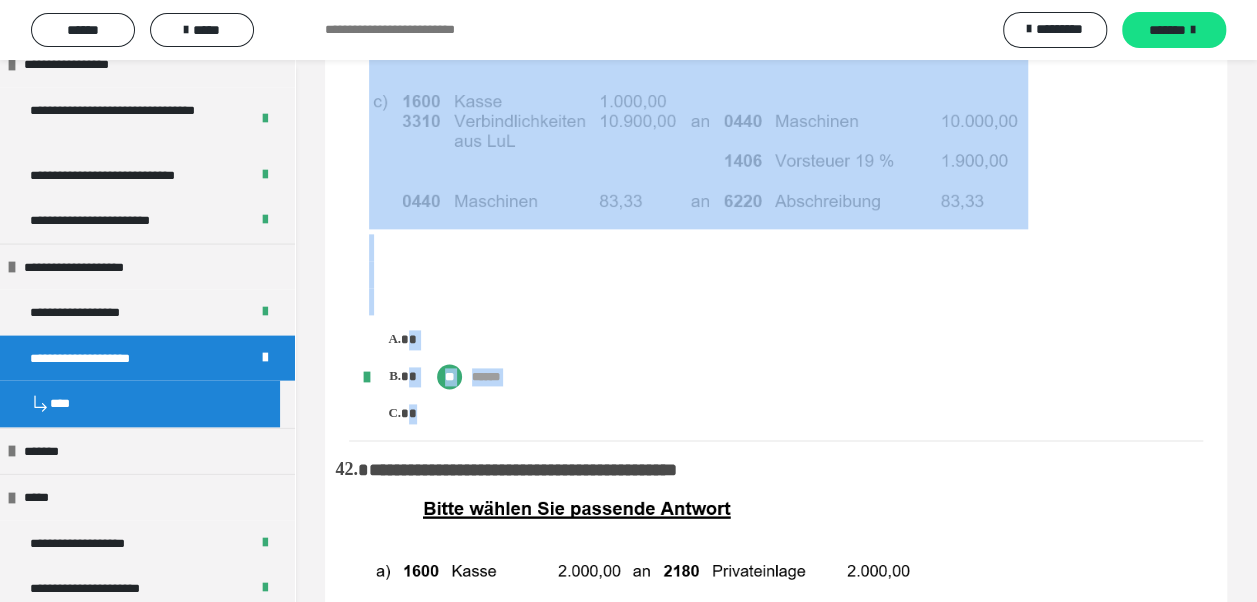 drag, startPoint x: 370, startPoint y: 248, endPoint x: 489, endPoint y: 418, distance: 207.51144 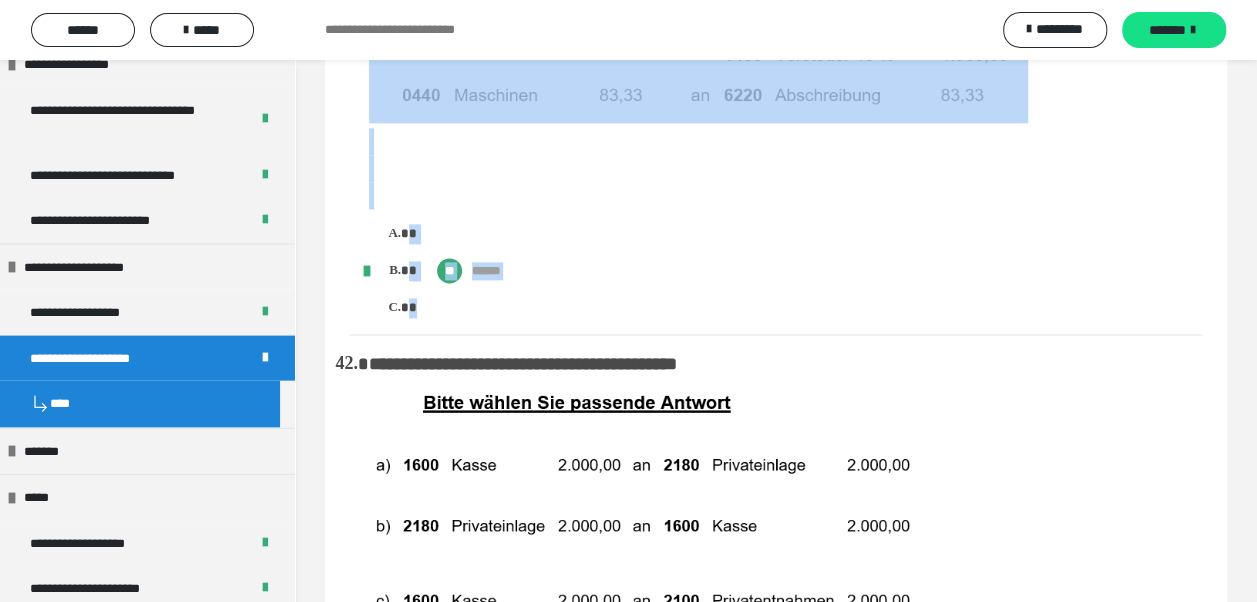 scroll, scrollTop: 9000, scrollLeft: 0, axis: vertical 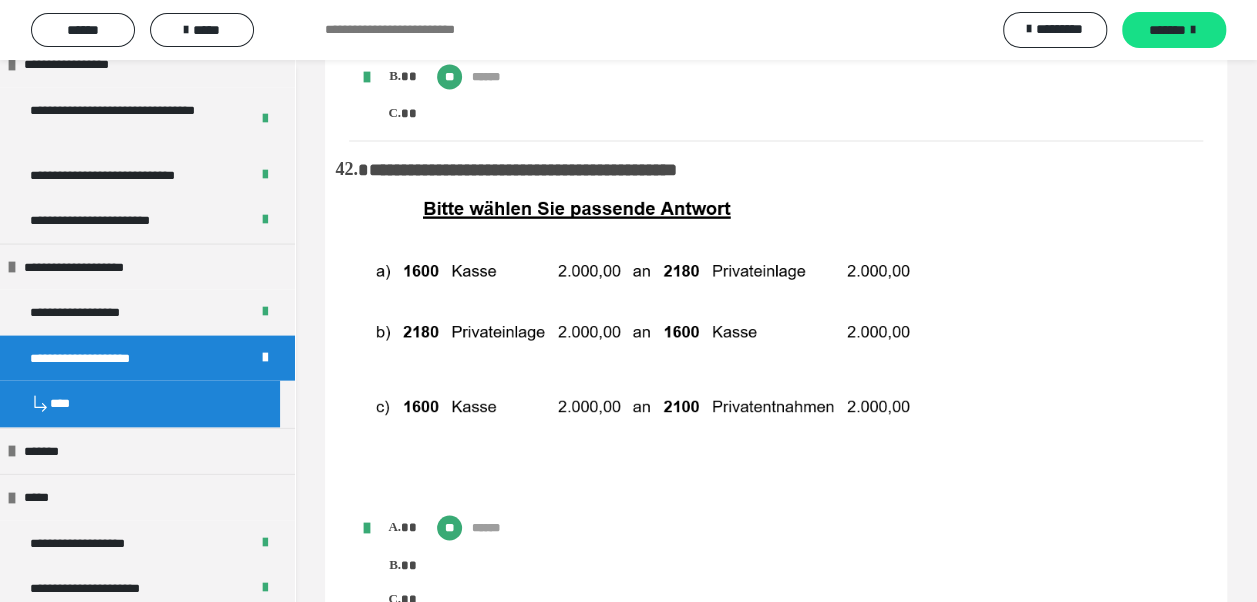 click on "**********" at bounding box center (786, 383) 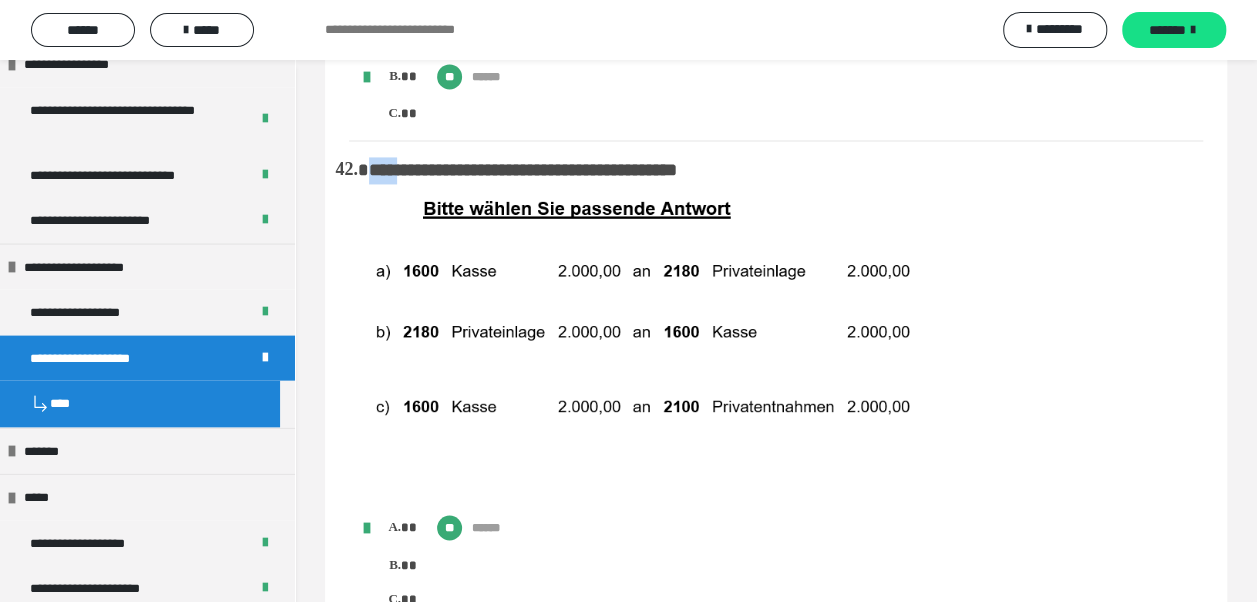 drag, startPoint x: 351, startPoint y: 184, endPoint x: 398, endPoint y: 192, distance: 47.67599 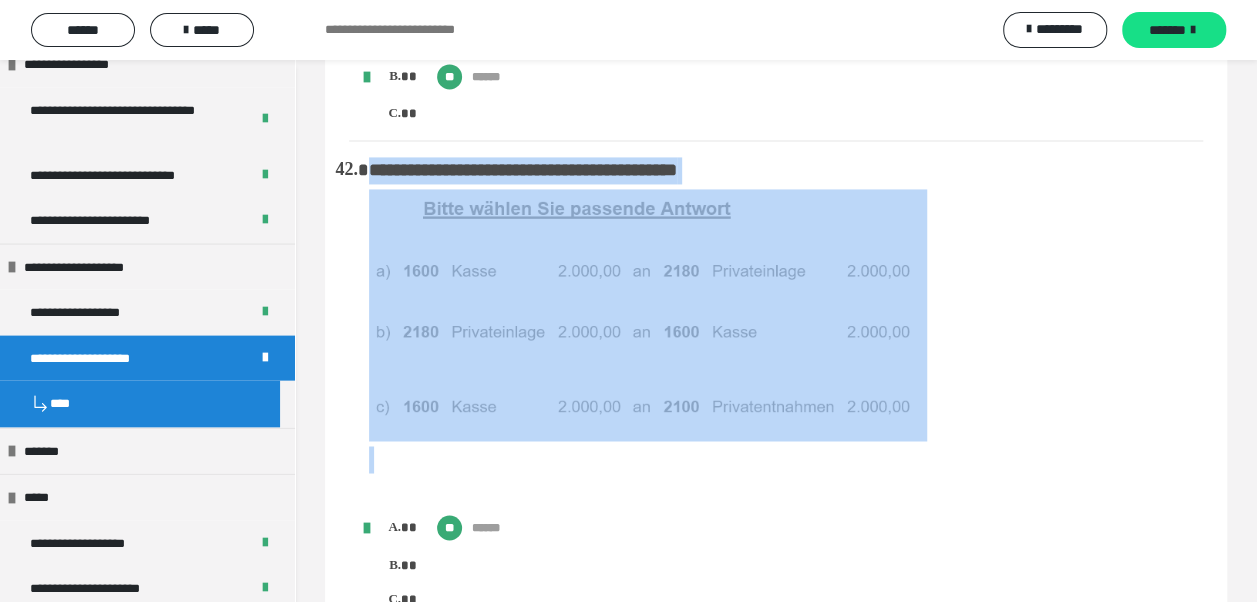 scroll, scrollTop: 9100, scrollLeft: 0, axis: vertical 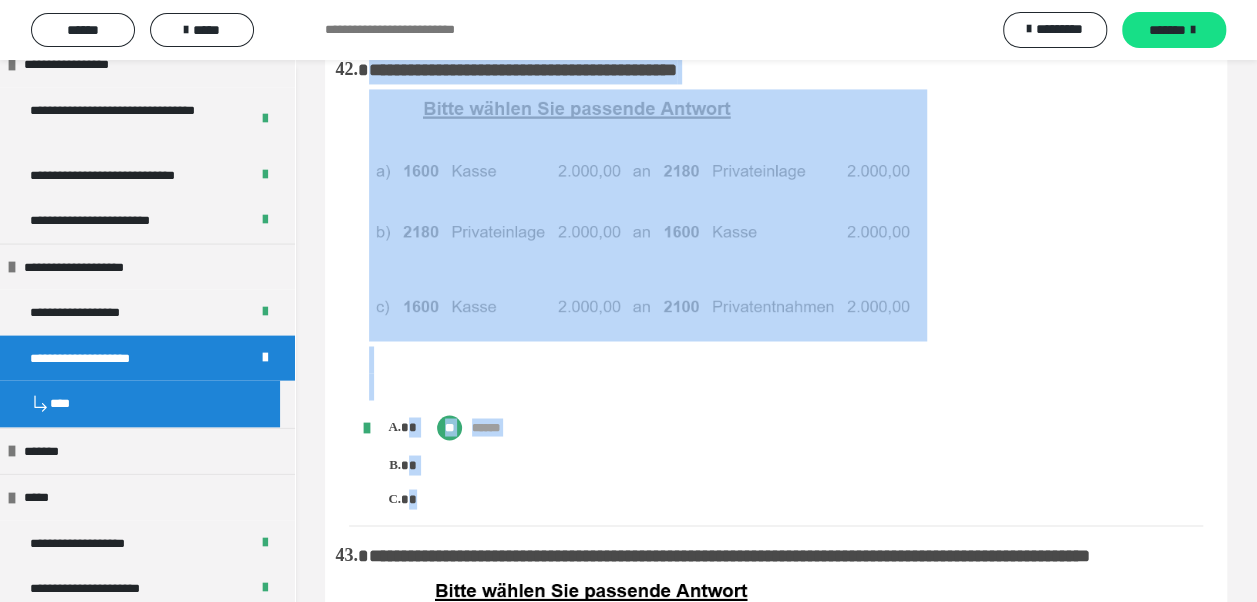 drag, startPoint x: 371, startPoint y: 186, endPoint x: 450, endPoint y: 509, distance: 332.5207 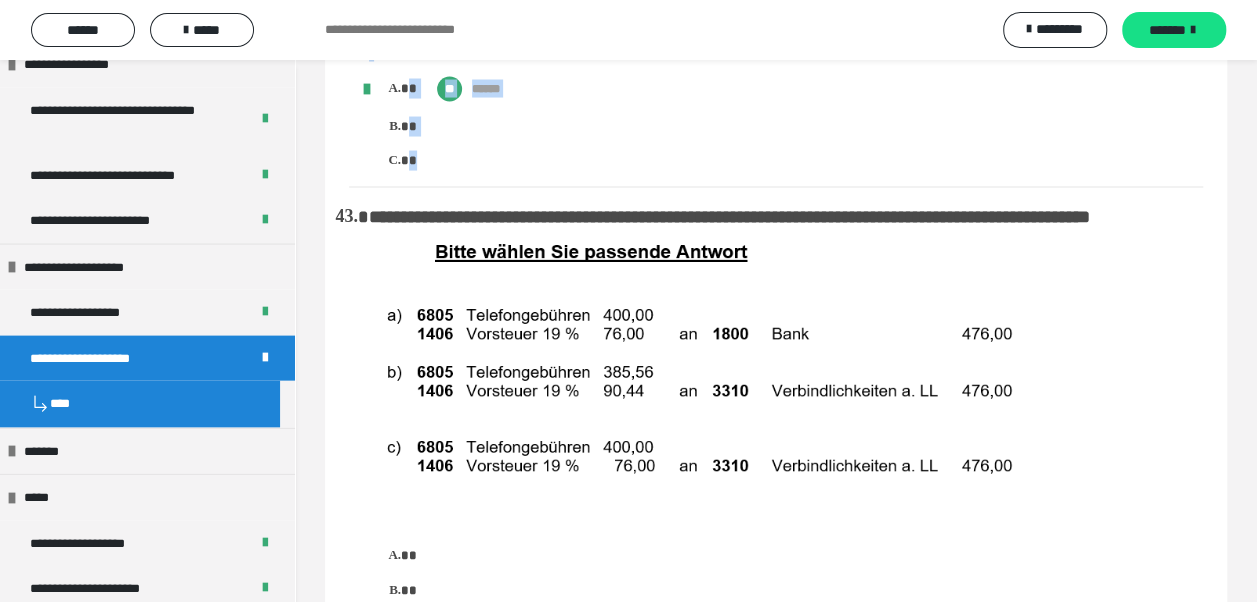 scroll, scrollTop: 9500, scrollLeft: 0, axis: vertical 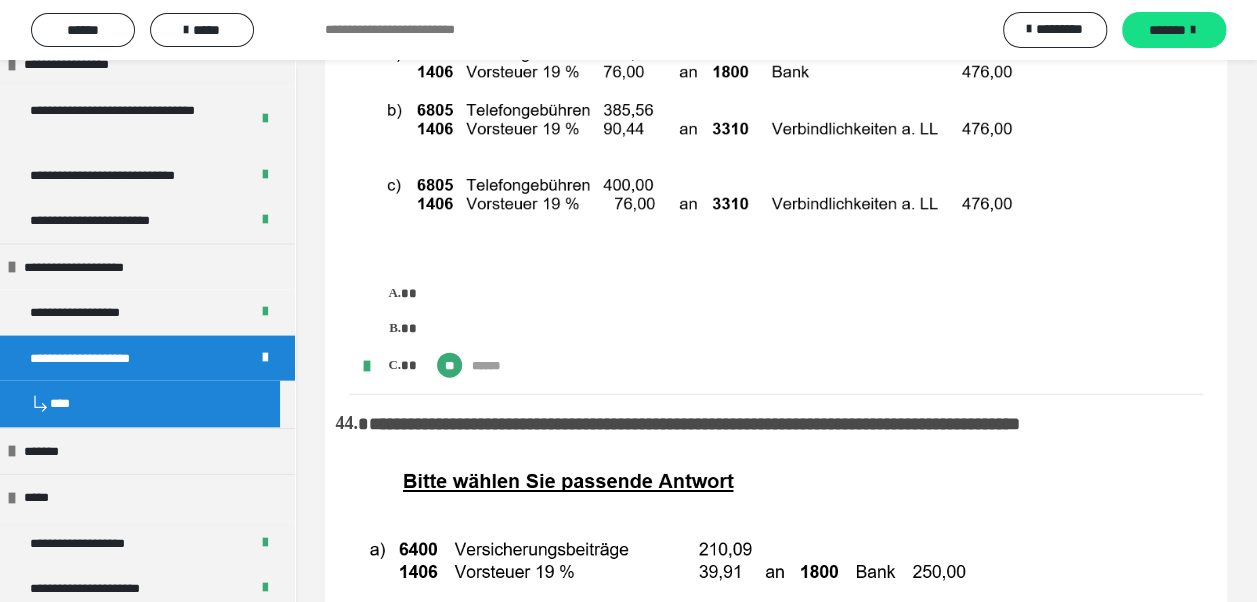 drag, startPoint x: 374, startPoint y: 167, endPoint x: 499, endPoint y: 423, distance: 284.8877 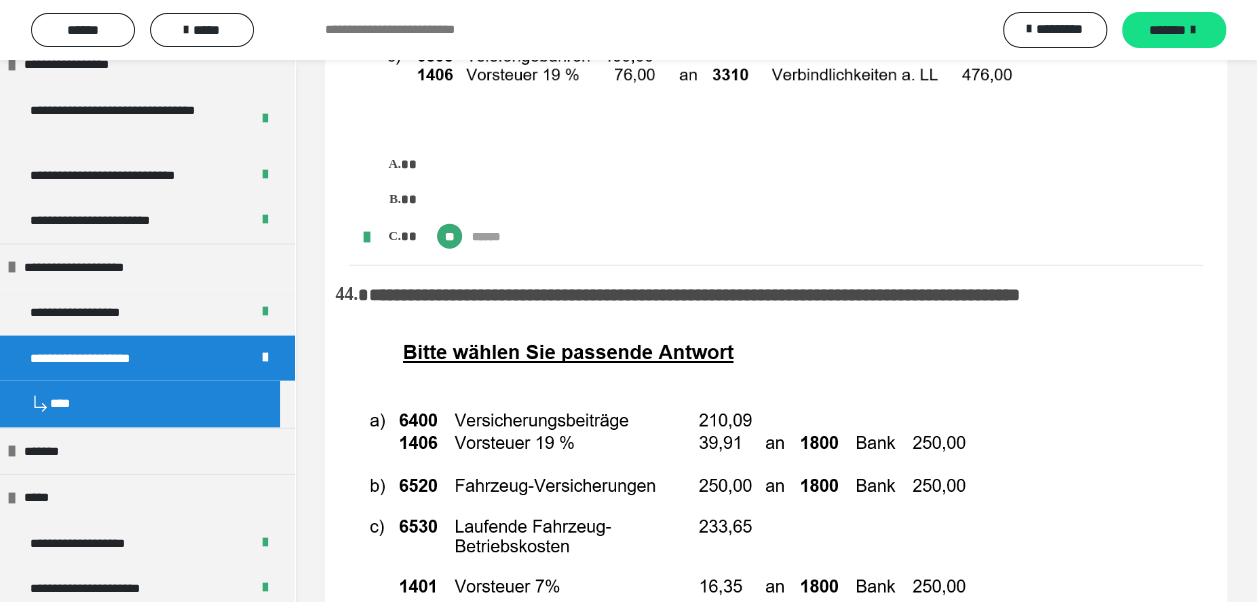 scroll, scrollTop: 9900, scrollLeft: 0, axis: vertical 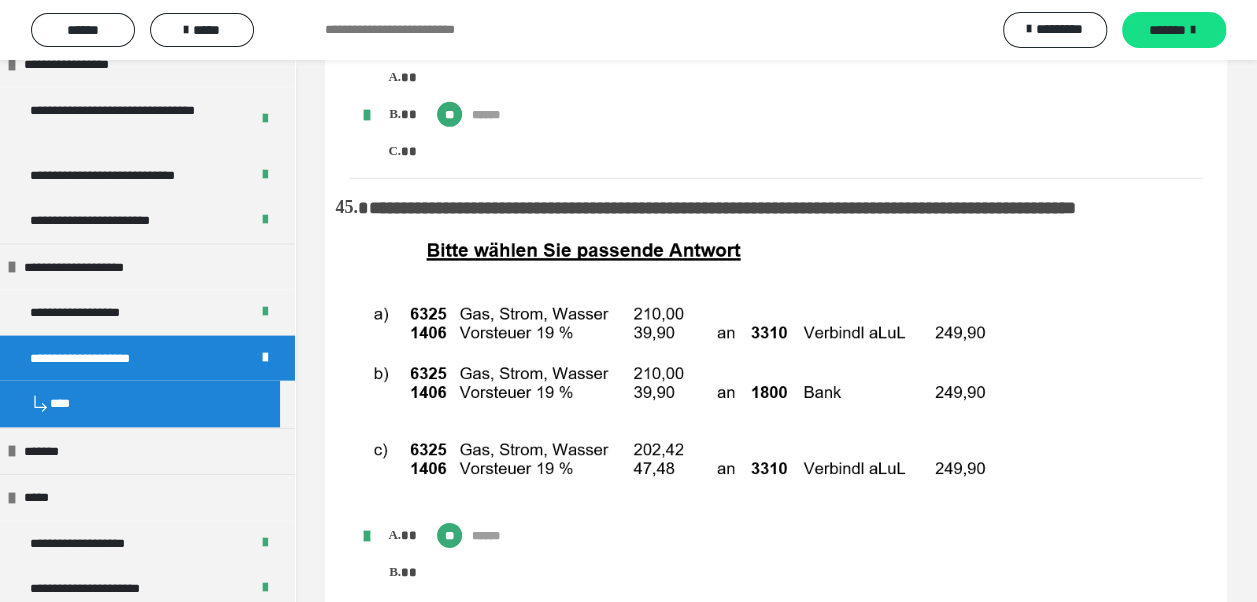 drag, startPoint x: 369, startPoint y: 262, endPoint x: 578, endPoint y: 188, distance: 221.71378 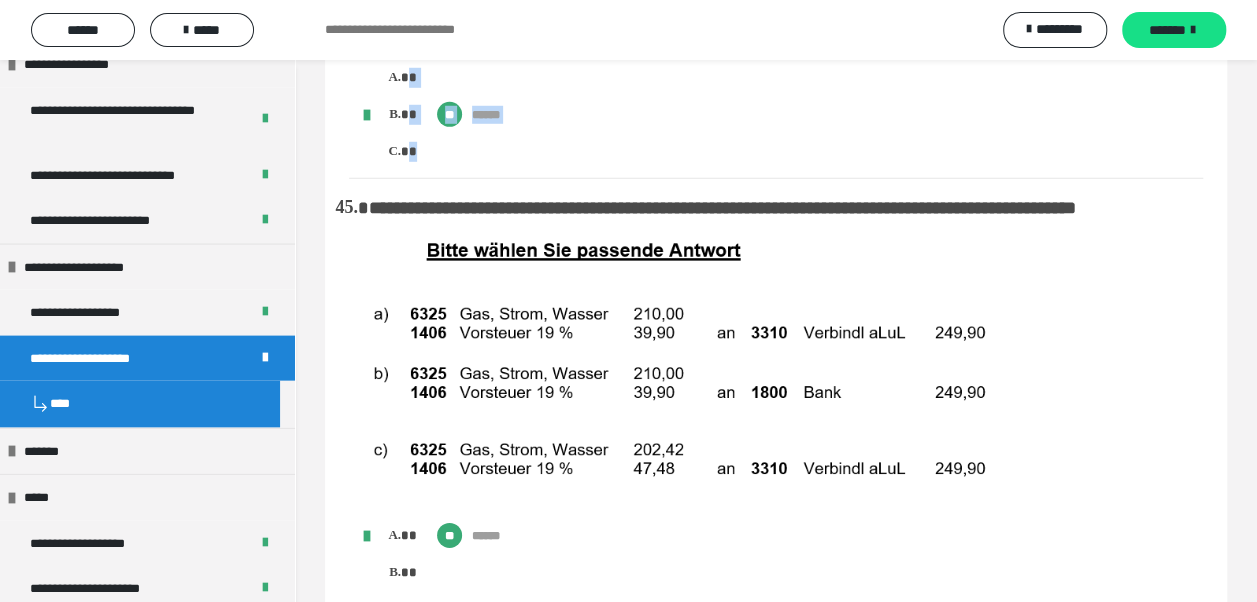 drag, startPoint x: 578, startPoint y: 188, endPoint x: 522, endPoint y: 83, distance: 119 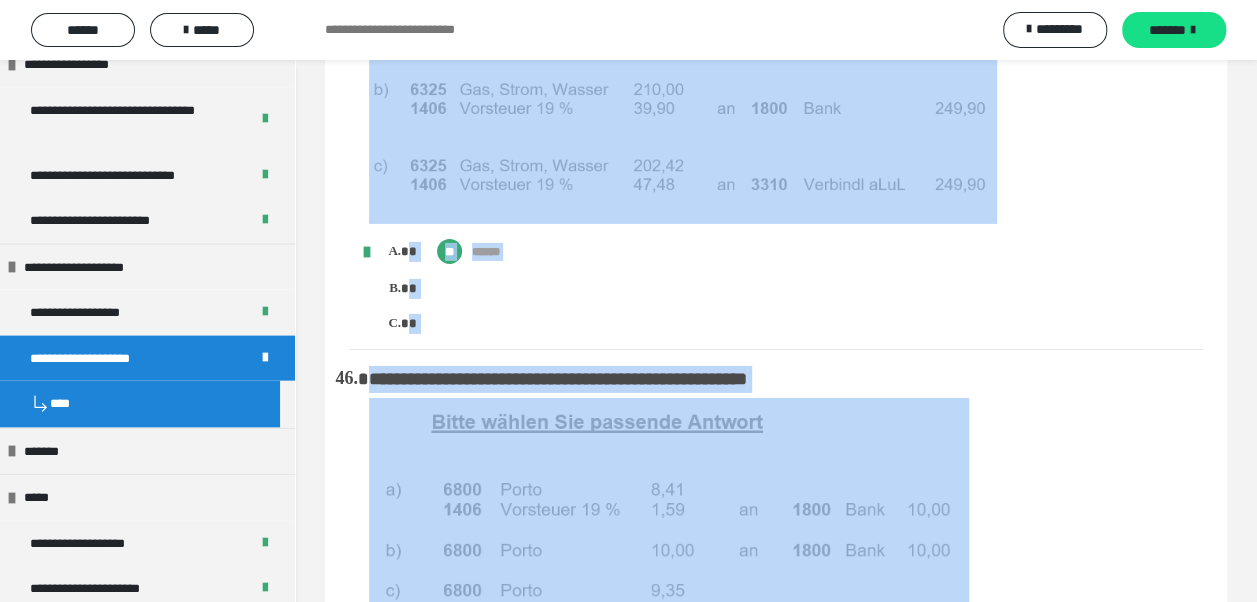 scroll, scrollTop: 10700, scrollLeft: 0, axis: vertical 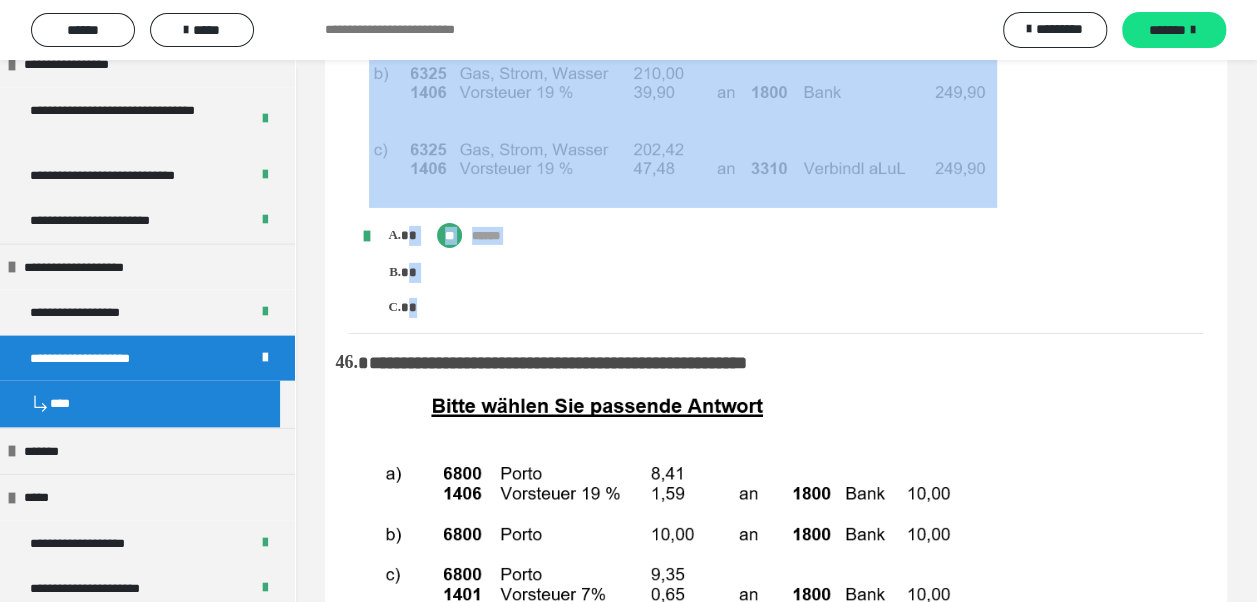 drag, startPoint x: 374, startPoint y: 245, endPoint x: 420, endPoint y: 376, distance: 138.84163 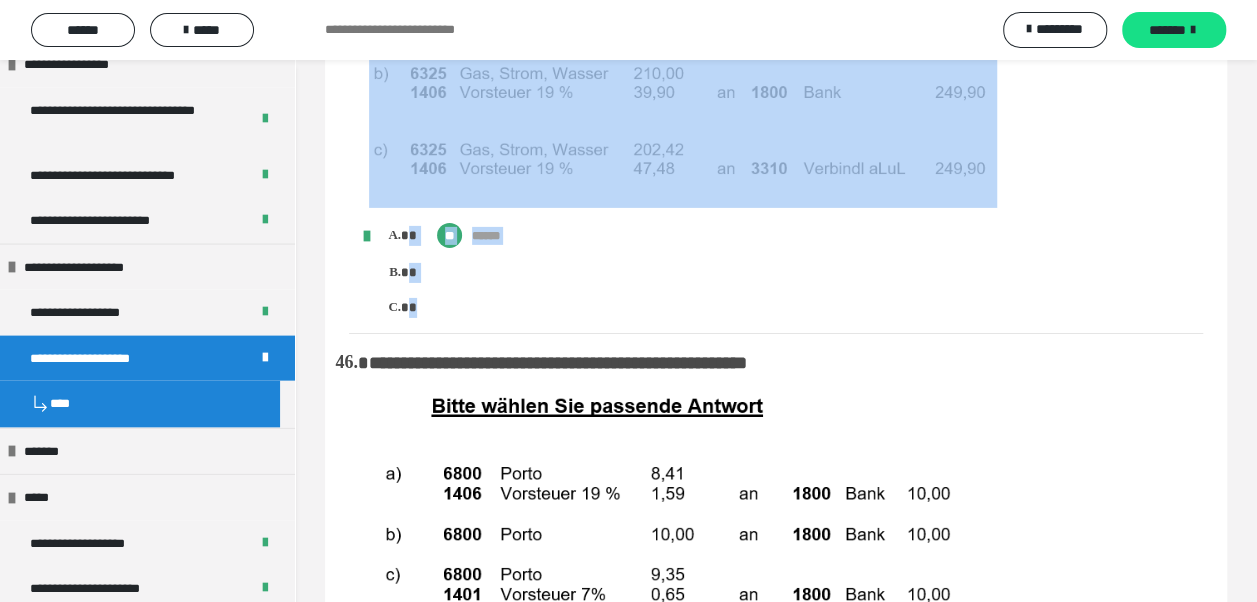 drag, startPoint x: 420, startPoint y: 376, endPoint x: 400, endPoint y: 230, distance: 147.3635 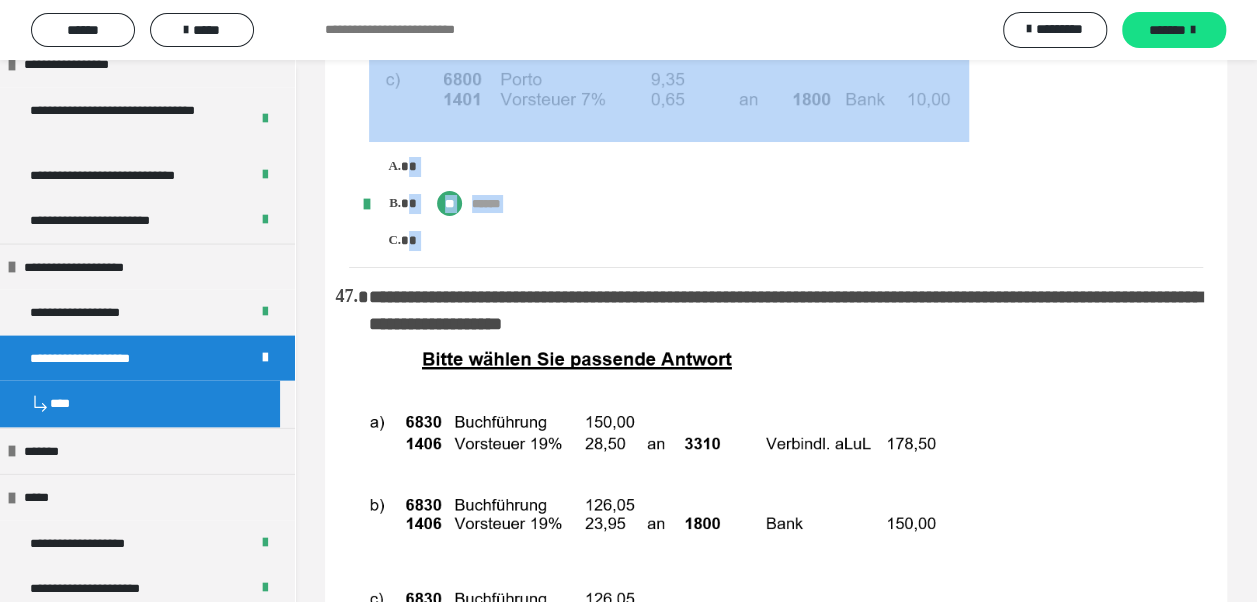 scroll, scrollTop: 11200, scrollLeft: 0, axis: vertical 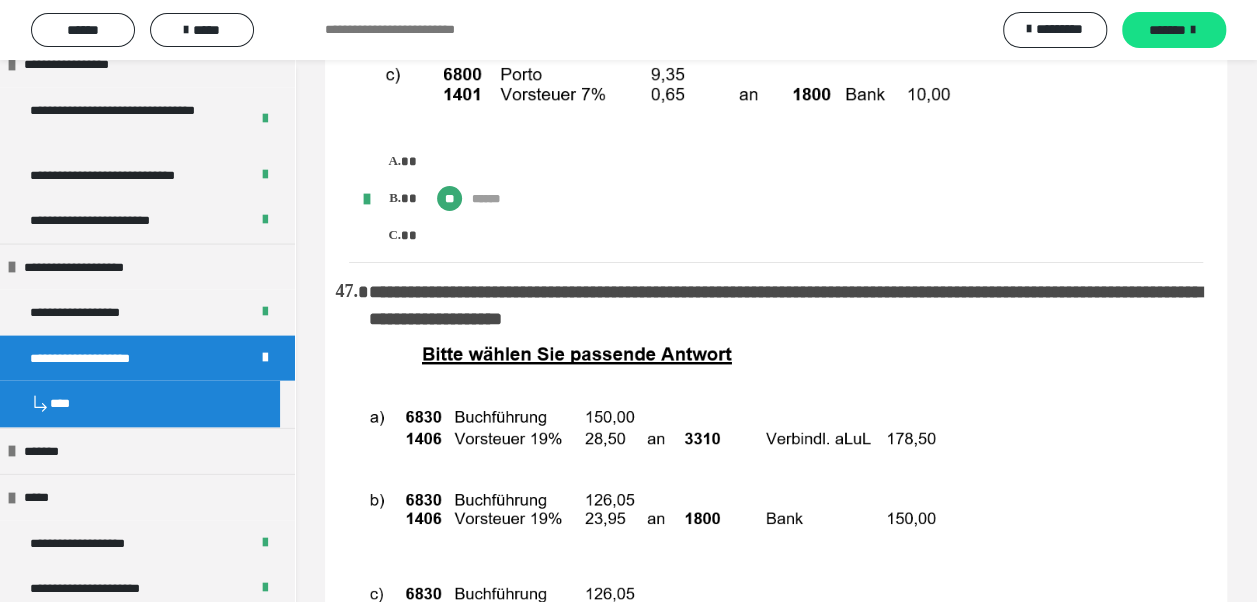 drag, startPoint x: 370, startPoint y: 428, endPoint x: 452, endPoint y: 323, distance: 133.22537 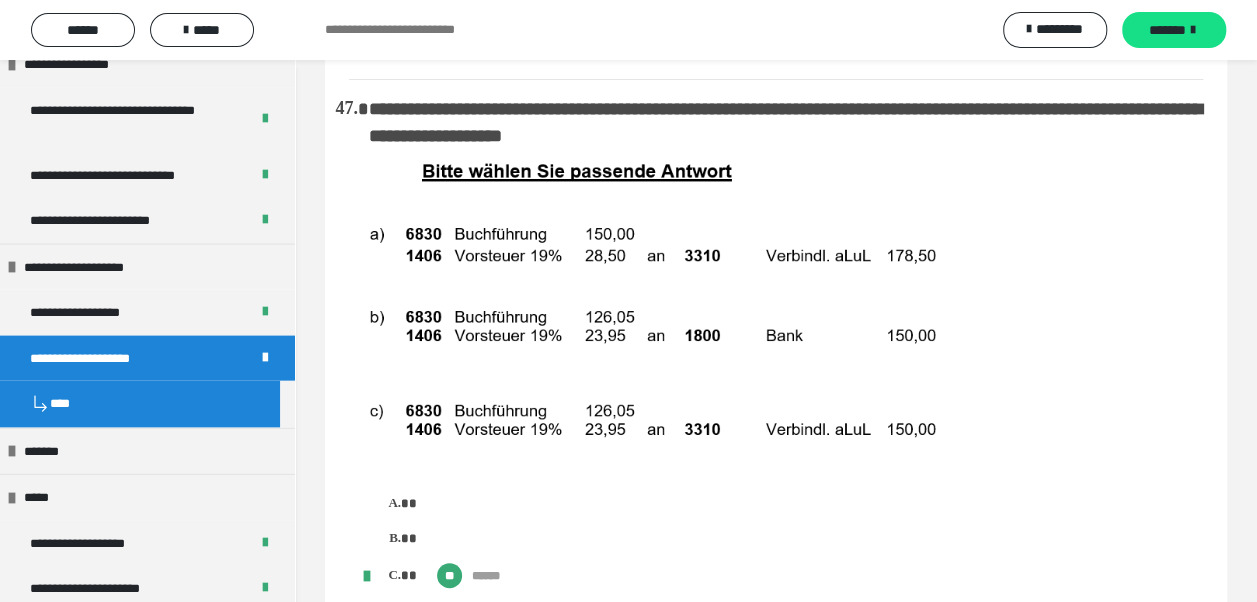 scroll, scrollTop: 11500, scrollLeft: 0, axis: vertical 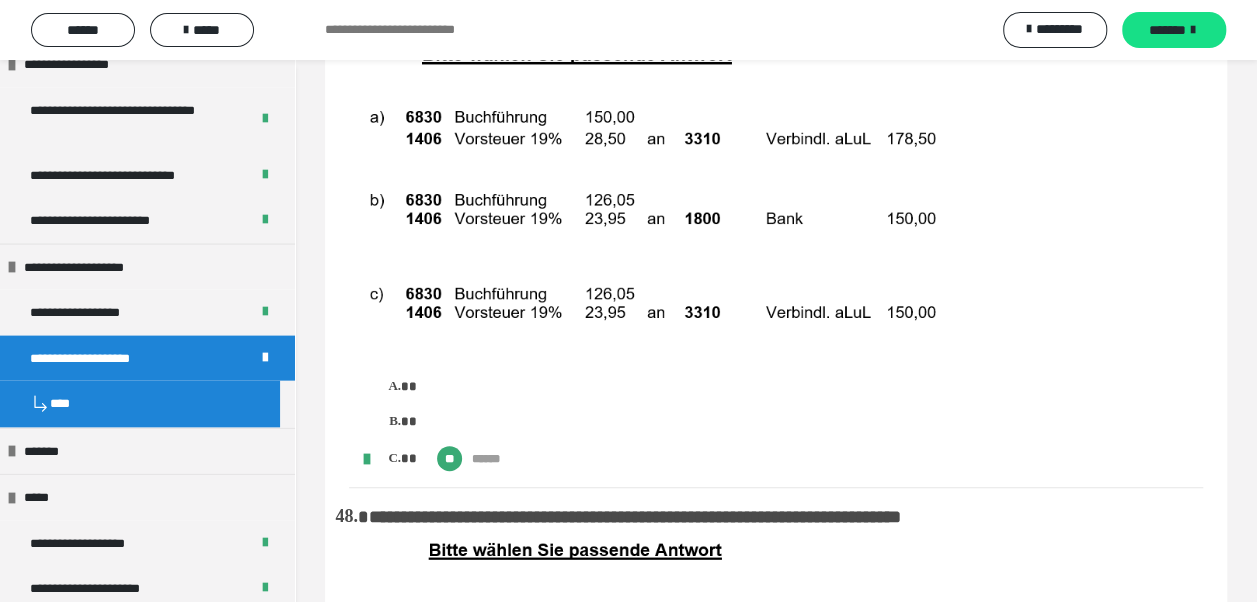 drag, startPoint x: 370, startPoint y: 358, endPoint x: 534, endPoint y: 538, distance: 243.5077 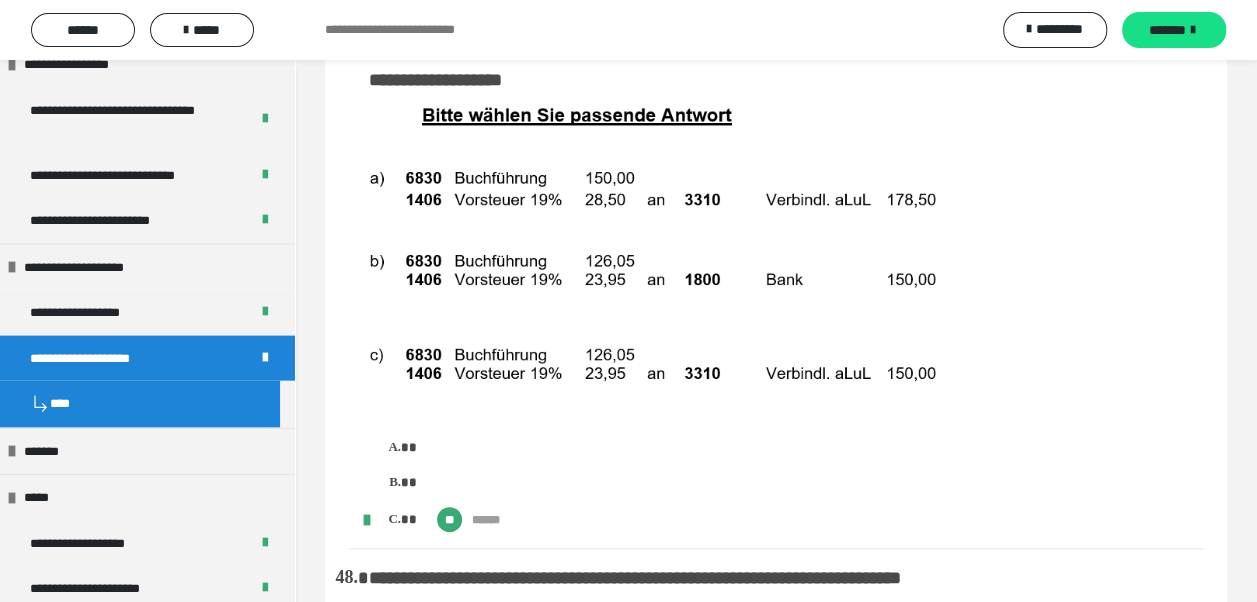 scroll, scrollTop: 11400, scrollLeft: 0, axis: vertical 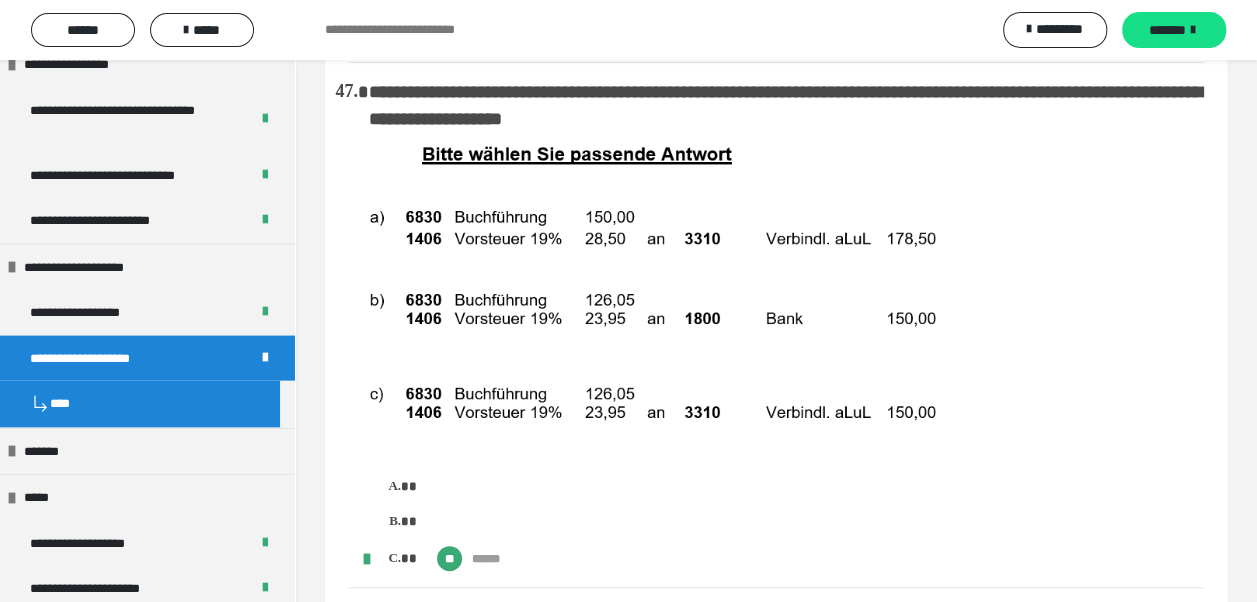 click on "**********" at bounding box center (786, 325) 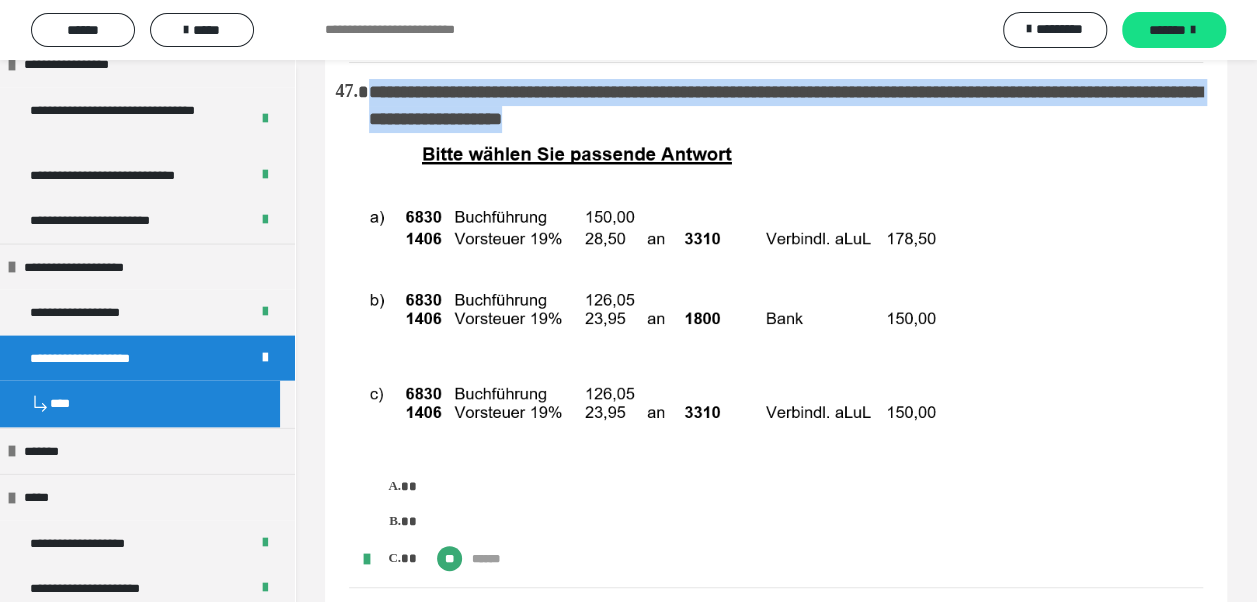 drag, startPoint x: 371, startPoint y: 154, endPoint x: 766, endPoint y: 182, distance: 395.99115 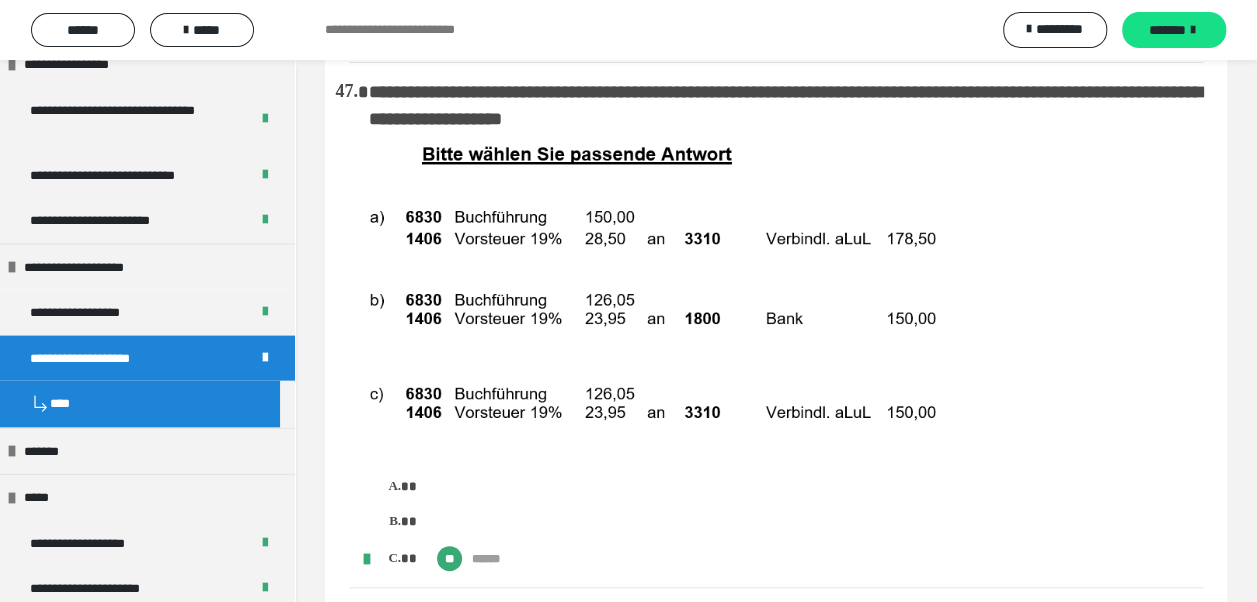 click on "**********" at bounding box center [776, -3384] 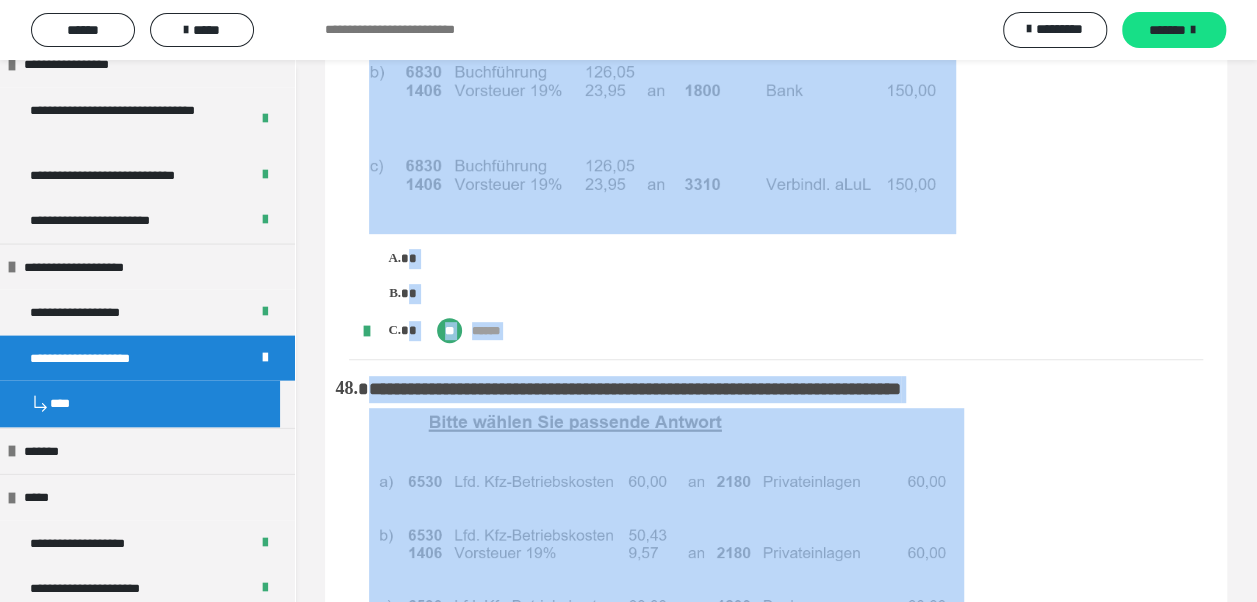 scroll, scrollTop: 11700, scrollLeft: 0, axis: vertical 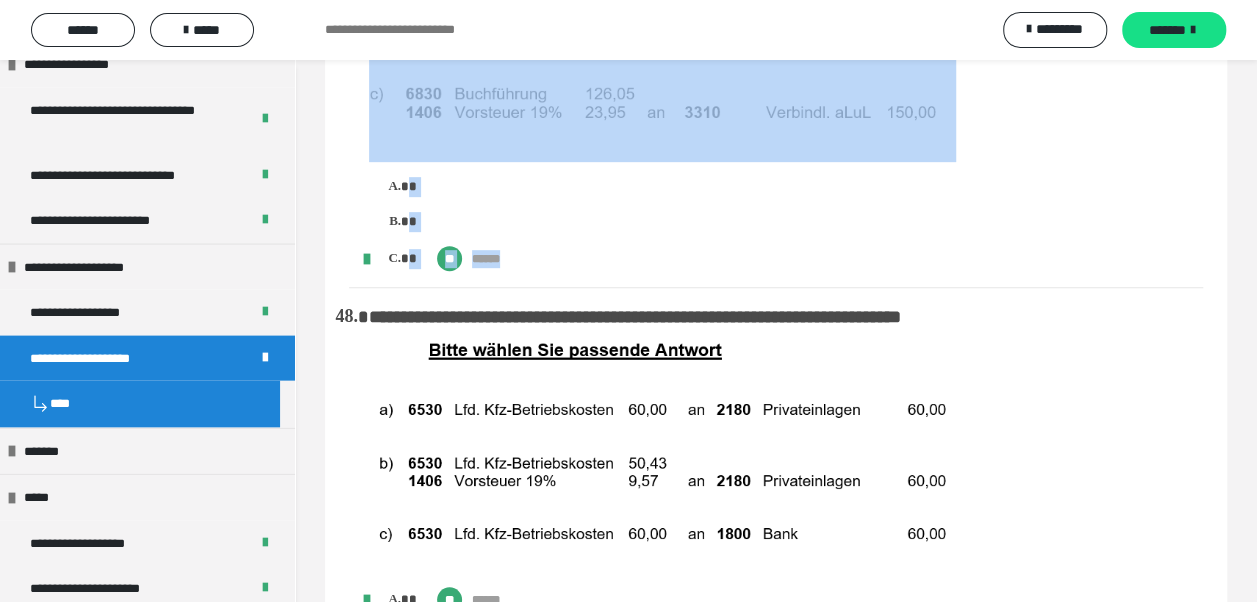 drag, startPoint x: 370, startPoint y: 154, endPoint x: 519, endPoint y: 326, distance: 227.56317 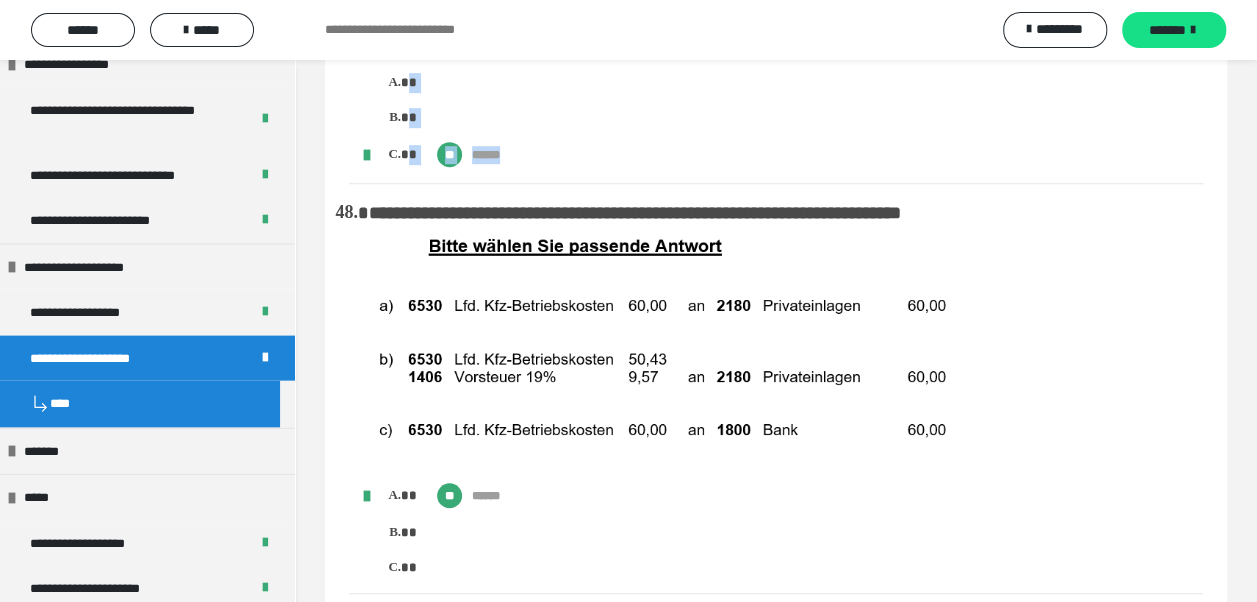scroll, scrollTop: 11900, scrollLeft: 0, axis: vertical 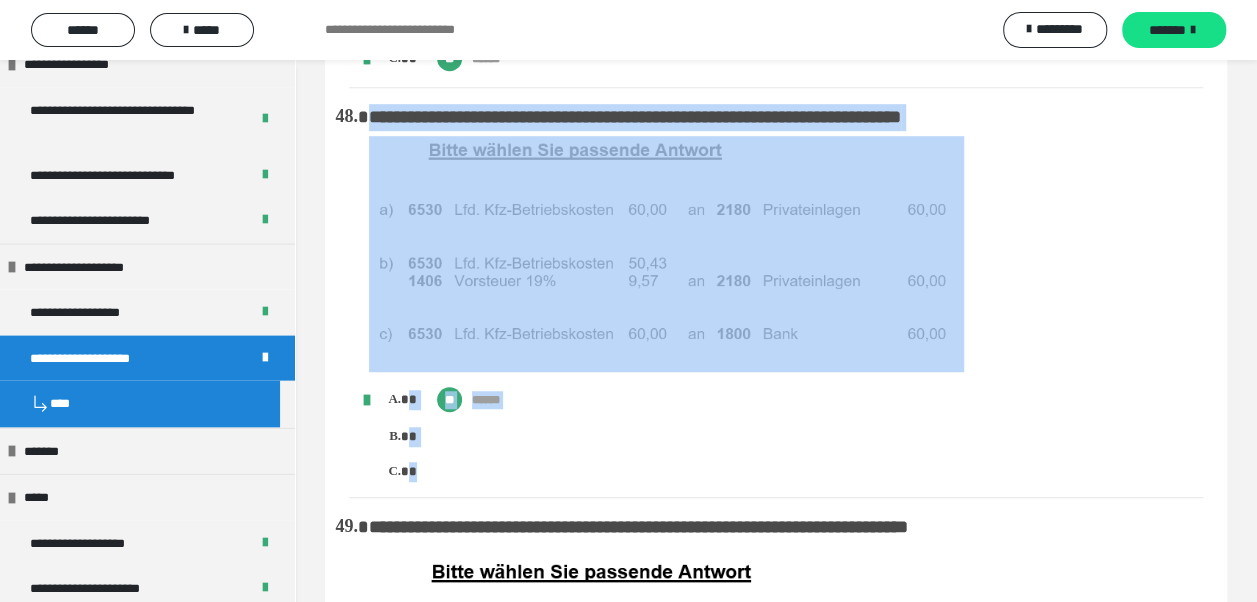 drag, startPoint x: 371, startPoint y: 182, endPoint x: 484, endPoint y: 542, distance: 377.31818 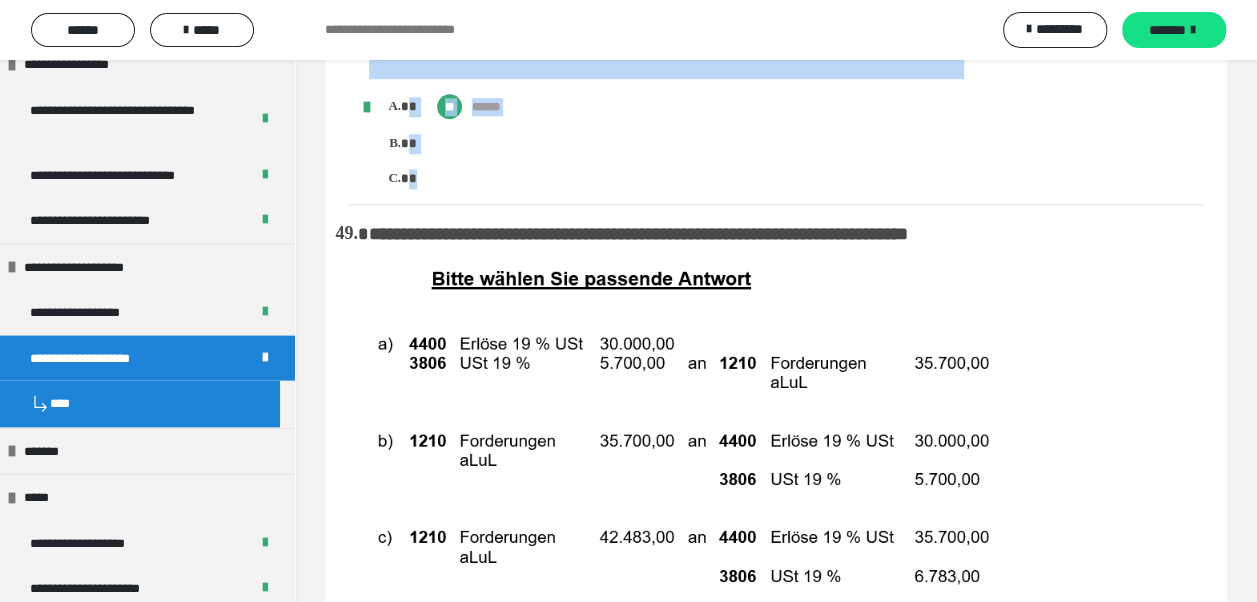 scroll, scrollTop: 12200, scrollLeft: 0, axis: vertical 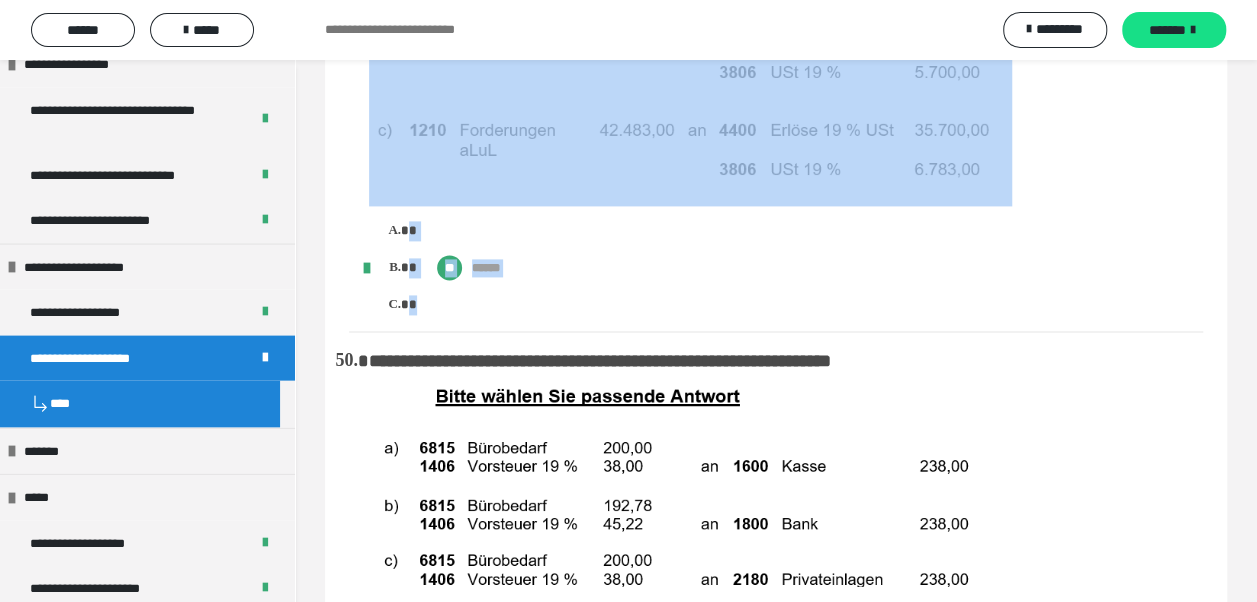 drag, startPoint x: 374, startPoint y: 294, endPoint x: 457, endPoint y: 396, distance: 131.50285 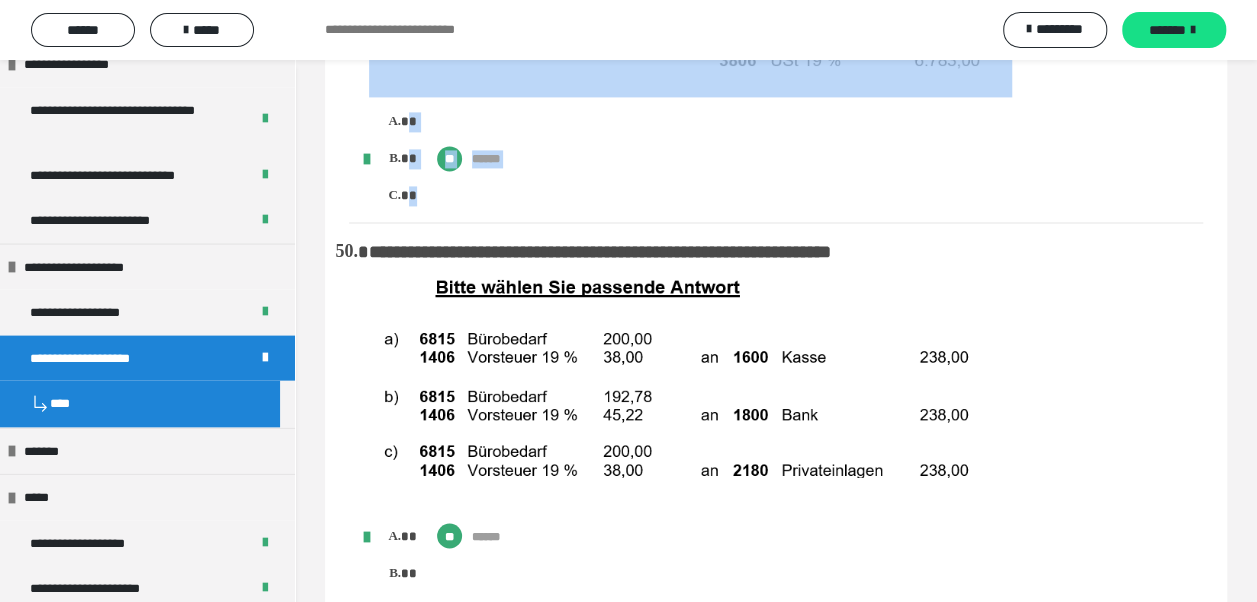 scroll, scrollTop: 12800, scrollLeft: 0, axis: vertical 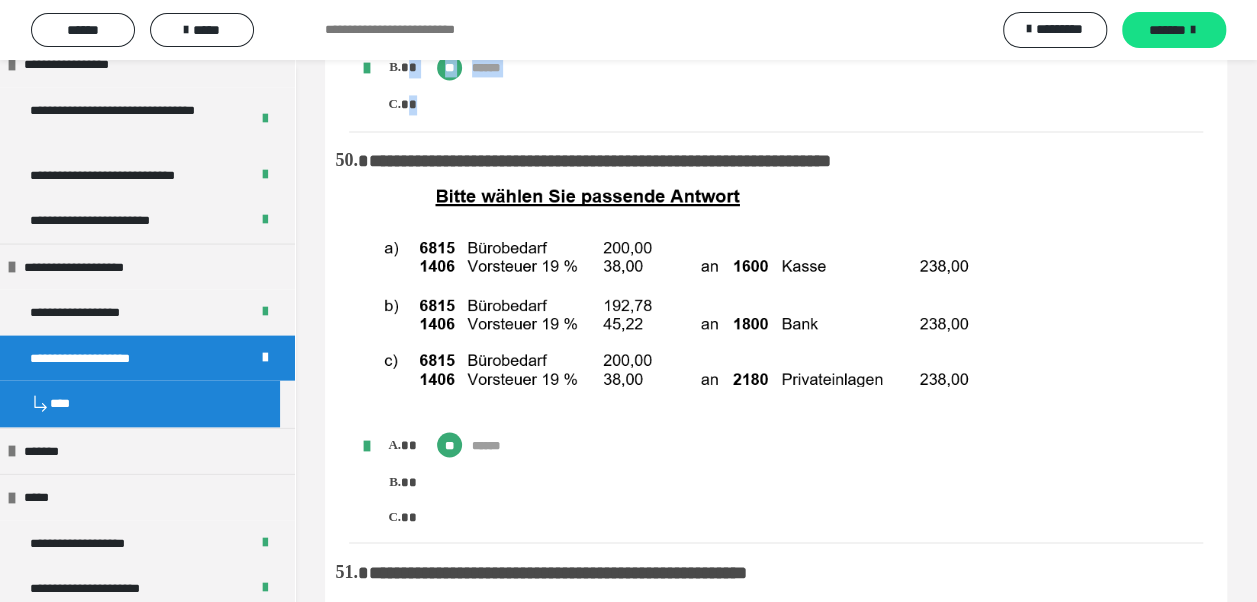 click on "**********" at bounding box center (600, 161) 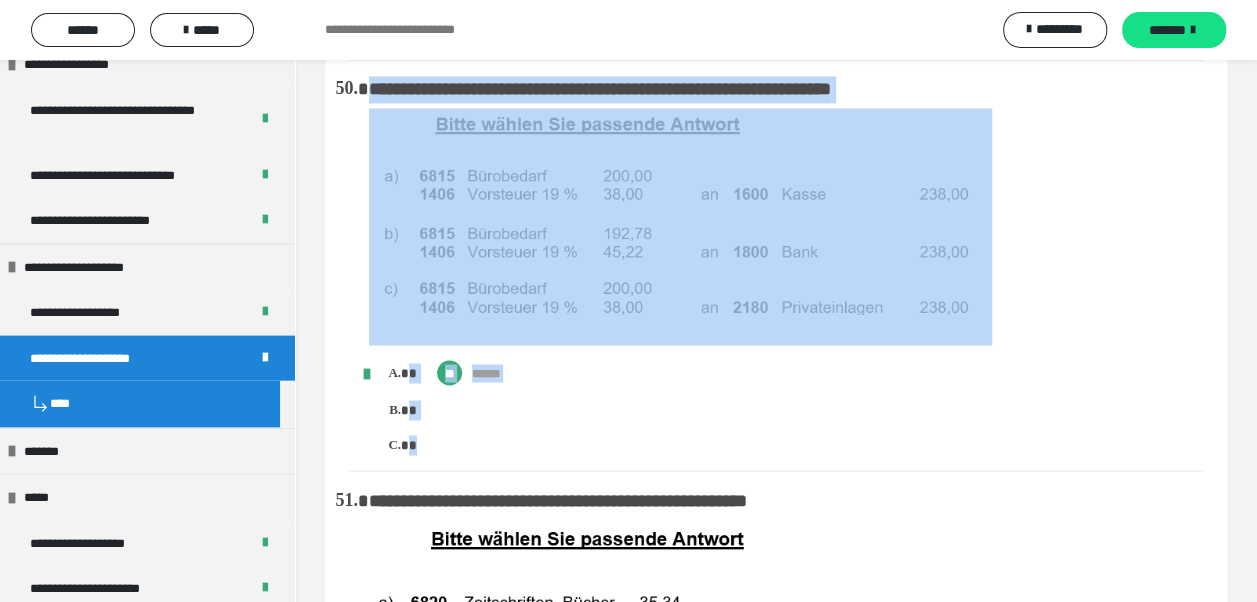 scroll, scrollTop: 13000, scrollLeft: 0, axis: vertical 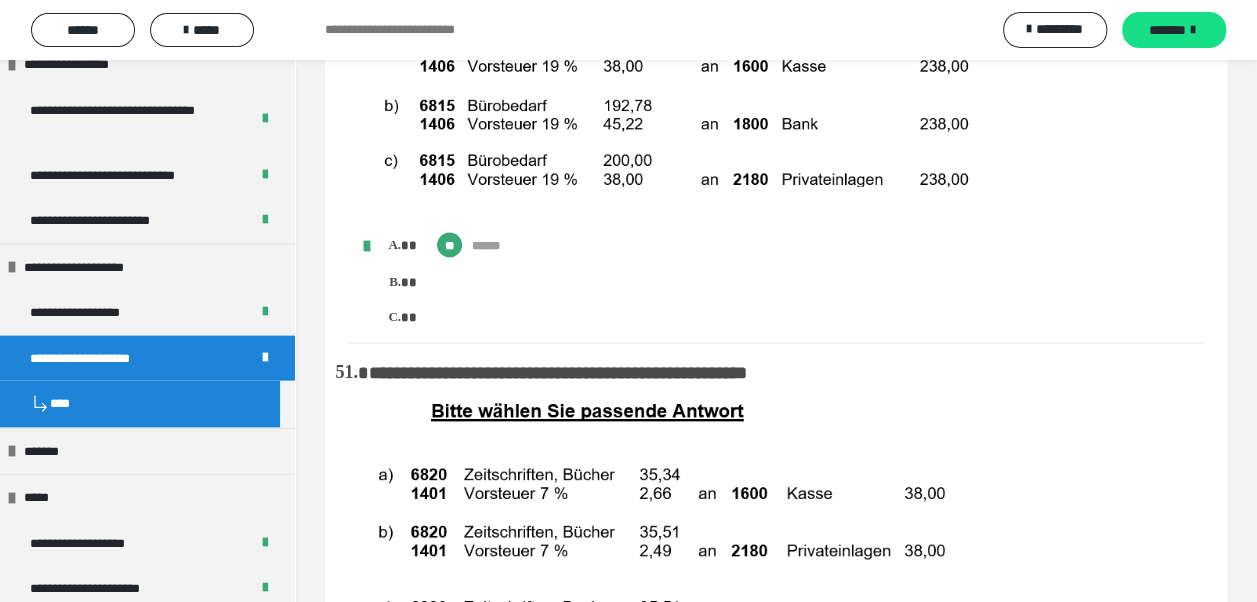 drag, startPoint x: 371, startPoint y: 227, endPoint x: 444, endPoint y: 368, distance: 158.77657 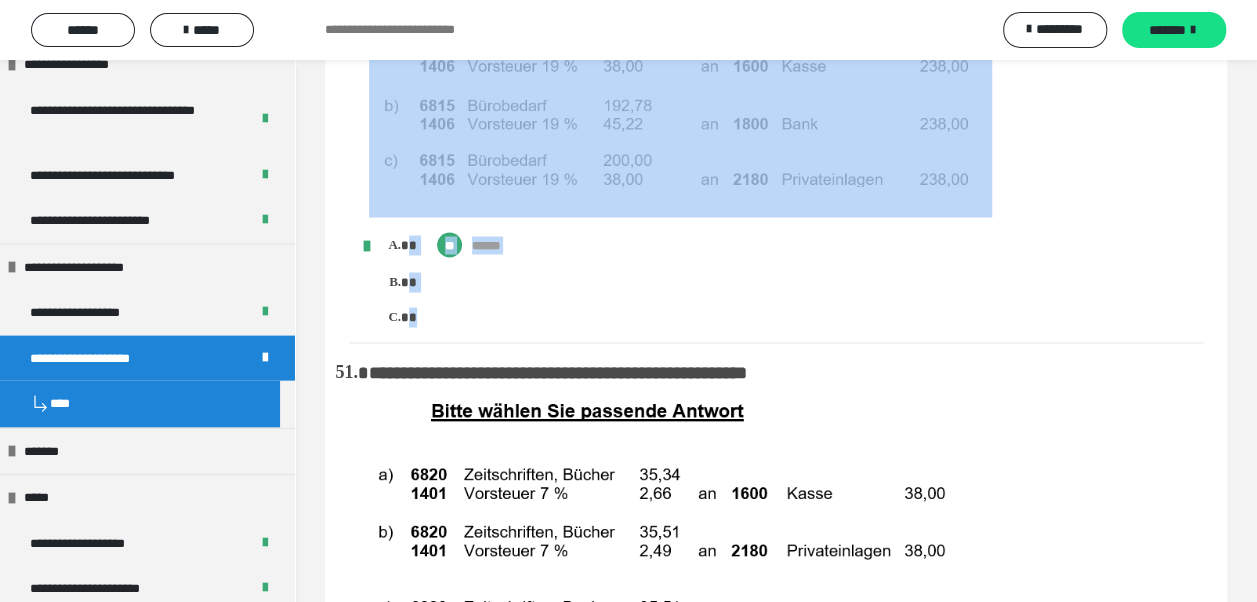 drag, startPoint x: 444, startPoint y: 368, endPoint x: 403, endPoint y: 253, distance: 122.09013 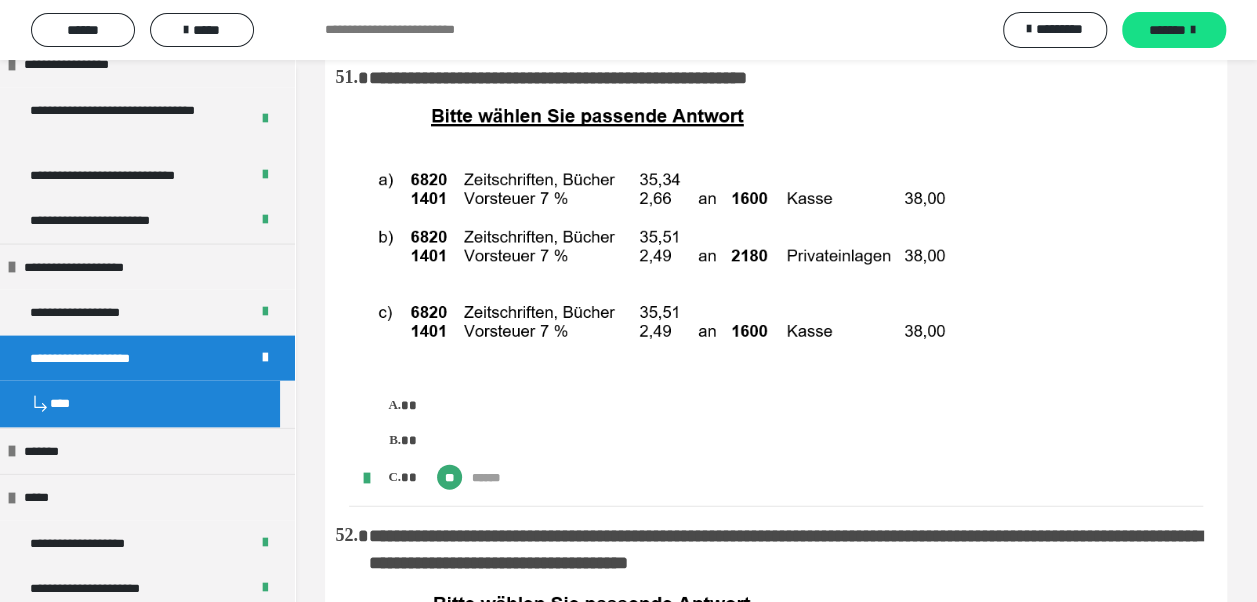 scroll, scrollTop: 13300, scrollLeft: 0, axis: vertical 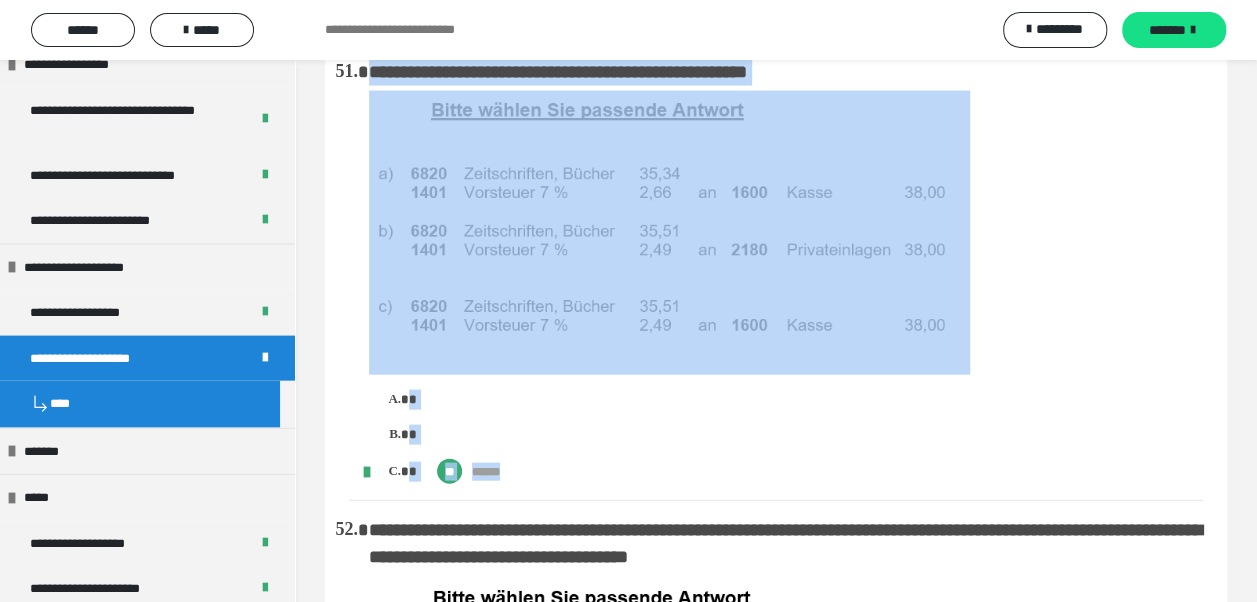 drag, startPoint x: 371, startPoint y: 136, endPoint x: 525, endPoint y: 546, distance: 437.96805 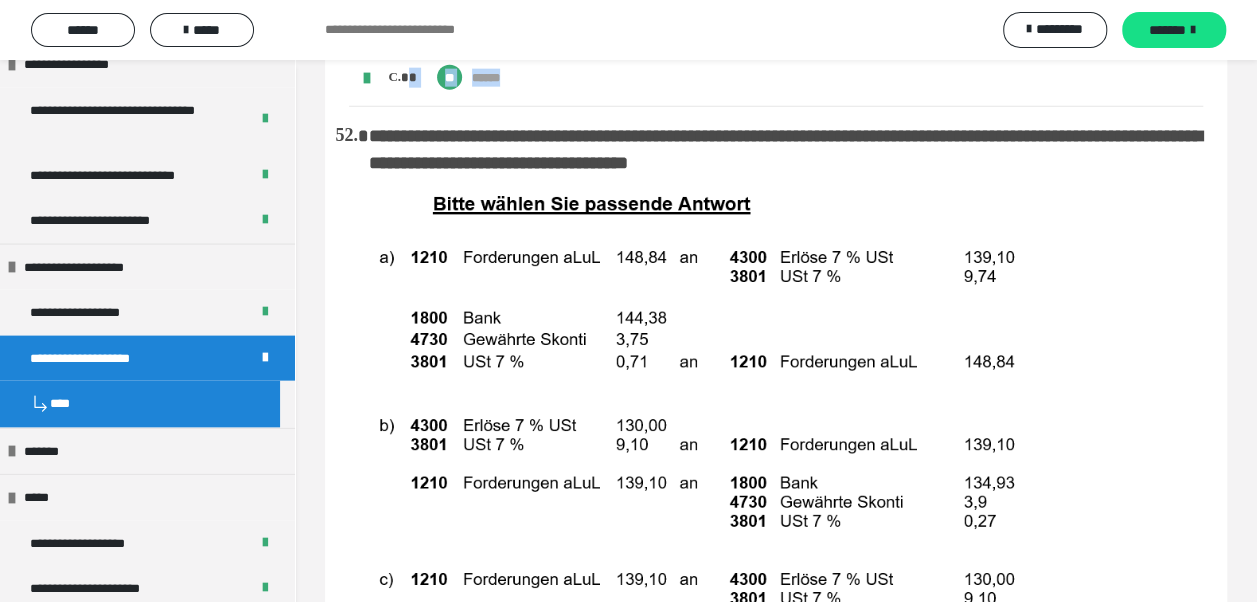 scroll, scrollTop: 13700, scrollLeft: 0, axis: vertical 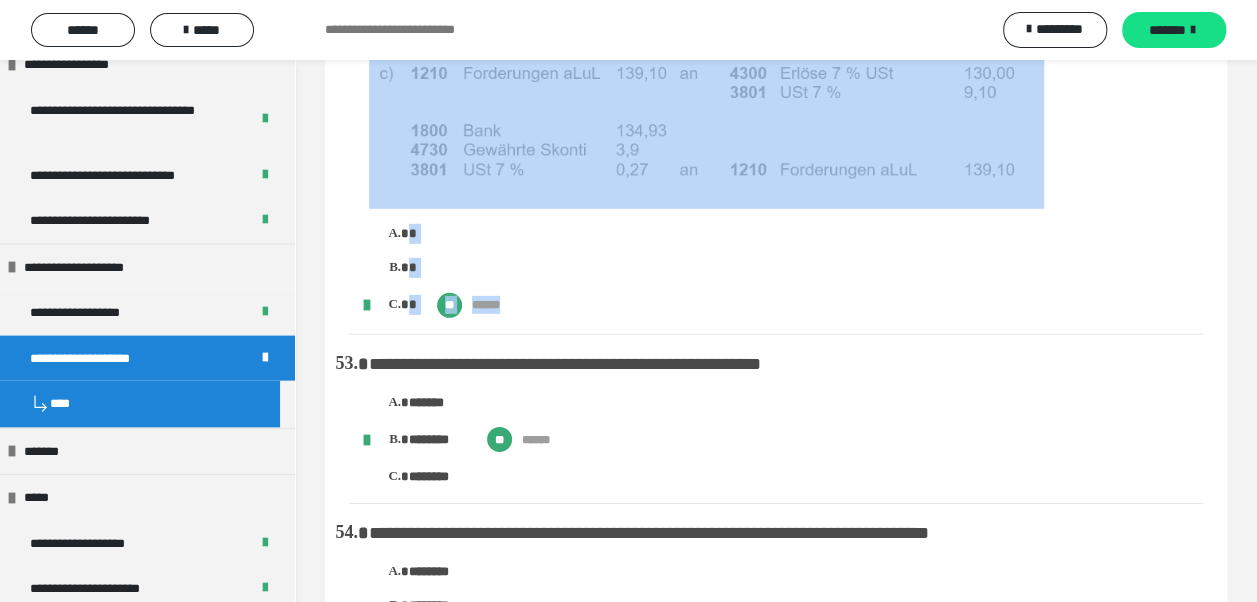 drag, startPoint x: 372, startPoint y: 194, endPoint x: 532, endPoint y: 370, distance: 237.8571 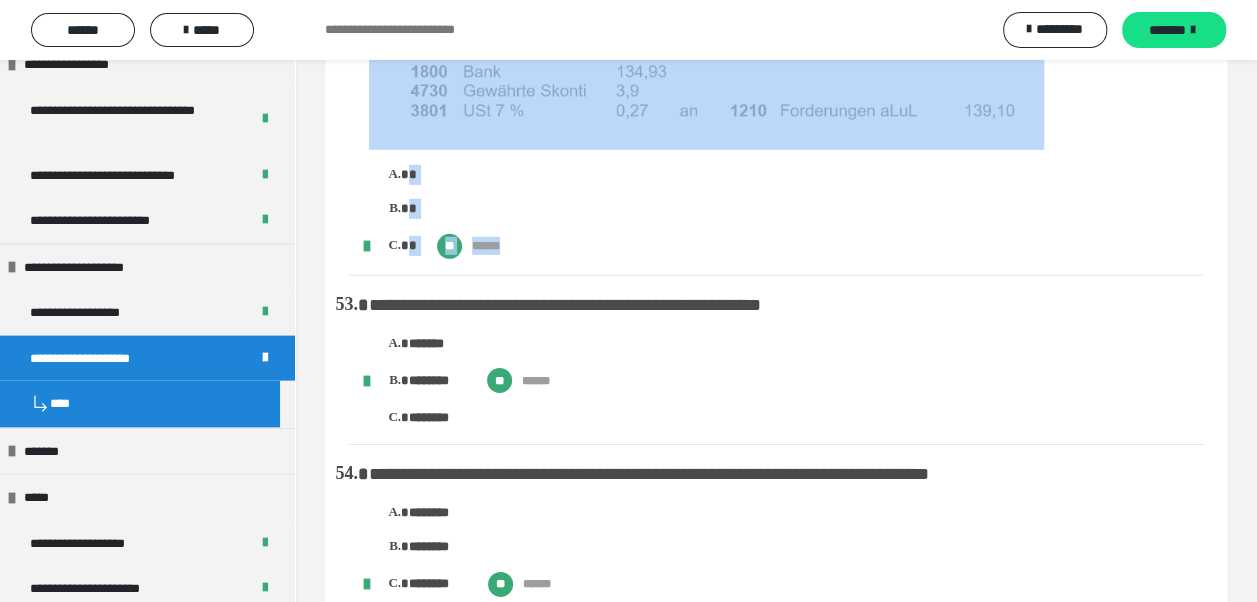 scroll, scrollTop: 14300, scrollLeft: 0, axis: vertical 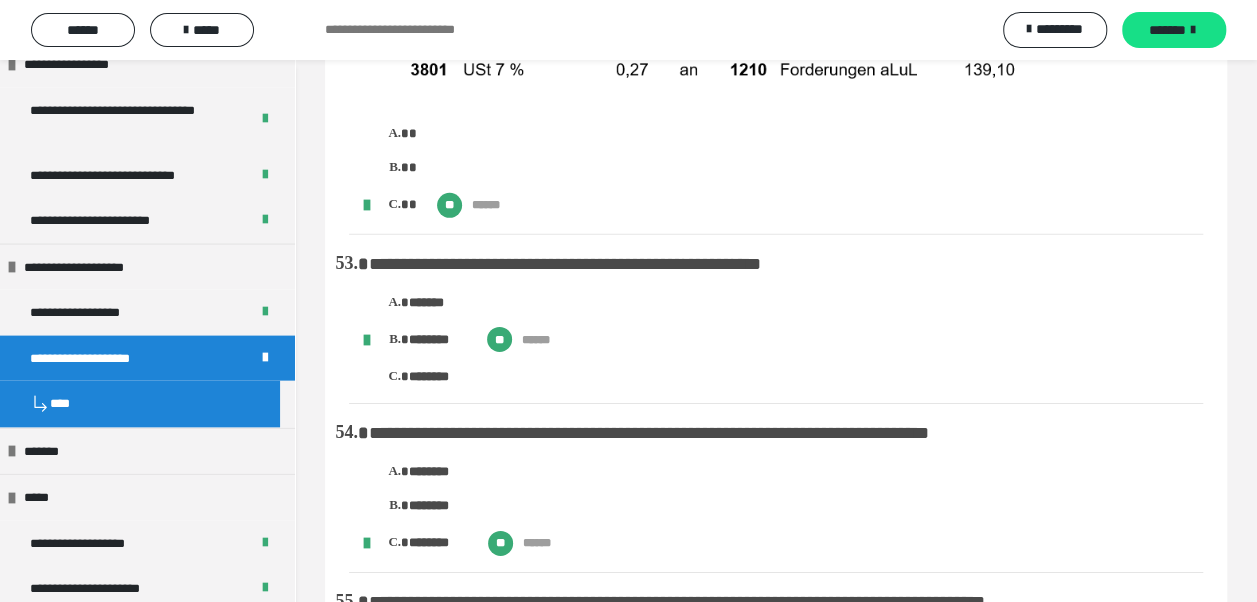 click on "**********" at bounding box center (786, 319) 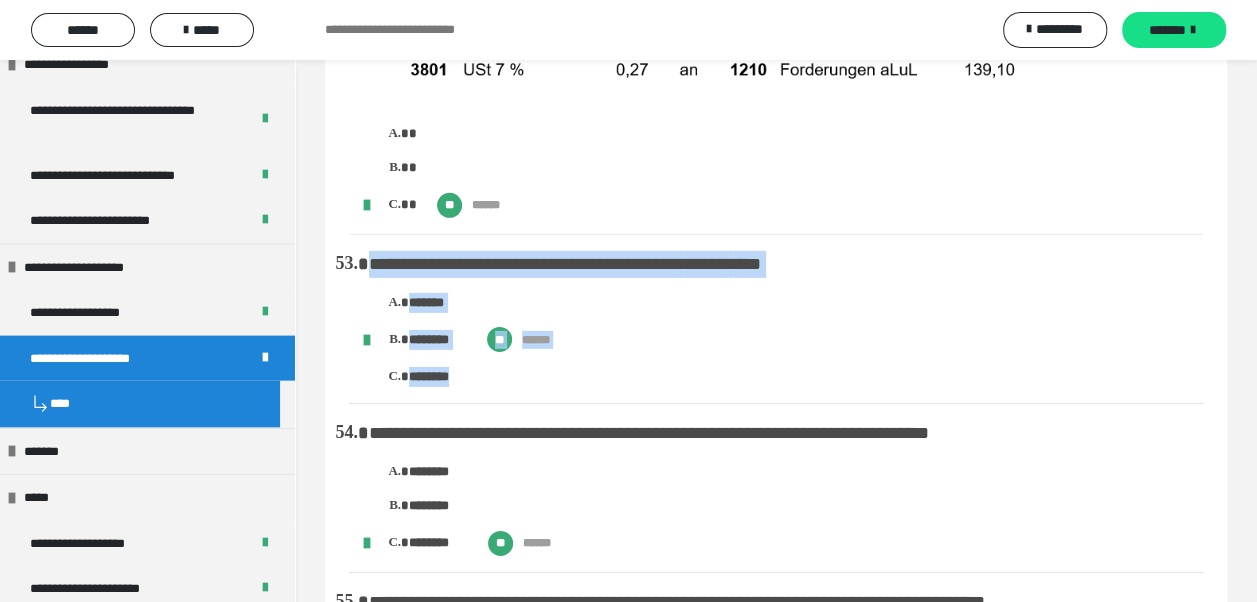 drag, startPoint x: 338, startPoint y: 326, endPoint x: 513, endPoint y: 432, distance: 204.59961 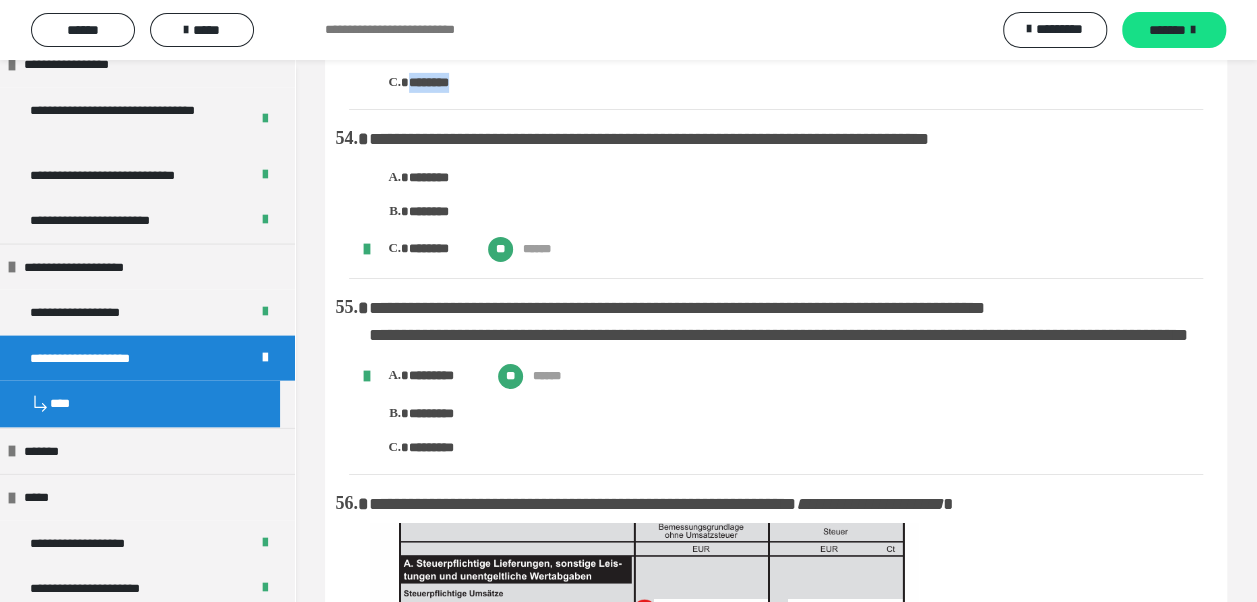scroll, scrollTop: 14600, scrollLeft: 0, axis: vertical 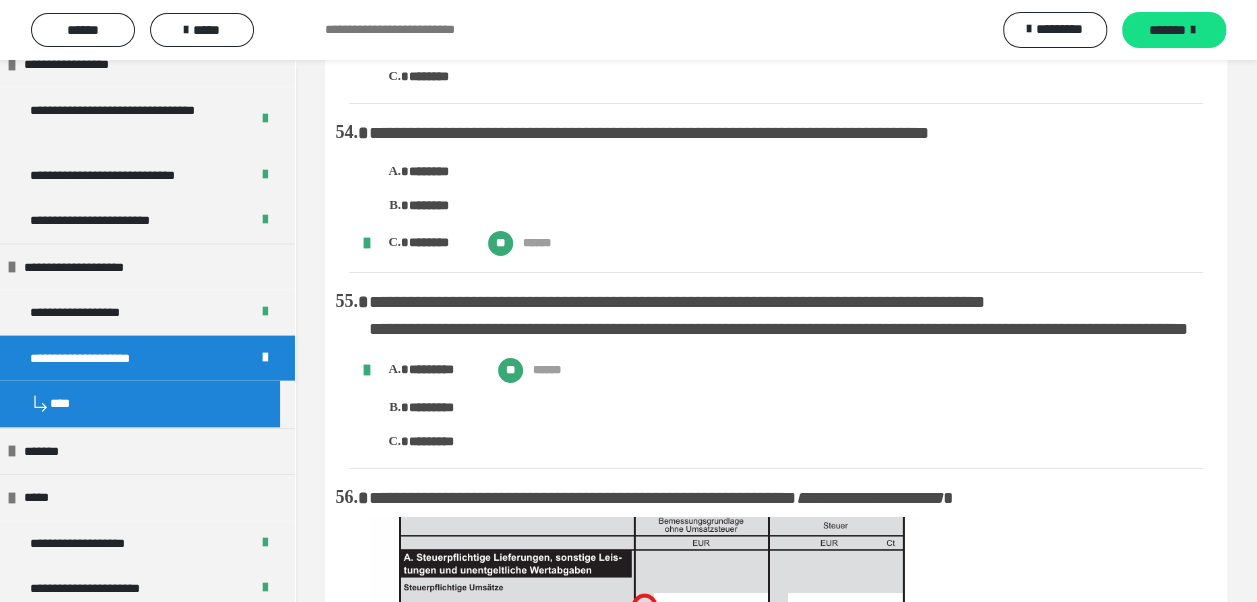 drag, startPoint x: 372, startPoint y: 194, endPoint x: 609, endPoint y: 308, distance: 262.9924 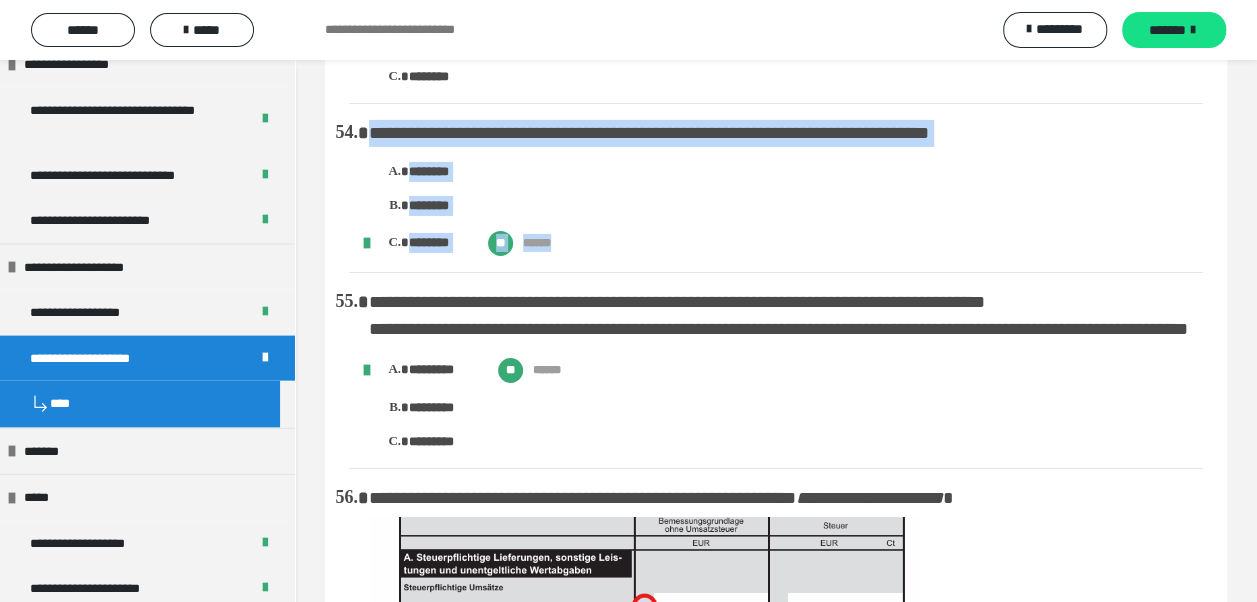 drag, startPoint x: 609, startPoint y: 308, endPoint x: 519, endPoint y: 198, distance: 142.12671 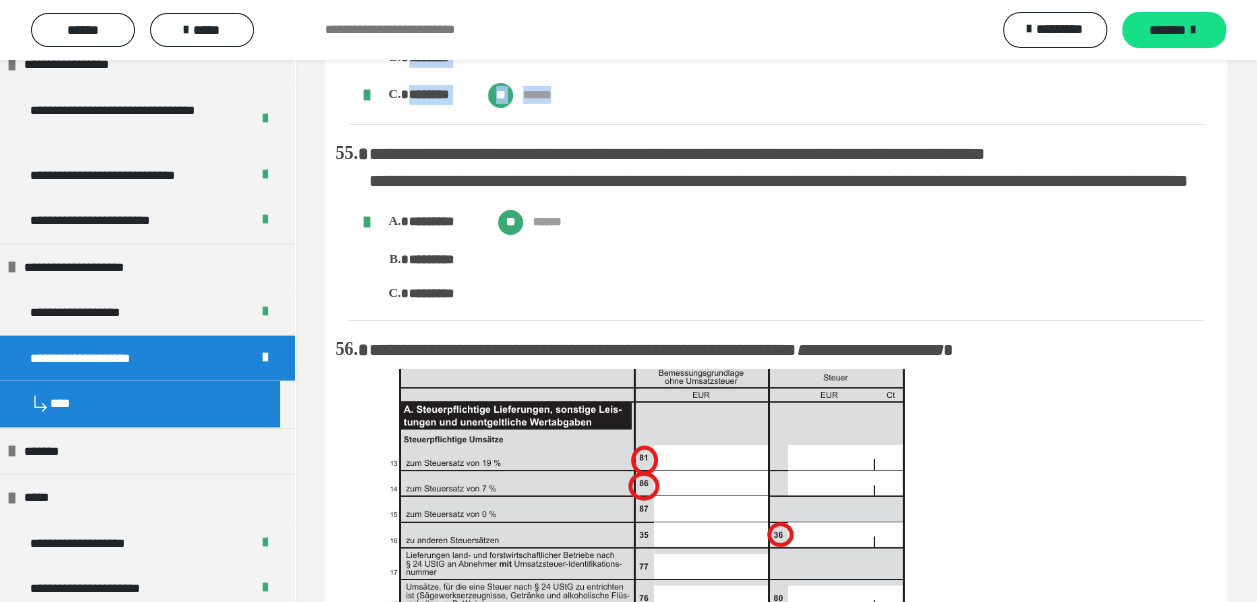 scroll, scrollTop: 14800, scrollLeft: 0, axis: vertical 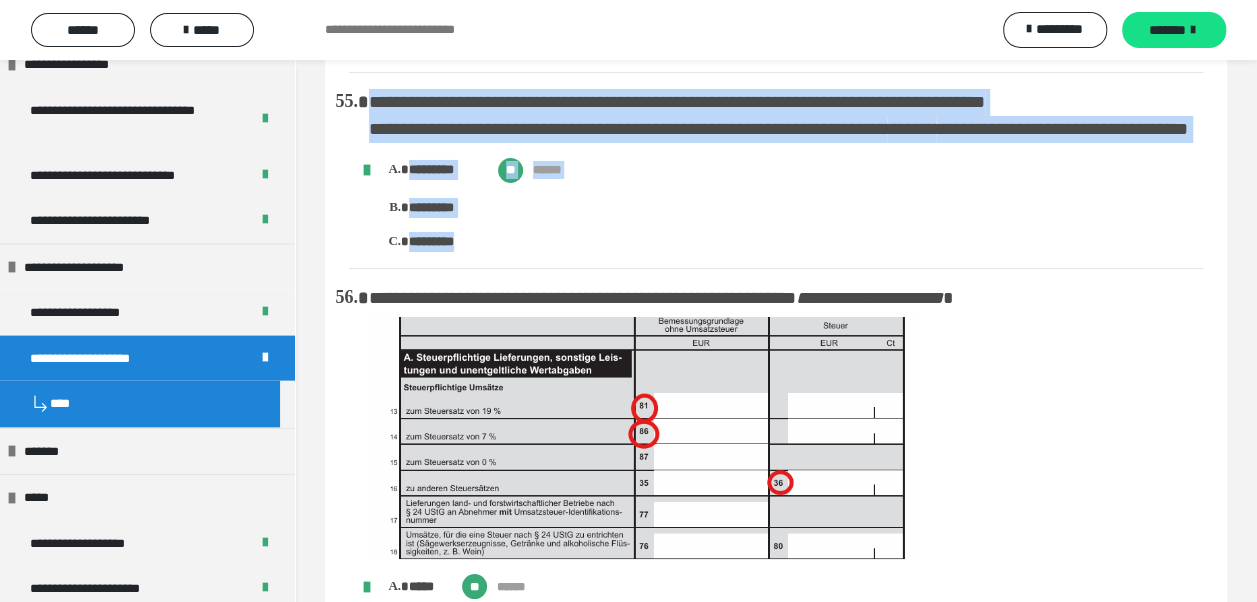 drag, startPoint x: 370, startPoint y: 163, endPoint x: 492, endPoint y: 328, distance: 205.20477 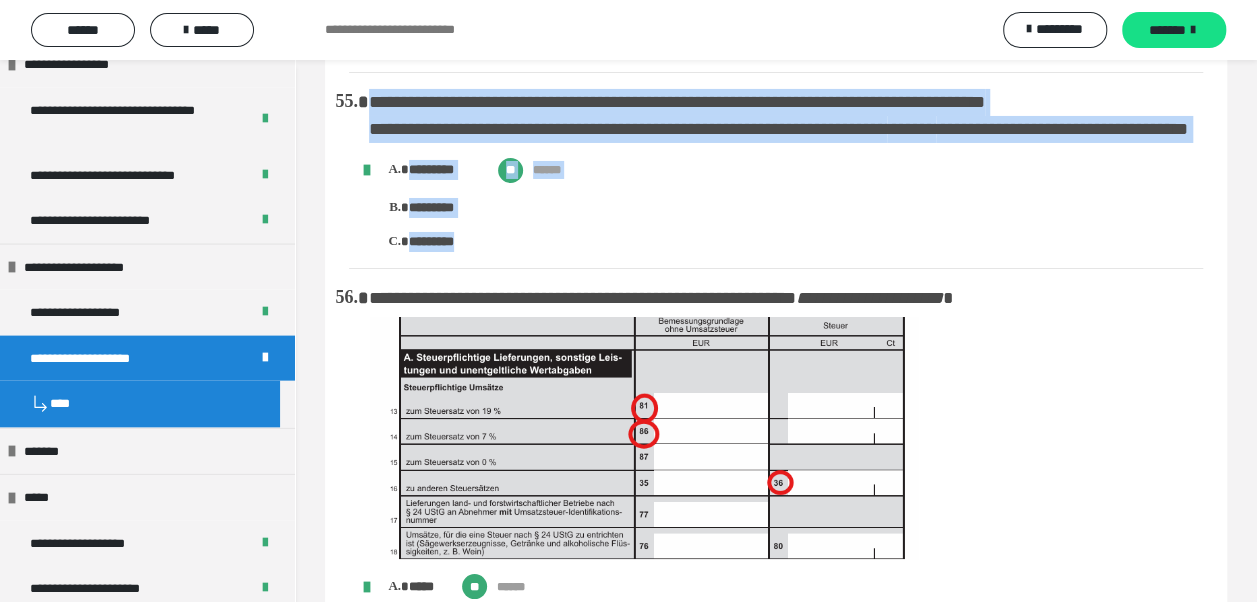 drag, startPoint x: 492, startPoint y: 328, endPoint x: 456, endPoint y: 209, distance: 124.32619 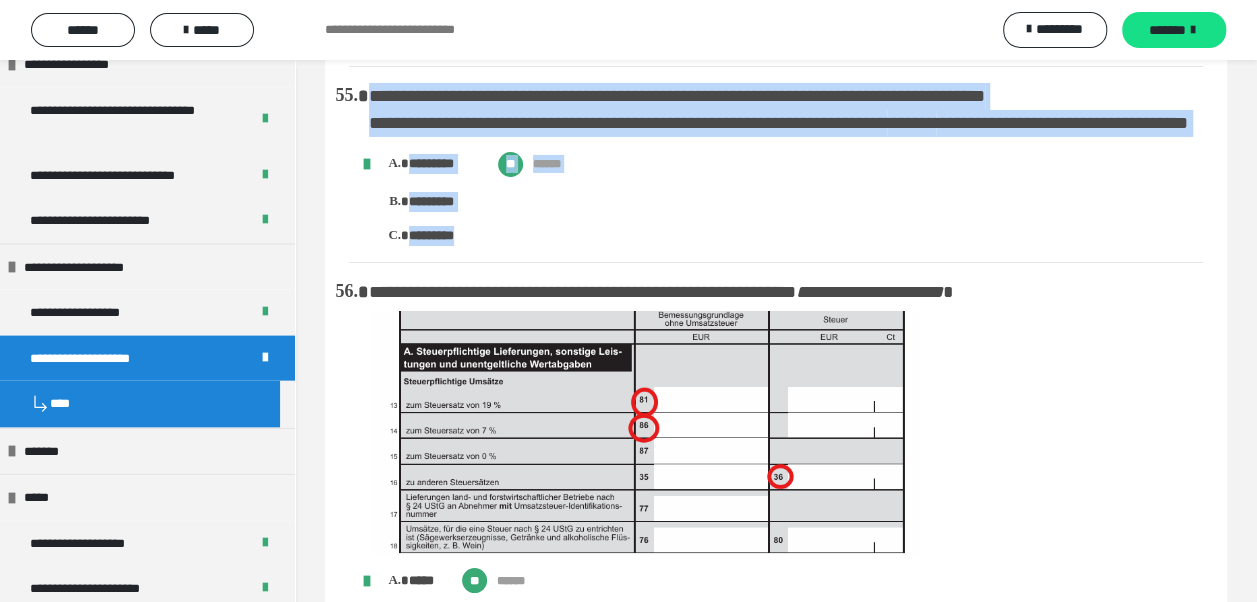 scroll, scrollTop: 15000, scrollLeft: 0, axis: vertical 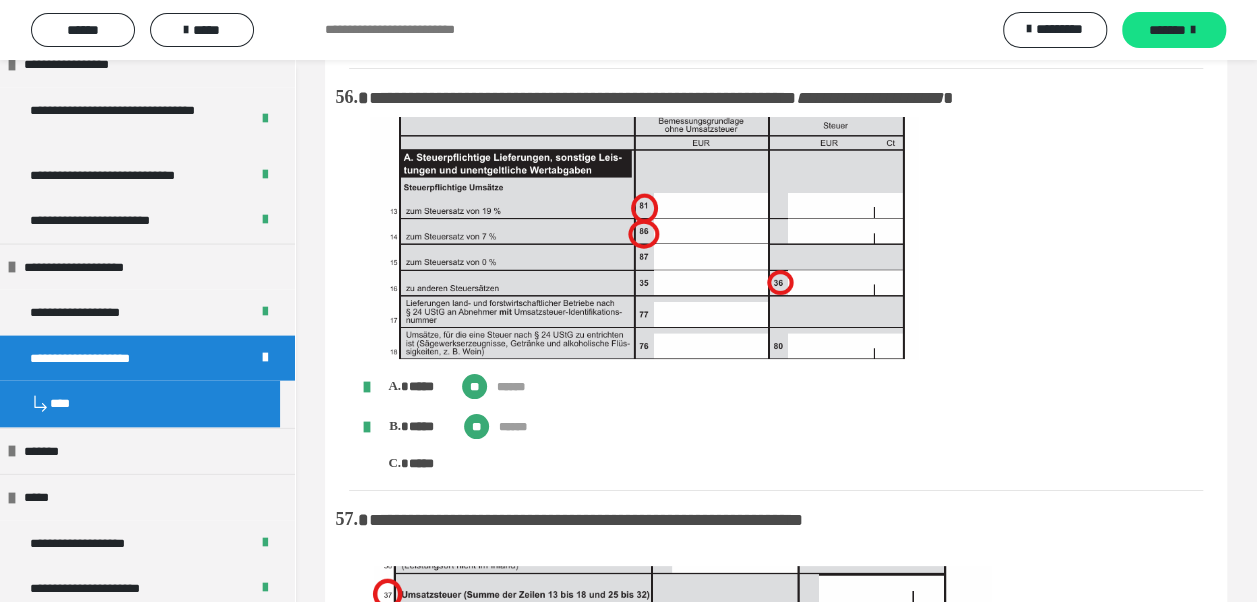 drag, startPoint x: 370, startPoint y: 189, endPoint x: 532, endPoint y: 570, distance: 414.01086 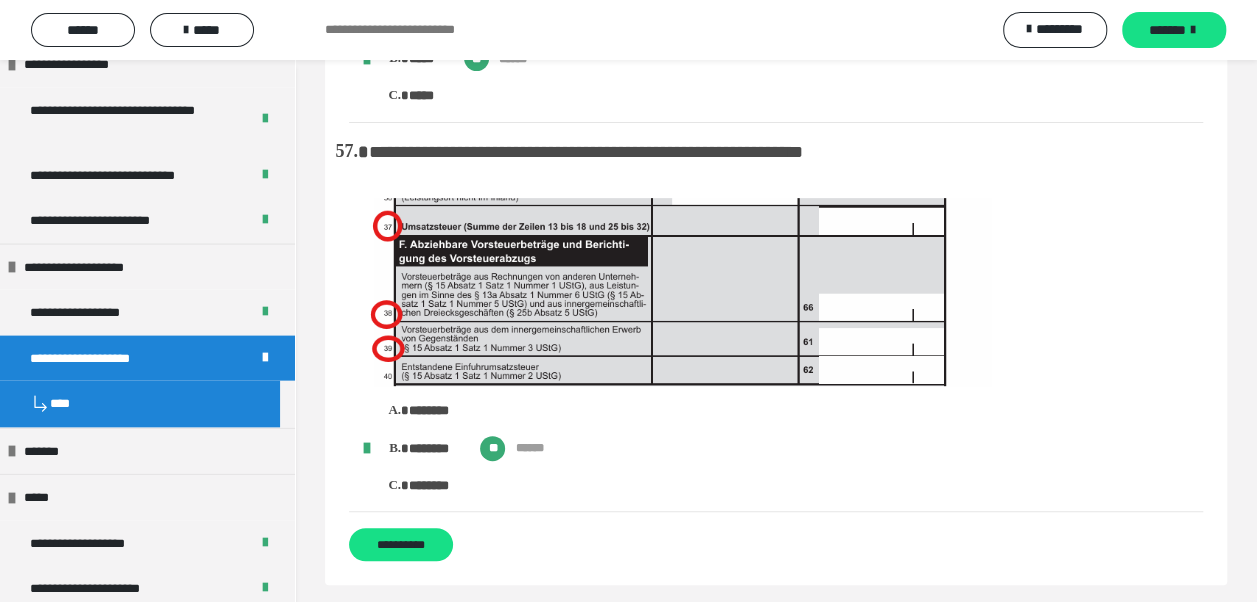 scroll, scrollTop: 15400, scrollLeft: 0, axis: vertical 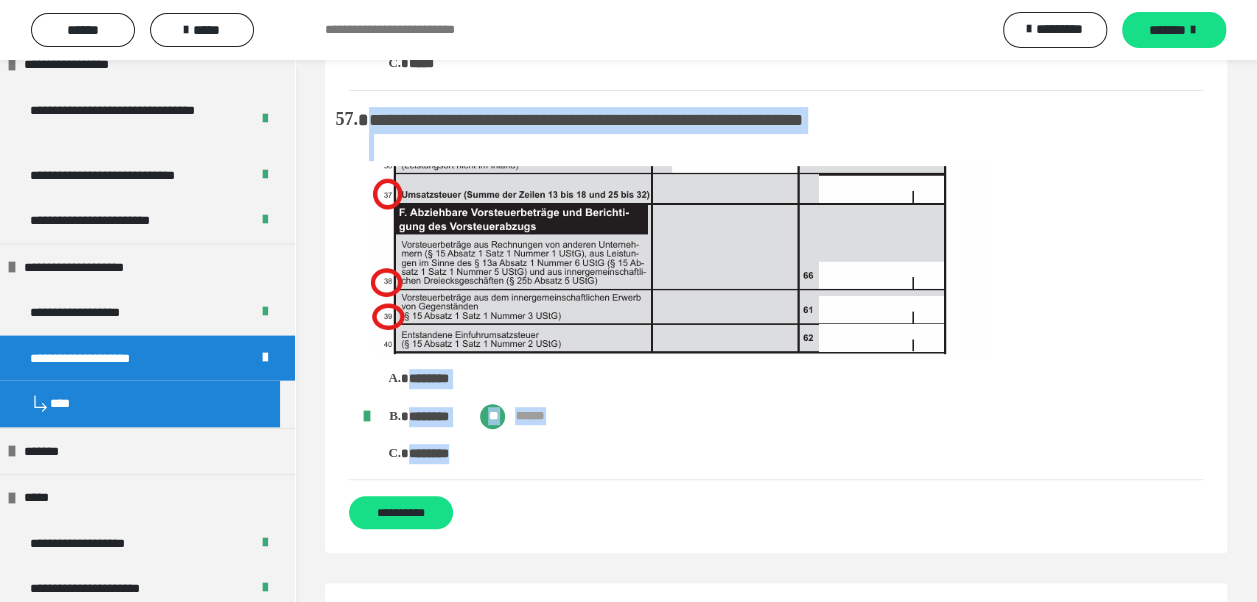 drag, startPoint x: 370, startPoint y: 204, endPoint x: 488, endPoint y: 548, distance: 363.6757 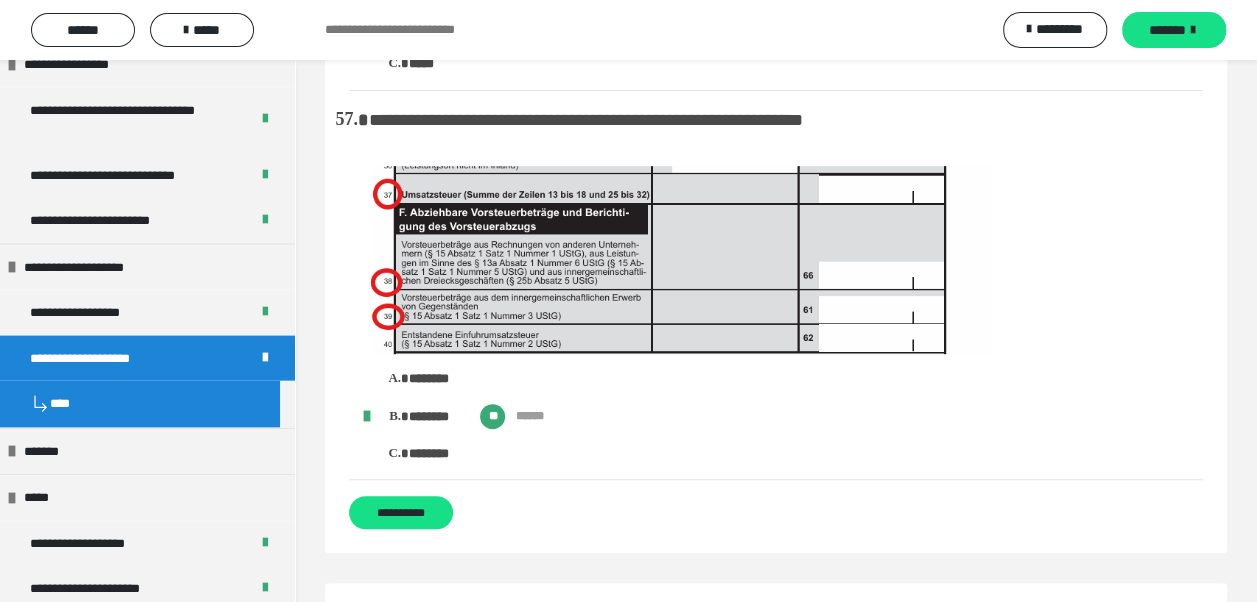 click on "******** ******** ** ****** ********" at bounding box center [786, 416] 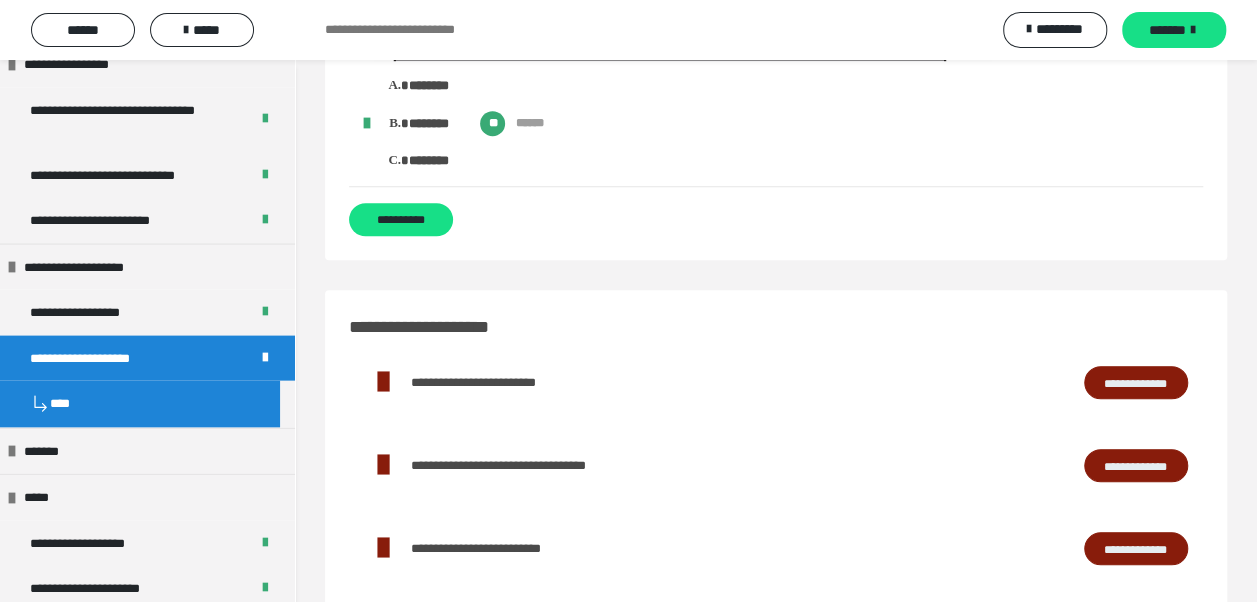 scroll, scrollTop: 15900, scrollLeft: 0, axis: vertical 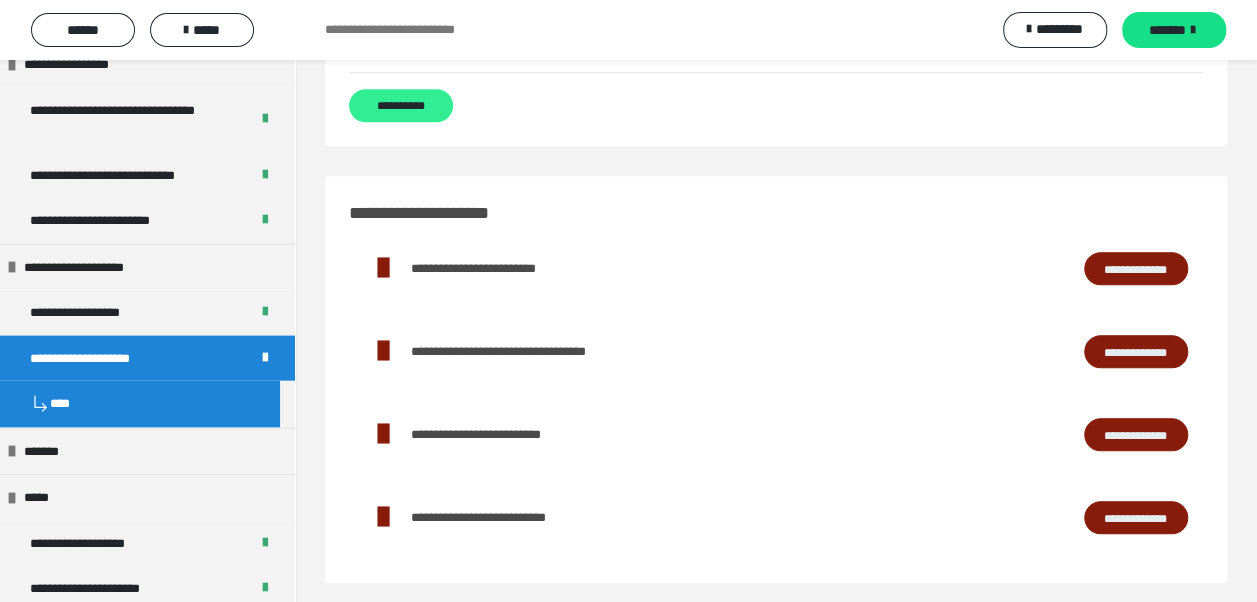 click on "**********" at bounding box center [401, 105] 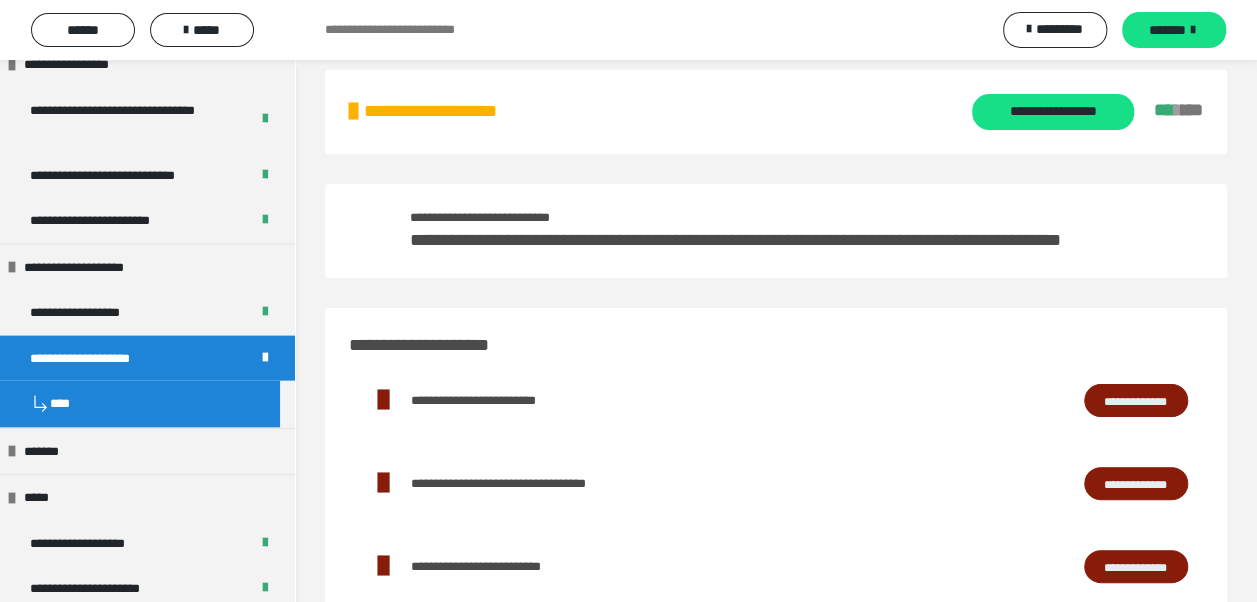 scroll, scrollTop: 0, scrollLeft: 0, axis: both 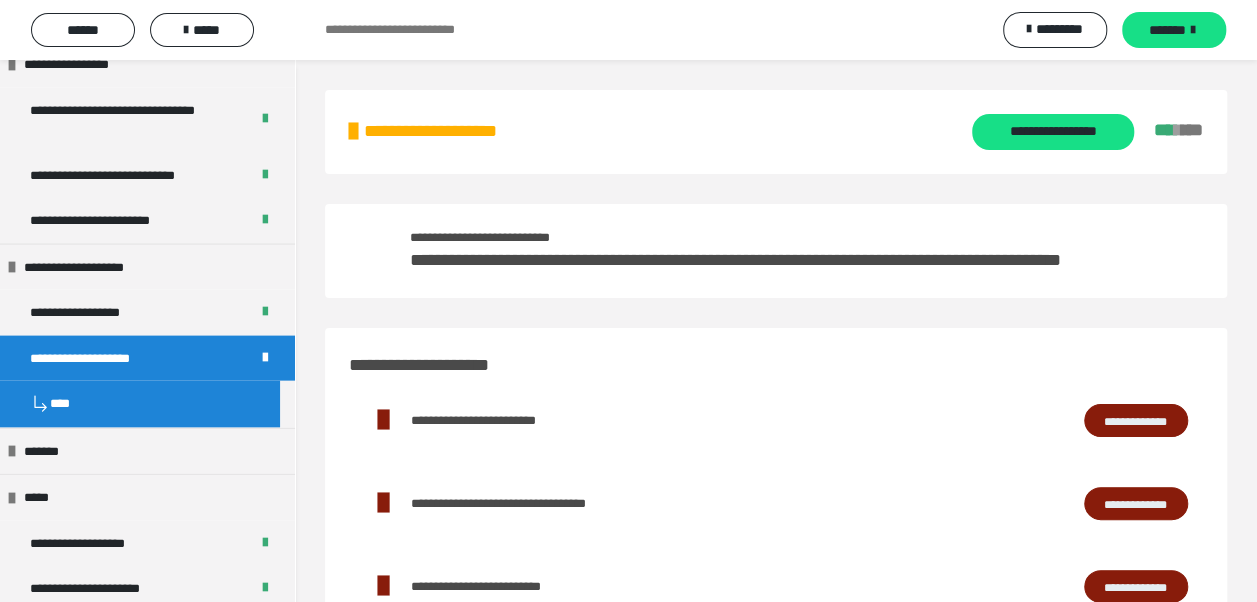click on "**********" at bounding box center [776, 251] 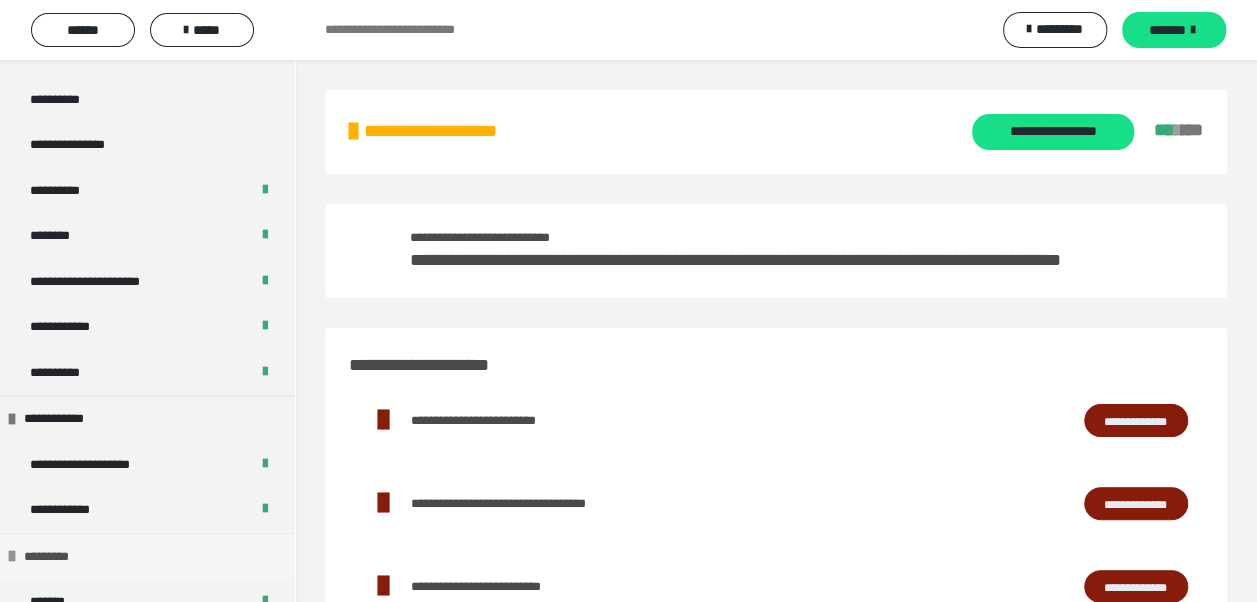 scroll, scrollTop: 300, scrollLeft: 0, axis: vertical 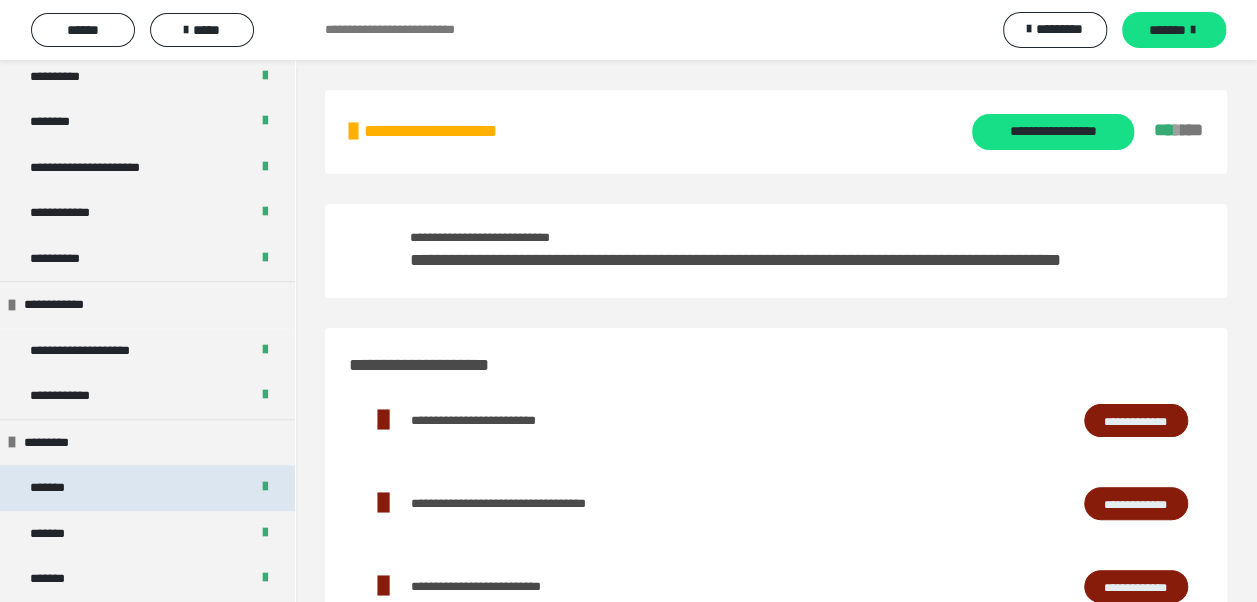 click on "*******" at bounding box center [57, 488] 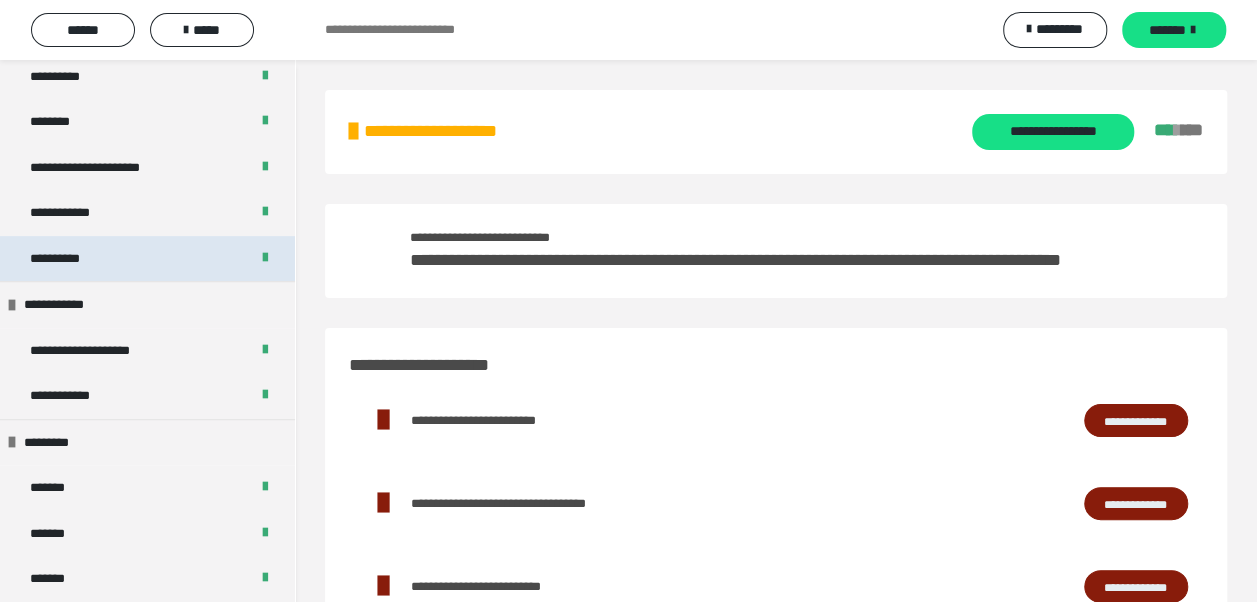 scroll, scrollTop: 108, scrollLeft: 0, axis: vertical 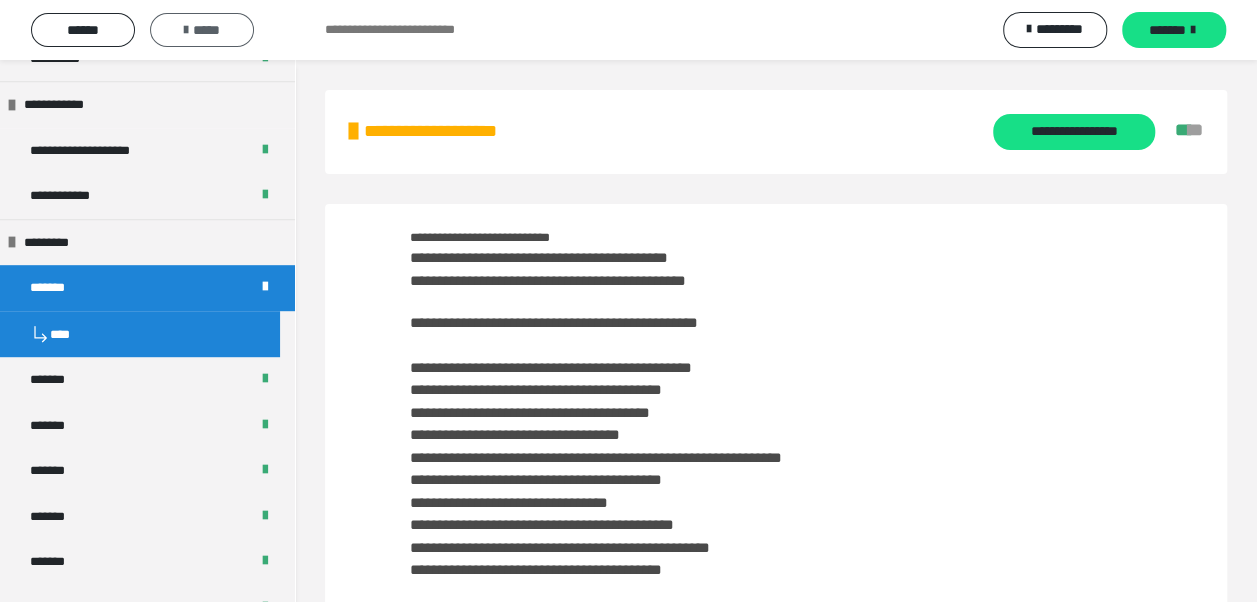 click on "*****" at bounding box center (202, 30) 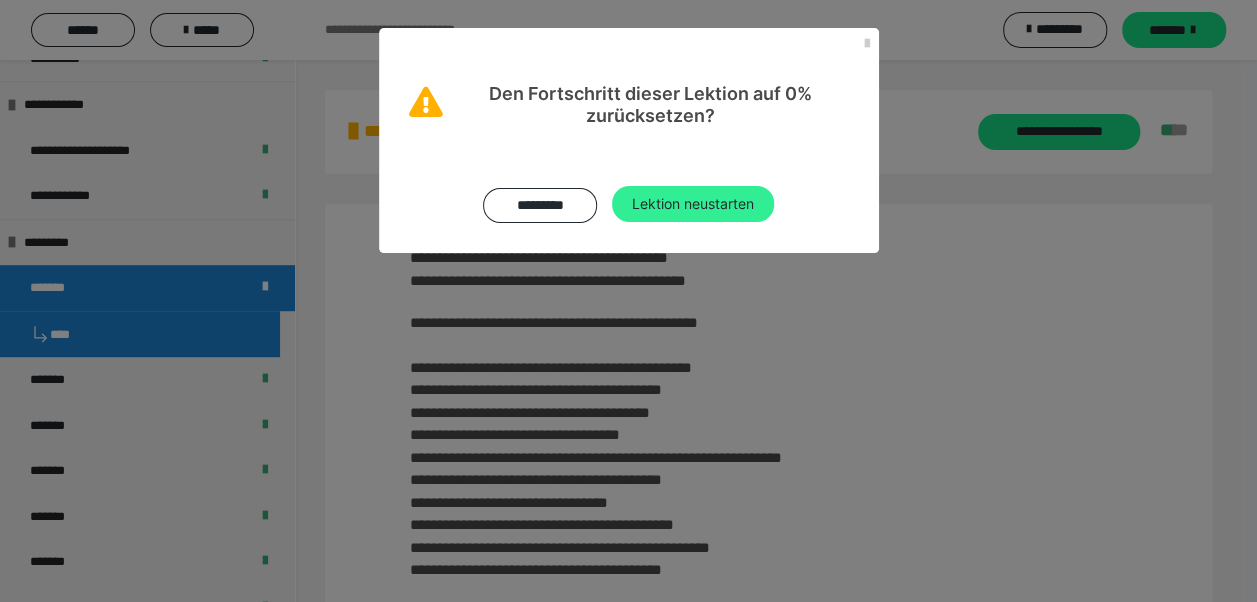 click on "Lektion neustarten" at bounding box center [693, 204] 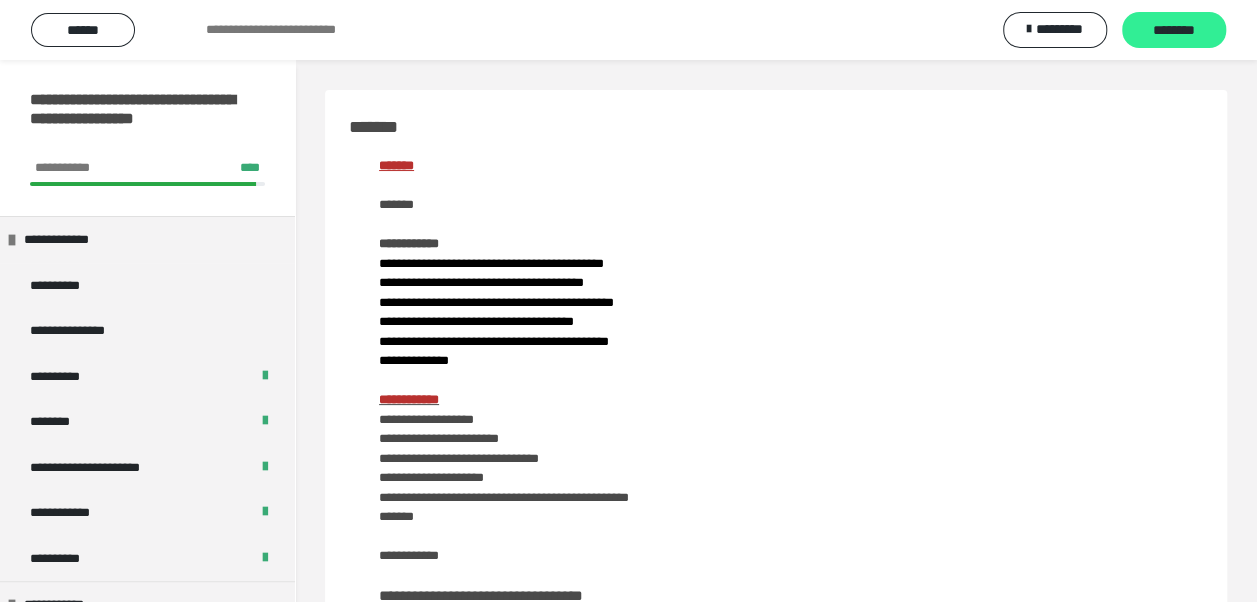 click on "********" at bounding box center (1174, 31) 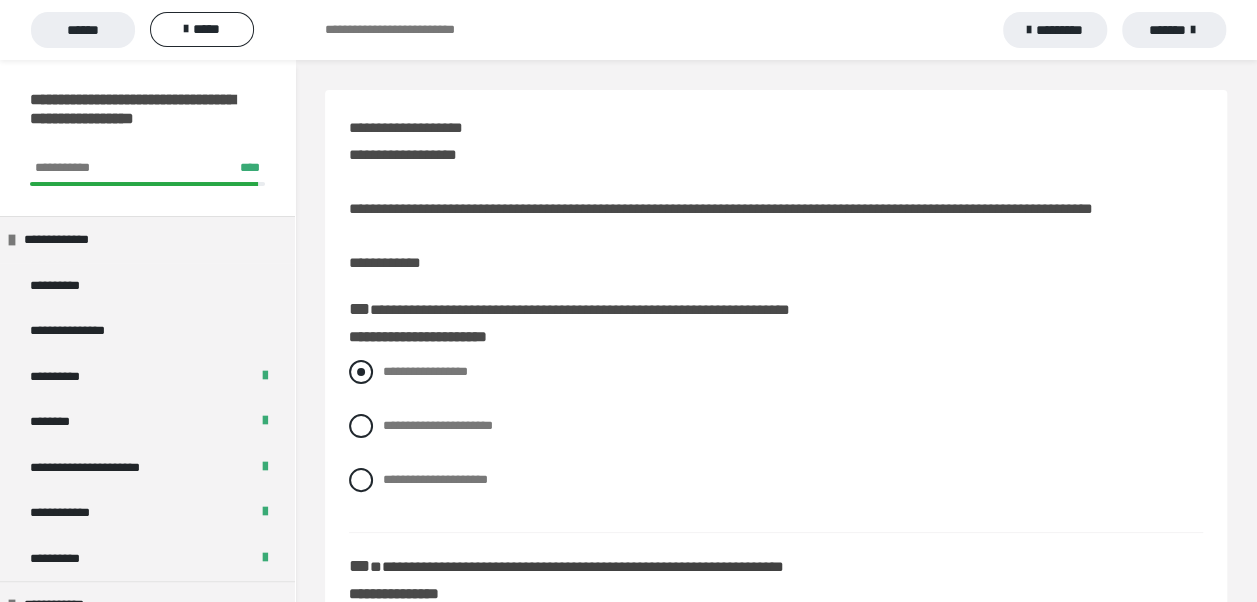 click at bounding box center [361, 372] 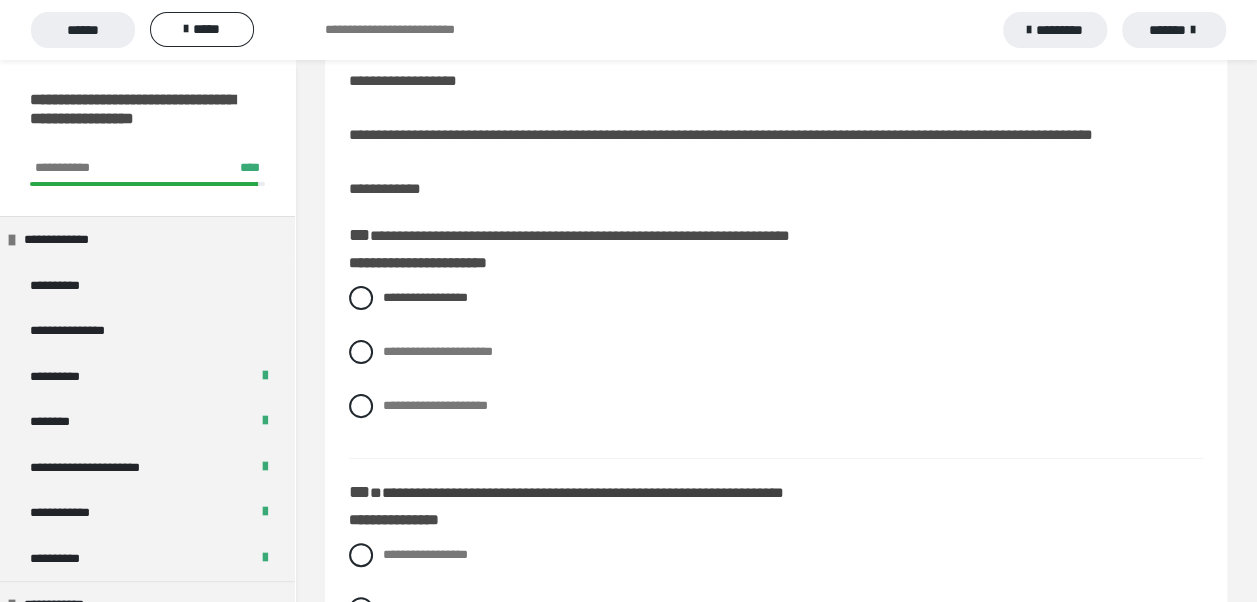 scroll, scrollTop: 200, scrollLeft: 0, axis: vertical 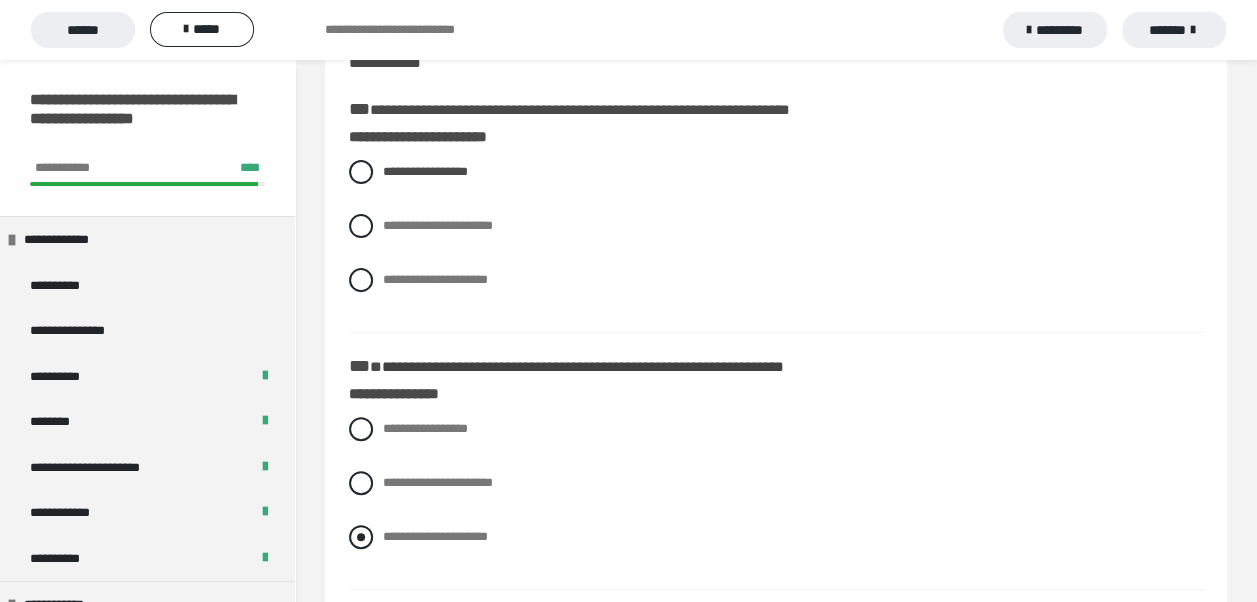 click at bounding box center [361, 537] 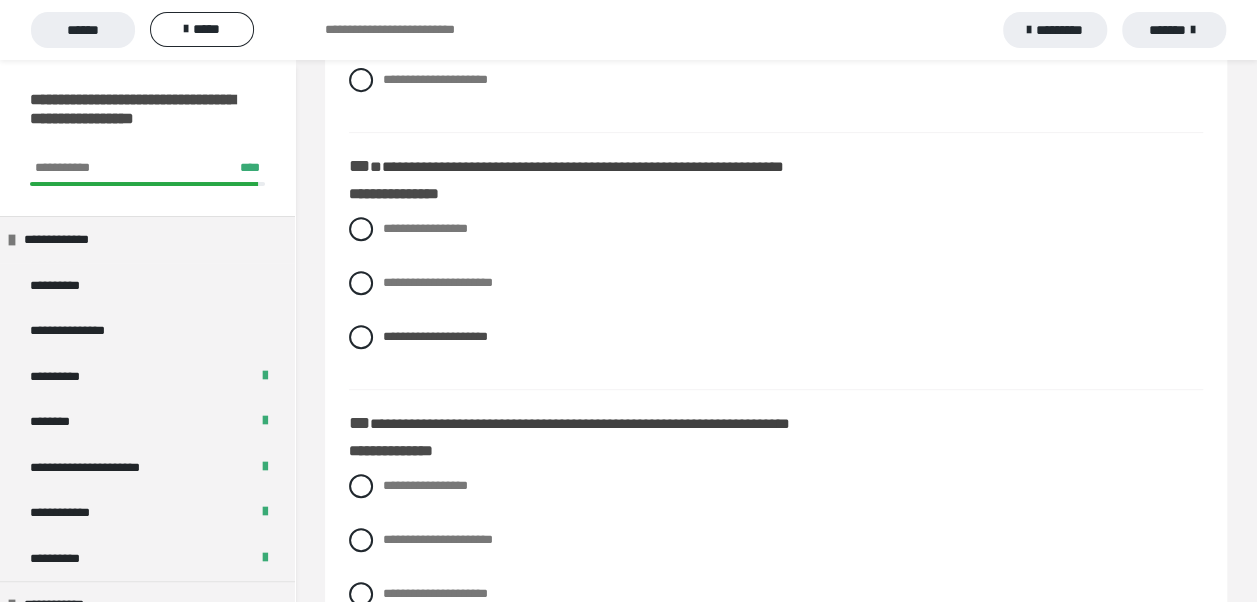 scroll, scrollTop: 500, scrollLeft: 0, axis: vertical 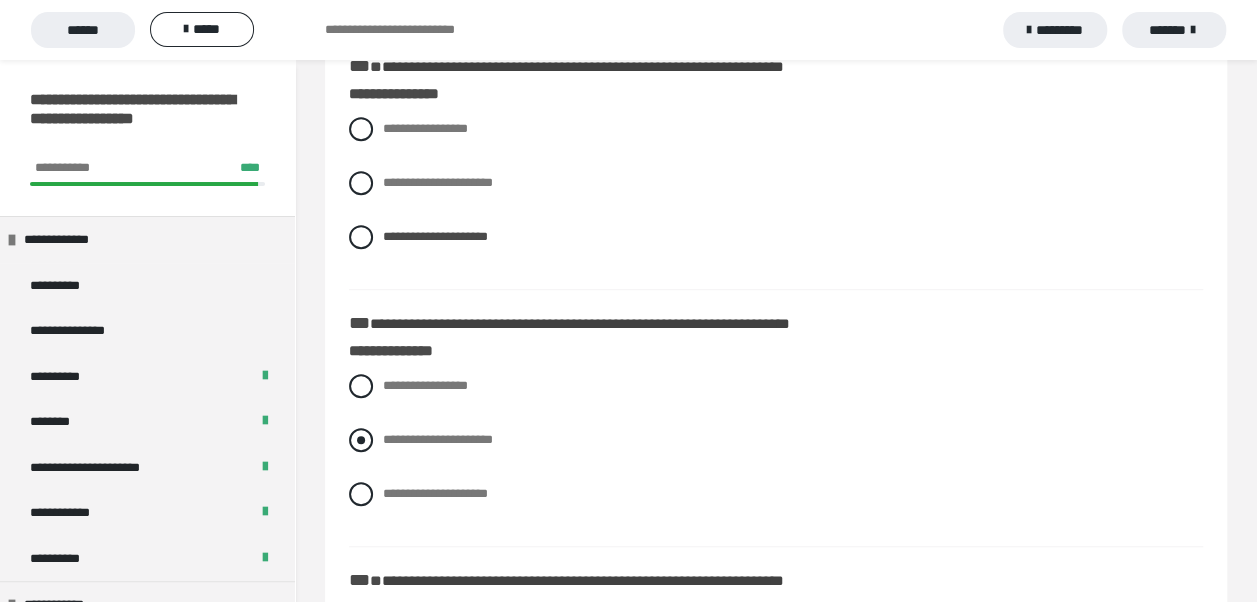 click at bounding box center [361, 440] 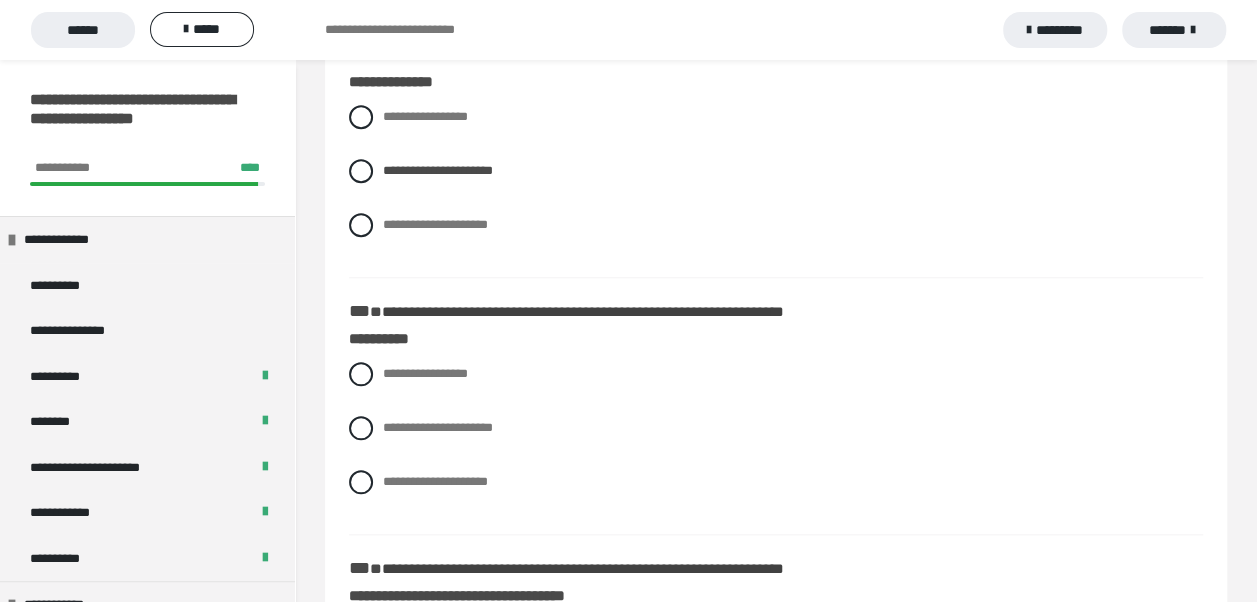 scroll, scrollTop: 800, scrollLeft: 0, axis: vertical 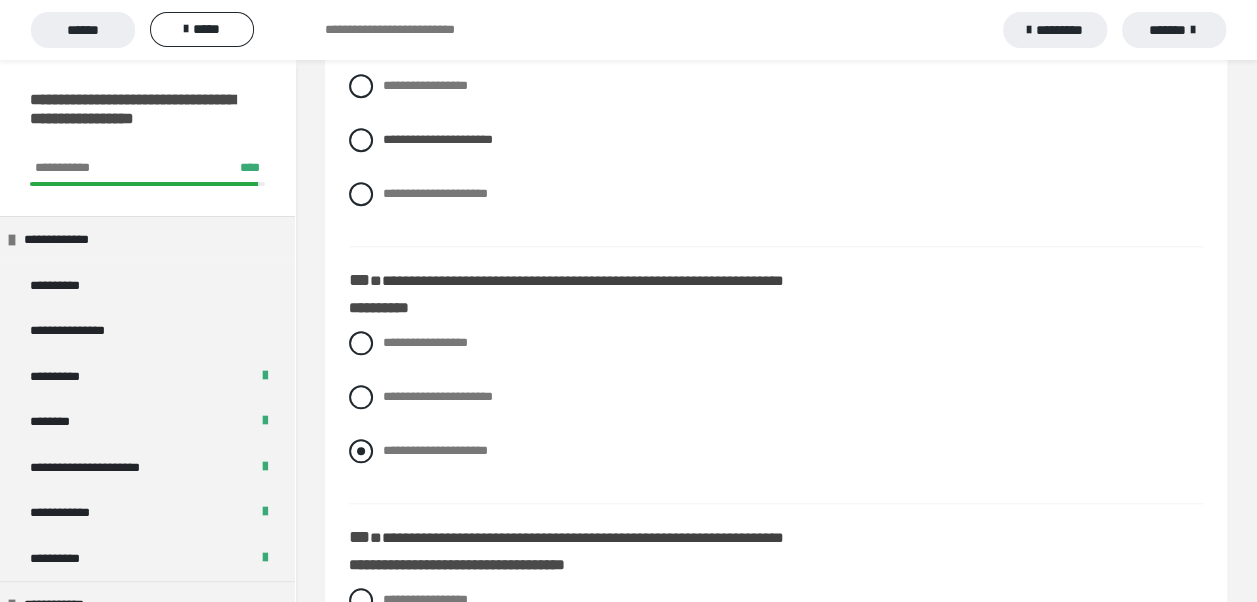 click at bounding box center [361, 451] 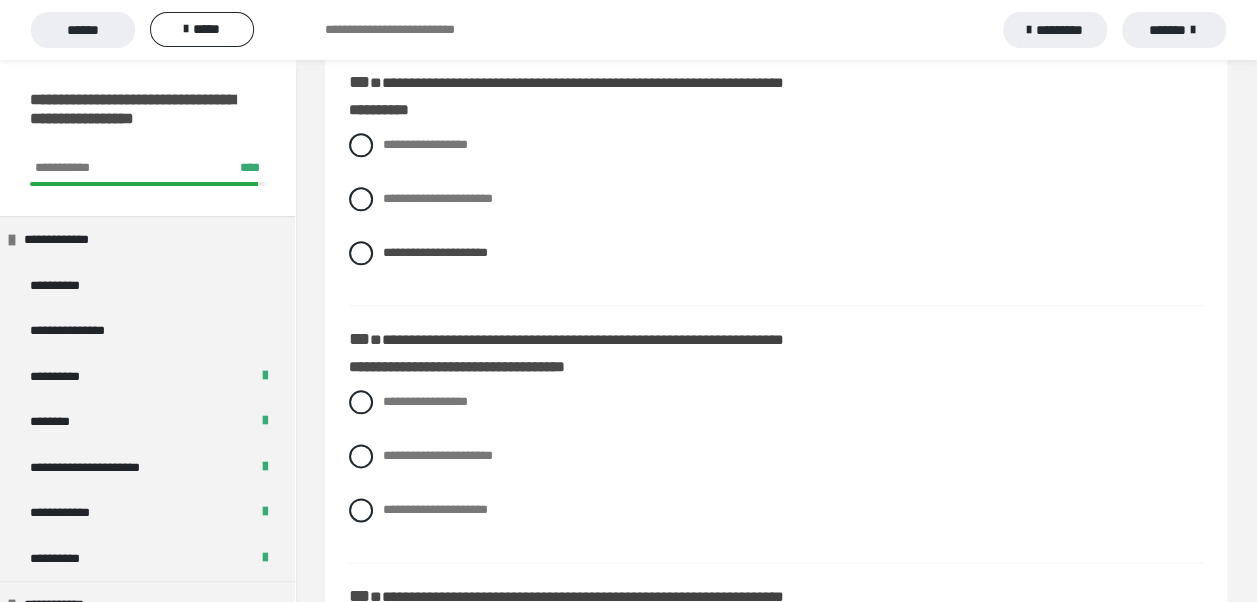scroll, scrollTop: 1000, scrollLeft: 0, axis: vertical 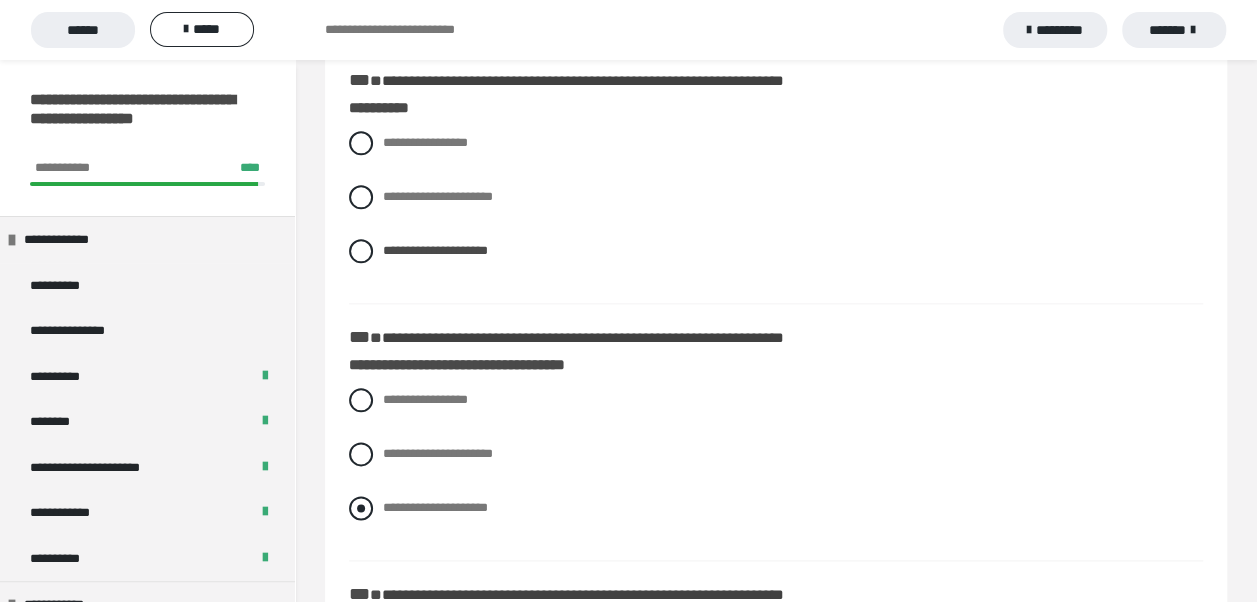 click on "**********" at bounding box center [776, 508] 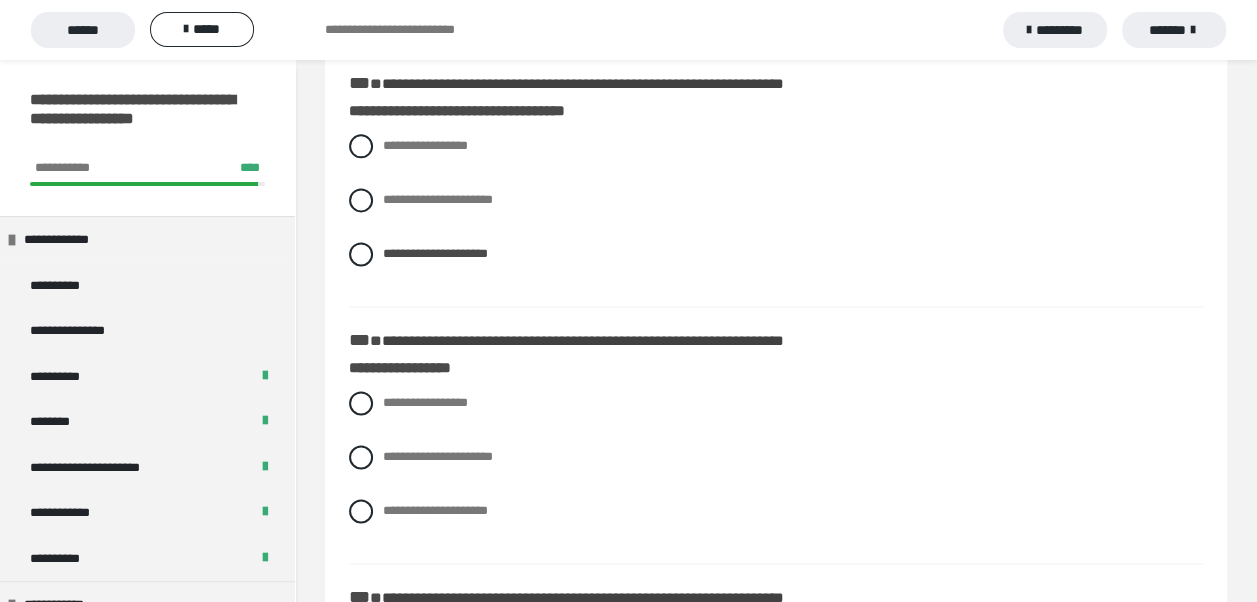 scroll, scrollTop: 1300, scrollLeft: 0, axis: vertical 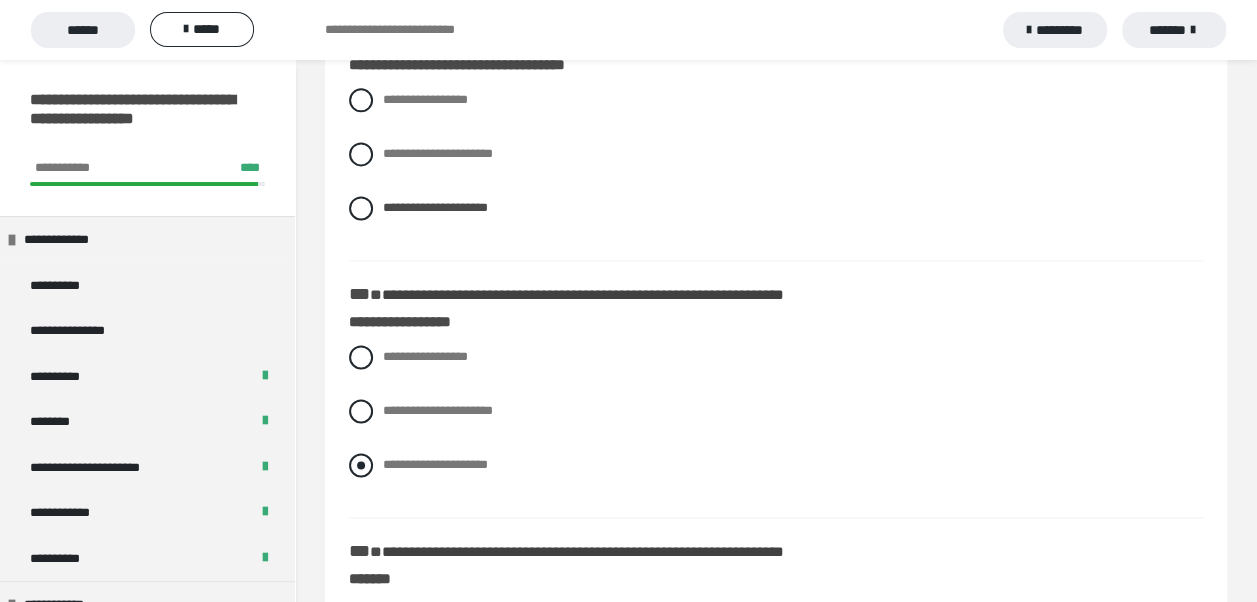 drag, startPoint x: 366, startPoint y: 496, endPoint x: 397, endPoint y: 494, distance: 31.06445 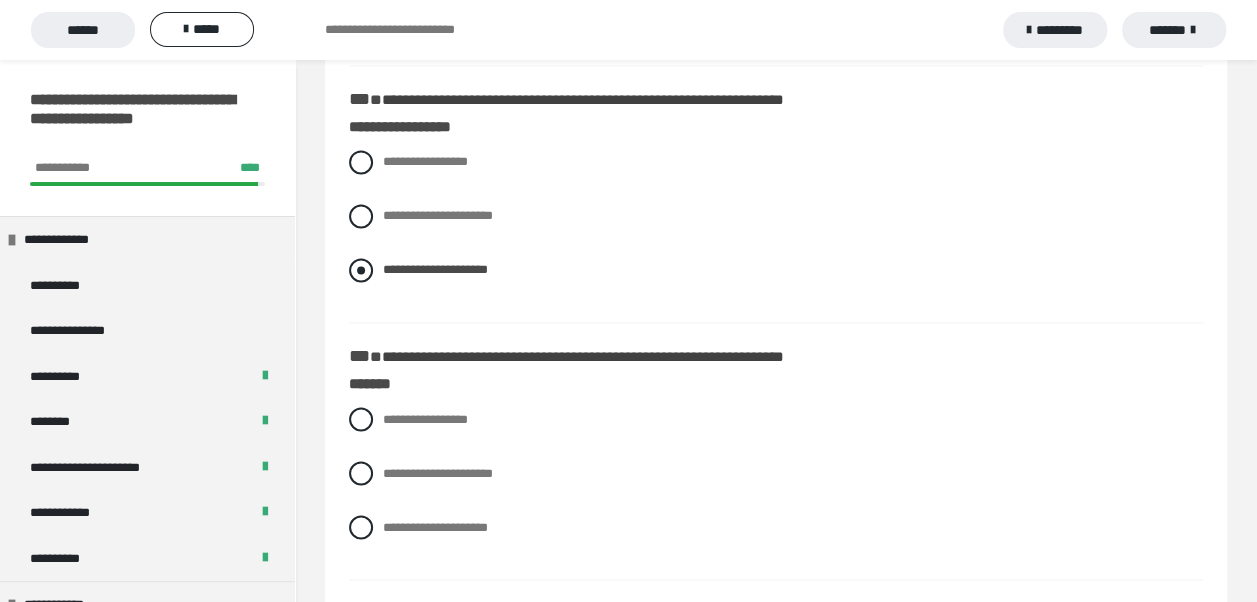 scroll, scrollTop: 1500, scrollLeft: 0, axis: vertical 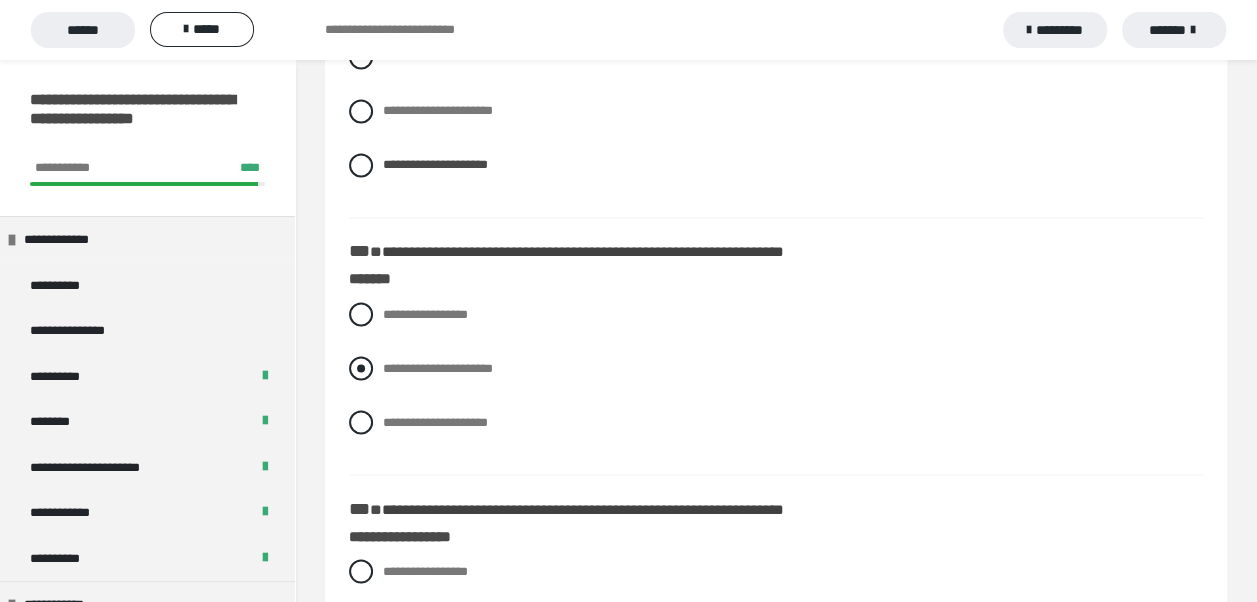 click at bounding box center [361, 368] 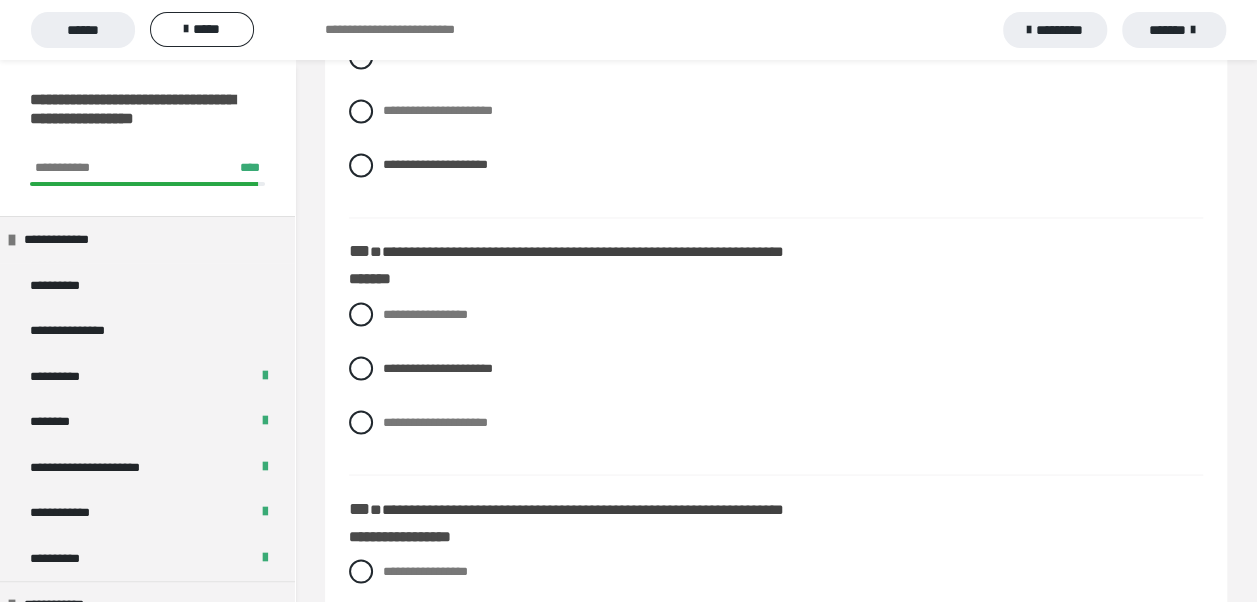 scroll, scrollTop: 1800, scrollLeft: 0, axis: vertical 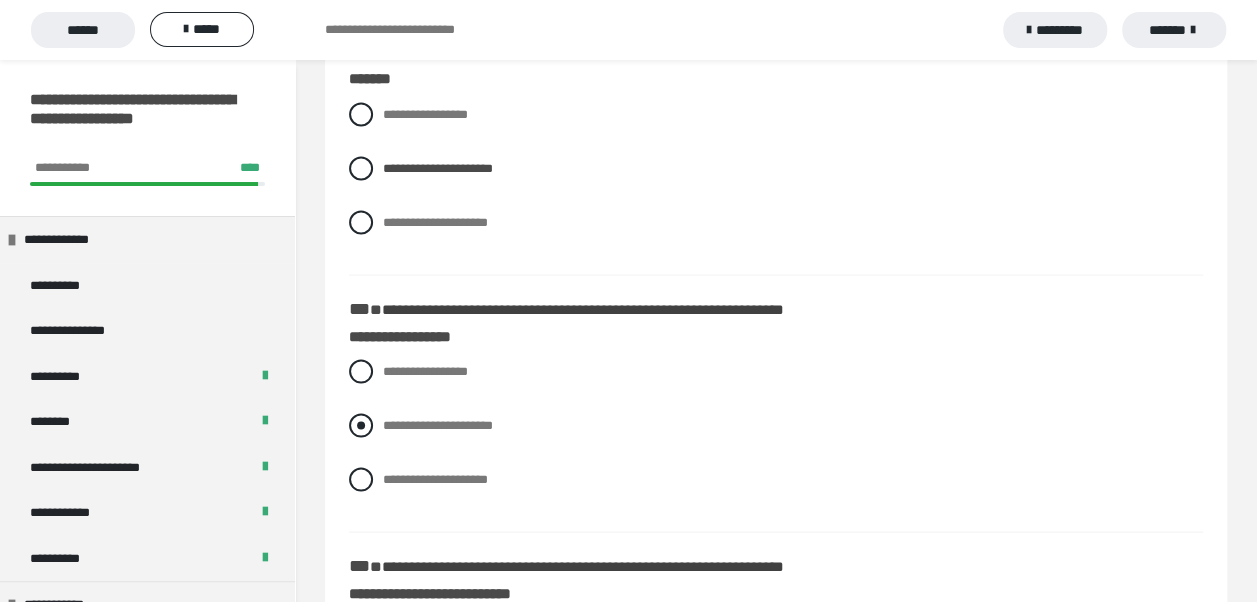 click at bounding box center (361, 425) 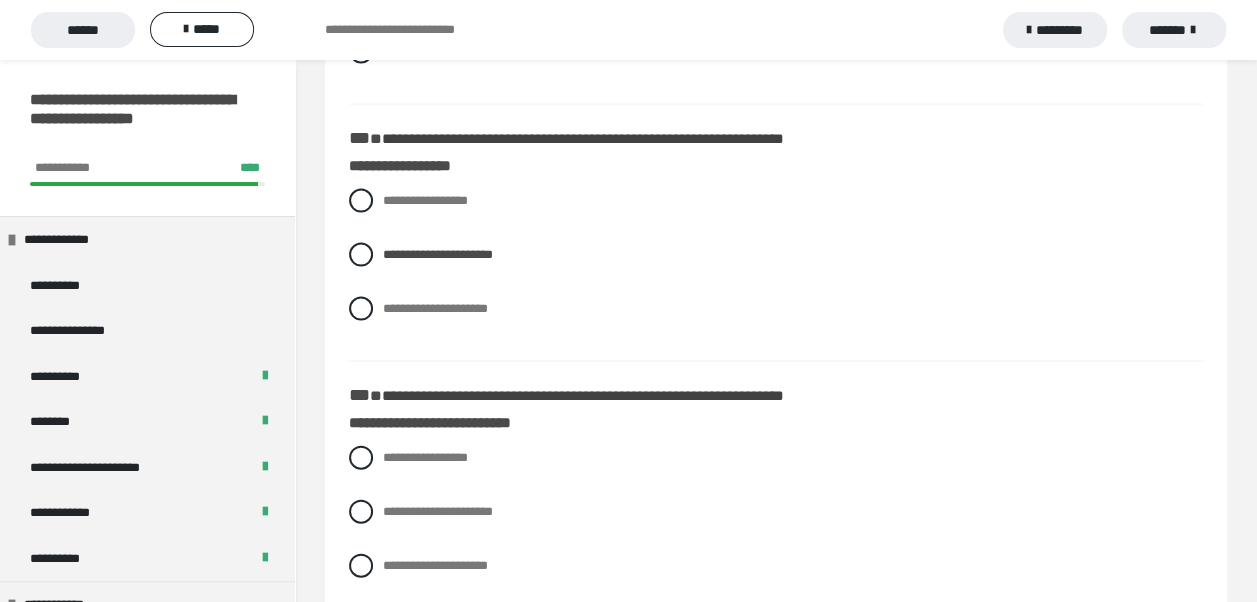 scroll, scrollTop: 2000, scrollLeft: 0, axis: vertical 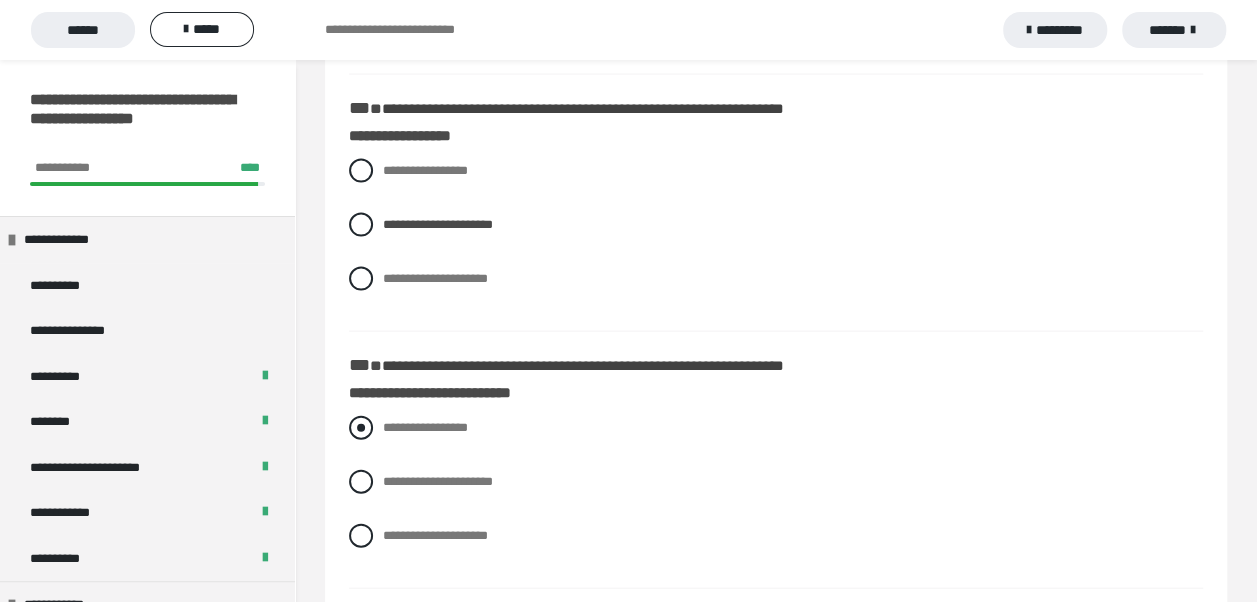 click at bounding box center [361, 428] 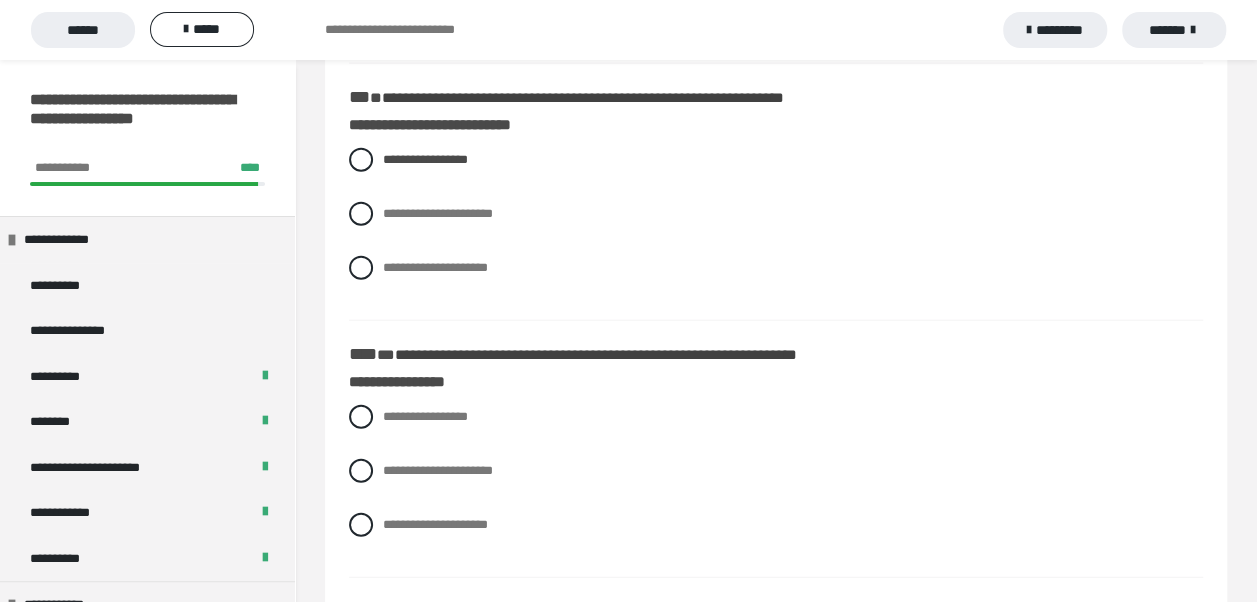 scroll, scrollTop: 2300, scrollLeft: 0, axis: vertical 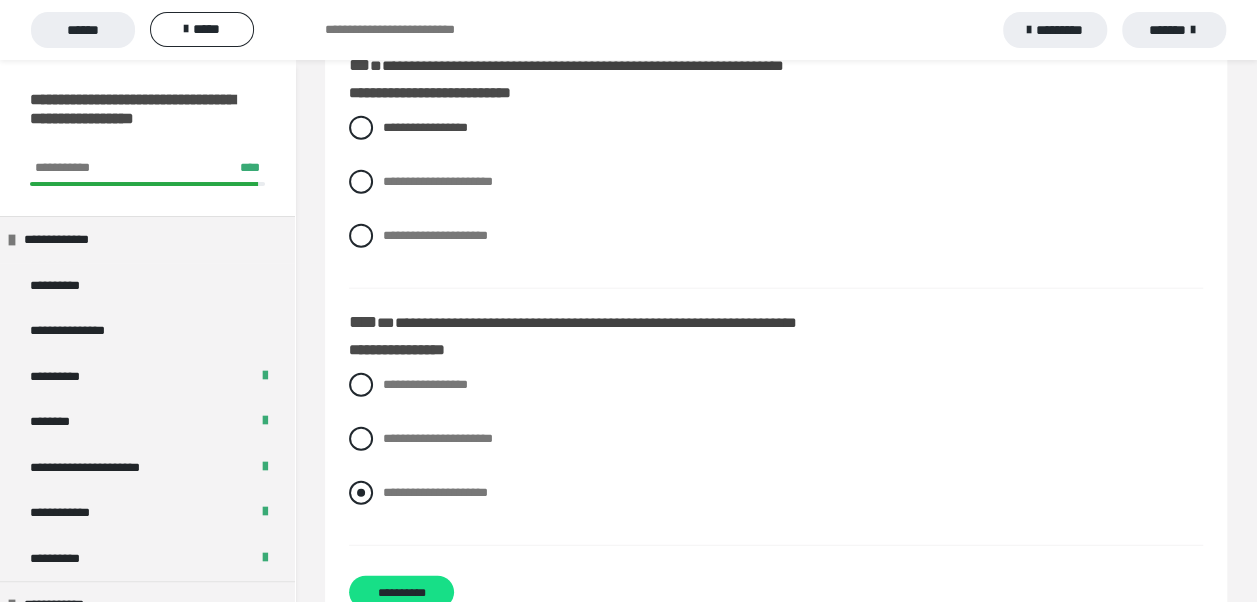 click at bounding box center (361, 493) 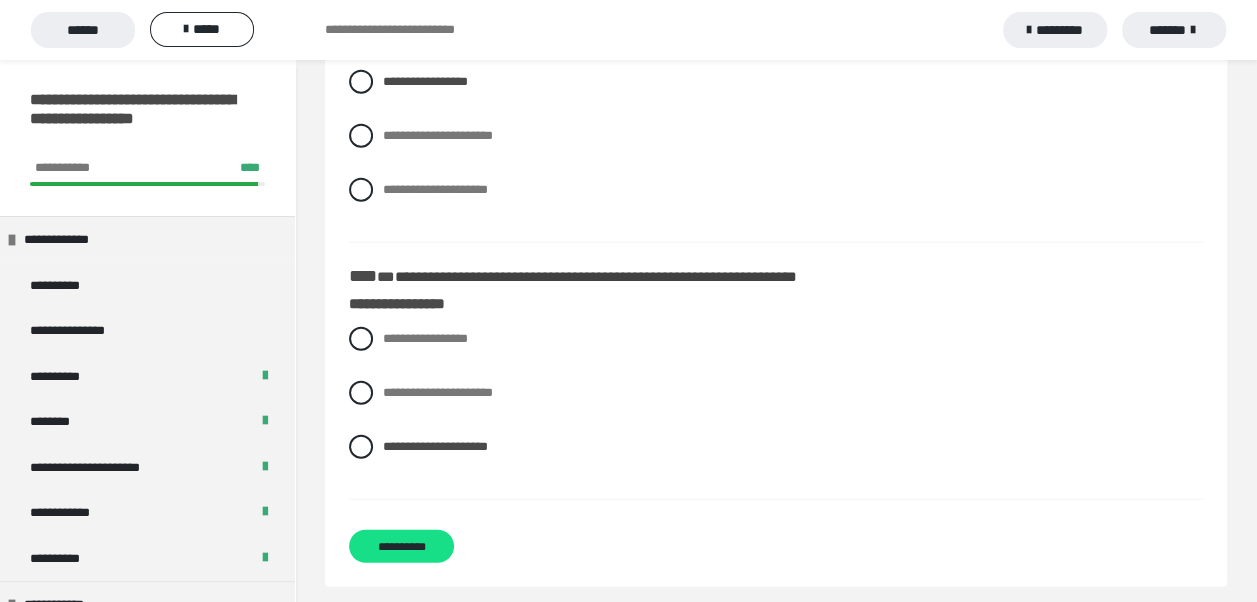 scroll, scrollTop: 2384, scrollLeft: 0, axis: vertical 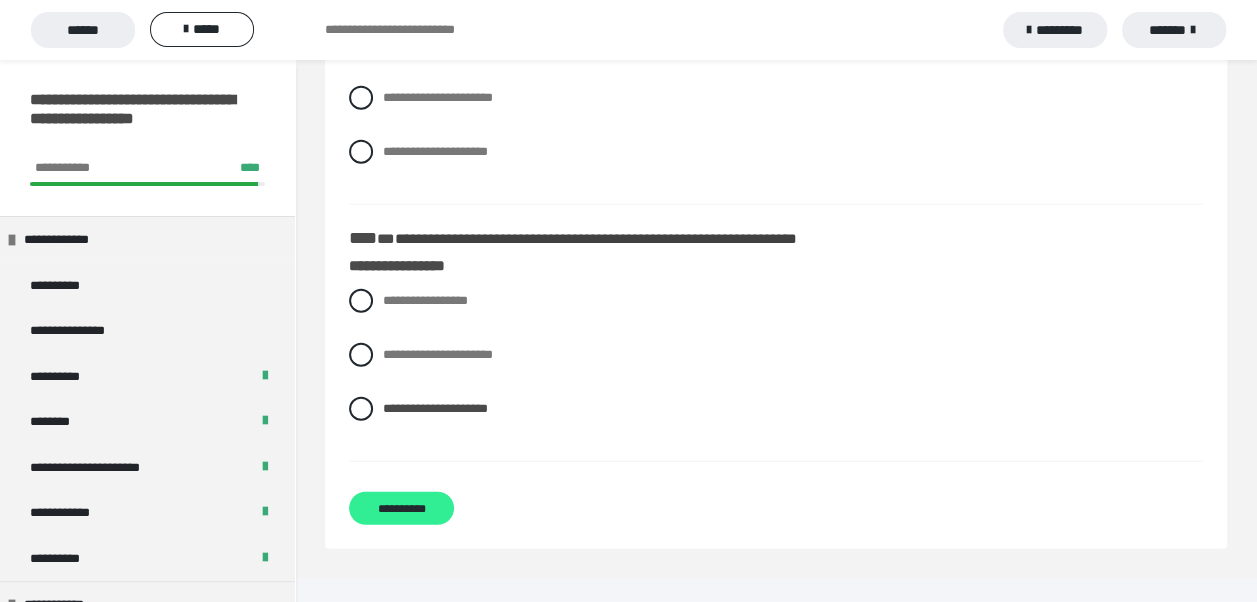 click on "**********" at bounding box center [401, 508] 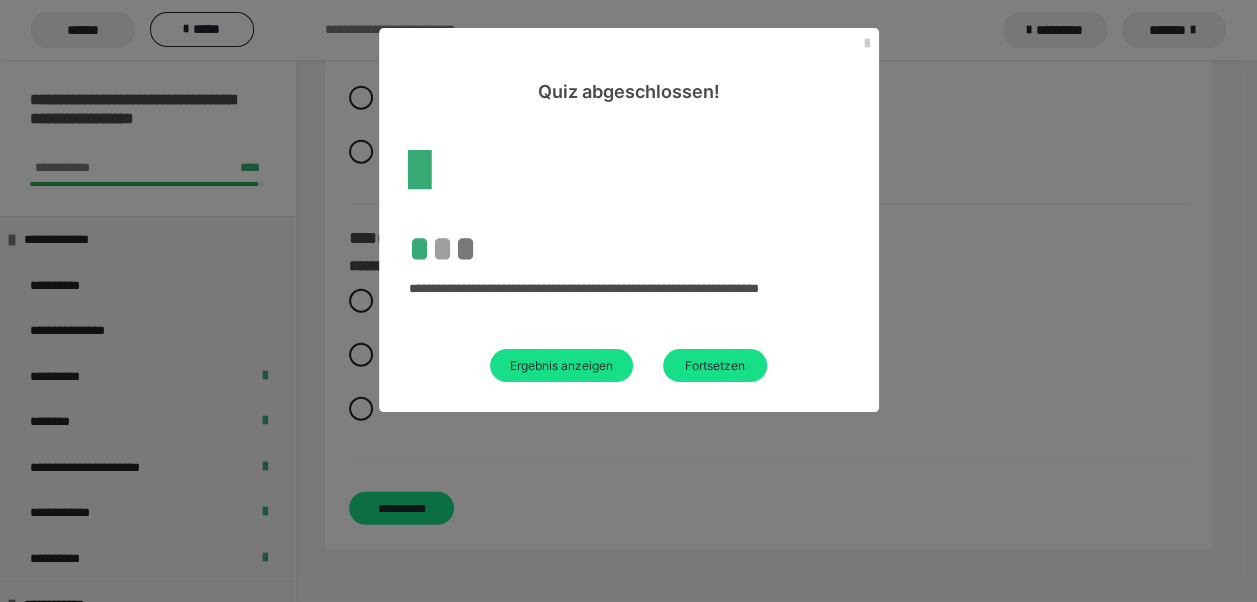 scroll, scrollTop: 138, scrollLeft: 0, axis: vertical 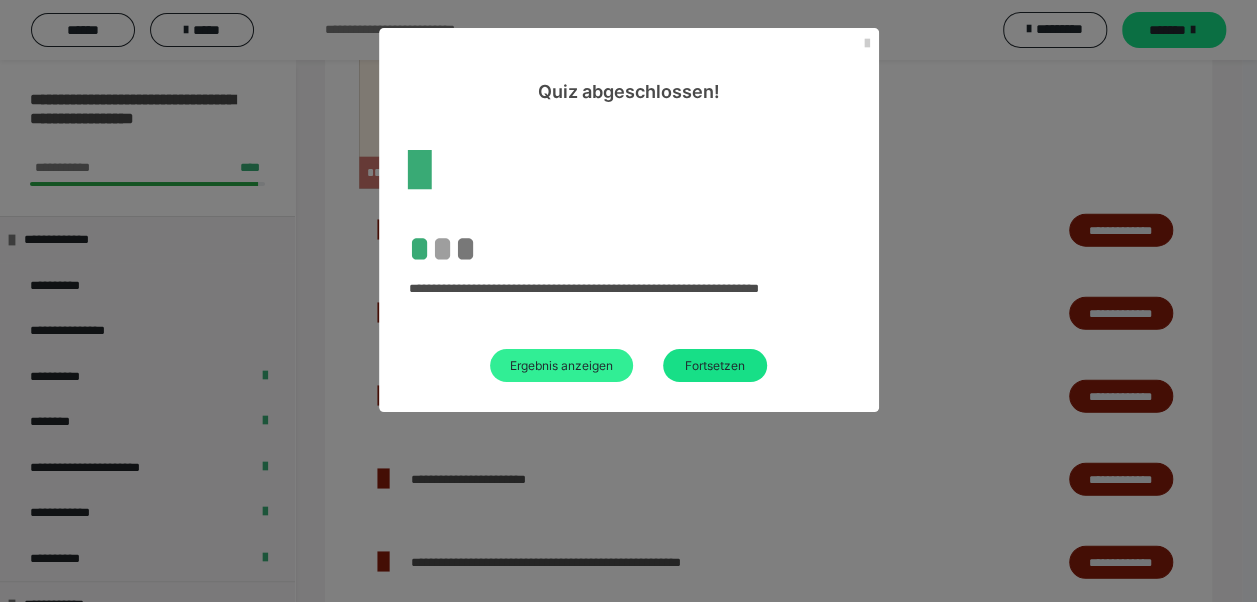 click on "Ergebnis anzeigen" at bounding box center (561, 365) 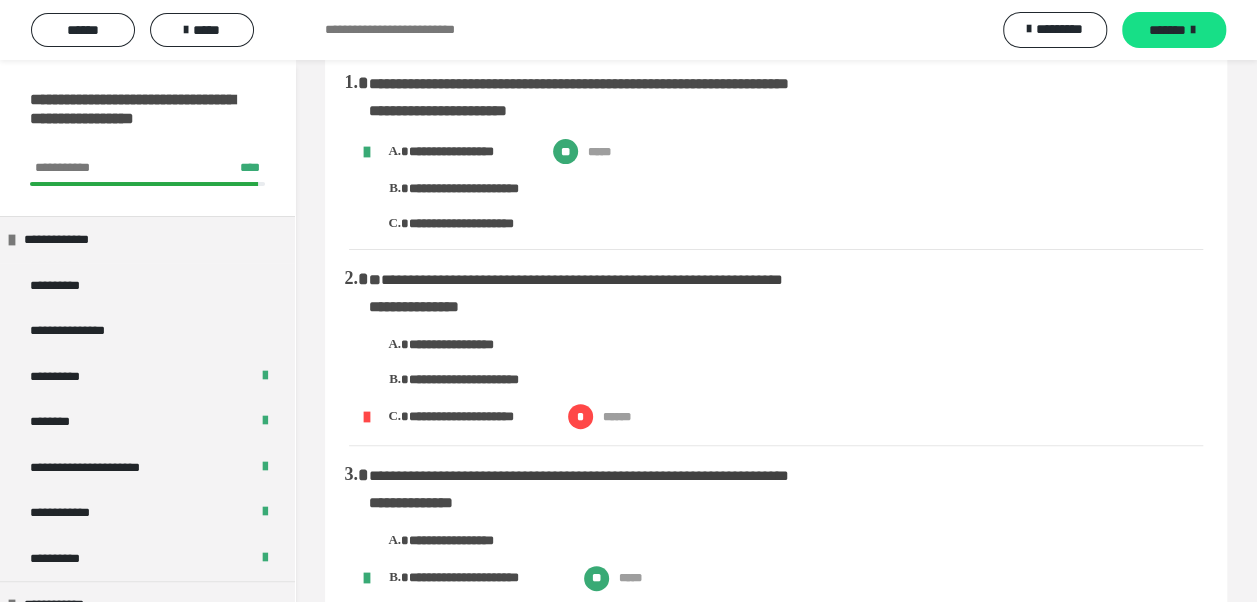 scroll, scrollTop: 0, scrollLeft: 0, axis: both 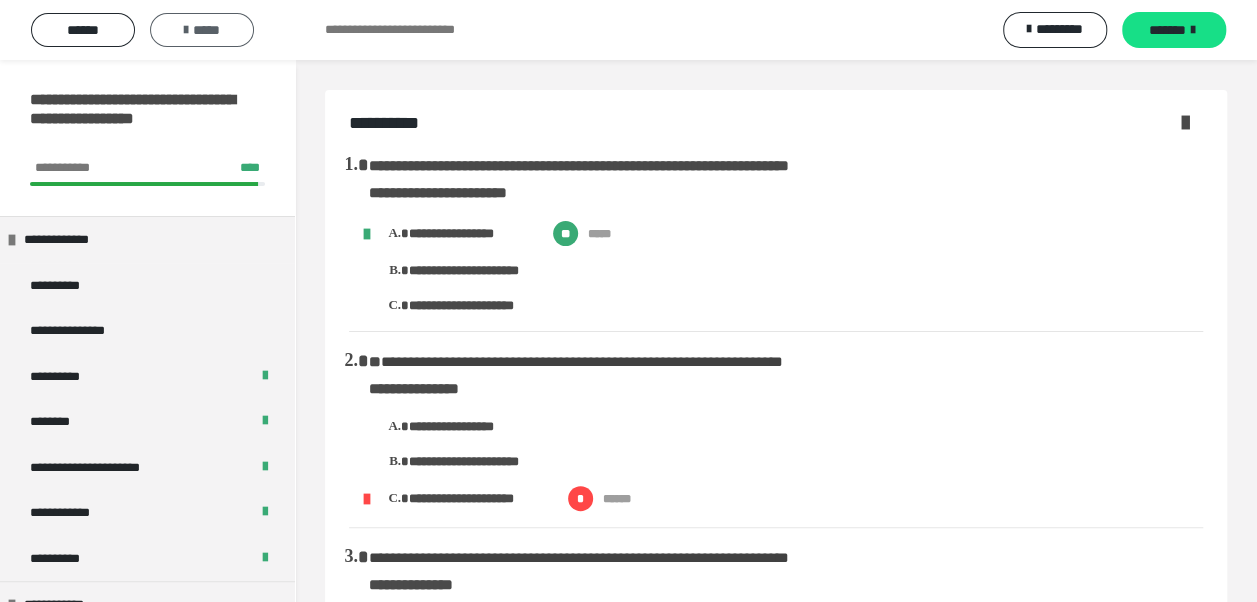 click on "*****" at bounding box center [202, 30] 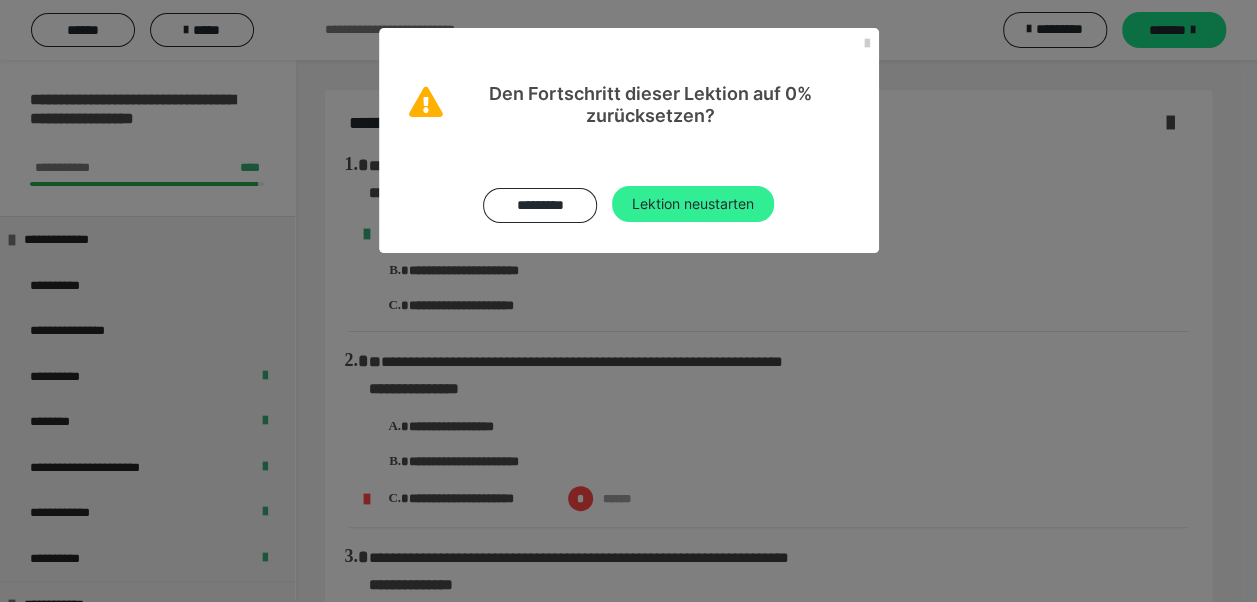 click on "Lektion neustarten" at bounding box center (693, 204) 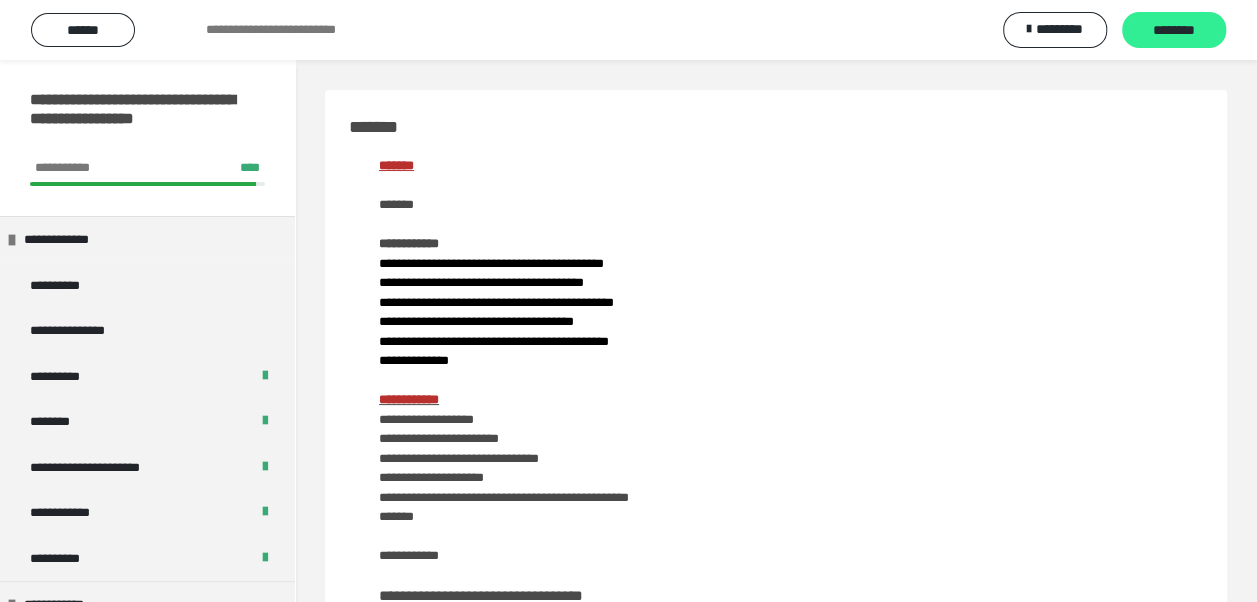 click on "********" at bounding box center (1174, 31) 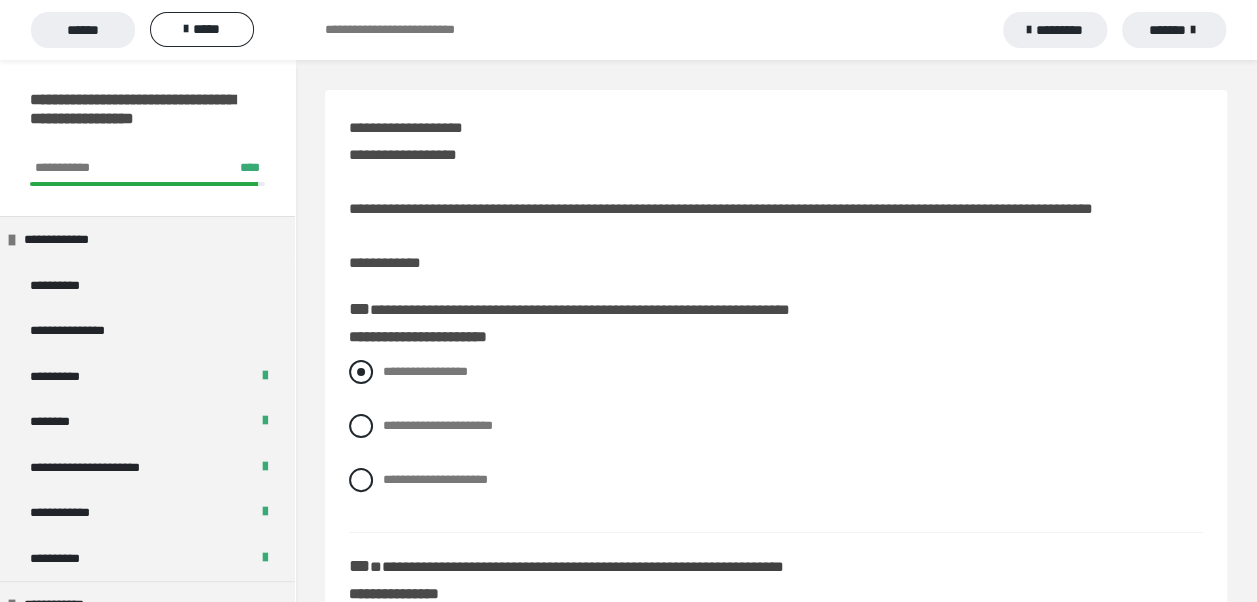 click at bounding box center [361, 372] 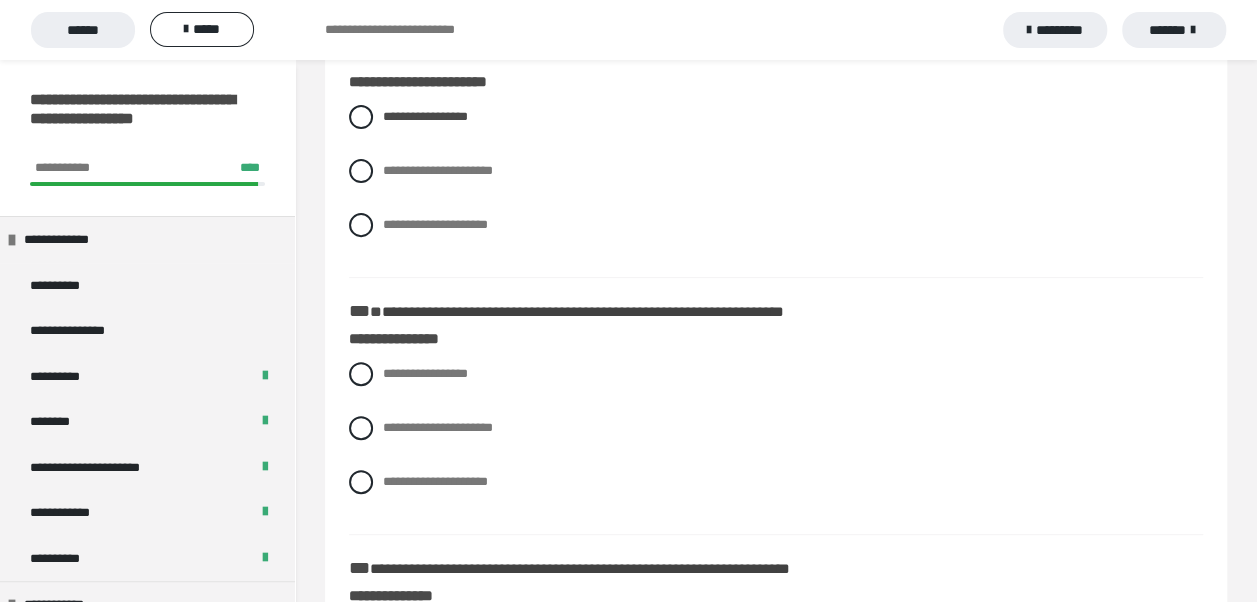 scroll, scrollTop: 300, scrollLeft: 0, axis: vertical 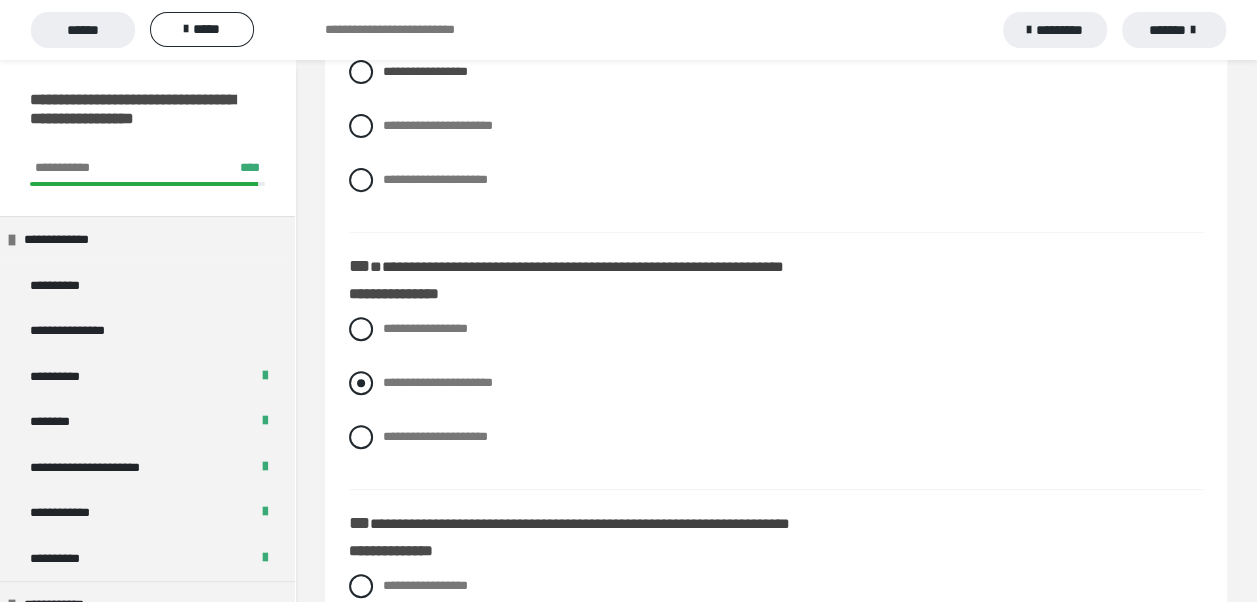 click at bounding box center [361, 383] 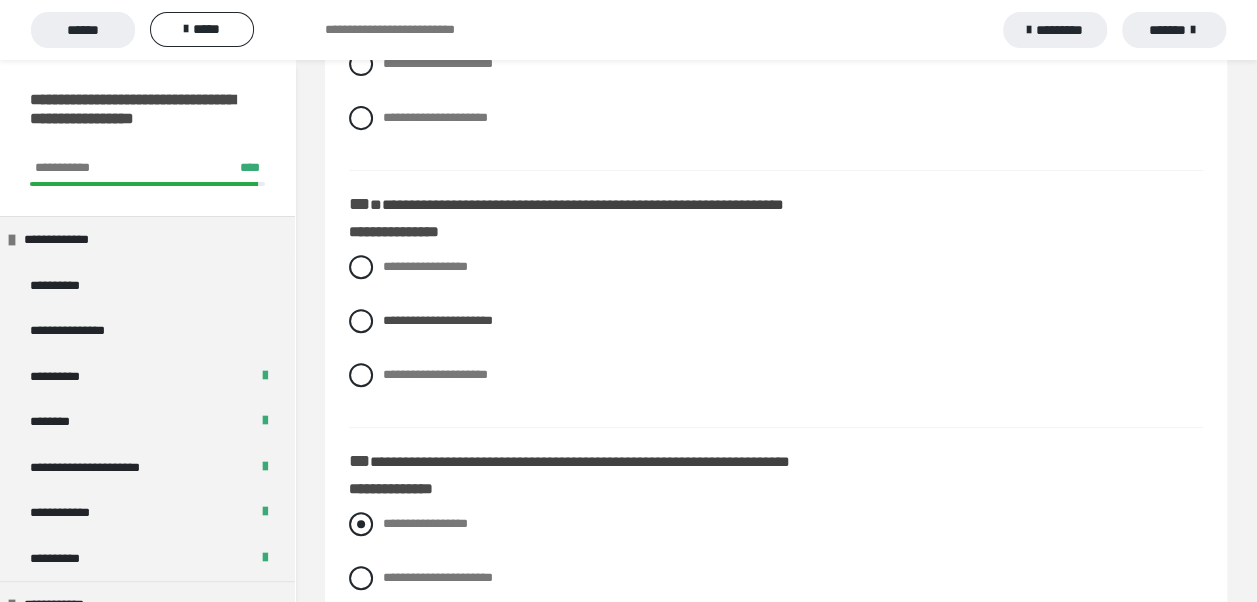 scroll, scrollTop: 500, scrollLeft: 0, axis: vertical 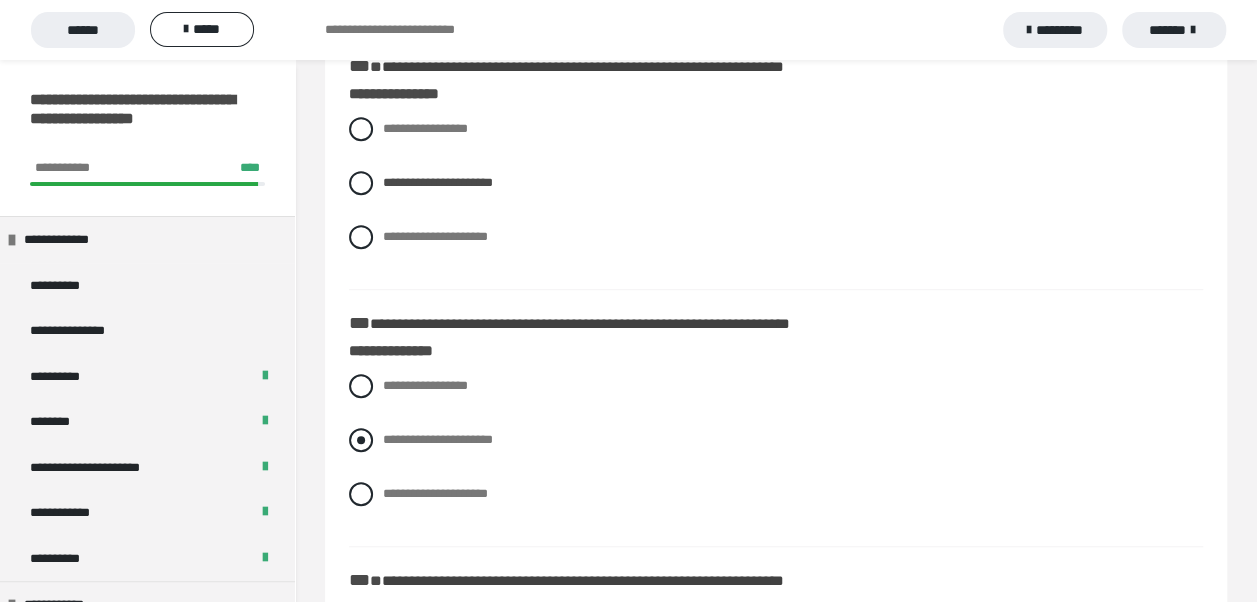 click at bounding box center [361, 440] 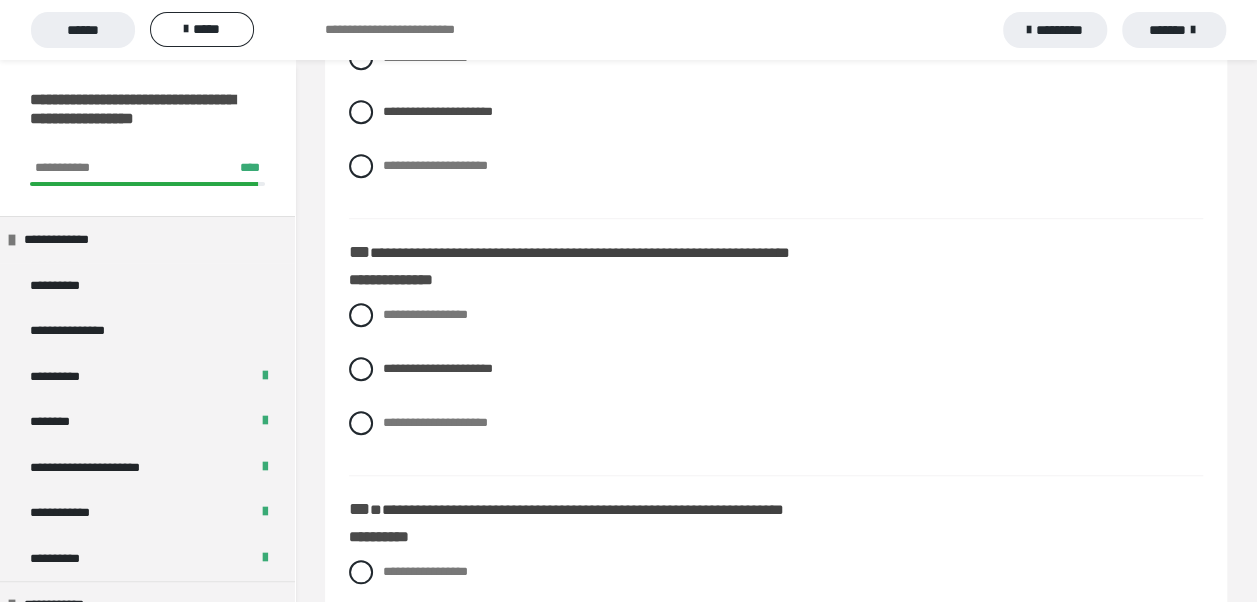 scroll, scrollTop: 700, scrollLeft: 0, axis: vertical 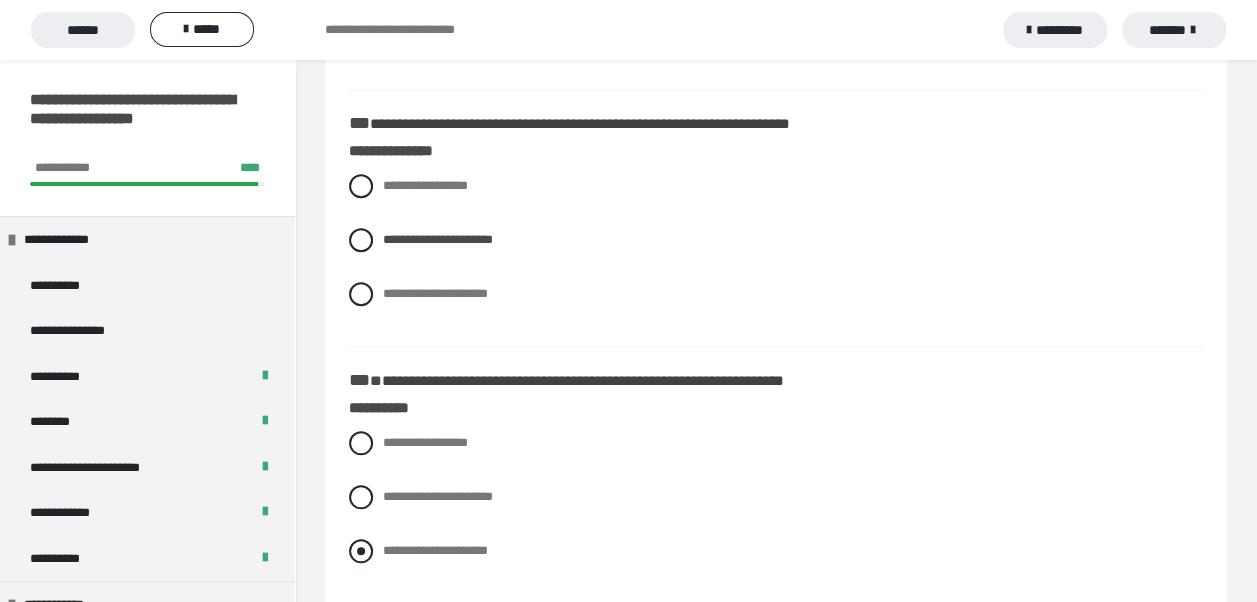 drag, startPoint x: 358, startPoint y: 575, endPoint x: 374, endPoint y: 574, distance: 16.03122 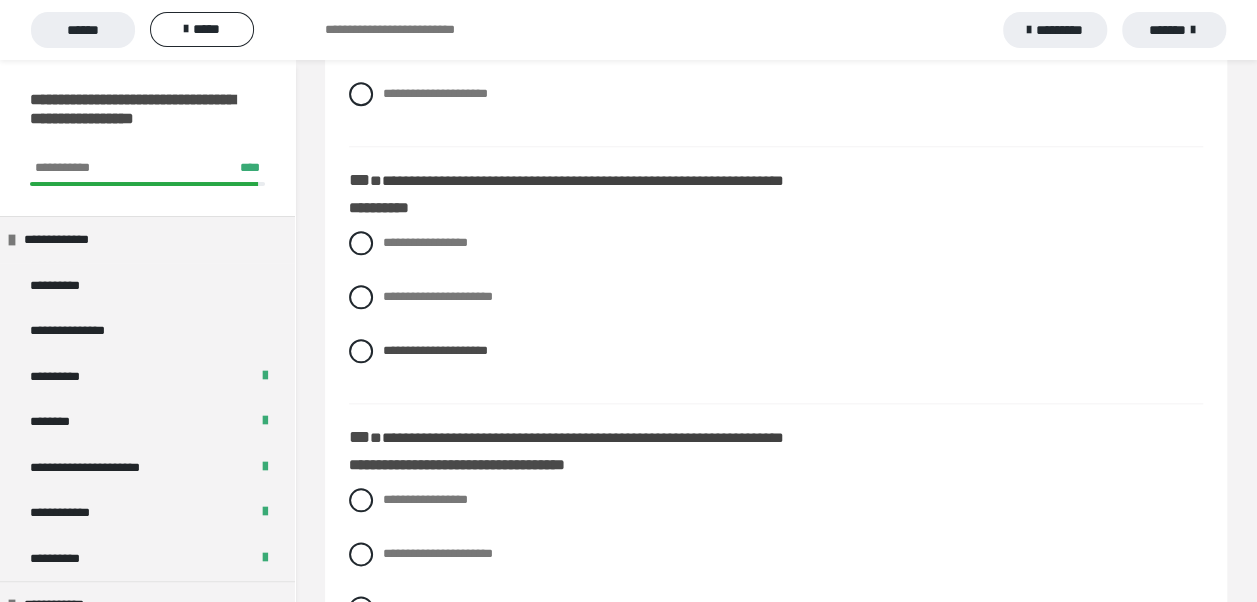 scroll, scrollTop: 1000, scrollLeft: 0, axis: vertical 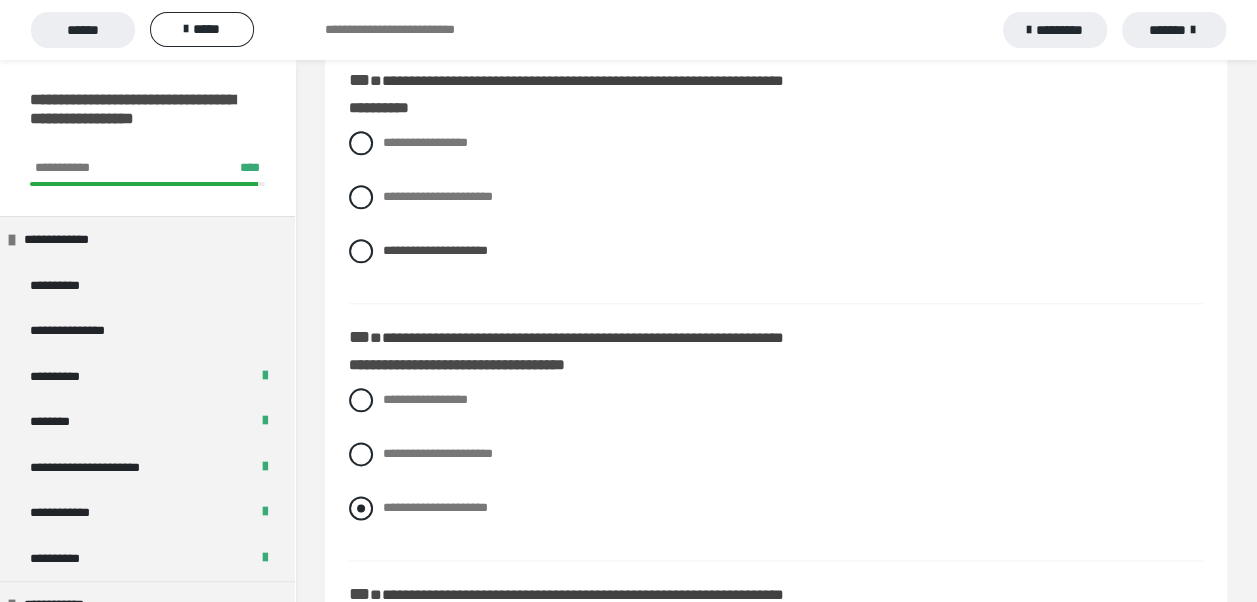 click at bounding box center [361, 508] 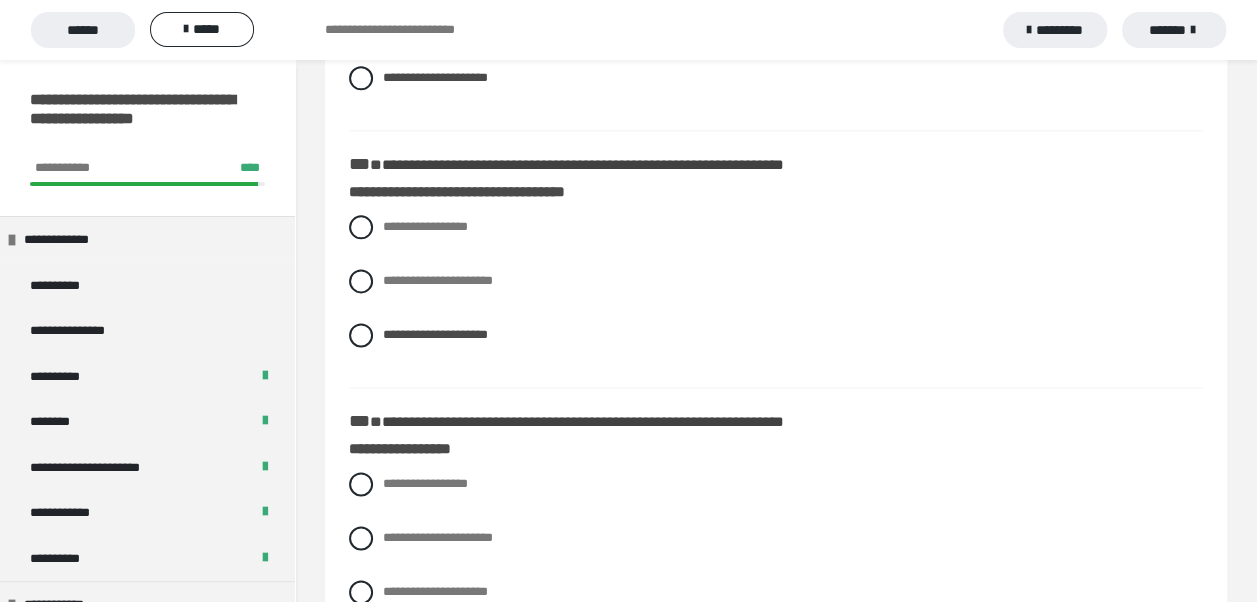scroll, scrollTop: 1300, scrollLeft: 0, axis: vertical 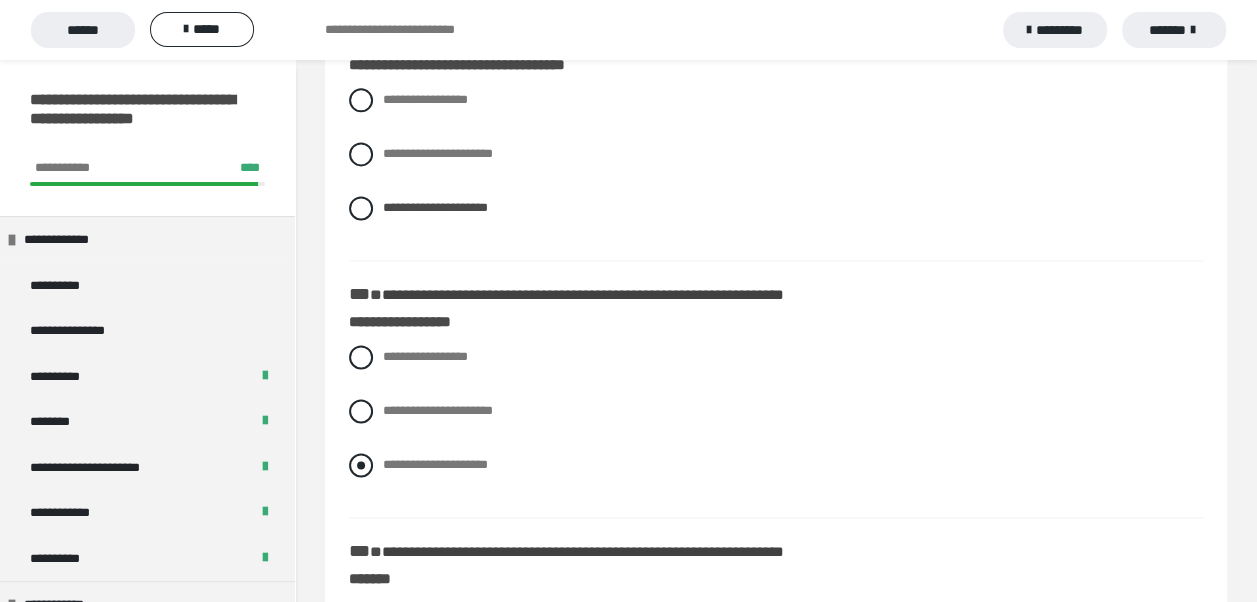 click at bounding box center (361, 465) 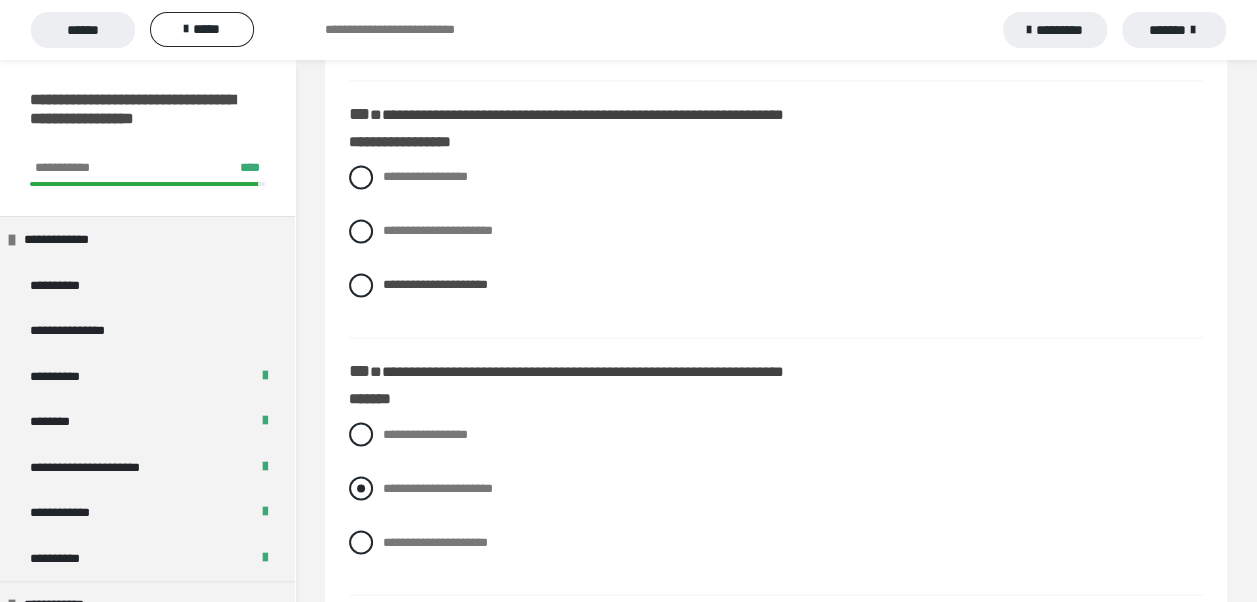 scroll, scrollTop: 1500, scrollLeft: 0, axis: vertical 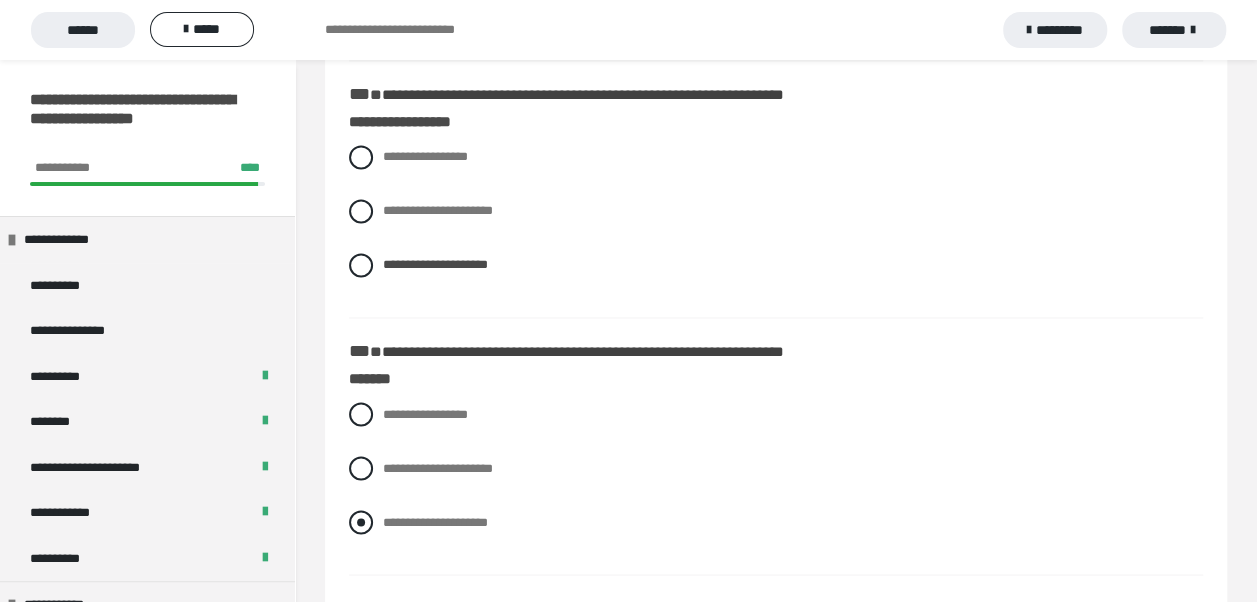 click at bounding box center (361, 522) 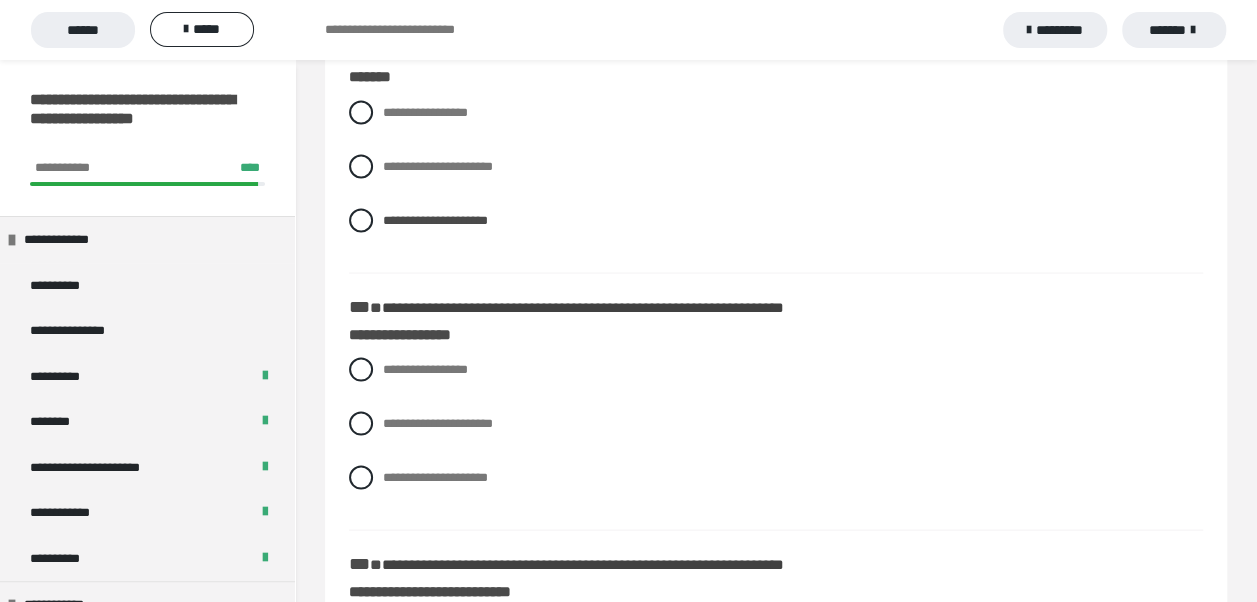 scroll, scrollTop: 1900, scrollLeft: 0, axis: vertical 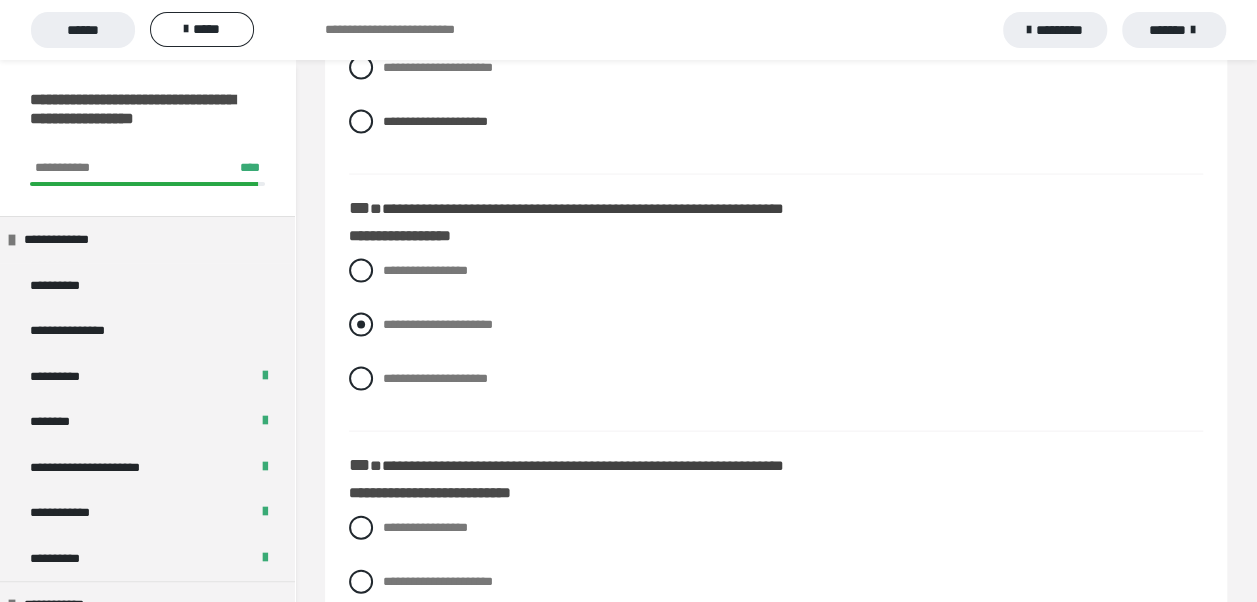 click at bounding box center [361, 325] 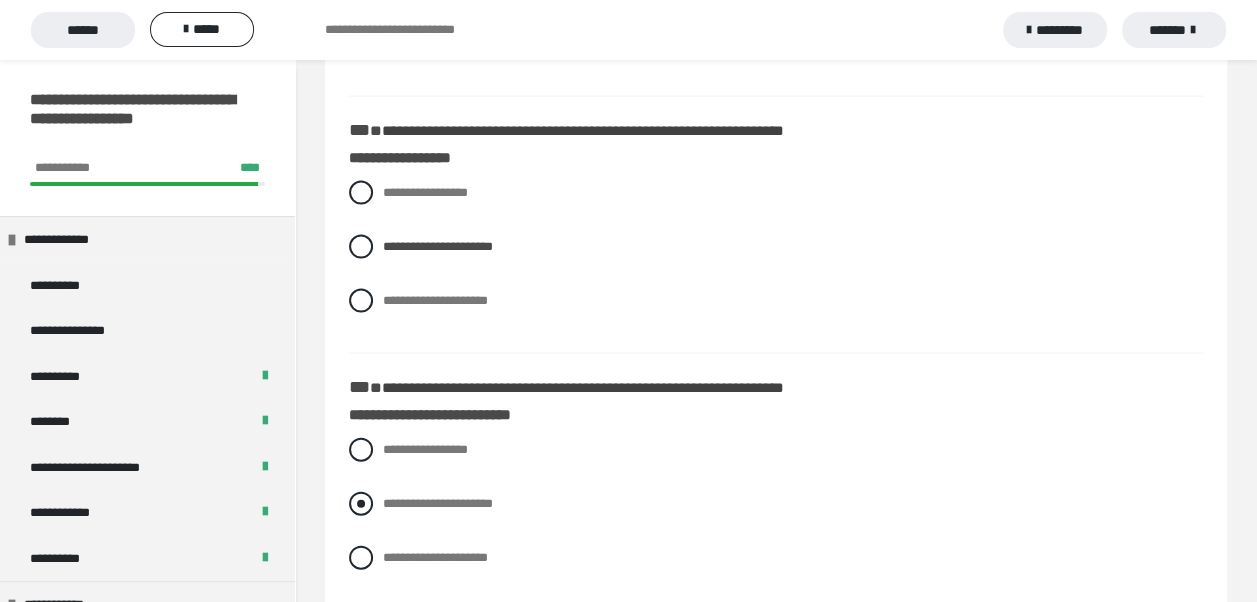 scroll, scrollTop: 2100, scrollLeft: 0, axis: vertical 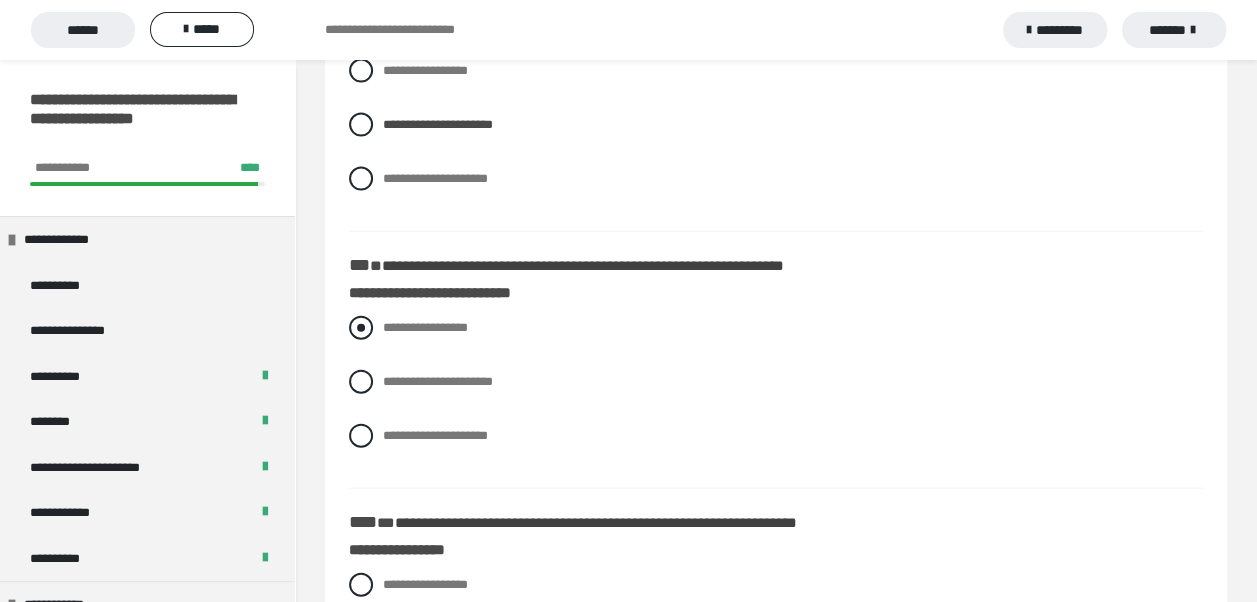 click at bounding box center [361, 328] 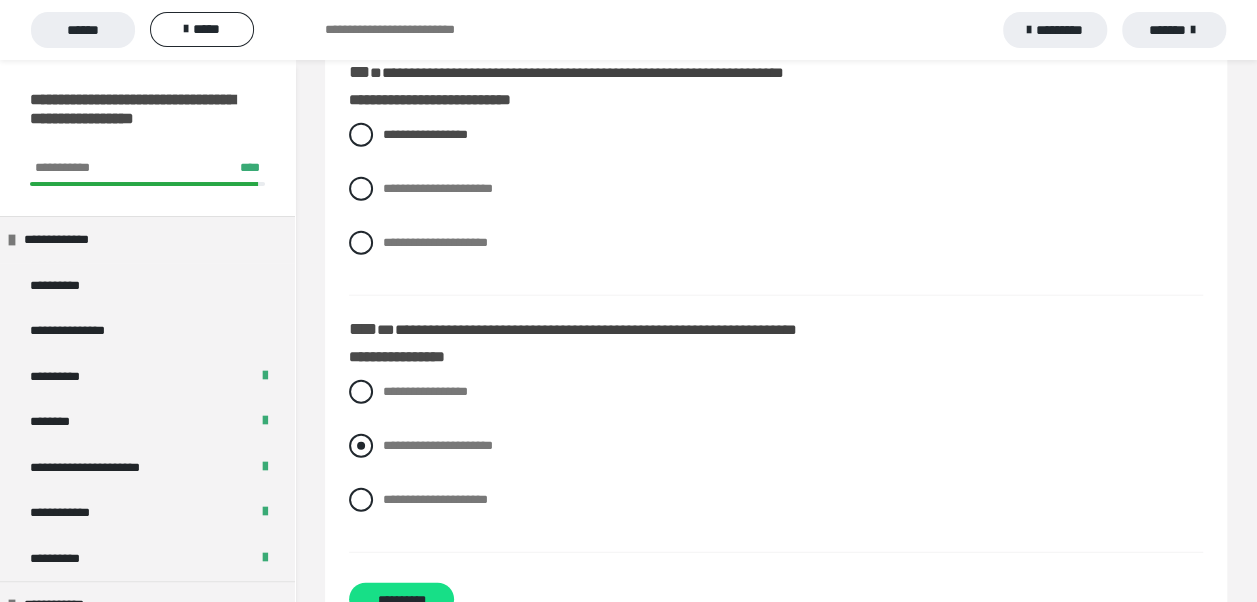 scroll, scrollTop: 2300, scrollLeft: 0, axis: vertical 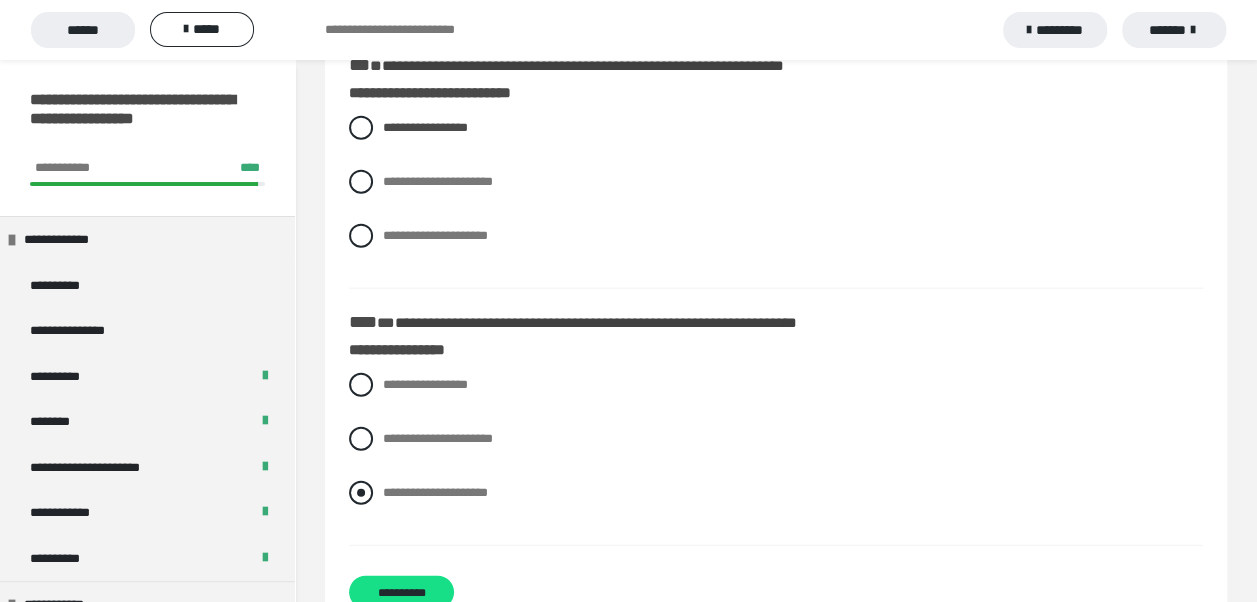 click at bounding box center (361, 493) 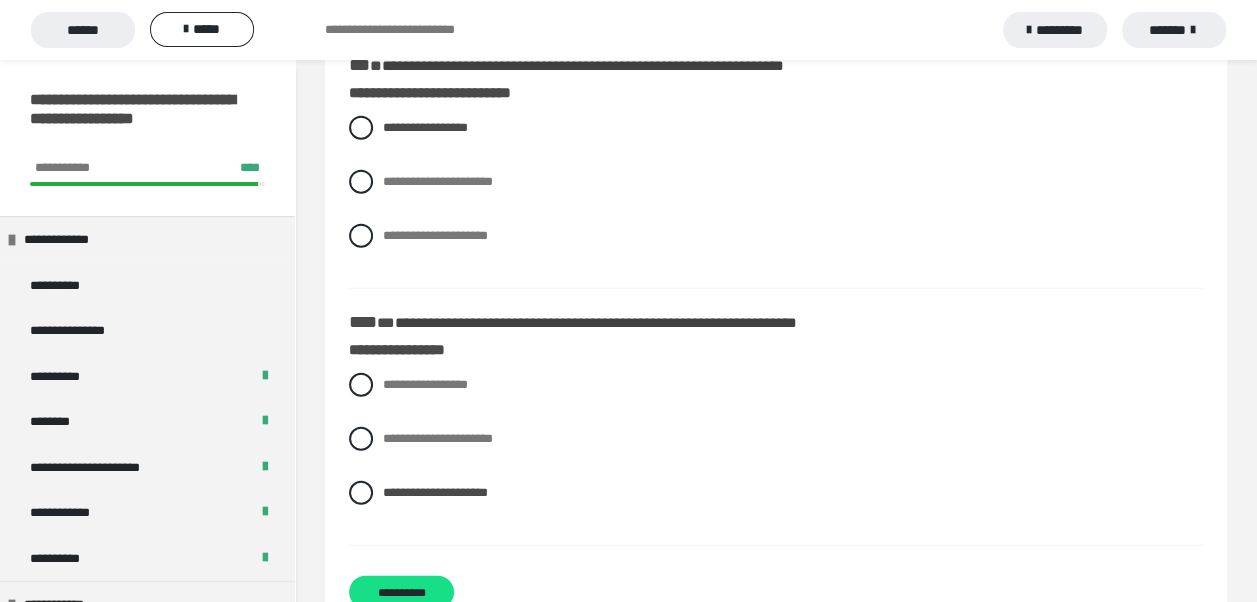 scroll, scrollTop: 2384, scrollLeft: 0, axis: vertical 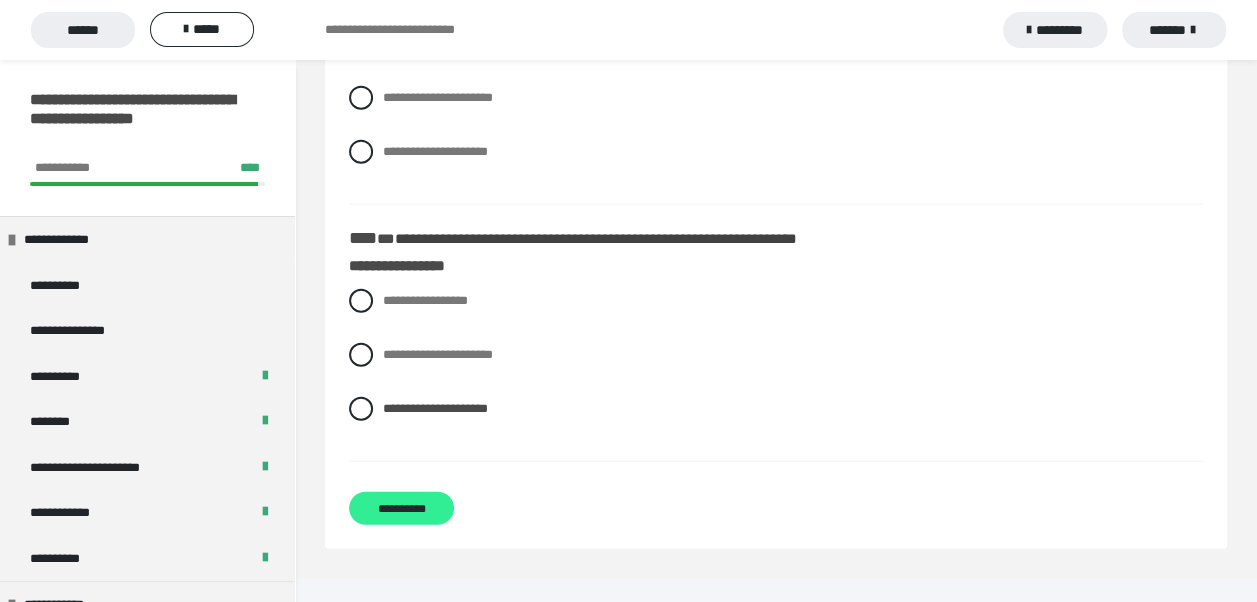click on "**********" at bounding box center [401, 508] 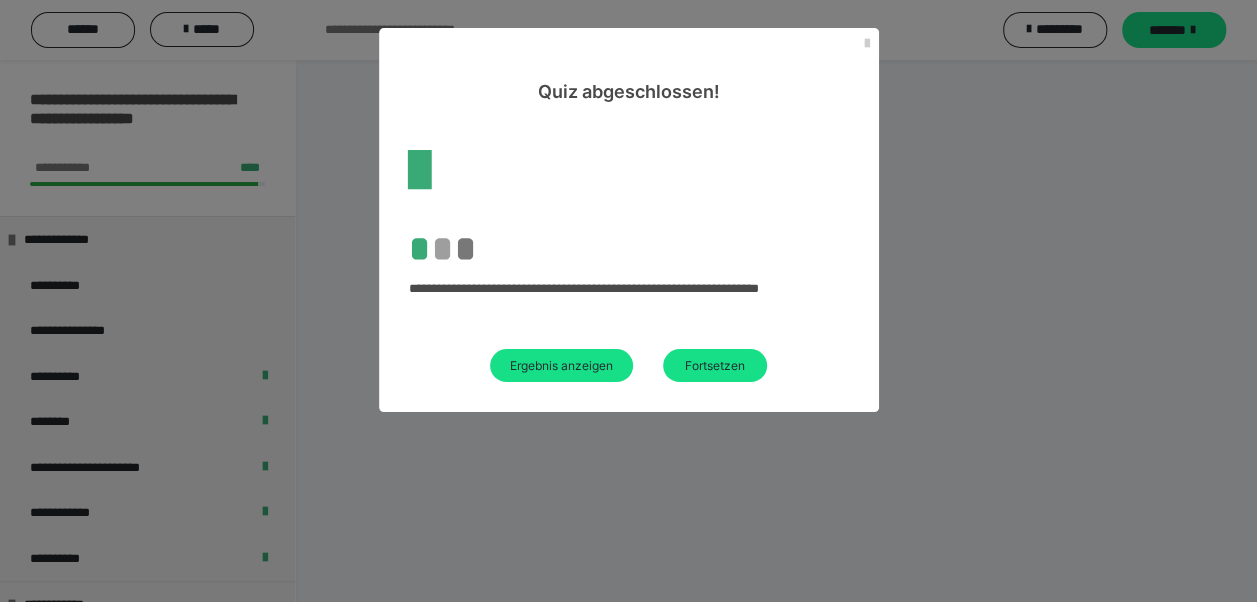 scroll, scrollTop: 138, scrollLeft: 0, axis: vertical 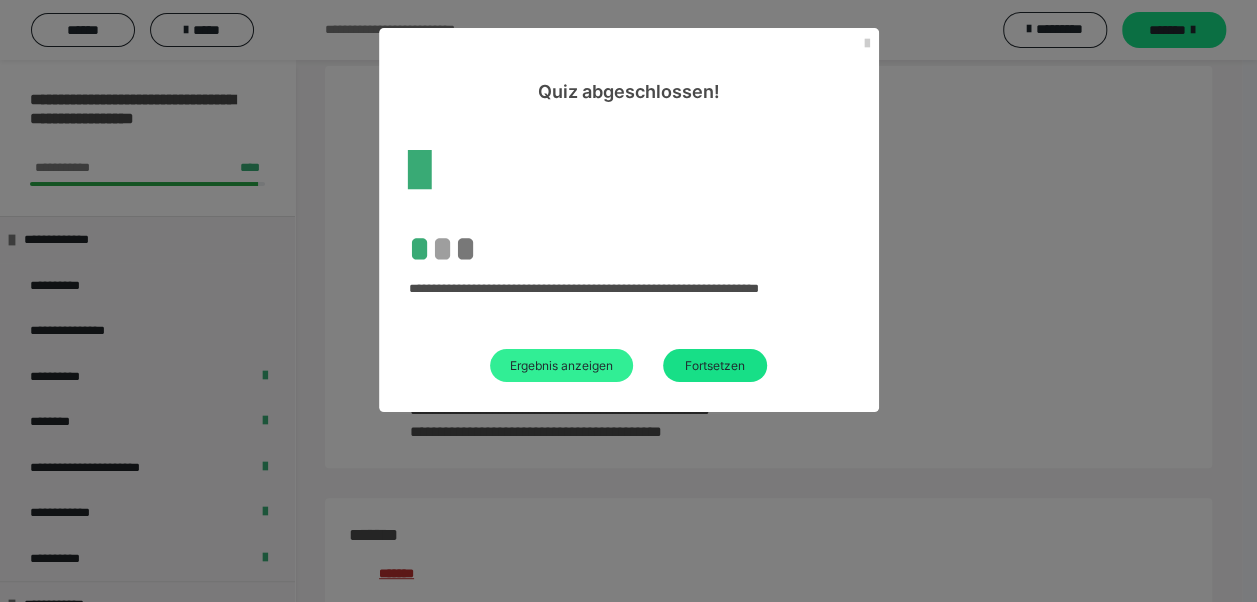 click on "Ergebnis anzeigen" at bounding box center (561, 365) 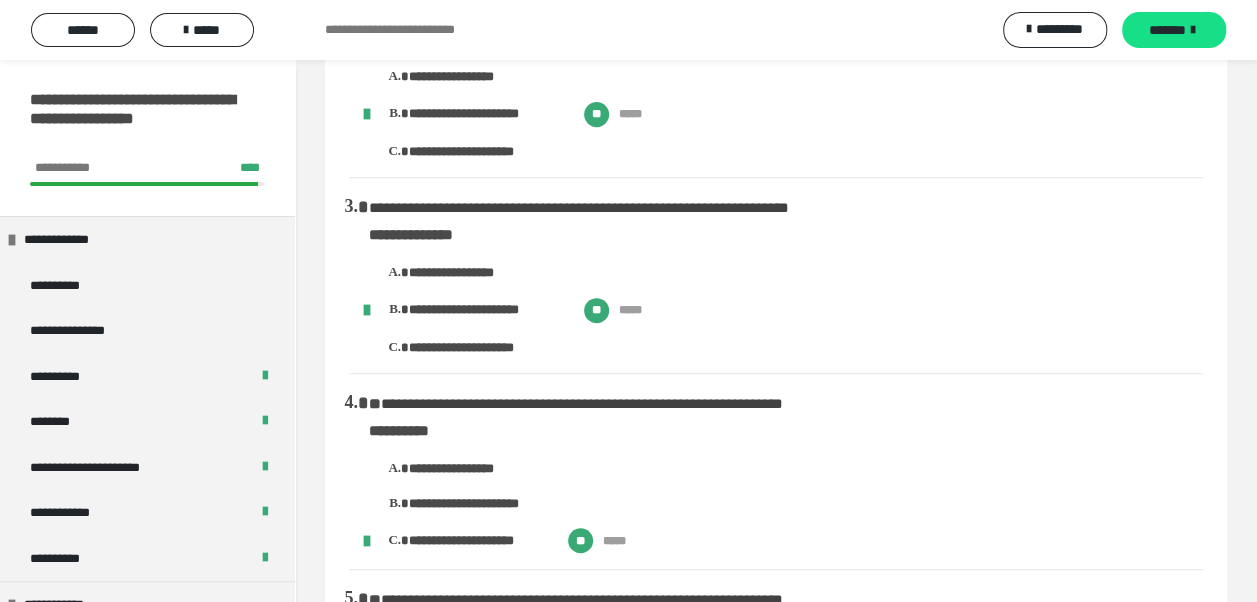 scroll, scrollTop: 0, scrollLeft: 0, axis: both 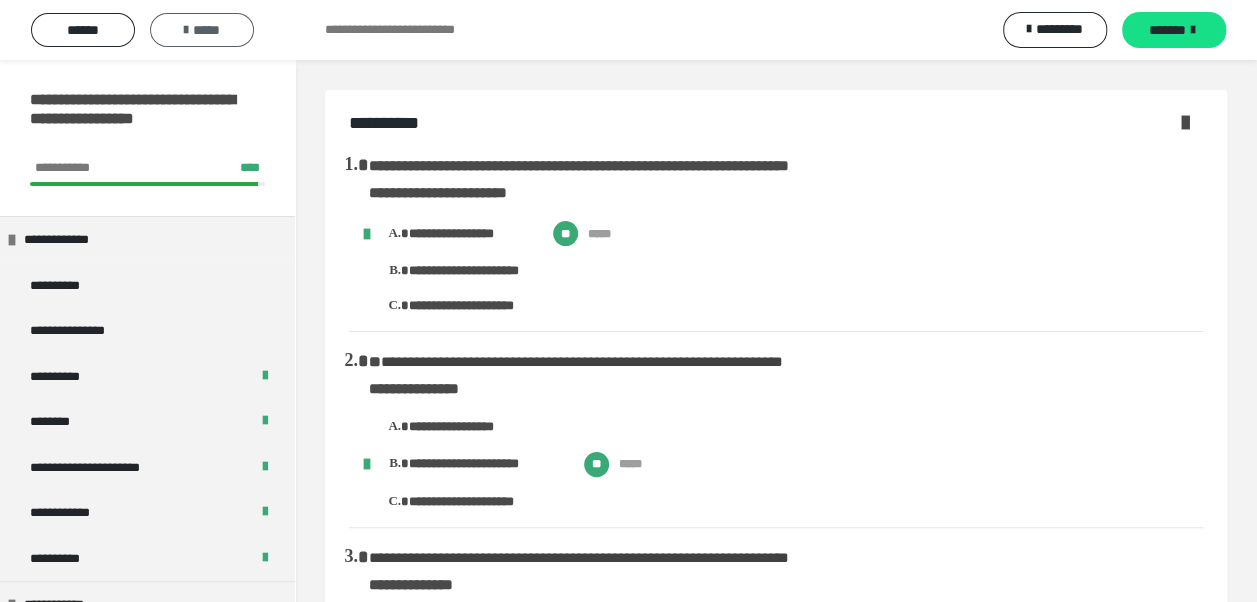 click on "*****" at bounding box center (202, 30) 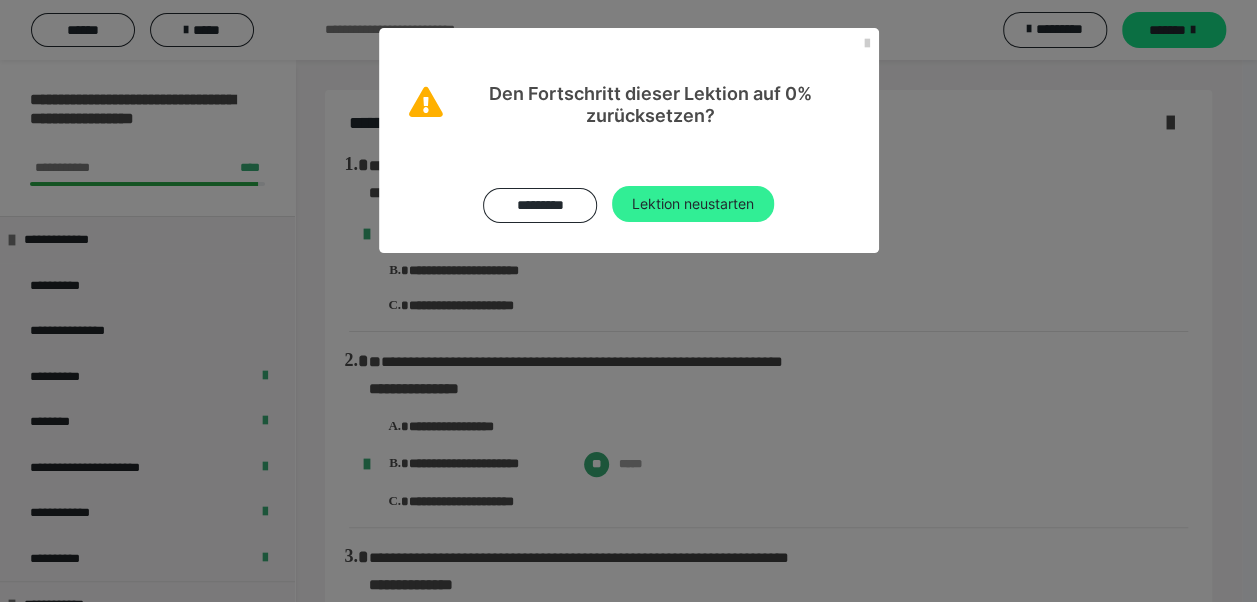 click on "Lektion neustarten" at bounding box center (693, 204) 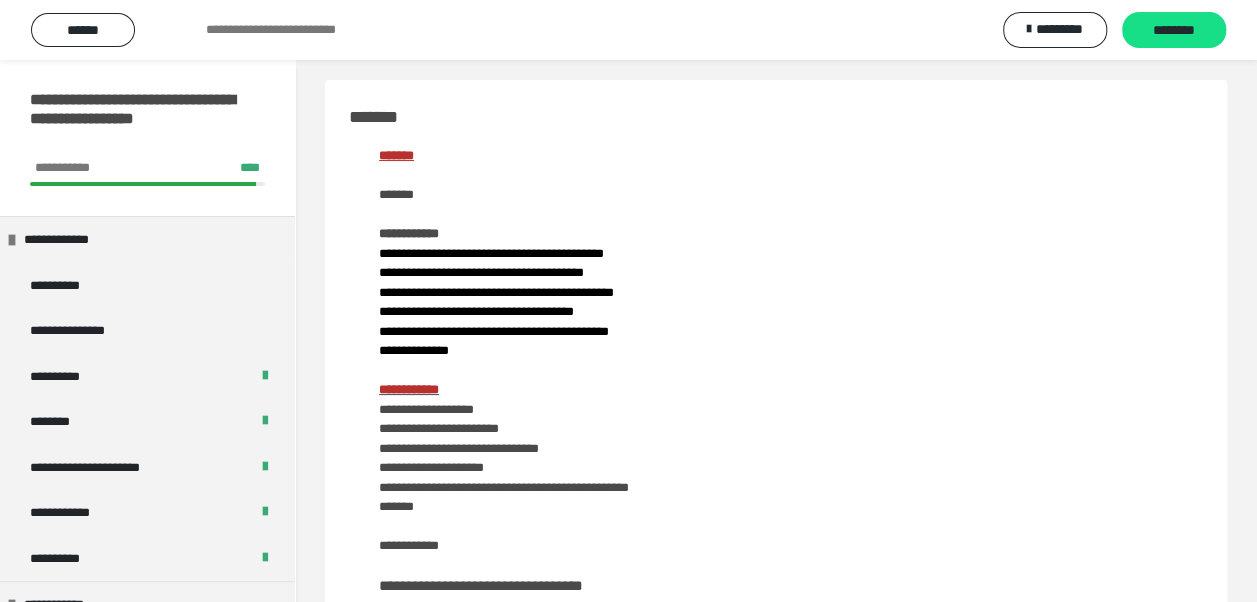 scroll, scrollTop: 0, scrollLeft: 0, axis: both 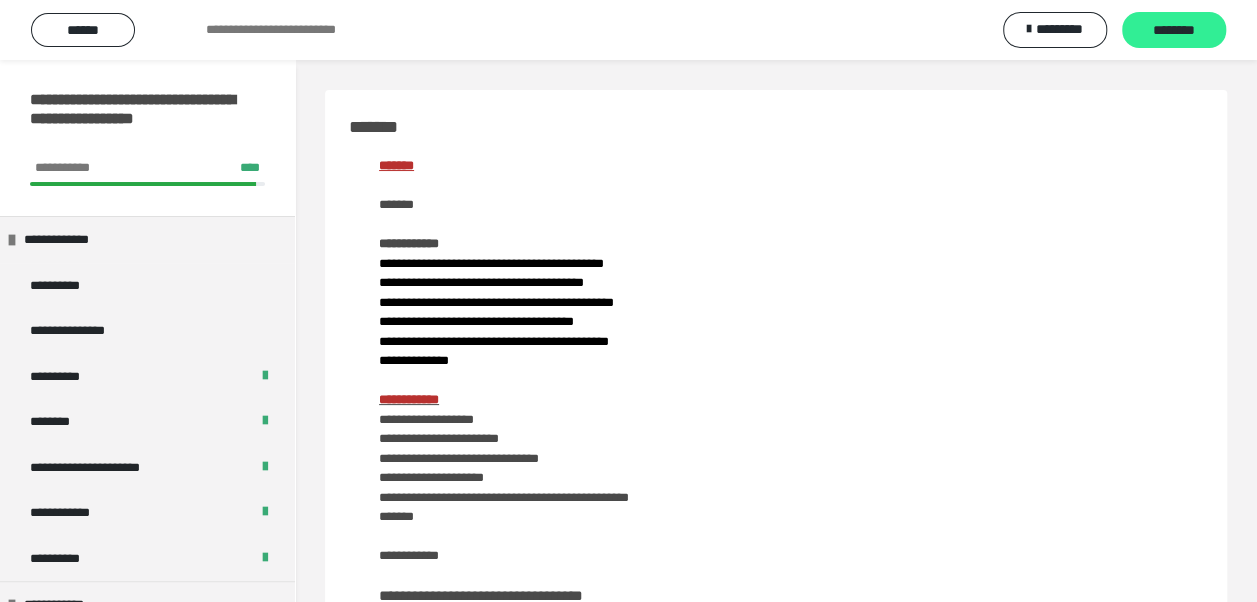 click on "********" at bounding box center (1174, 31) 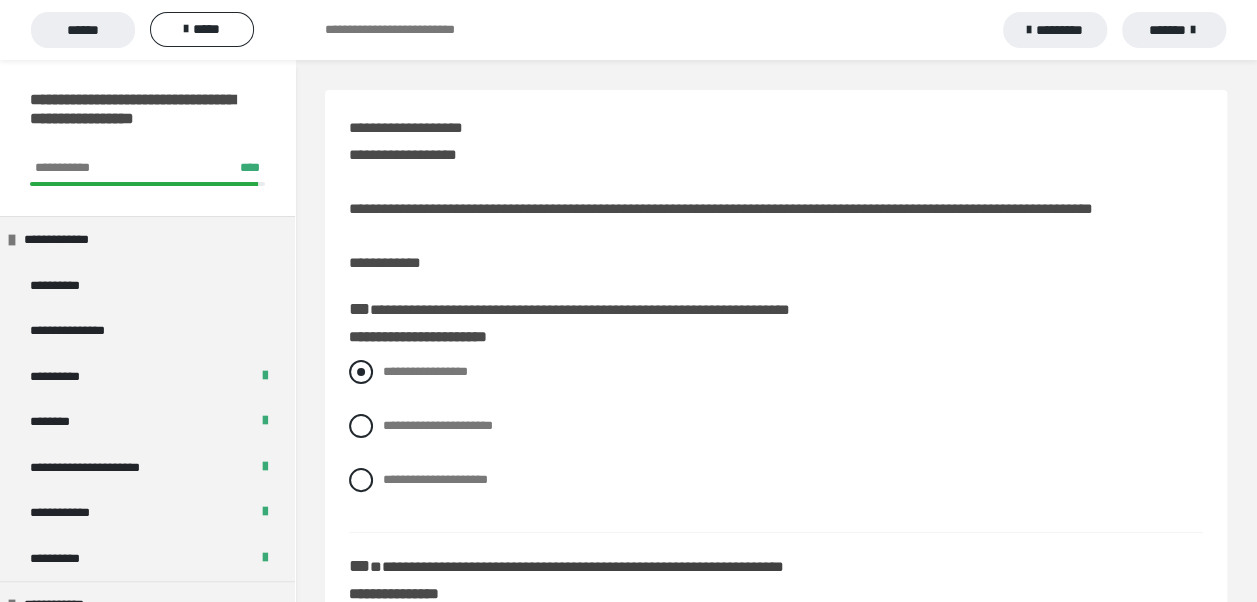 click at bounding box center (361, 372) 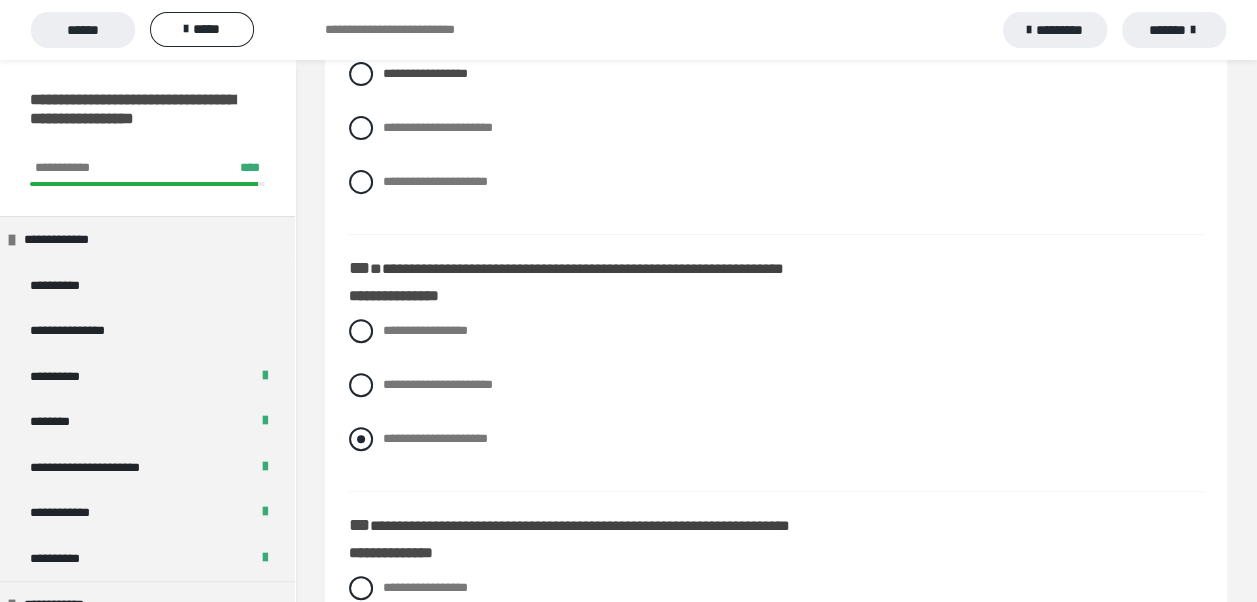 scroll, scrollTop: 300, scrollLeft: 0, axis: vertical 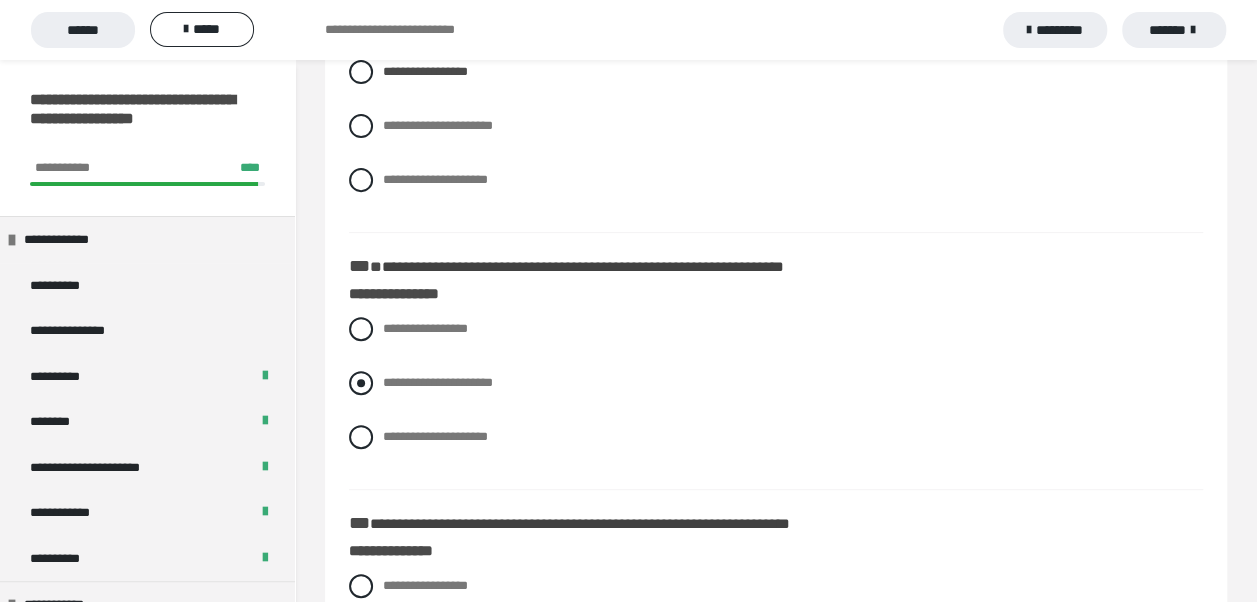 click at bounding box center (361, 383) 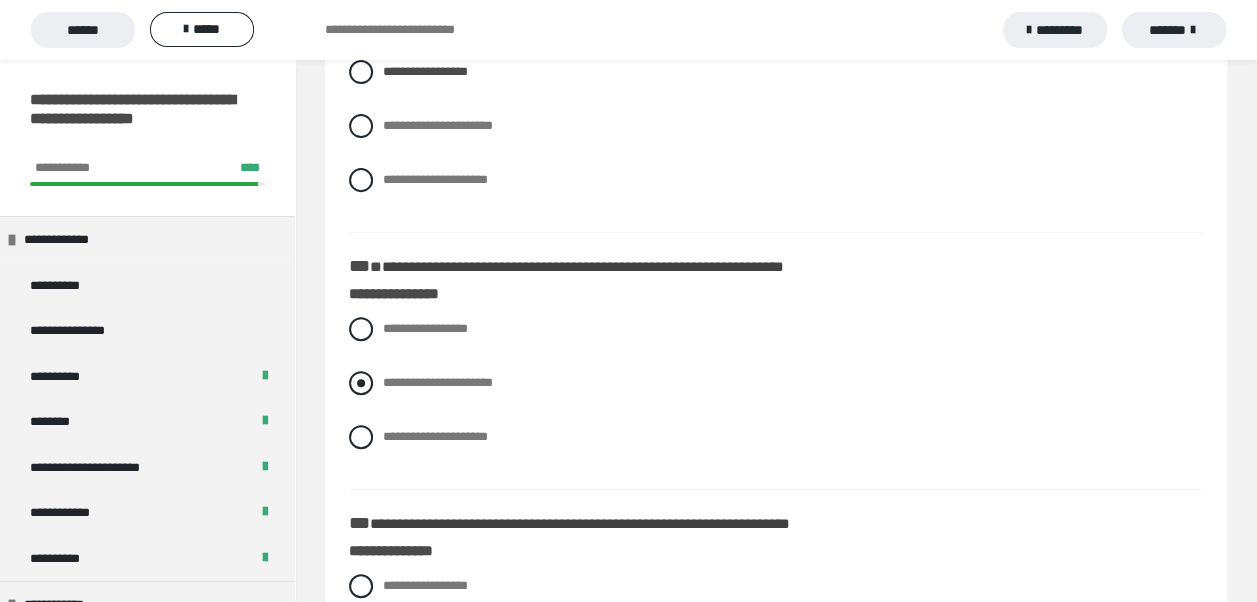 radio on "****" 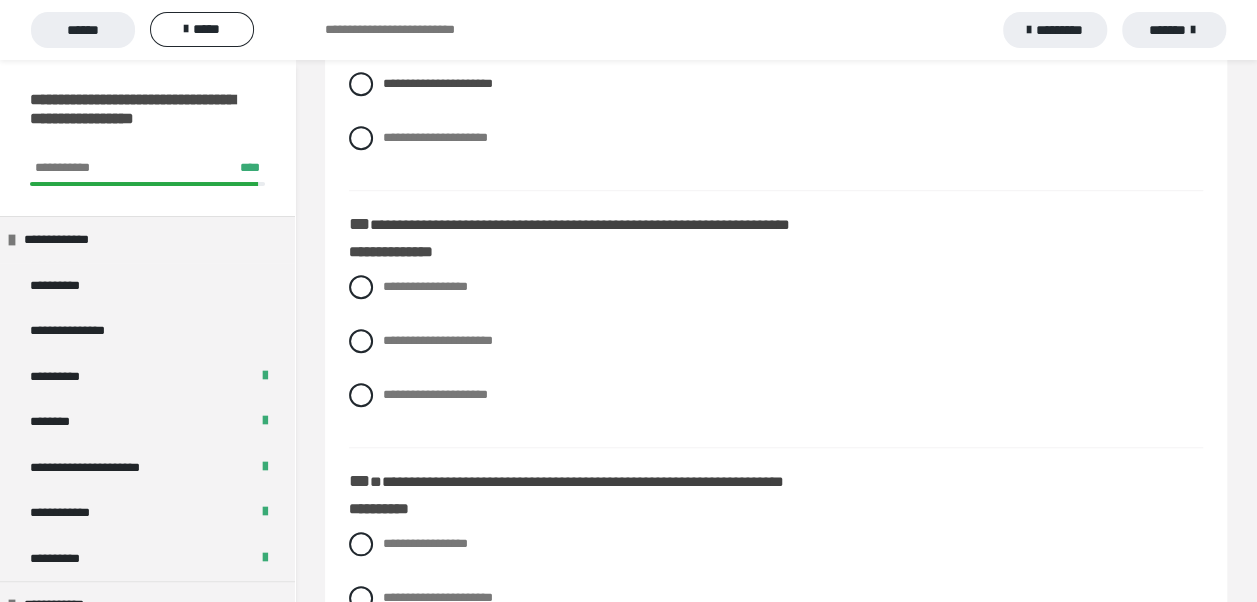 scroll, scrollTop: 600, scrollLeft: 0, axis: vertical 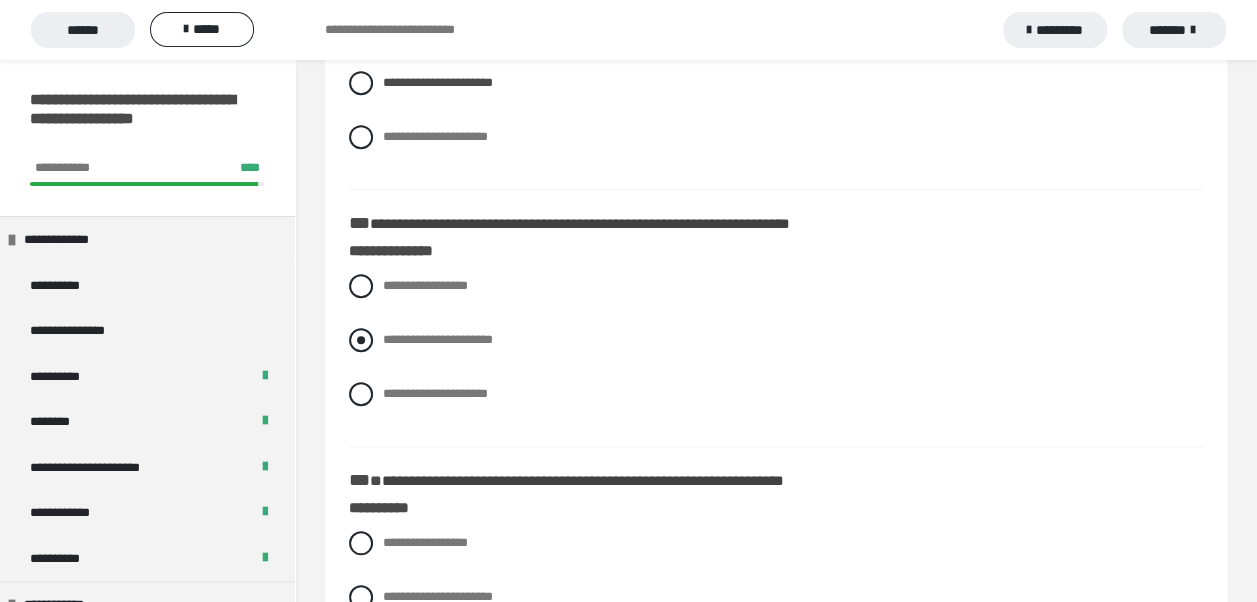 click at bounding box center [361, 340] 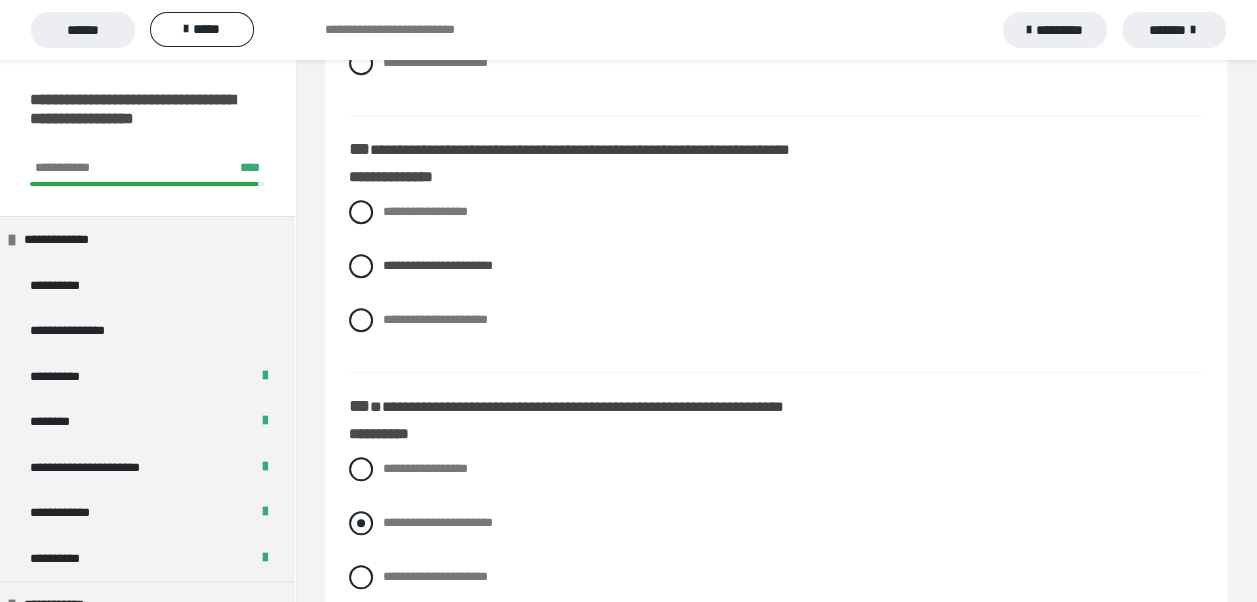 scroll, scrollTop: 800, scrollLeft: 0, axis: vertical 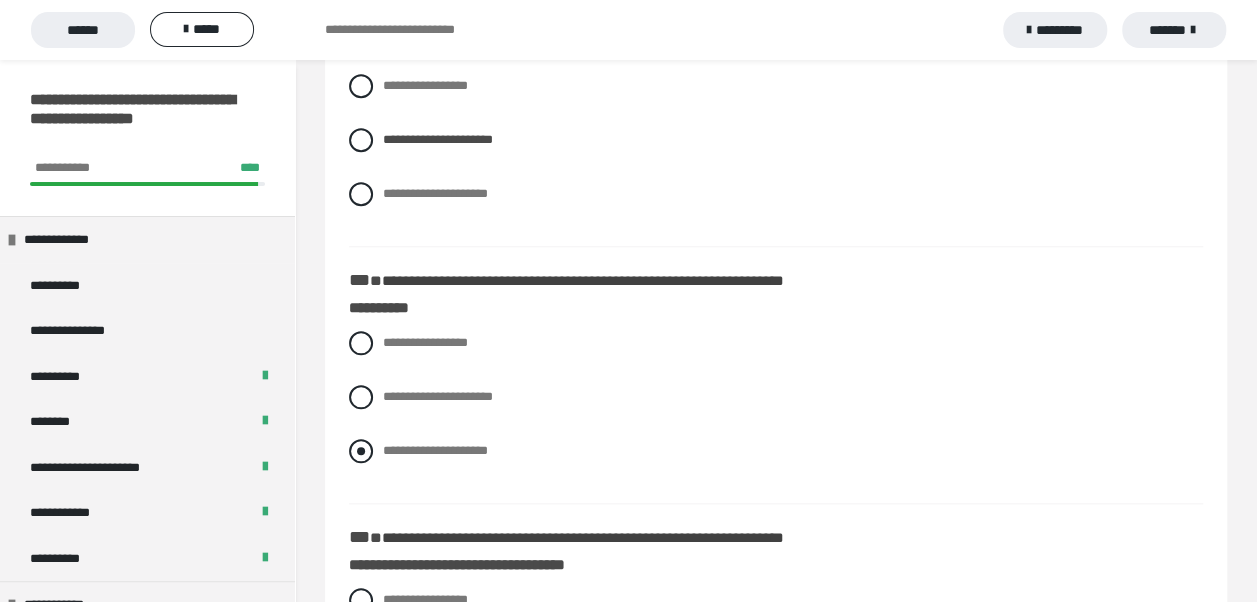 click at bounding box center (361, 451) 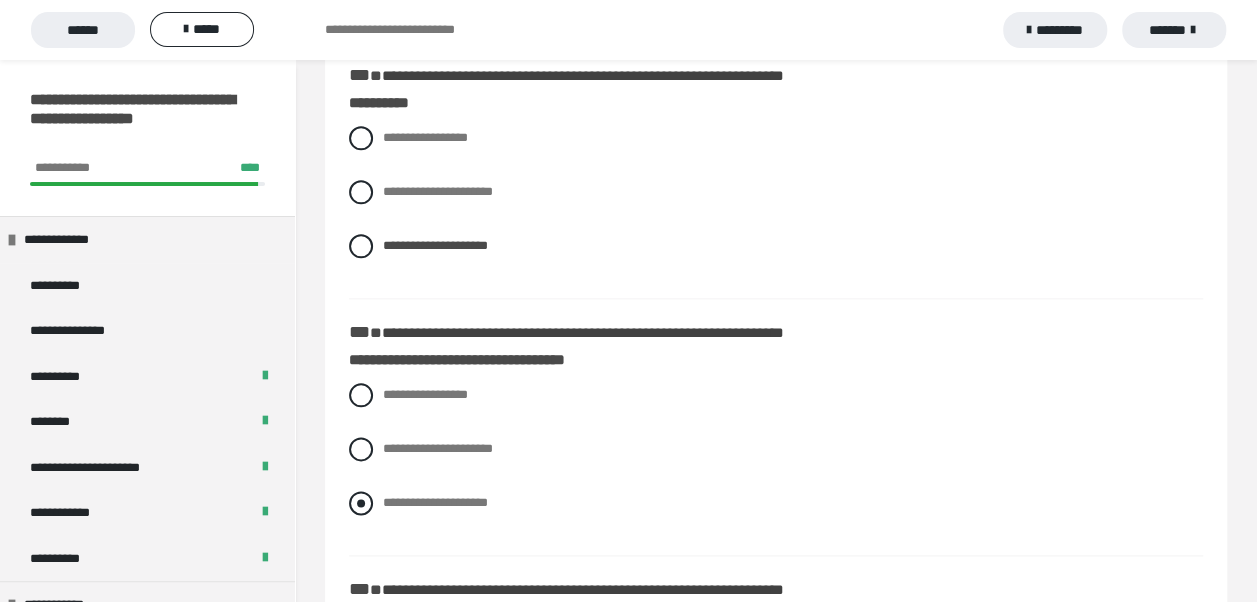 scroll, scrollTop: 1100, scrollLeft: 0, axis: vertical 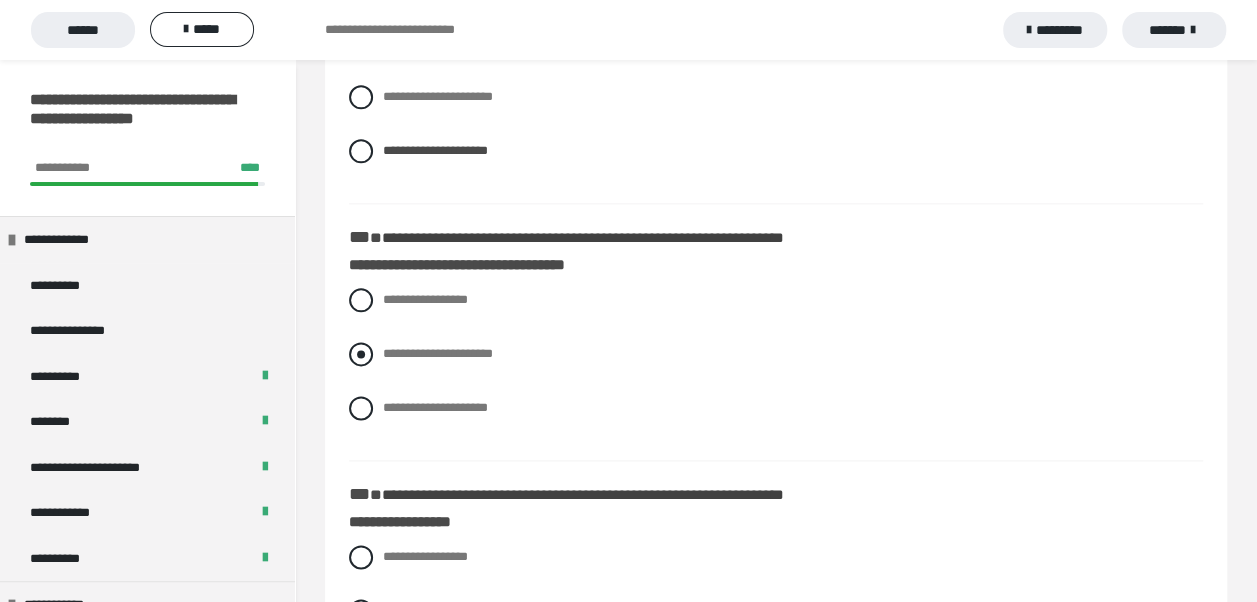 click at bounding box center (361, 354) 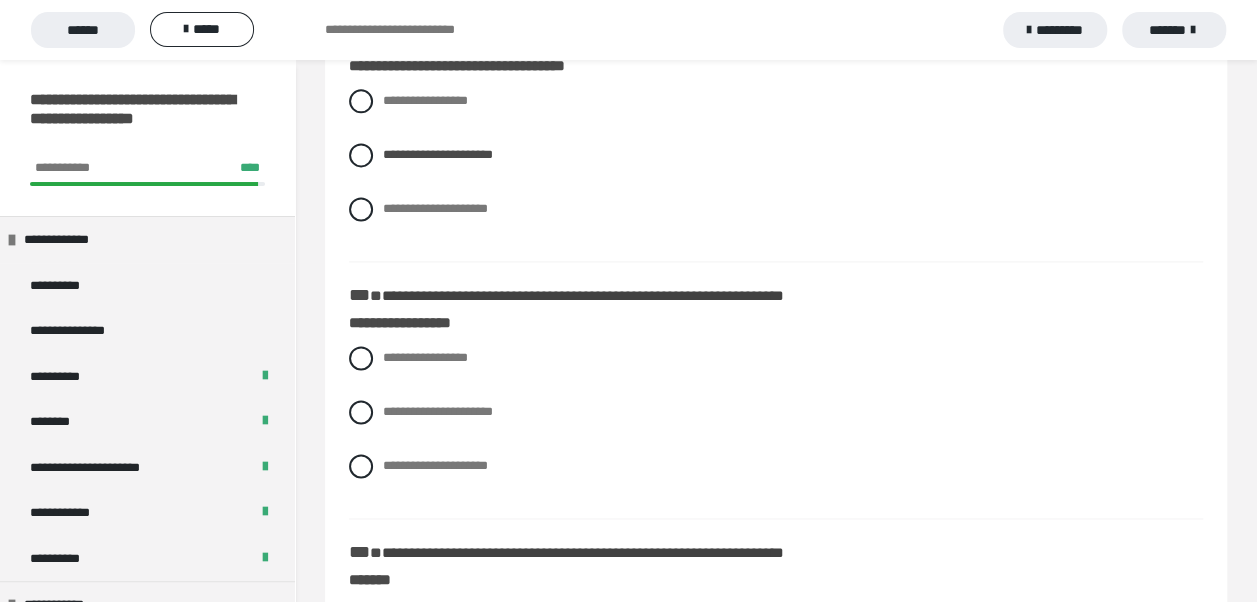 scroll, scrollTop: 1300, scrollLeft: 0, axis: vertical 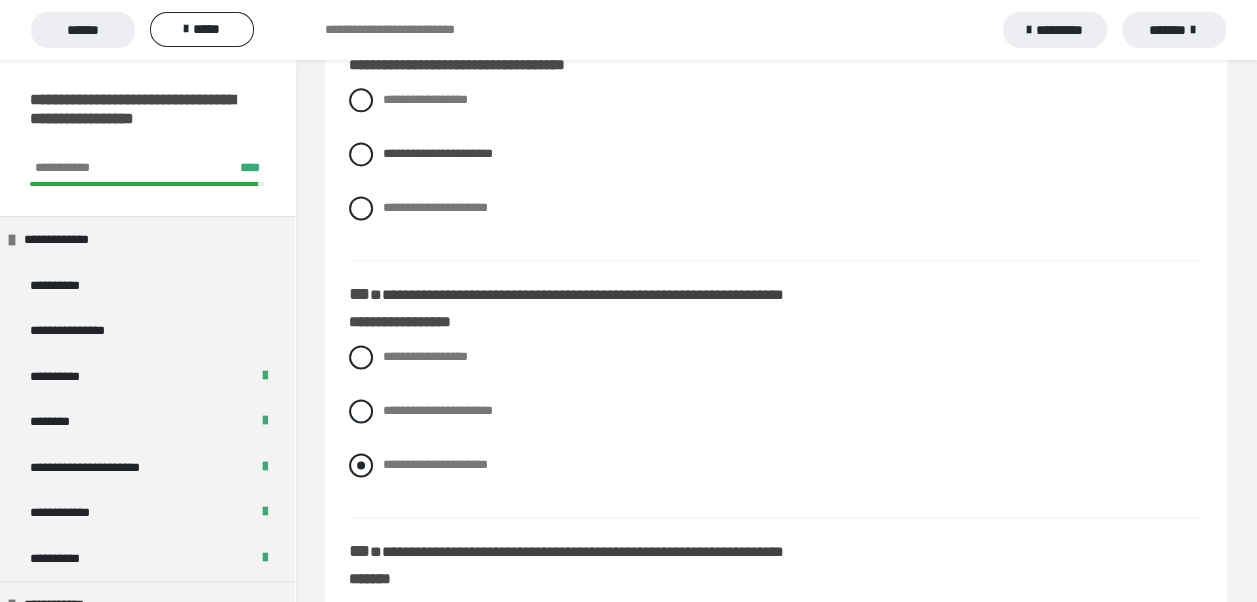 click at bounding box center [361, 465] 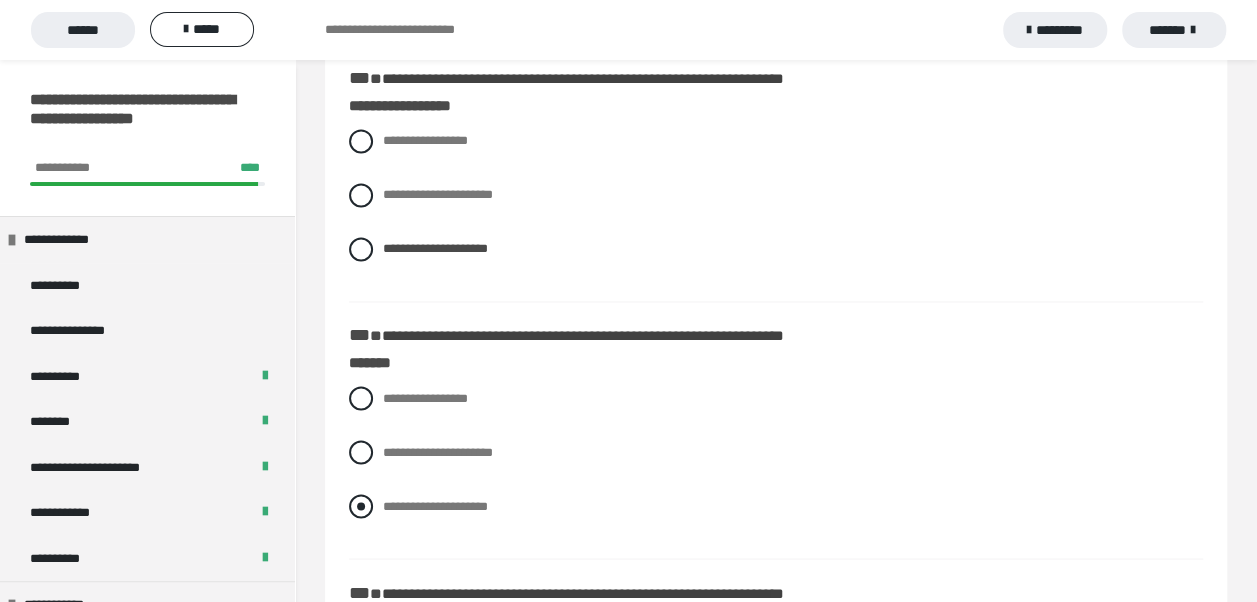 scroll, scrollTop: 1600, scrollLeft: 0, axis: vertical 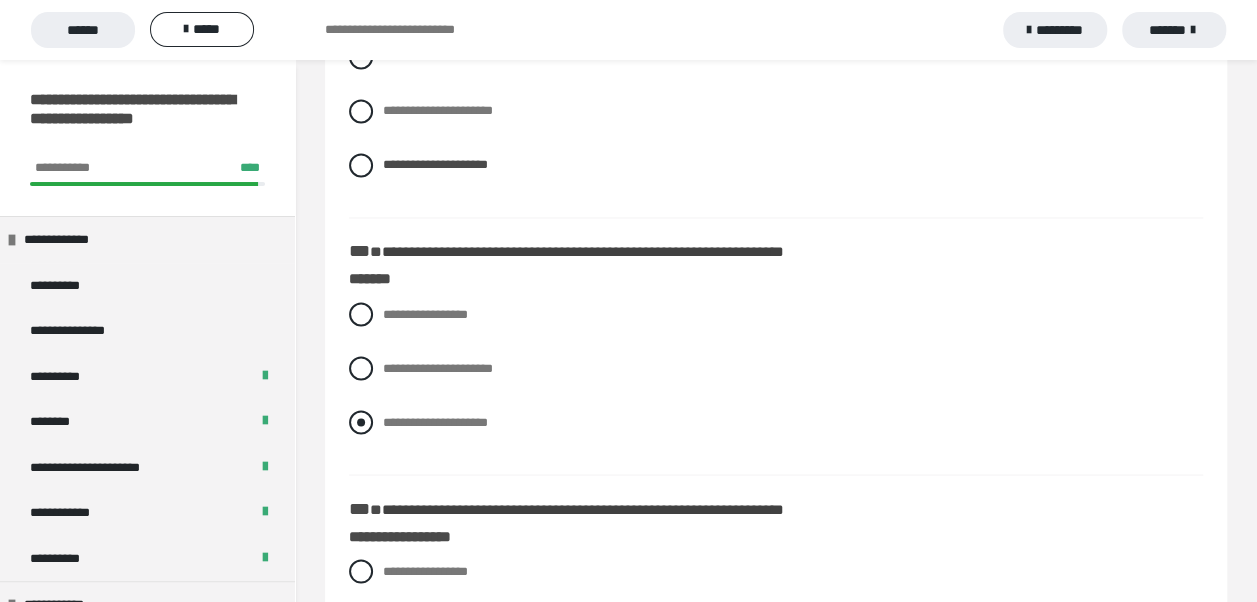 click at bounding box center [361, 422] 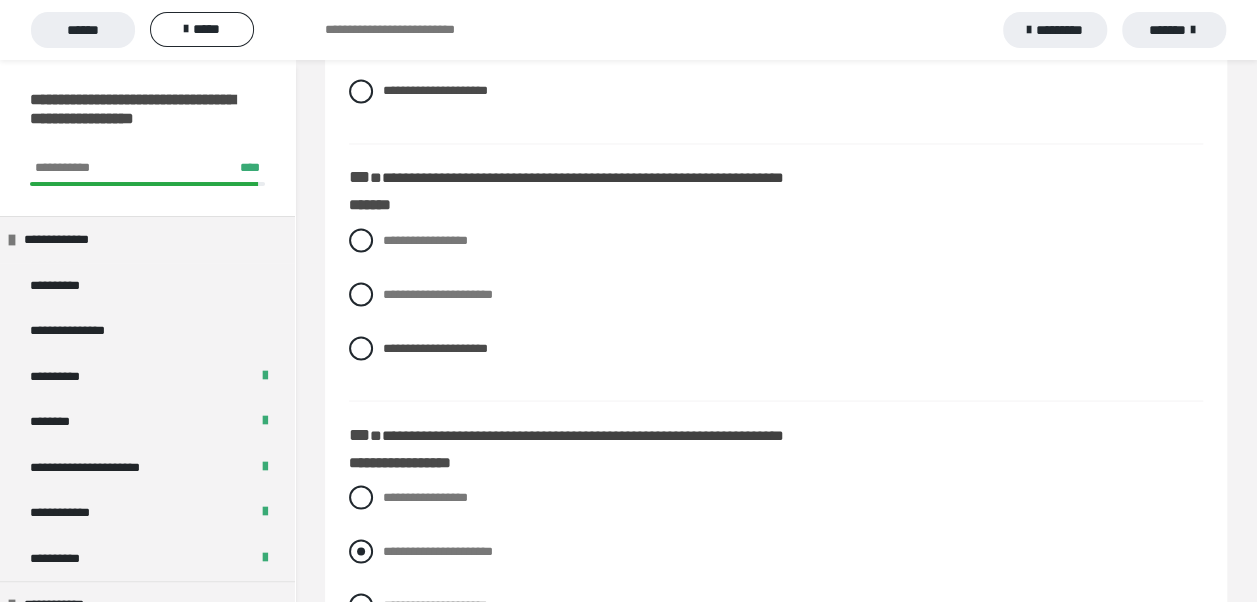 scroll, scrollTop: 1800, scrollLeft: 0, axis: vertical 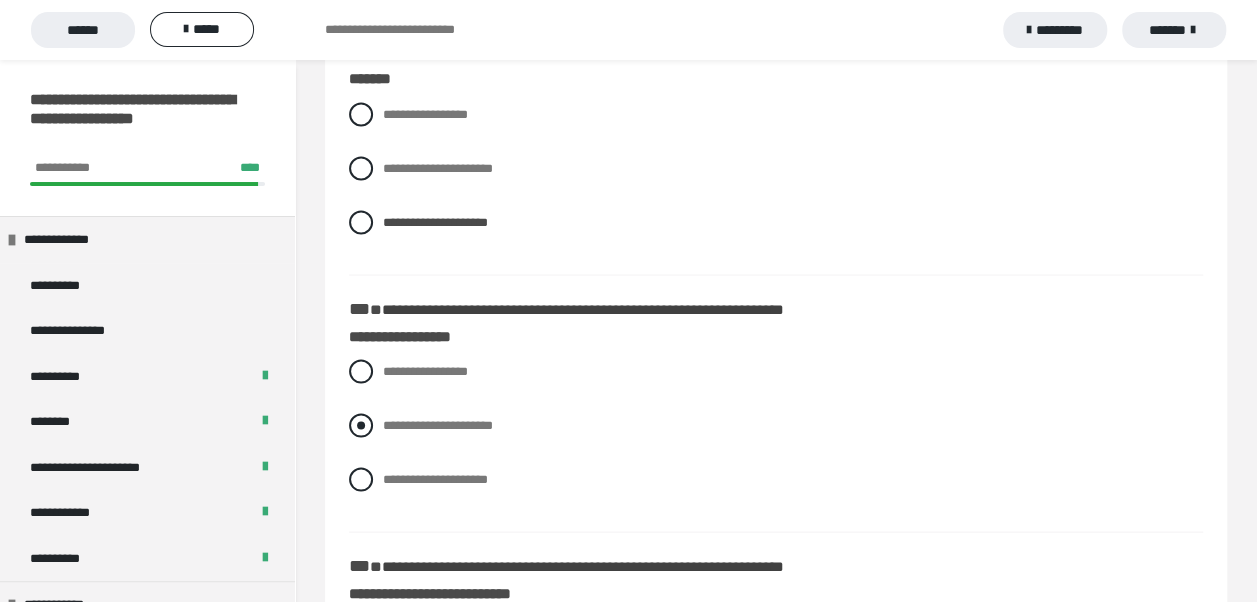 click at bounding box center [361, 425] 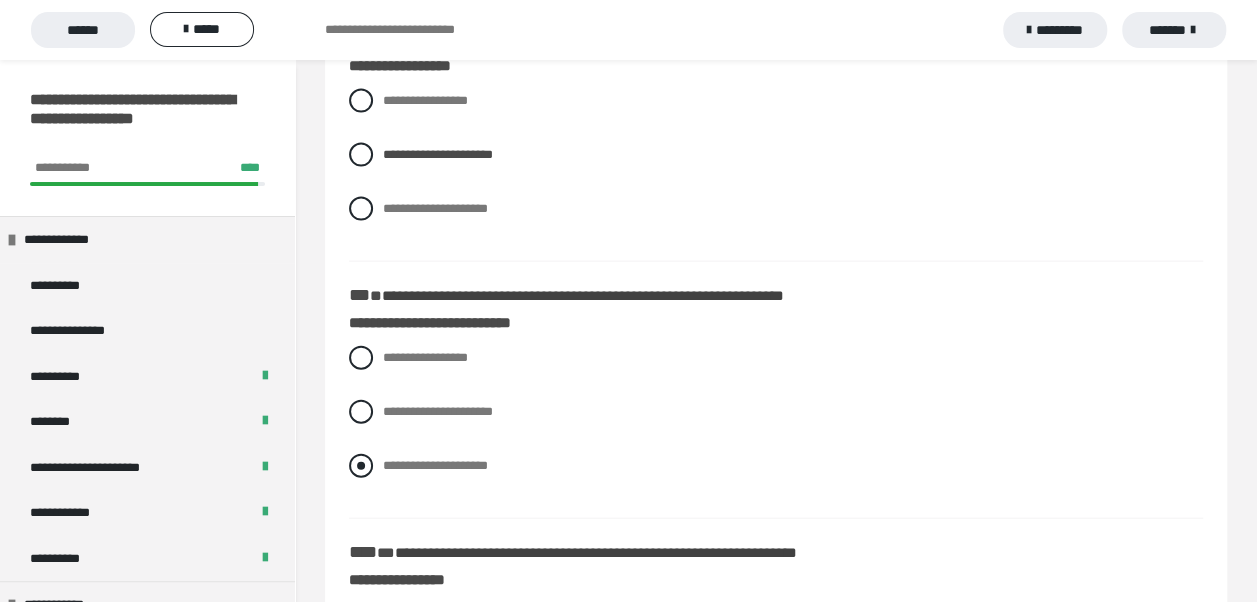 scroll, scrollTop: 2100, scrollLeft: 0, axis: vertical 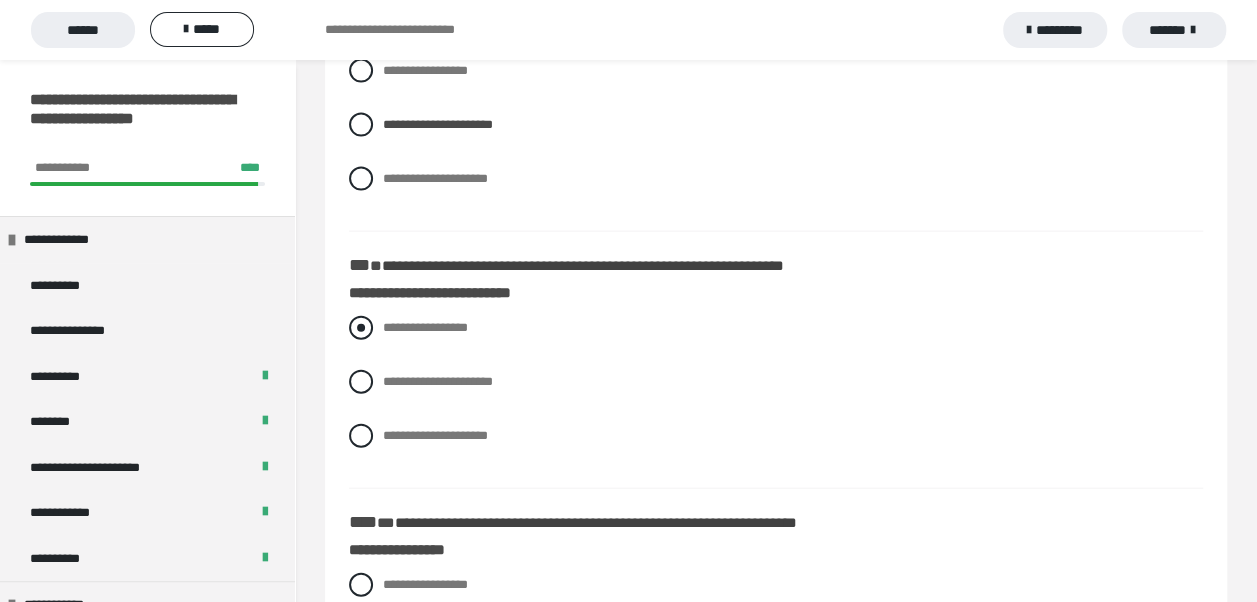 click at bounding box center [361, 328] 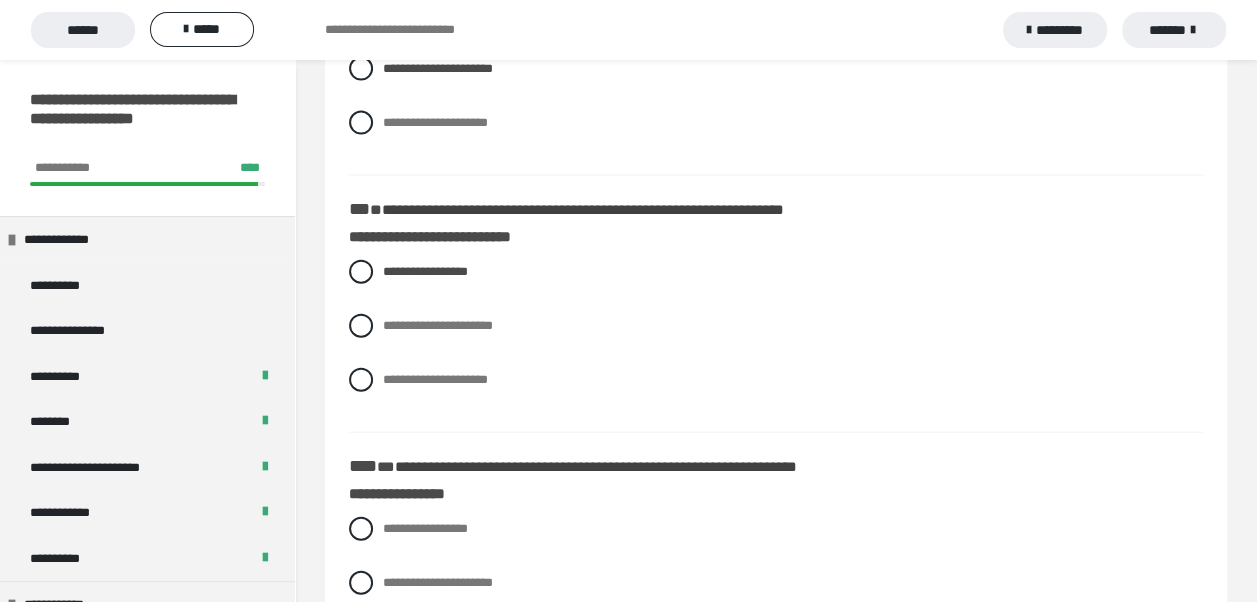 scroll, scrollTop: 2300, scrollLeft: 0, axis: vertical 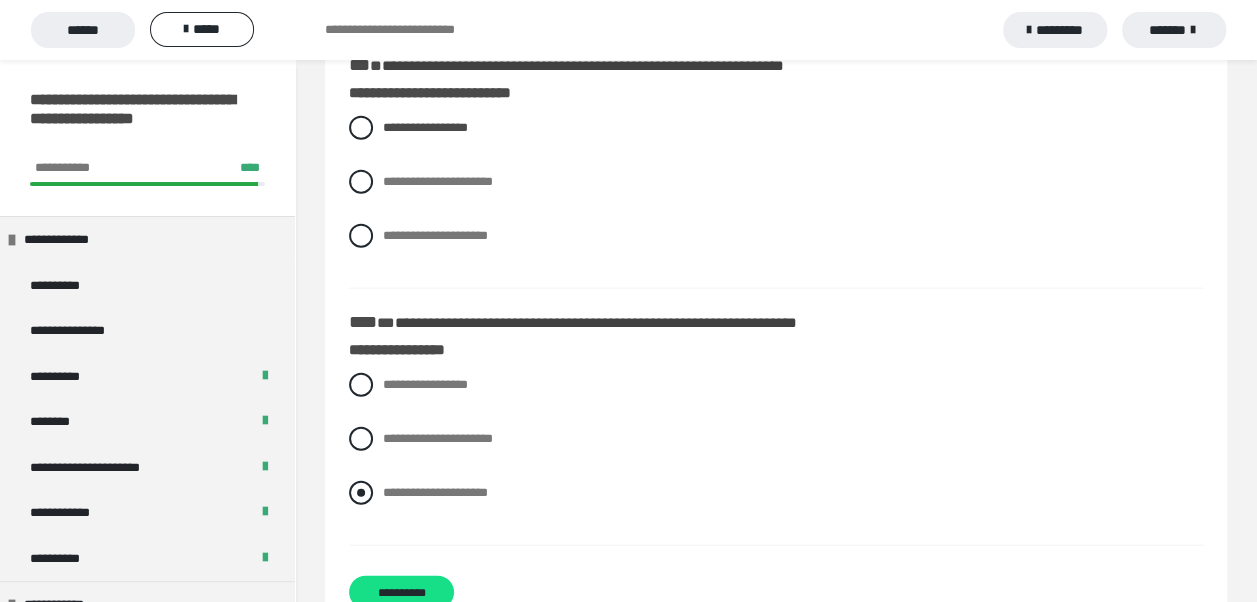 click at bounding box center [361, 493] 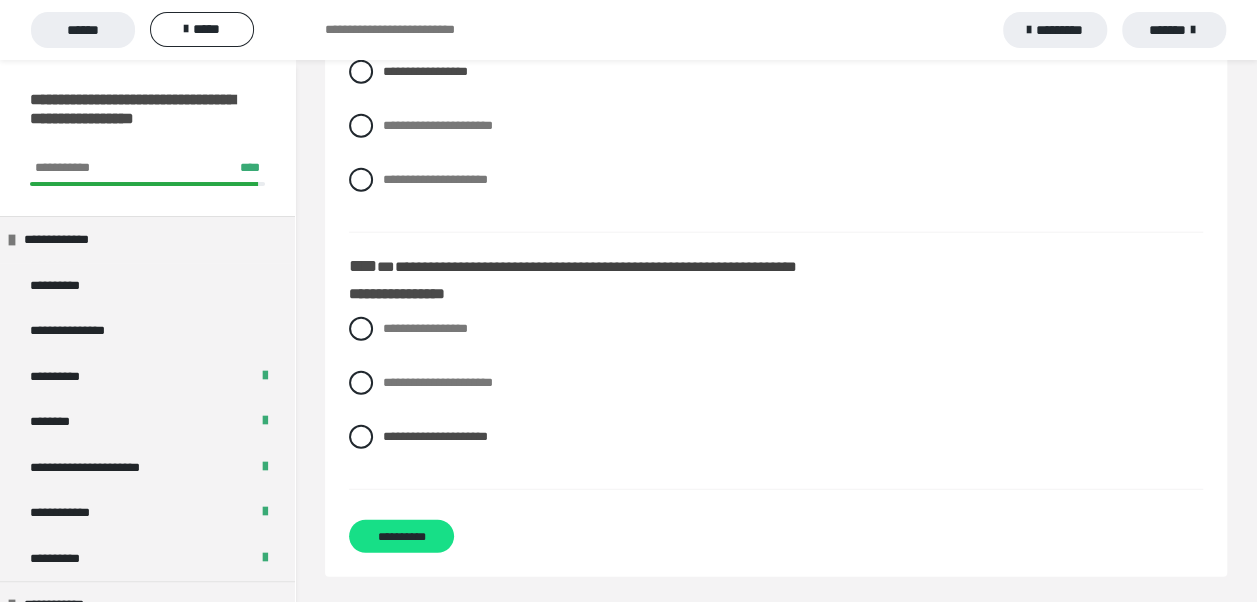 scroll, scrollTop: 2384, scrollLeft: 0, axis: vertical 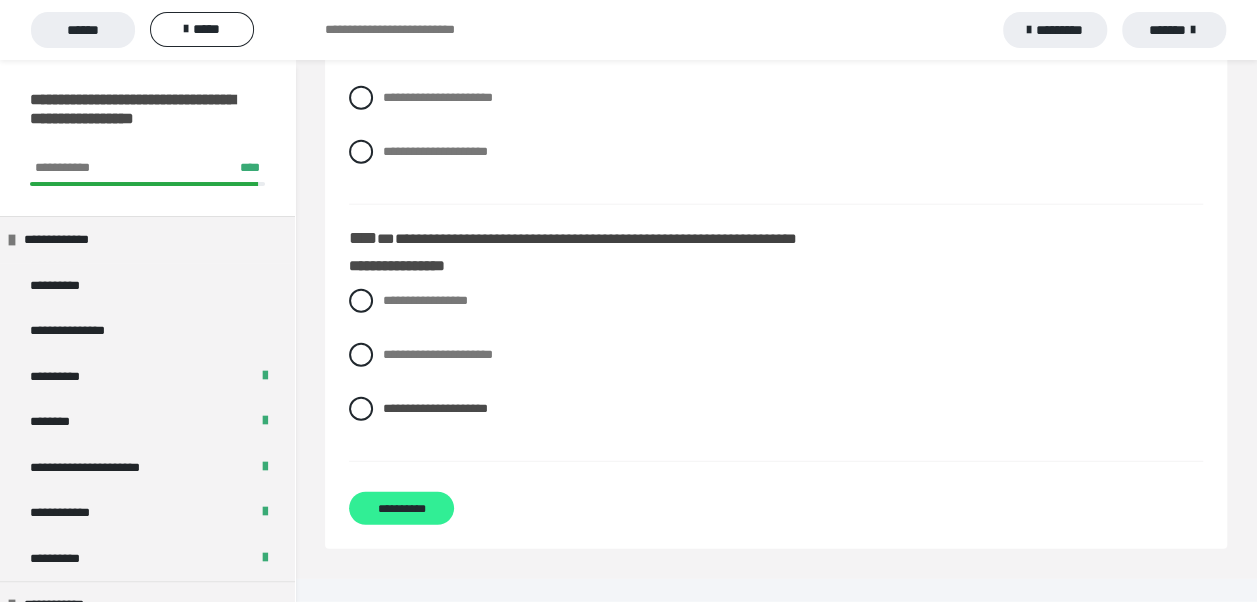 click on "**********" at bounding box center [401, 508] 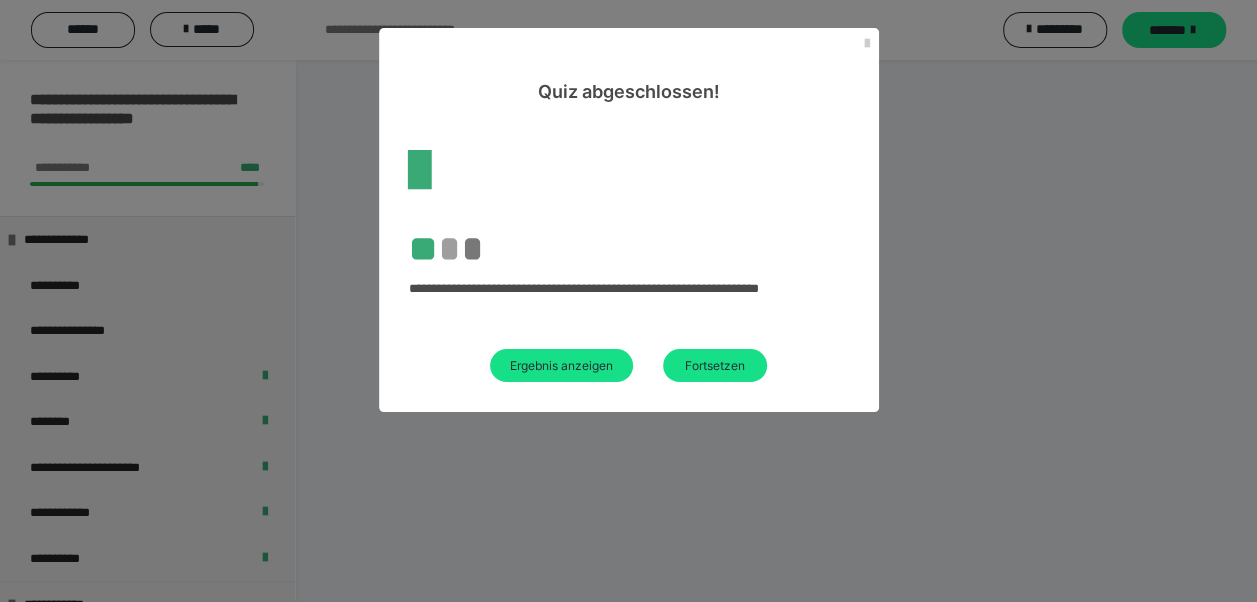 scroll, scrollTop: 138, scrollLeft: 0, axis: vertical 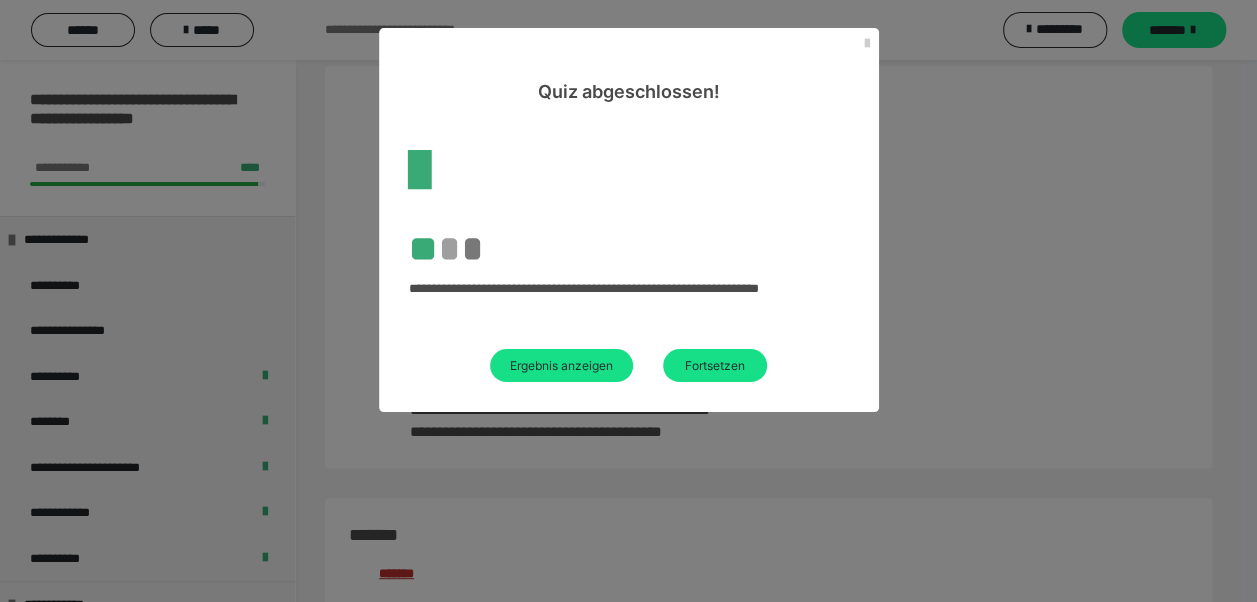 click on "Ergebnis anzeigen" at bounding box center (561, 365) 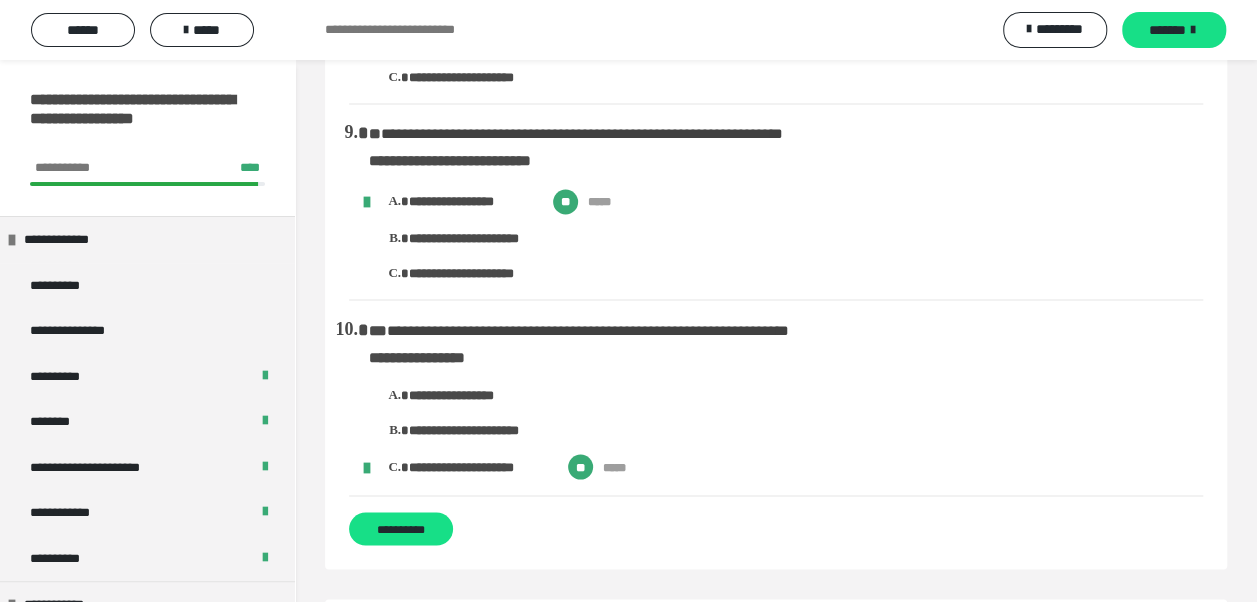 scroll, scrollTop: 1700, scrollLeft: 0, axis: vertical 